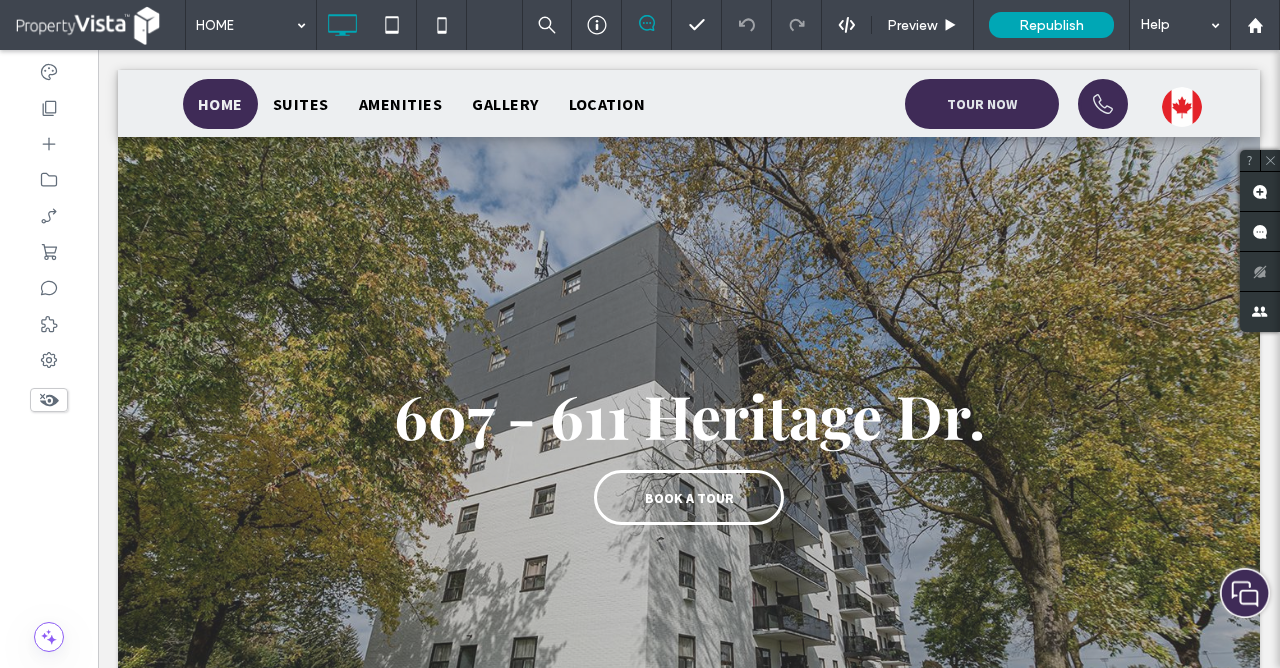 scroll, scrollTop: 606, scrollLeft: 0, axis: vertical 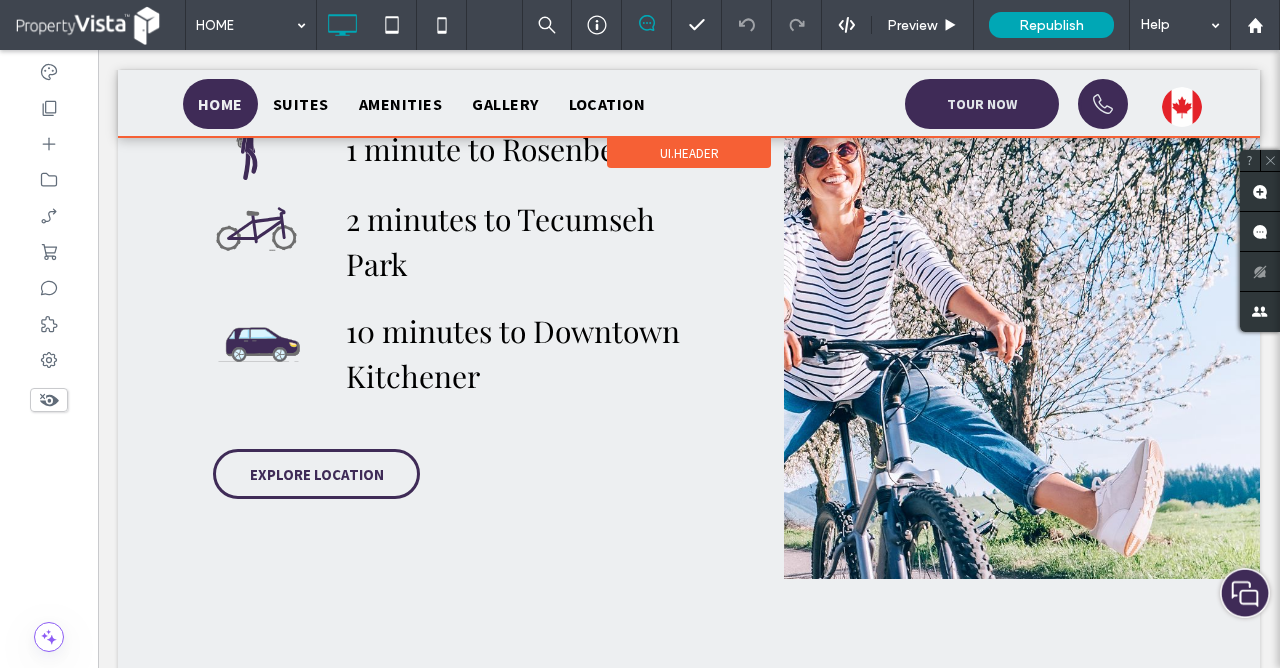 click at bounding box center [689, 103] 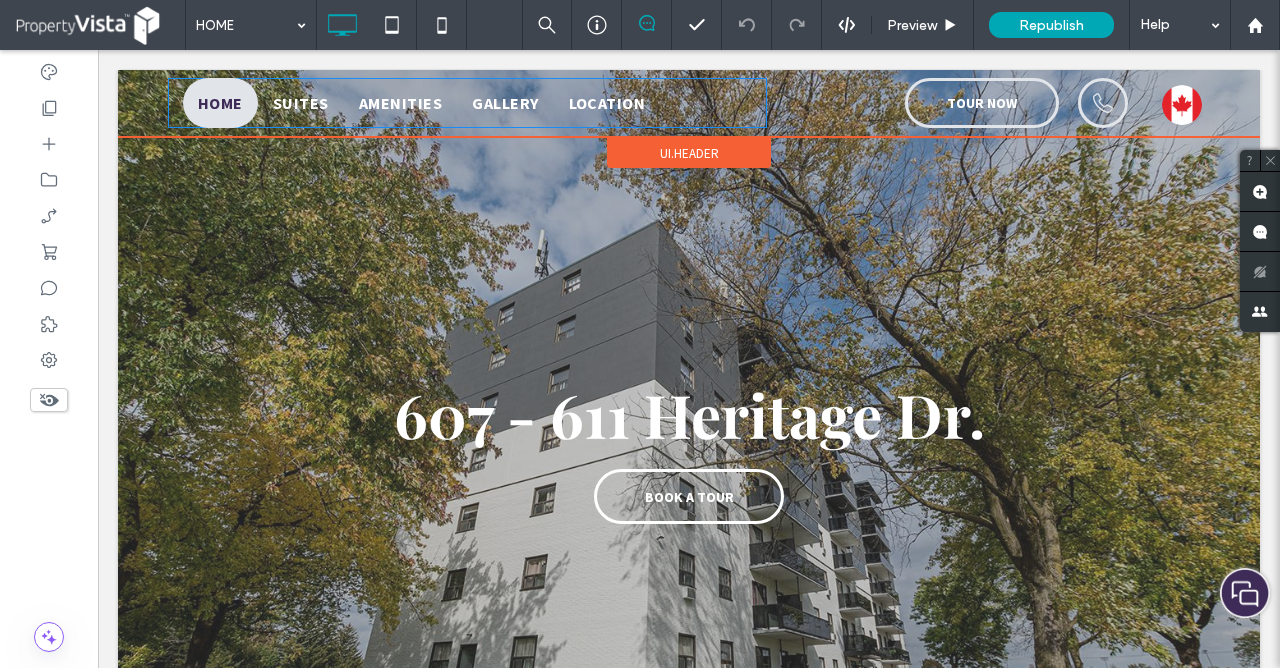 scroll, scrollTop: 0, scrollLeft: 0, axis: both 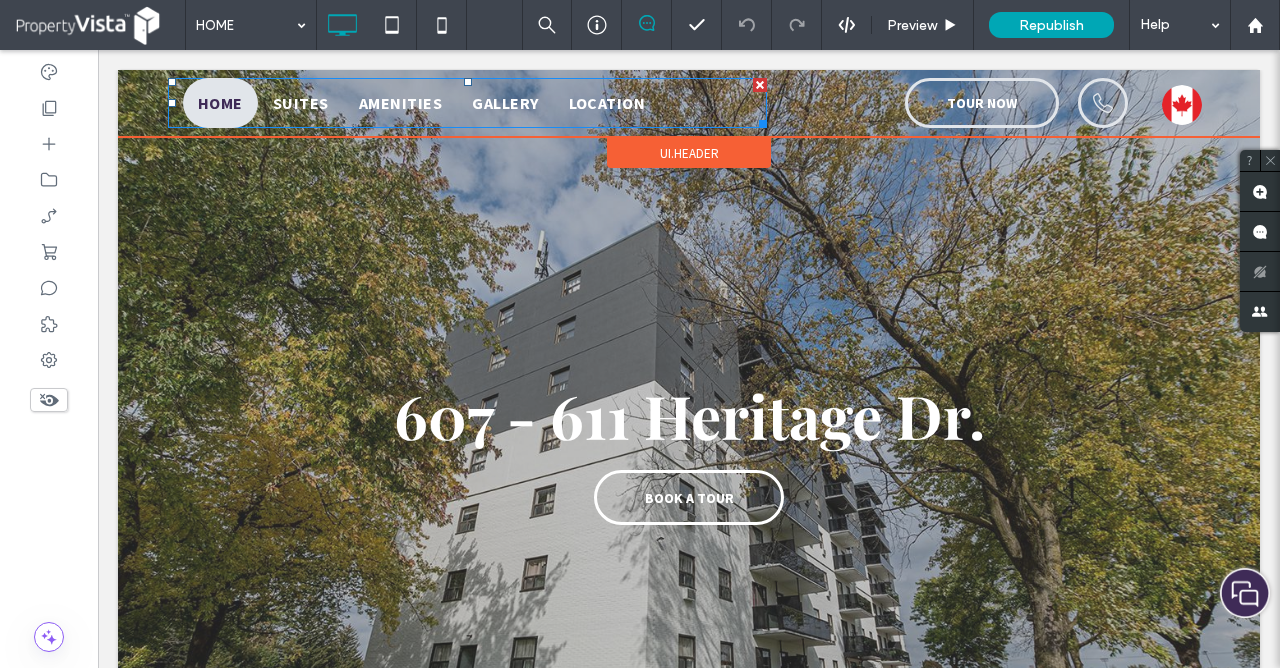 click on "LOCATION" at bounding box center [607, 103] 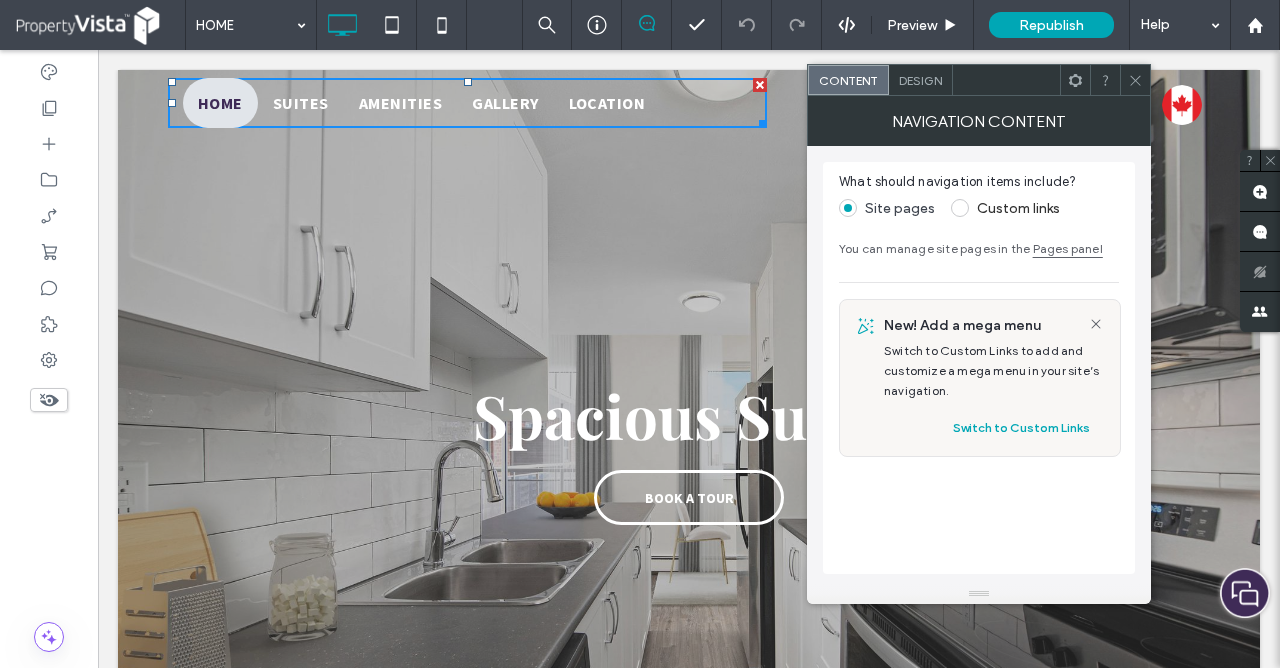 click 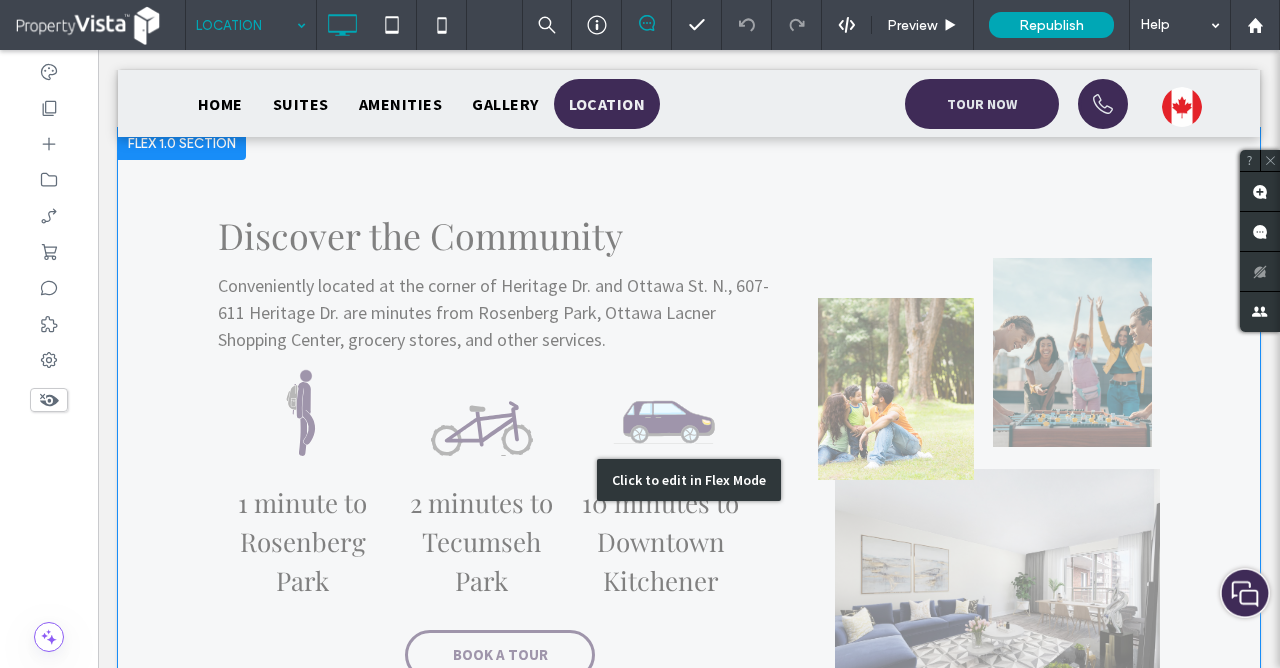 scroll, scrollTop: 318, scrollLeft: 0, axis: vertical 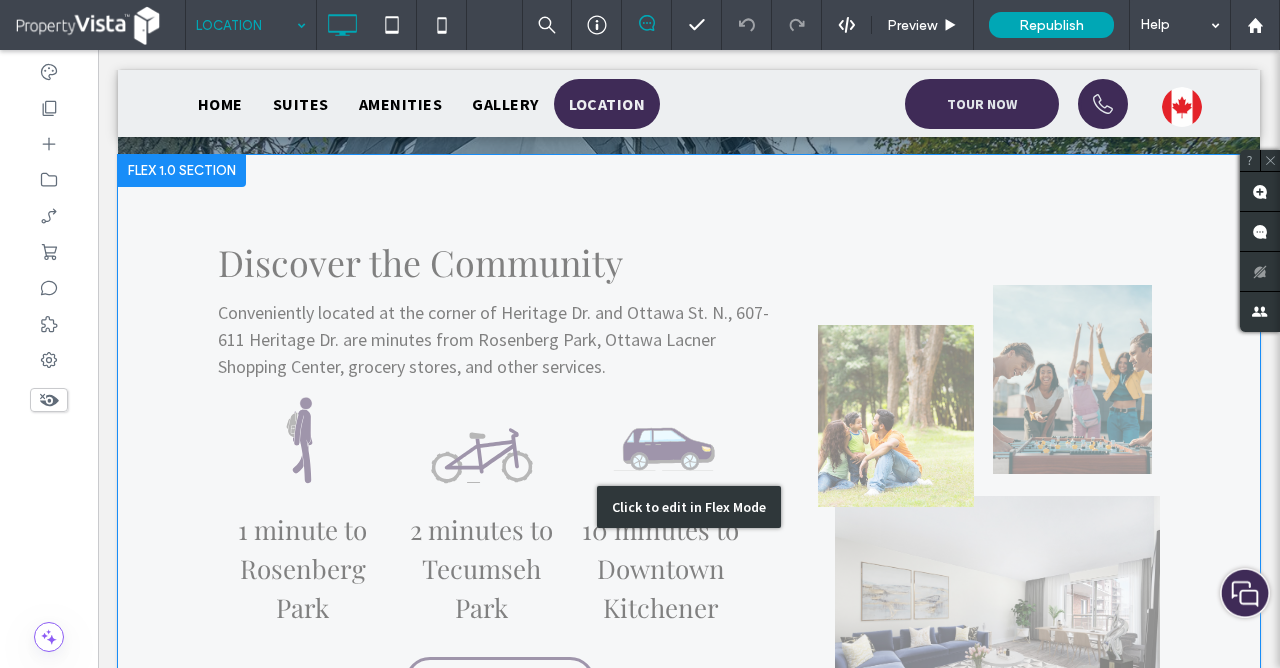 click on "Click to edit in Flex Mode" at bounding box center [689, 507] 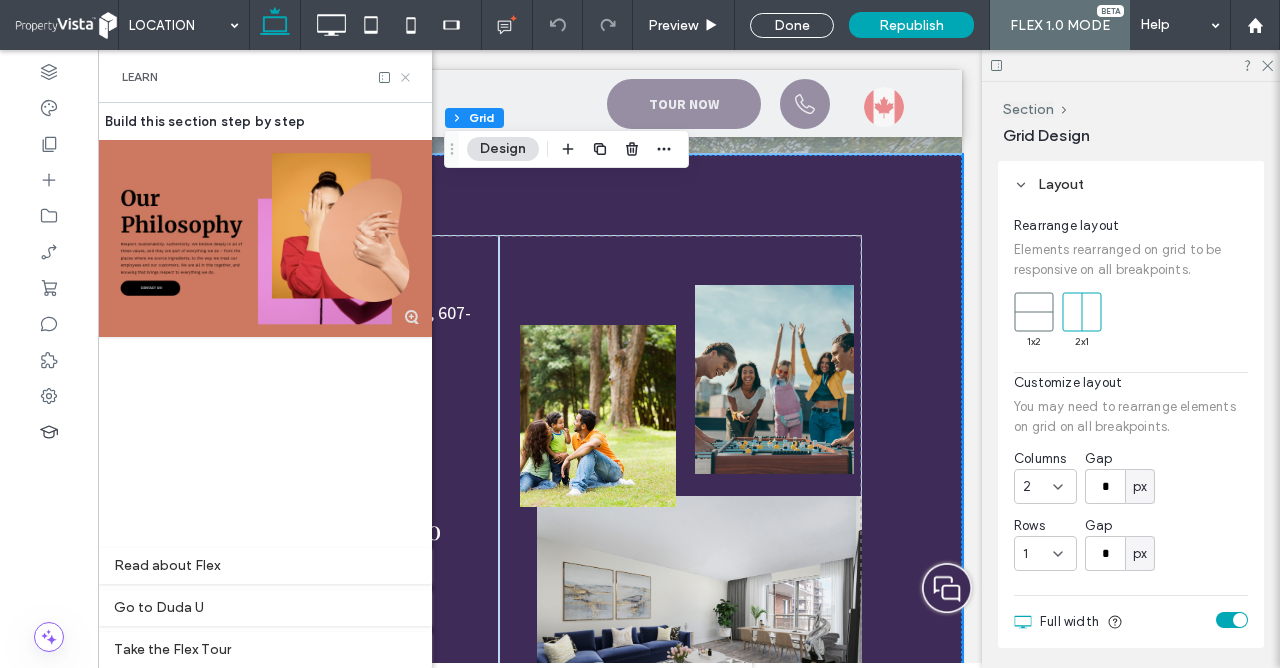 click 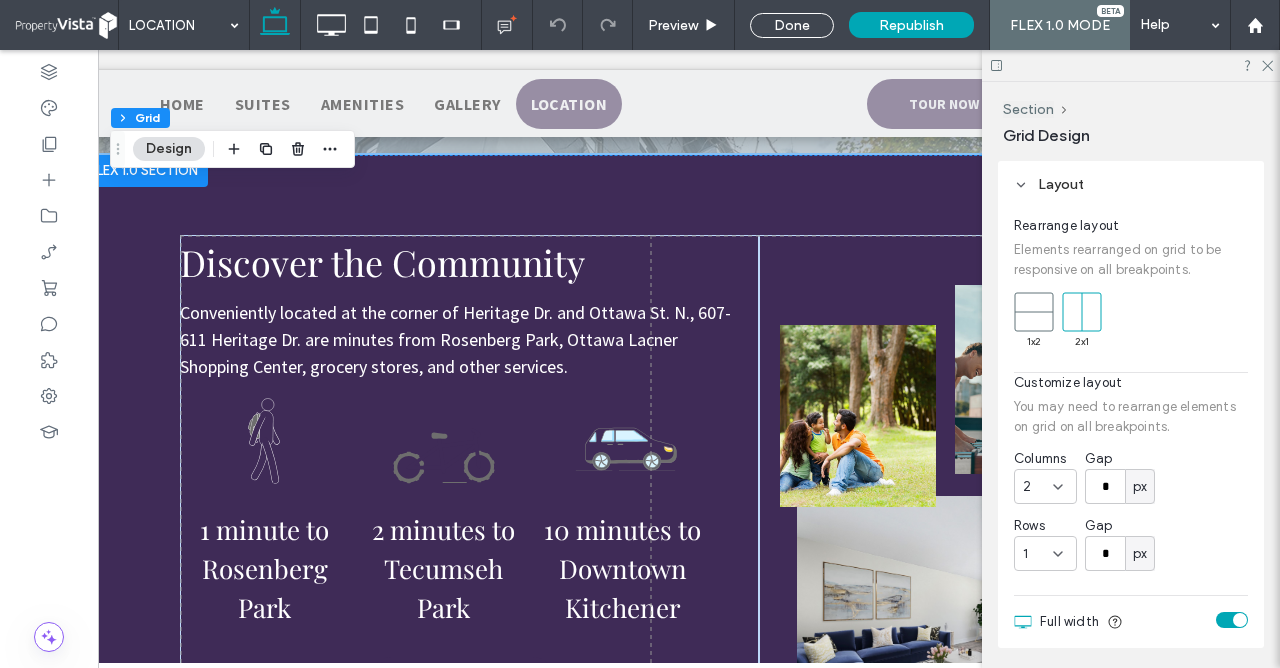 scroll, scrollTop: 0, scrollLeft: 0, axis: both 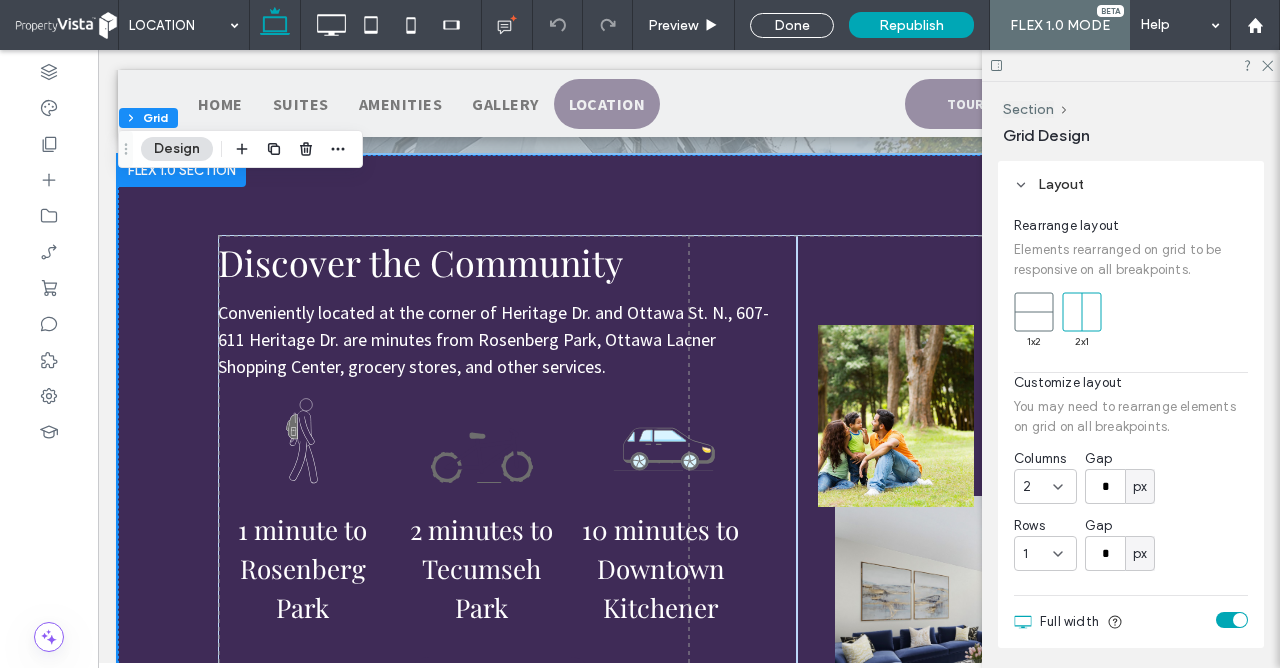 click on "Location
Click To Paste
Row + Add Section Double click to exit Flex Mode
Discover the Community
Conveniently located at the corner of Heritage Dr. and Ottawa St. N., 607-611 Heritage Dr. are minutes from Rosenberg Park, Ottawa Lacner Shopping Center, grocery stores, and other services.
1 minute to Rosenberg Park
2 minutes to Tecumseh Park
10 minutes to Downtown Kitchener
BOOK A TOUR
Row Click to edit in Flex Mode + Add Section
Click To Paste
Kitchener
BOOK A TOUR
Click To Paste
Row Double click to exit Flex Mode
Food & Drink
Fitness & Recreation" at bounding box center (689, 1058) 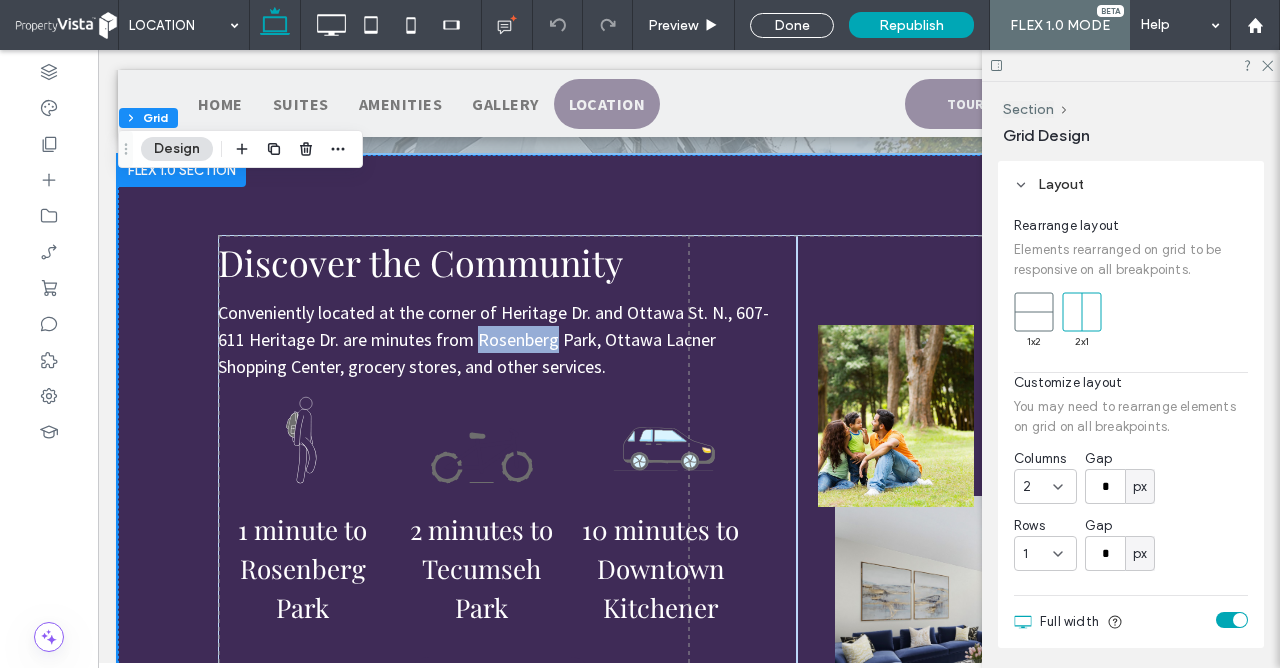 click on "Location
Click To Paste
Row + Add Section Double click to exit Flex Mode
Discover the Community
Conveniently located at the corner of Heritage Dr. and Ottawa St. N., 607-611 Heritage Dr. are minutes from Rosenberg Park, Ottawa Lacner Shopping Center, grocery stores, and other services.
1 minute to Rosenberg Park
2 minutes to Tecumseh Park
10 minutes to Downtown Kitchener
BOOK A TOUR
Row Click to edit in Flex Mode + Add Section
Click To Paste
Kitchener
BOOK A TOUR
Click To Paste
Row Double click to exit Flex Mode
Food & Drink
Fitness & Recreation" at bounding box center (689, 1058) 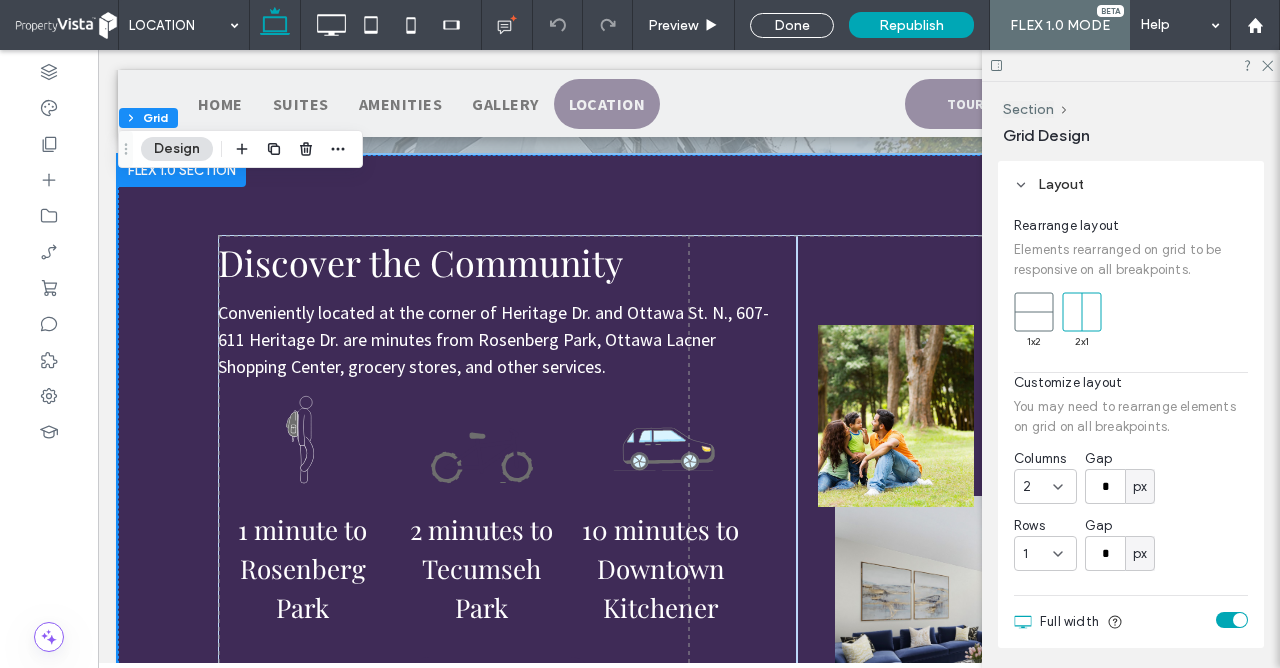 click on "Location
Click To Paste
Row + Add Section Double click to exit Flex Mode
Discover the Community
Conveniently located at the corner of Heritage Dr. and Ottawa St. N., 607-611 Heritage Dr. are minutes from Rosenberg Park, Ottawa Lacner Shopping Center, grocery stores, and other services.
1 minute to Rosenberg Park
2 minutes to Tecumseh Park
10 minutes to Downtown Kitchener
BOOK A TOUR
Row Click to edit in Flex Mode + Add Section
Click To Paste
Kitchener
BOOK A TOUR
Click To Paste
Row Double click to exit Flex Mode
Food & Drink
Fitness & Recreation" at bounding box center [689, 1058] 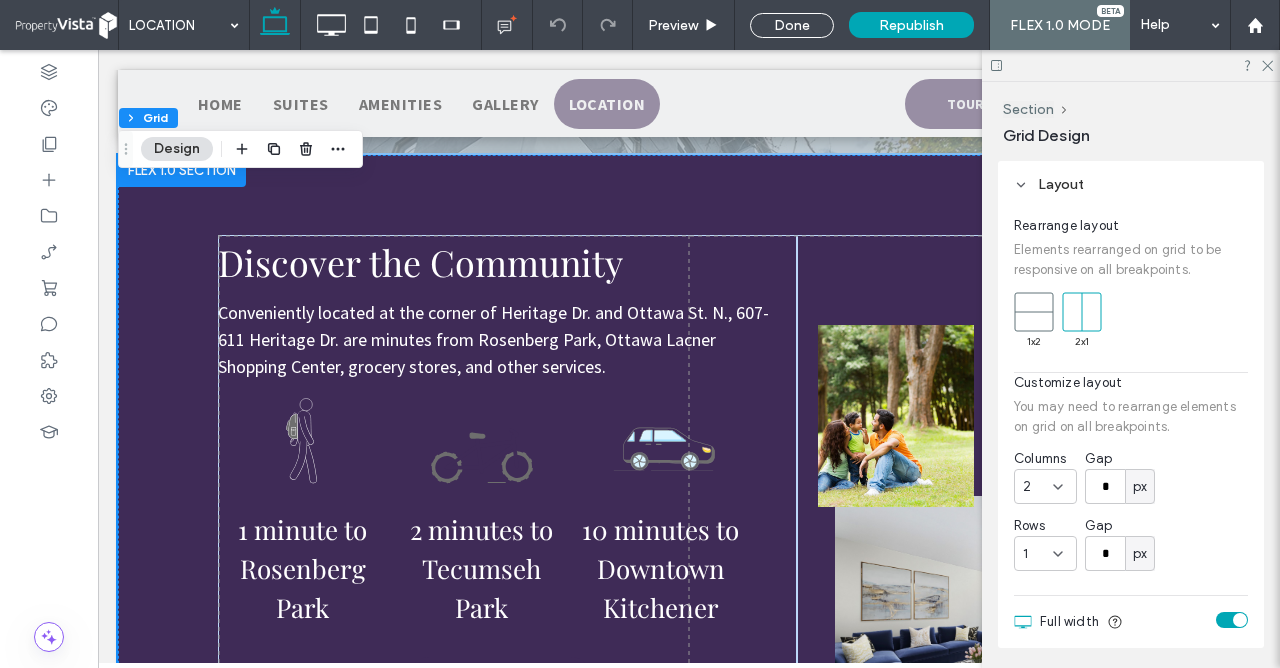 click on "Location
Click To Paste
Row + Add Section Double click to exit Flex Mode
Discover the Community
Conveniently located at the corner of Heritage Dr. and Ottawa St. N., 607-611 Heritage Dr. are minutes from Rosenberg Park, Ottawa Lacner Shopping Center, grocery stores, and other services.
1 minute to Rosenberg Park
2 minutes to Tecumseh Park
10 minutes to Downtown Kitchener
BOOK A TOUR
Row Click to edit in Flex Mode + Add Section
Click To Paste
Kitchener
BOOK A TOUR
Click To Paste
Row Double click to exit Flex Mode
Food & Drink
Fitness & Recreation" at bounding box center [689, 1058] 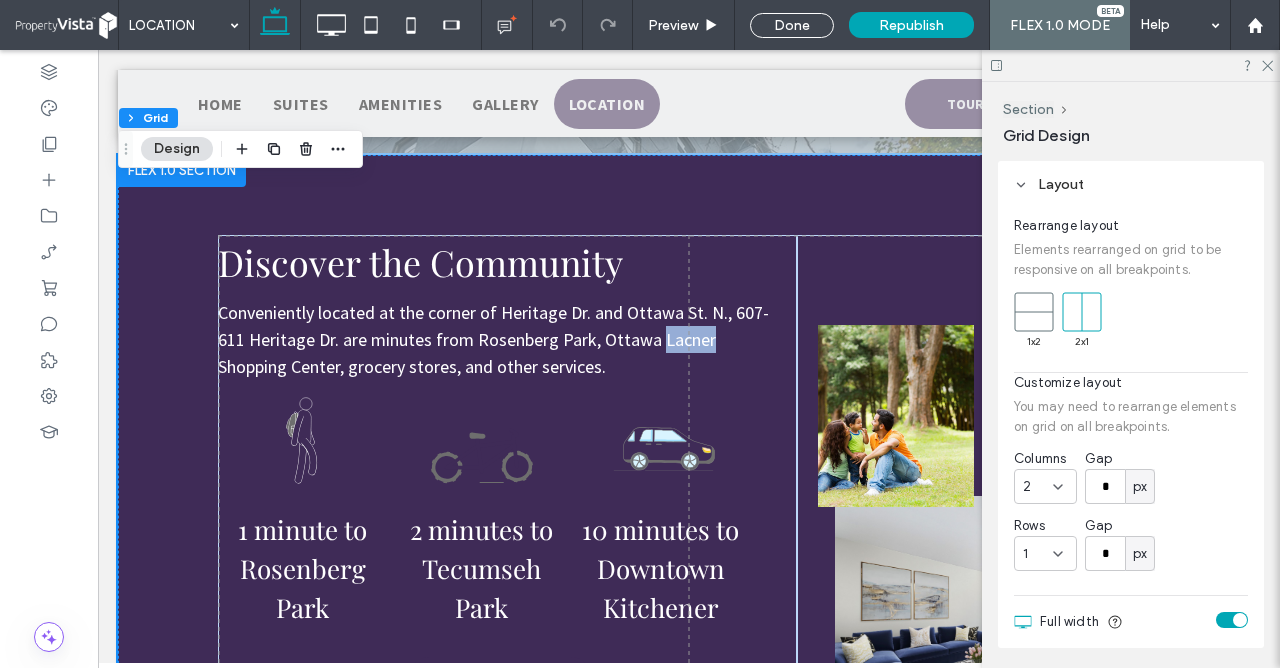 click on "Location
Click To Paste
Row + Add Section Double click to exit Flex Mode
Discover the Community
Conveniently located at the corner of Heritage Dr. and Ottawa St. N., 607-611 Heritage Dr. are minutes from Rosenberg Park, Ottawa Lacner Shopping Center, grocery stores, and other services.
1 minute to Rosenberg Park
2 minutes to Tecumseh Park
10 minutes to Downtown Kitchener
BOOK A TOUR
Row Click to edit in Flex Mode + Add Section
Click To Paste
Kitchener
BOOK A TOUR
Click To Paste
Row Double click to exit Flex Mode
Food & Drink
Fitness & Recreation" at bounding box center [689, 1058] 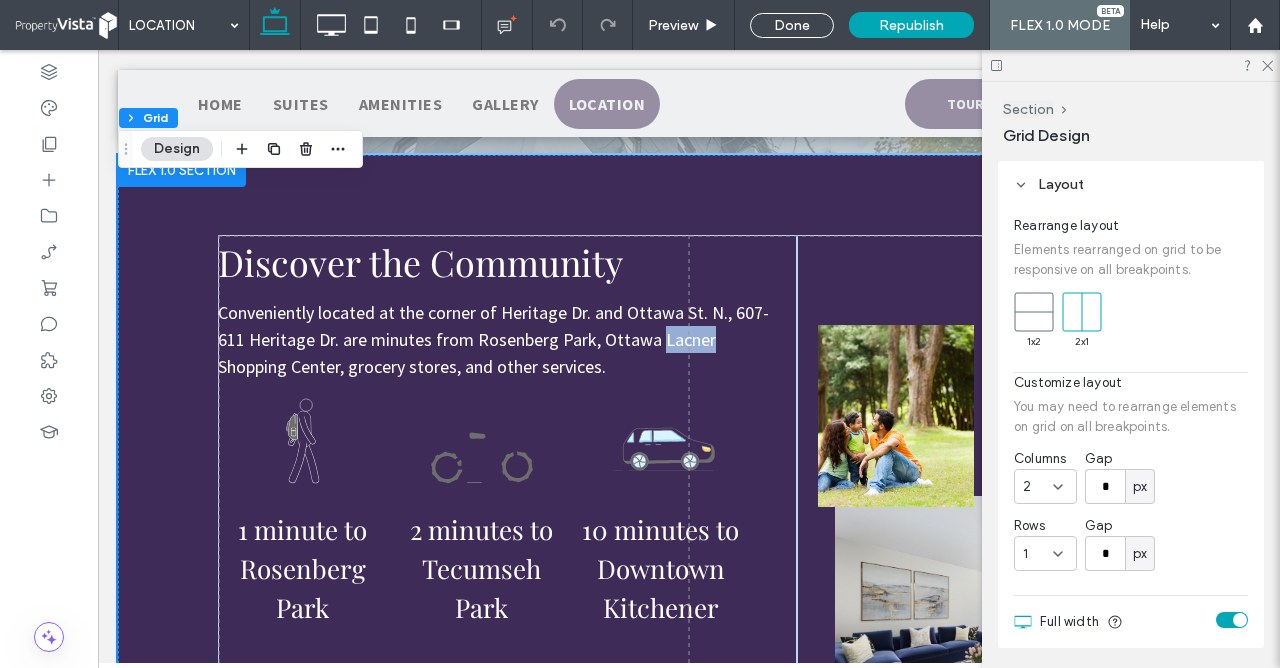 click on "Location
Click To Paste
Row + Add Section Double click to exit Flex Mode
Discover the Community
Conveniently located at the corner of Heritage Dr. and Ottawa St. N., 607-611 Heritage Dr. are minutes from Rosenberg Park, Ottawa Lacner Shopping Center, grocery stores, and other services.
1 minute to Rosenberg Park
2 minutes to Tecumseh Park
10 minutes to Downtown Kitchener
BOOK A TOUR
Row Click to edit in Flex Mode + Add Section
Click To Paste
Kitchener
BOOK A TOUR
Click To Paste
Row Double click to exit Flex Mode
Food & Drink
Fitness & Recreation" at bounding box center (689, 1058) 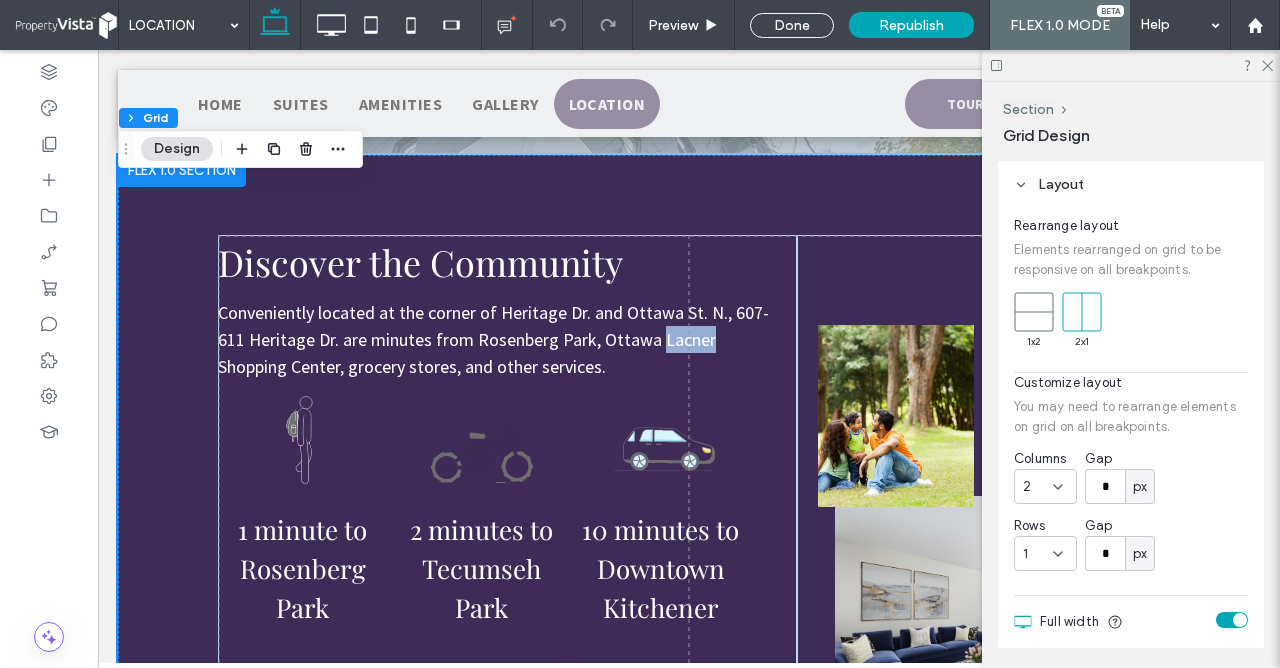 click on "Location
Click To Paste
Row + Add Section Double click to exit Flex Mode
Discover the Community
Conveniently located at the corner of Heritage Dr. and Ottawa St. N., 607-611 Heritage Dr. are minutes from Rosenberg Park, Ottawa Lacner Shopping Center, grocery stores, and other services.
1 minute to Rosenberg Park
2 minutes to Tecumseh Park
10 minutes to Downtown Kitchener
BOOK A TOUR
Row Click to edit in Flex Mode + Add Section
Click To Paste
Kitchener
BOOK A TOUR
Click To Paste
Row Double click to exit Flex Mode
Food & Drink
Fitness & Recreation" at bounding box center [689, 1058] 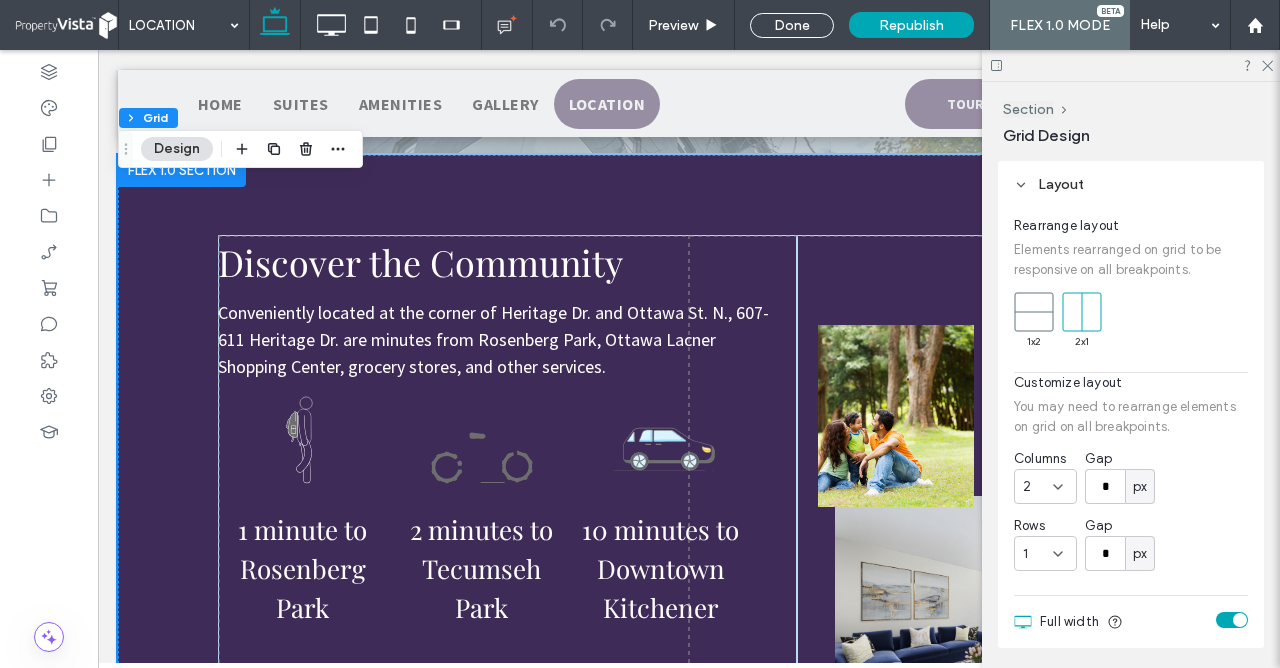 click on "Location
Click To Paste
Row + Add Section Double click to exit Flex Mode
Discover the Community
Conveniently located at the corner of Heritage Dr. and Ottawa St. N., 607-611 Heritage Dr. are minutes from Rosenberg Park, Ottawa Lacner Shopping Center, grocery stores, and other services.
1 minute to Rosenberg Park
2 minutes to Tecumseh Park
10 minutes to Downtown Kitchener
BOOK A TOUR
Row Click to edit in Flex Mode + Add Section
Click To Paste
Kitchener
BOOK A TOUR
Click To Paste
Row Double click to exit Flex Mode
Food & Drink
Fitness & Recreation" at bounding box center [689, 1058] 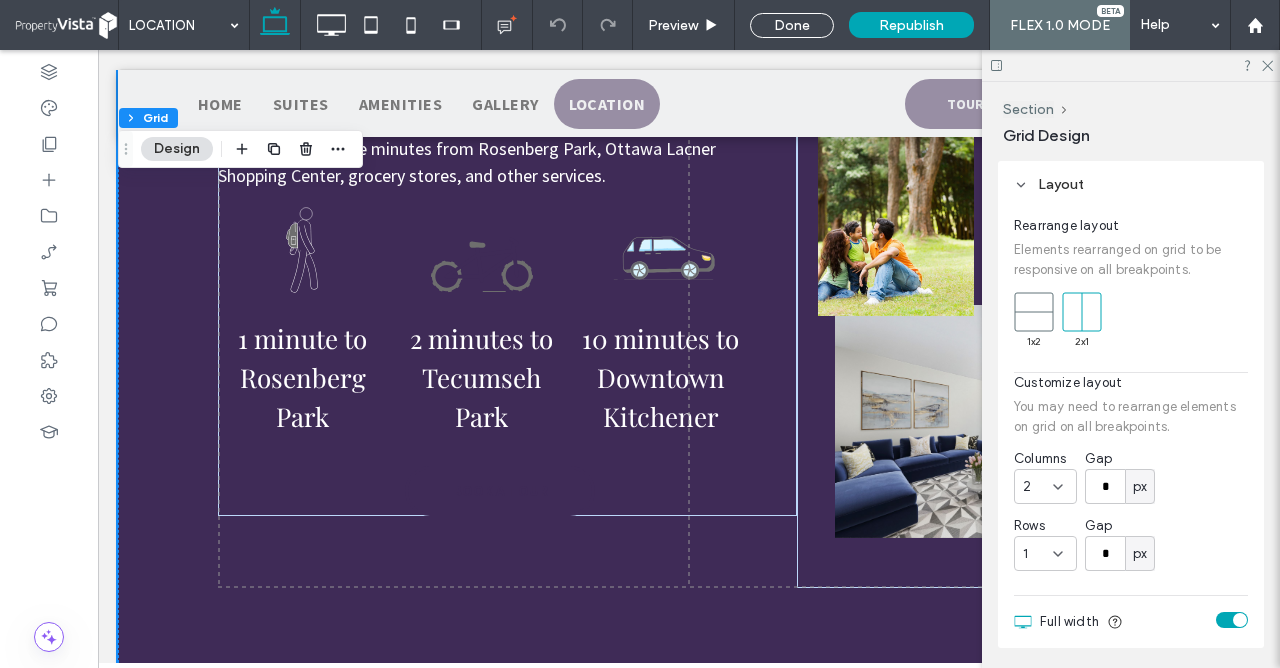 scroll, scrollTop: 510, scrollLeft: 0, axis: vertical 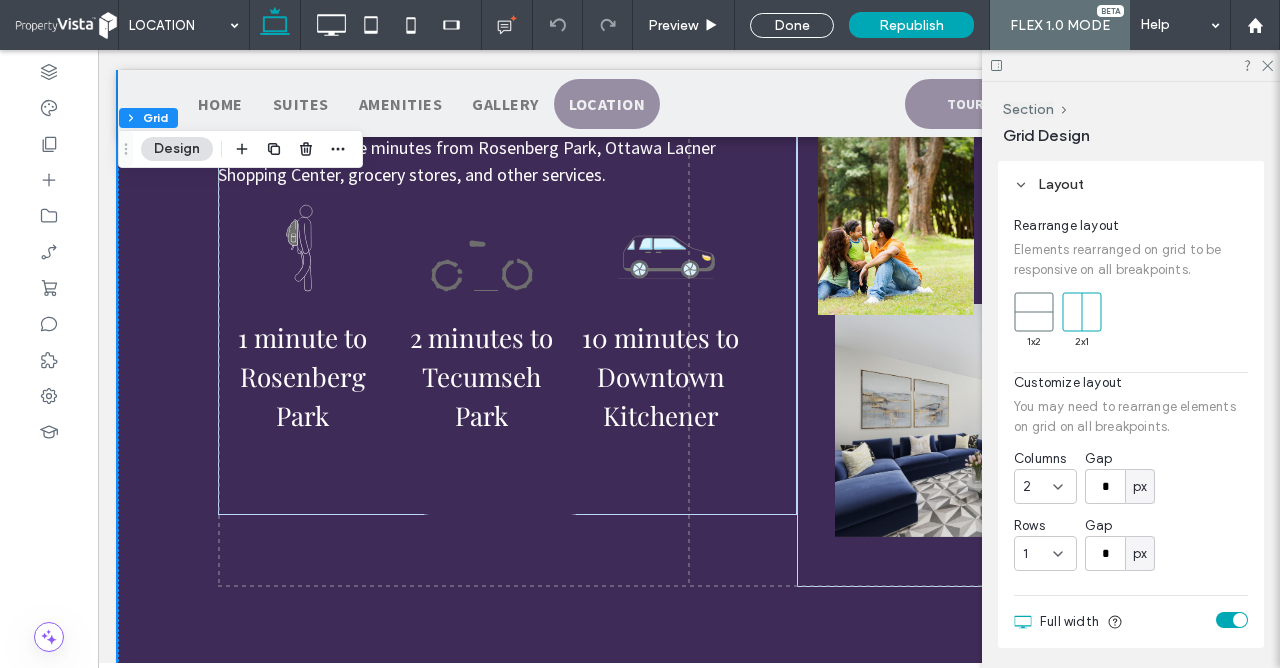 click on "Location
Click To Paste
Row + Add Section Double click to exit Flex Mode
Discover the Community
Conveniently located at the corner of Heritage Dr. and Ottawa St. N., 607-611 Heritage Dr. are minutes from Rosenberg Park, Ottawa Lacner Shopping Center, grocery stores, and other services.
1 minute to Rosenberg Park
2 minutes to Tecumseh Park
10 minutes to Downtown Kitchener
BOOK A TOUR
Row Click to edit in Flex Mode + Add Section
Click To Paste
Kitchener
BOOK A TOUR
Click To Paste
Row Double click to exit Flex Mode + Add Section
Food & Drink
Fitness & Recreation" at bounding box center [689, 866] 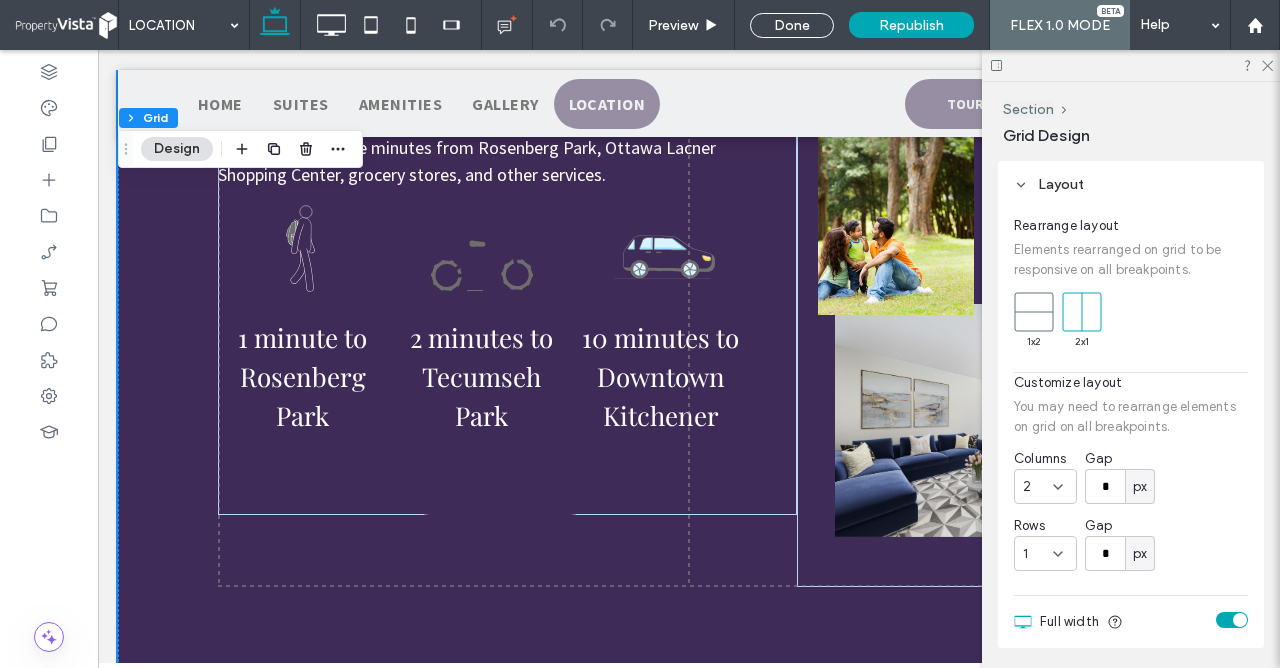 click on "Location
Click To Paste
Row + Add Section Double click to exit Flex Mode
Discover the Community
Conveniently located at the corner of Heritage Dr. and Ottawa St. N., 607-611 Heritage Dr. are minutes from Rosenberg Park, Ottawa Lacner Shopping Center, grocery stores, and other services.
1 minute to Rosenberg Park
2 minutes to Tecumseh Park
10 minutes to Downtown Kitchener
BOOK A TOUR
Row Click to edit in Flex Mode + Add Section
Click To Paste
Kitchener
BOOK A TOUR
Click To Paste
Row Double click to exit Flex Mode + Add Section
Food & Drink
Fitness & Recreation" at bounding box center [689, 866] 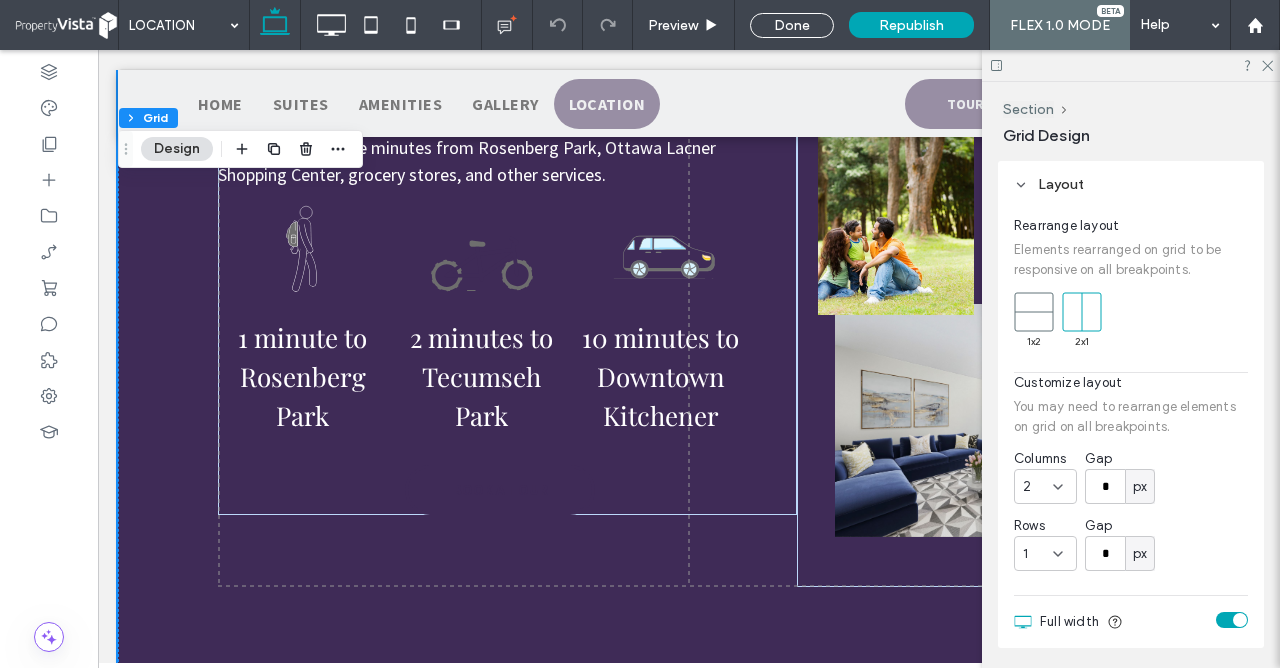 click on "Location
Click To Paste
Row + Add Section Double click to exit Flex Mode
Discover the Community
Conveniently located at the corner of Heritage Dr. and Ottawa St. N., 607-611 Heritage Dr. are minutes from Rosenberg Park, Ottawa Lacner Shopping Center, grocery stores, and other services.
1 minute to Rosenberg Park
2 minutes to Tecumseh Park
10 minutes to Downtown Kitchener
BOOK A TOUR
Row Click to edit in Flex Mode + Add Section
Click To Paste
Kitchener
BOOK A TOUR
Click To Paste
Row Double click to exit Flex Mode + Add Section
Food & Drink
Fitness & Recreation" at bounding box center (689, 866) 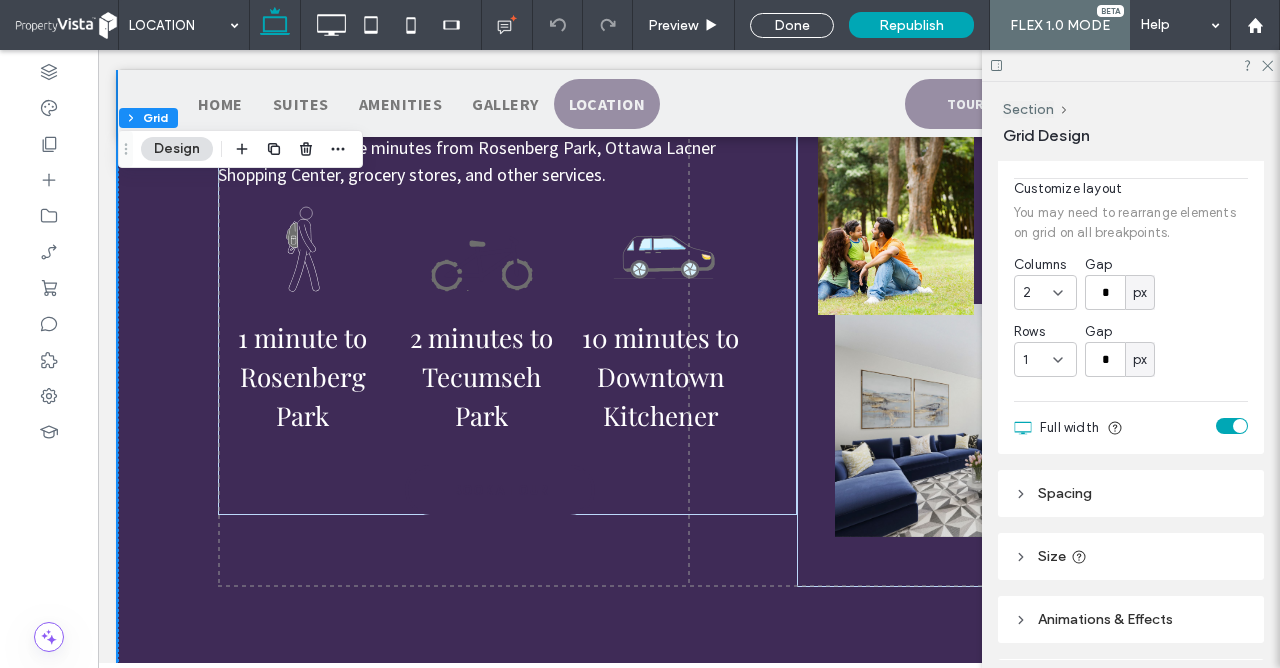 scroll, scrollTop: 319, scrollLeft: 0, axis: vertical 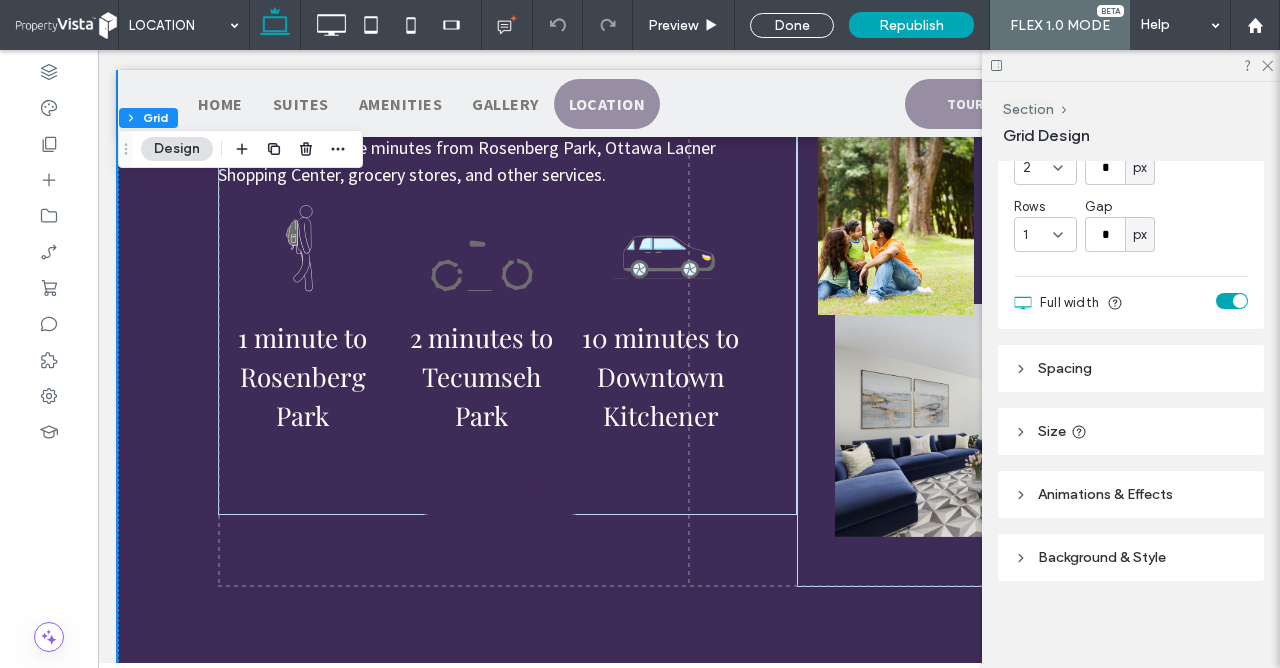 click 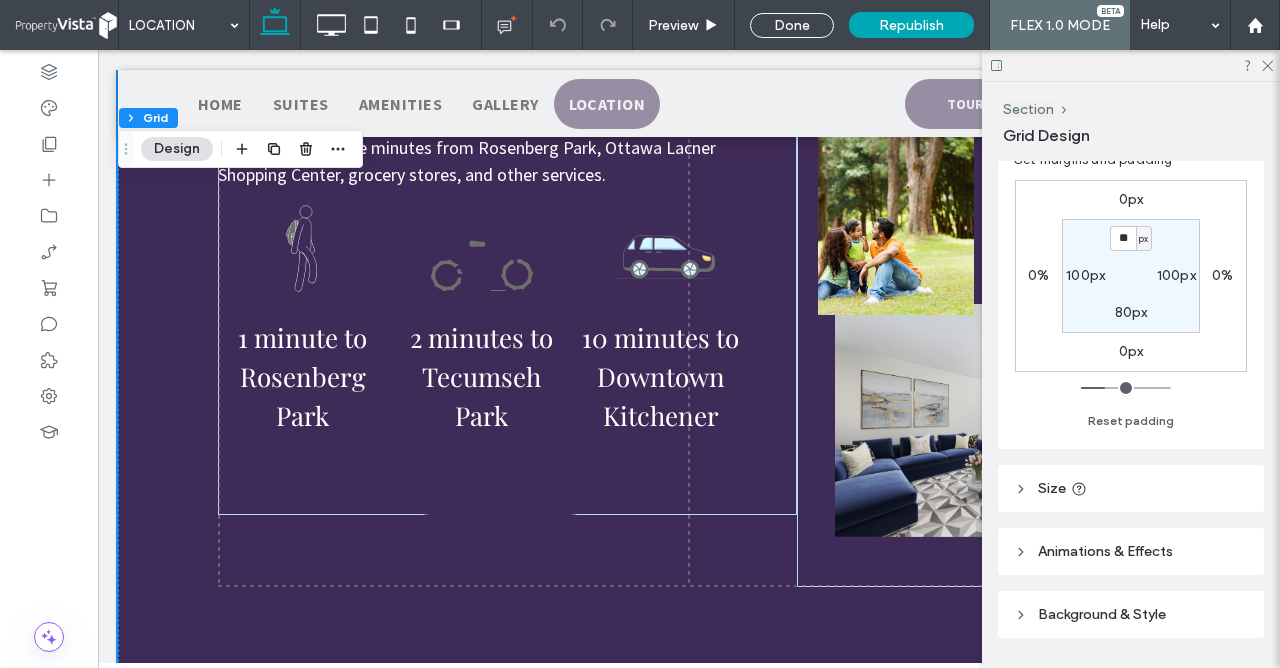 scroll, scrollTop: 626, scrollLeft: 0, axis: vertical 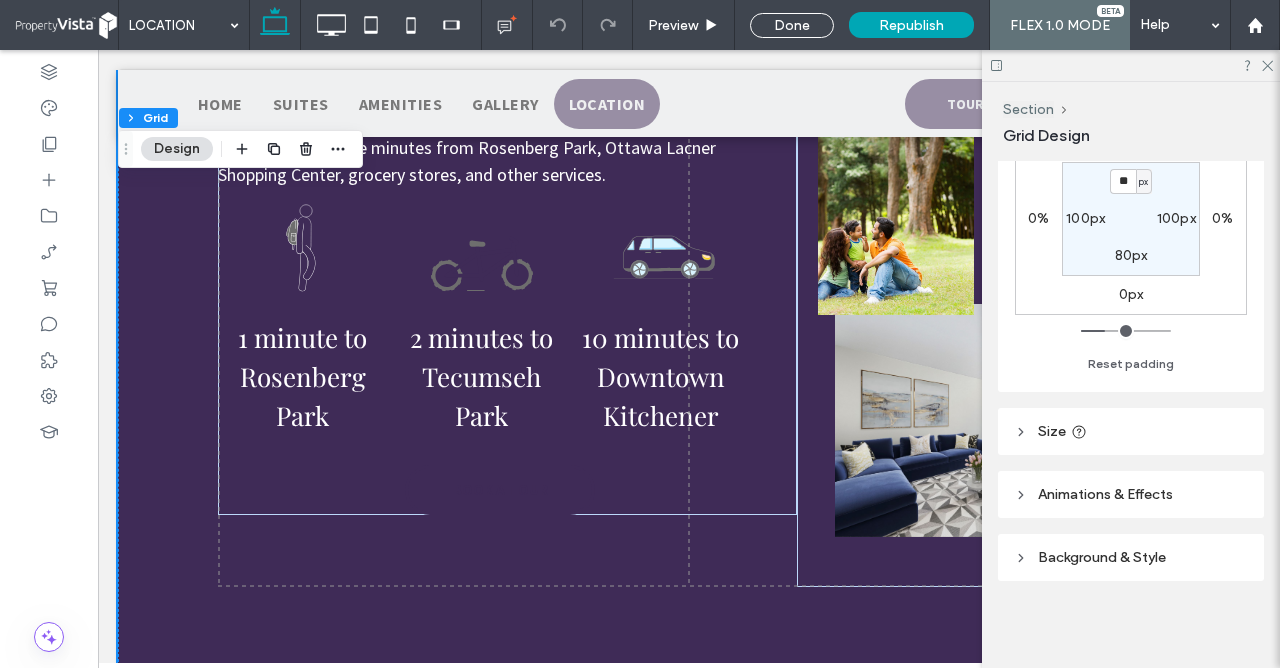 click on "Size" at bounding box center [1131, 431] 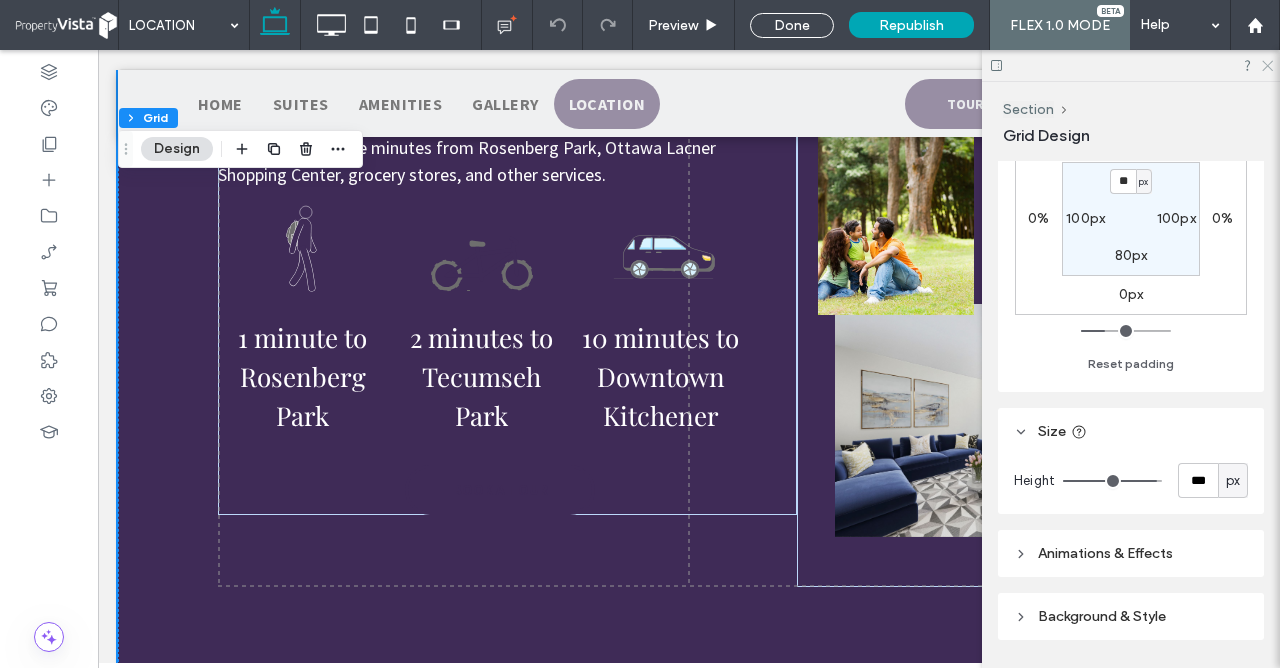 click 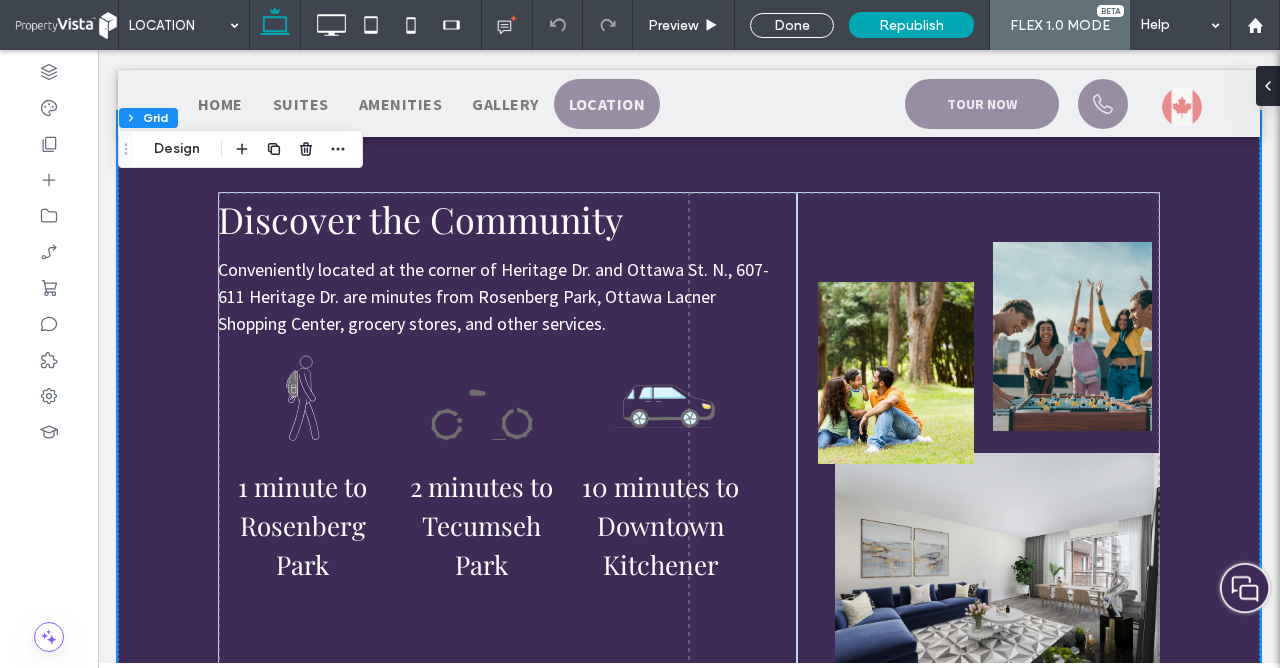 scroll, scrollTop: 360, scrollLeft: 0, axis: vertical 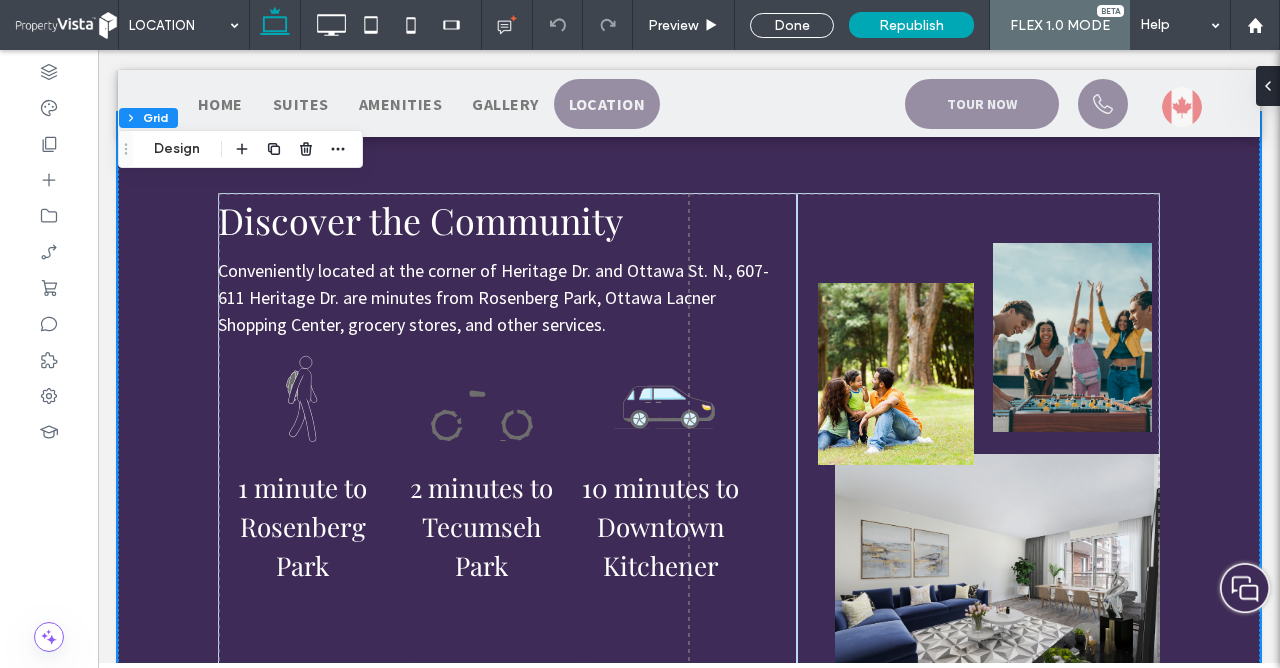 click on "Location
Click To Paste
Row + Add Section Double click to exit Flex Mode
Discover the Community
Conveniently located at the corner of Heritage Dr. and Ottawa St. N., 607-611 Heritage Dr. are minutes from Rosenberg Park, Ottawa Lacner Shopping Center, grocery stores, and other services.
1 minute to Rosenberg Park
2 minutes to Tecumseh Park
10 minutes to Downtown Kitchener
BOOK A TOUR
Row Click to edit in Flex Mode + Add Section
Click To Paste
Kitchener
BOOK A TOUR
Click To Paste
Row Double click to exit Flex Mode + Add Section
Food & Drink
Fitness & Recreation" at bounding box center (689, 1016) 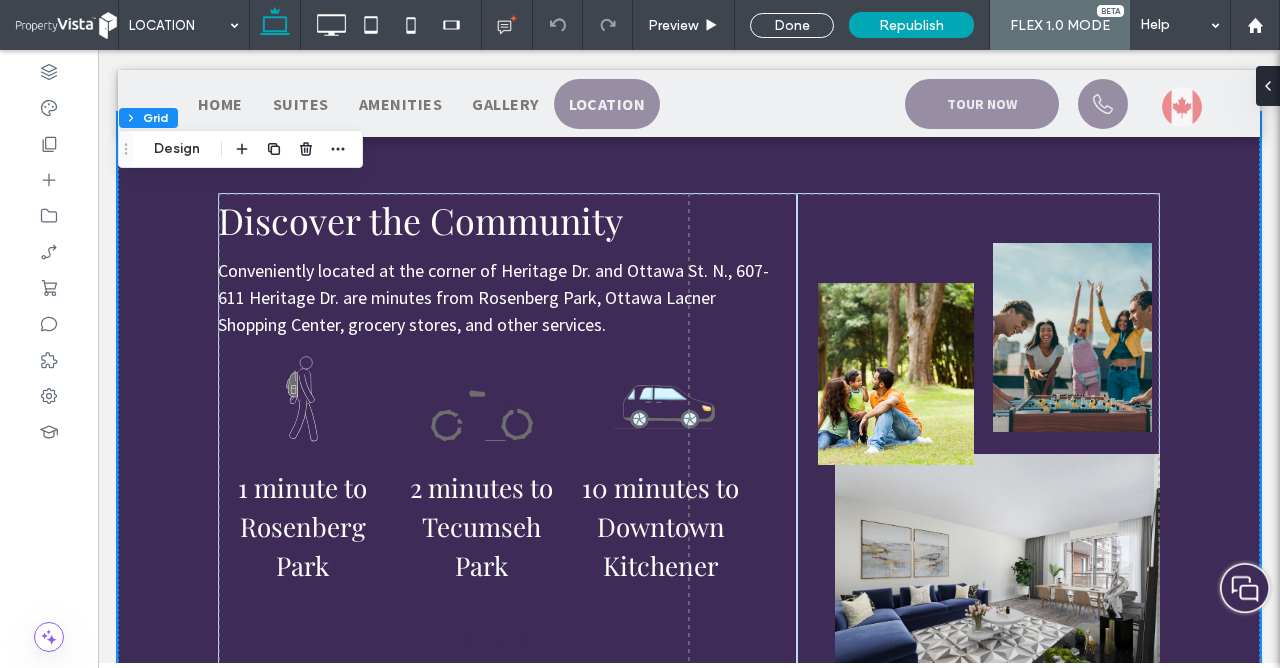 click on "Location
Click To Paste
Row + Add Section Double click to exit Flex Mode
Discover the Community
Conveniently located at the corner of Heritage Dr. and Ottawa St. N., 607-611 Heritage Dr. are minutes from Rosenberg Park, Ottawa Lacner Shopping Center, grocery stores, and other services.
1 minute to Rosenberg Park
2 minutes to Tecumseh Park
10 minutes to Downtown Kitchener
BOOK A TOUR
Row Click to edit in Flex Mode + Add Section
Click To Paste
Kitchener
BOOK A TOUR
Click To Paste
Row Double click to exit Flex Mode + Add Section
Food & Drink
Fitness & Recreation" at bounding box center [689, 1016] 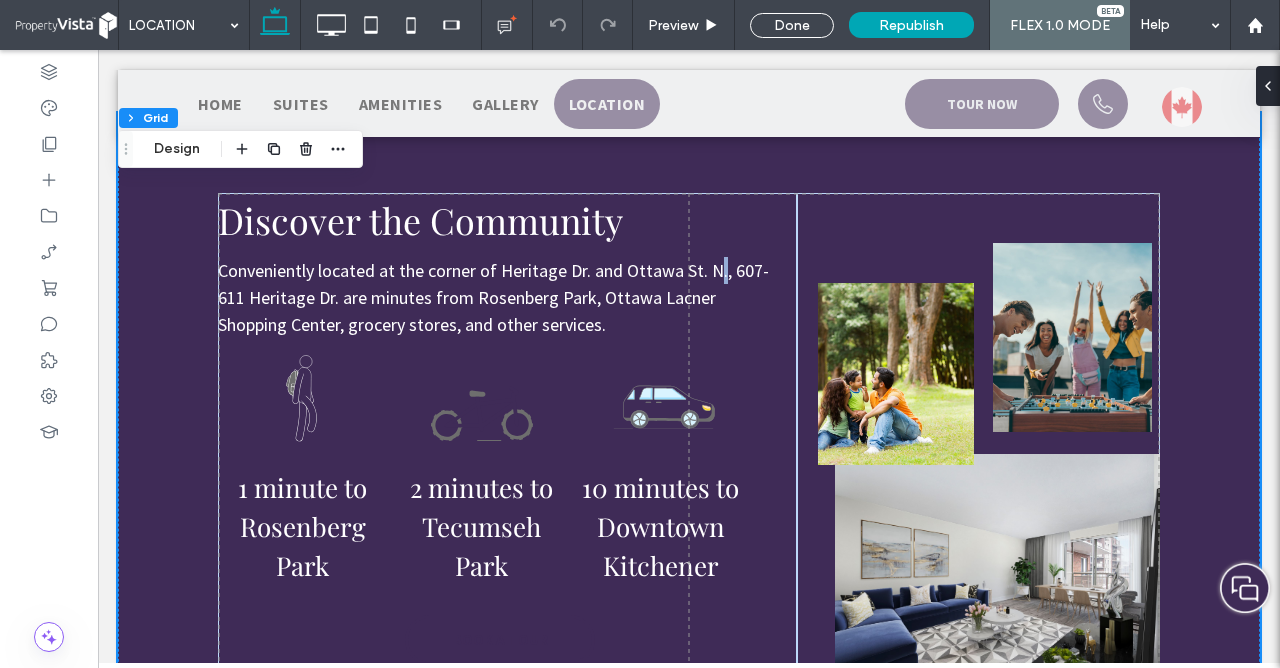 click on "Location
Click To Paste
Row + Add Section Double click to exit Flex Mode
Discover the Community
Conveniently located at the corner of Heritage Dr. and Ottawa St. N., 607-611 Heritage Dr. are minutes from Rosenberg Park, Ottawa Lacner Shopping Center, grocery stores, and other services.
1 minute to Rosenberg Park
2 minutes to Tecumseh Park
10 minutes to Downtown Kitchener
BOOK A TOUR
Row Click to edit in Flex Mode + Add Section
Click To Paste
Kitchener
BOOK A TOUR
Click To Paste
Row Double click to exit Flex Mode + Add Section
Food & Drink
Fitness & Recreation" at bounding box center (689, 1016) 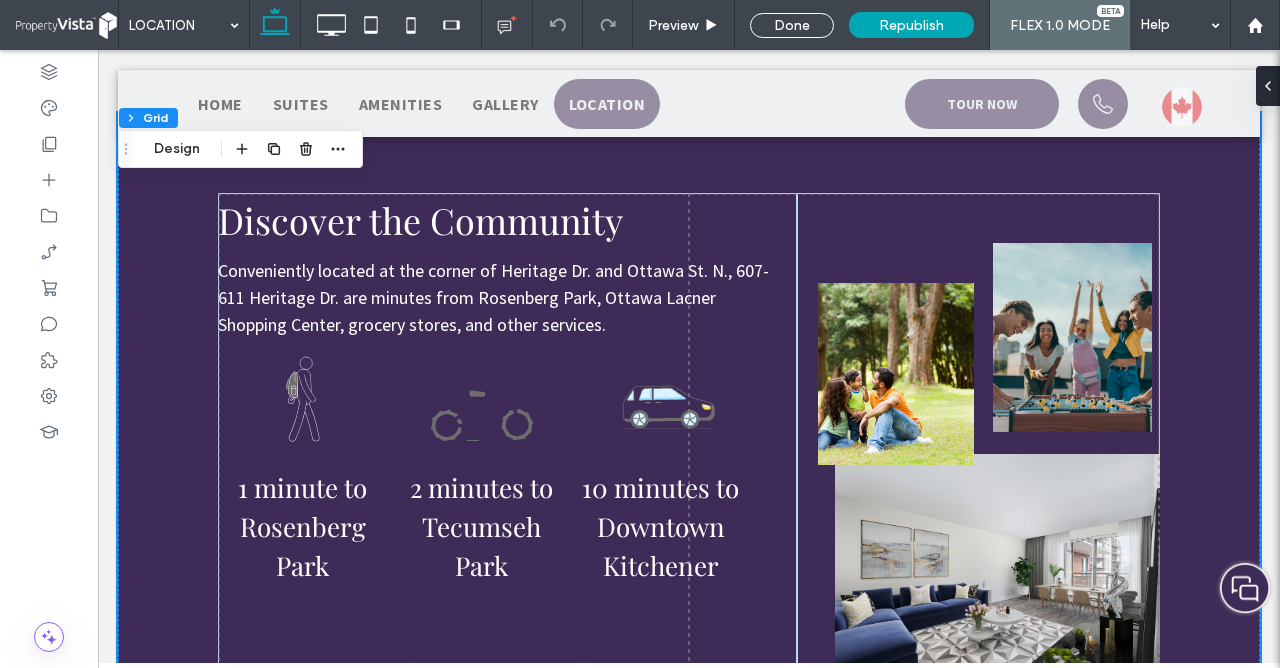 click on "Location
Click To Paste
Row + Add Section Double click to exit Flex Mode
Discover the Community
Conveniently located at the corner of Heritage Dr. and Ottawa St. N., 607-611 Heritage Dr. are minutes from Rosenberg Park, Ottawa Lacner Shopping Center, grocery stores, and other services.
1 minute to Rosenberg Park
2 minutes to Tecumseh Park
10 minutes to Downtown Kitchener
BOOK A TOUR
Row Click to edit in Flex Mode + Add Section
Click To Paste
Kitchener
BOOK A TOUR
Click To Paste
Row Double click to exit Flex Mode + Add Section
Food & Drink
Fitness & Recreation" at bounding box center [689, 1016] 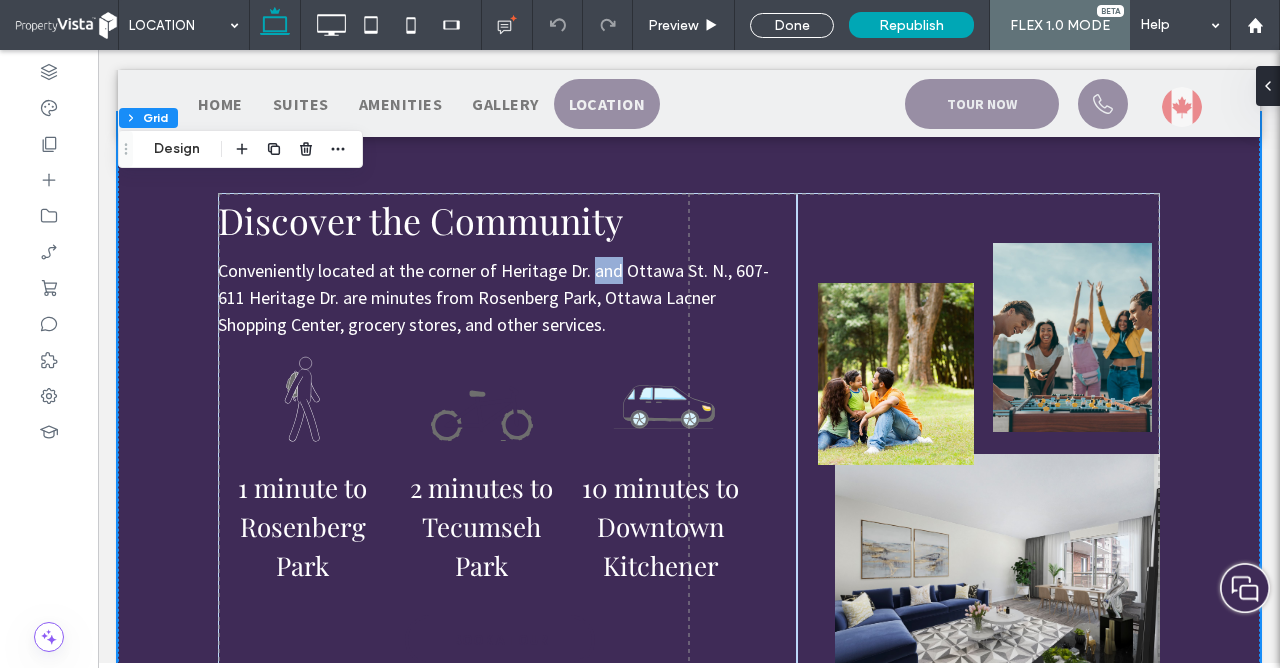 click on "Location
Click To Paste
Row + Add Section Double click to exit Flex Mode
Discover the Community
Conveniently located at the corner of Heritage Dr. and Ottawa St. N., 607-611 Heritage Dr. are minutes from Rosenberg Park, Ottawa Lacner Shopping Center, grocery stores, and other services.
1 minute to Rosenberg Park
2 minutes to Tecumseh Park
10 minutes to Downtown Kitchener
BOOK A TOUR
Row Click to edit in Flex Mode + Add Section
Click To Paste
Kitchener
BOOK A TOUR
Click To Paste
Row Double click to exit Flex Mode + Add Section
Food & Drink
Fitness & Recreation" at bounding box center [689, 1016] 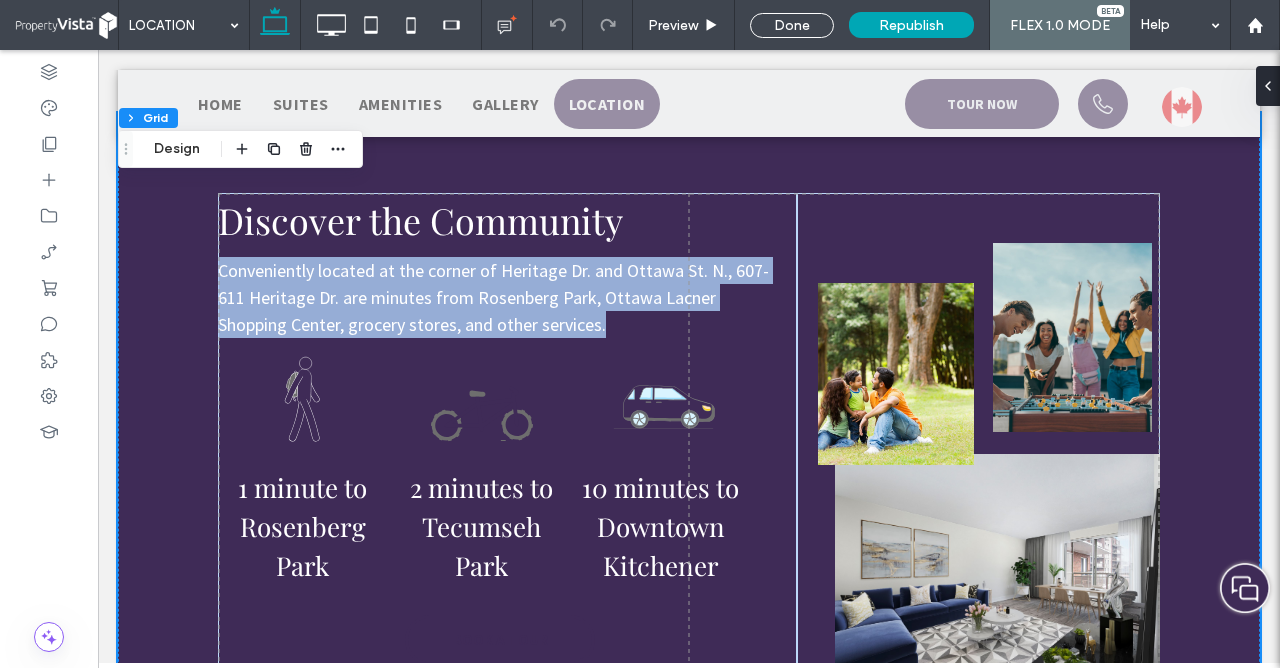 click on "Location
Click To Paste
Row + Add Section Double click to exit Flex Mode
Discover the Community
Conveniently located at the corner of Heritage Dr. and Ottawa St. N., 607-611 Heritage Dr. are minutes from Rosenberg Park, Ottawa Lacner Shopping Center, grocery stores, and other services.
1 minute to Rosenberg Park
2 minutes to Tecumseh Park
10 minutes to Downtown Kitchener
BOOK A TOUR
Row Click to edit in Flex Mode + Add Section
Click To Paste
Kitchener
BOOK A TOUR
Click To Paste
Row Double click to exit Flex Mode + Add Section
Food & Drink
Fitness & Recreation" at bounding box center (689, 1016) 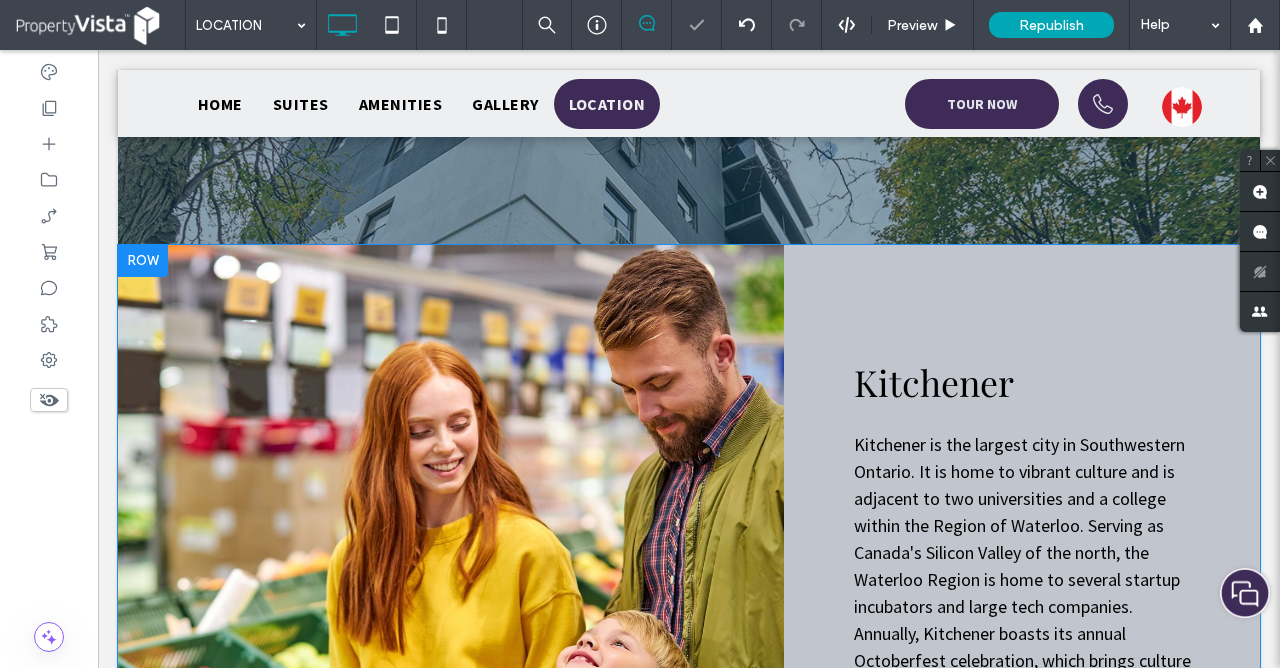 scroll, scrollTop: 0, scrollLeft: 0, axis: both 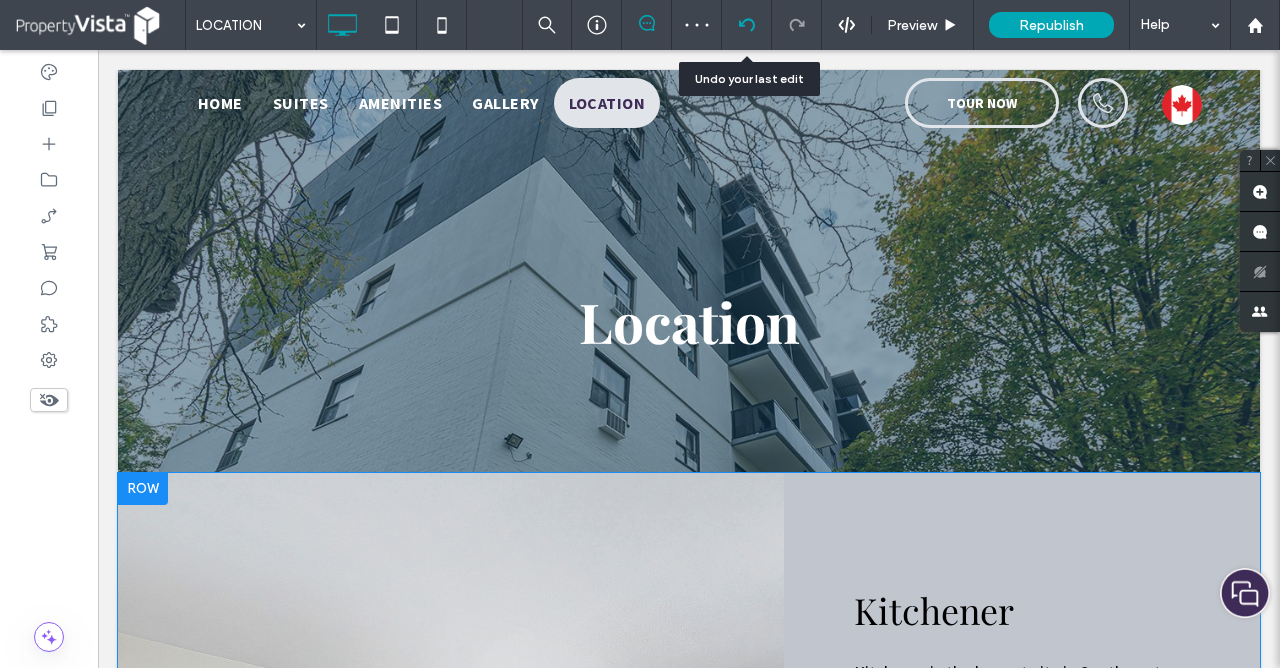 click 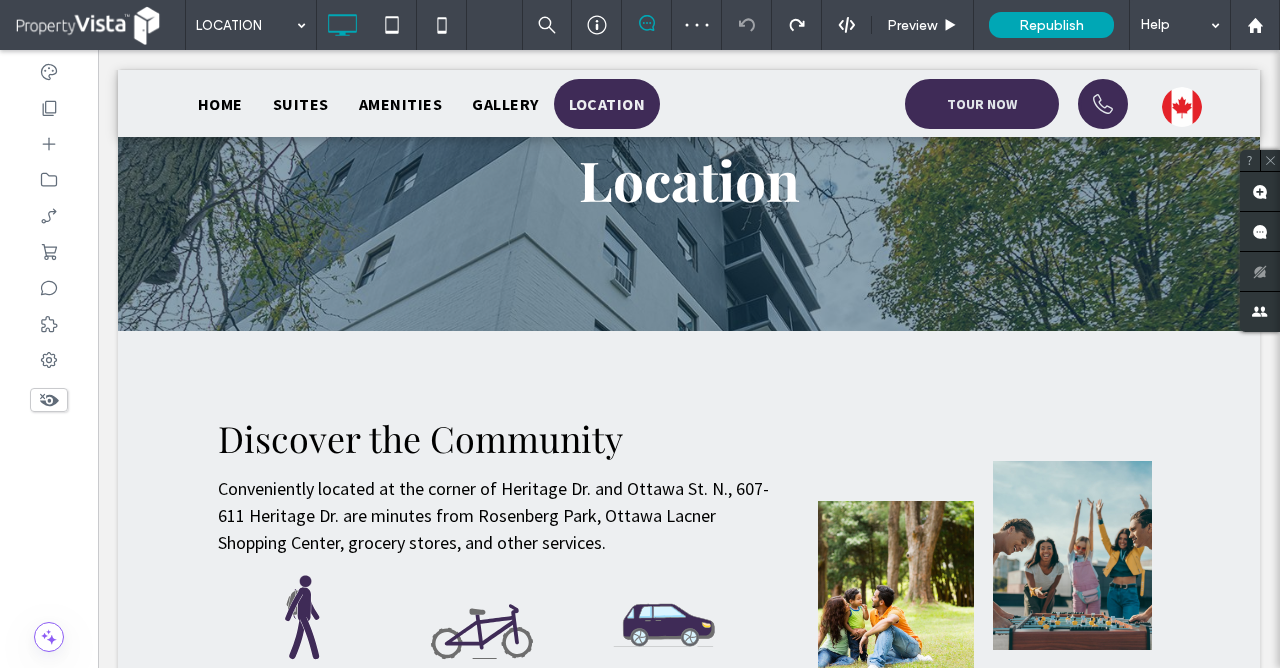 scroll, scrollTop: 150, scrollLeft: 0, axis: vertical 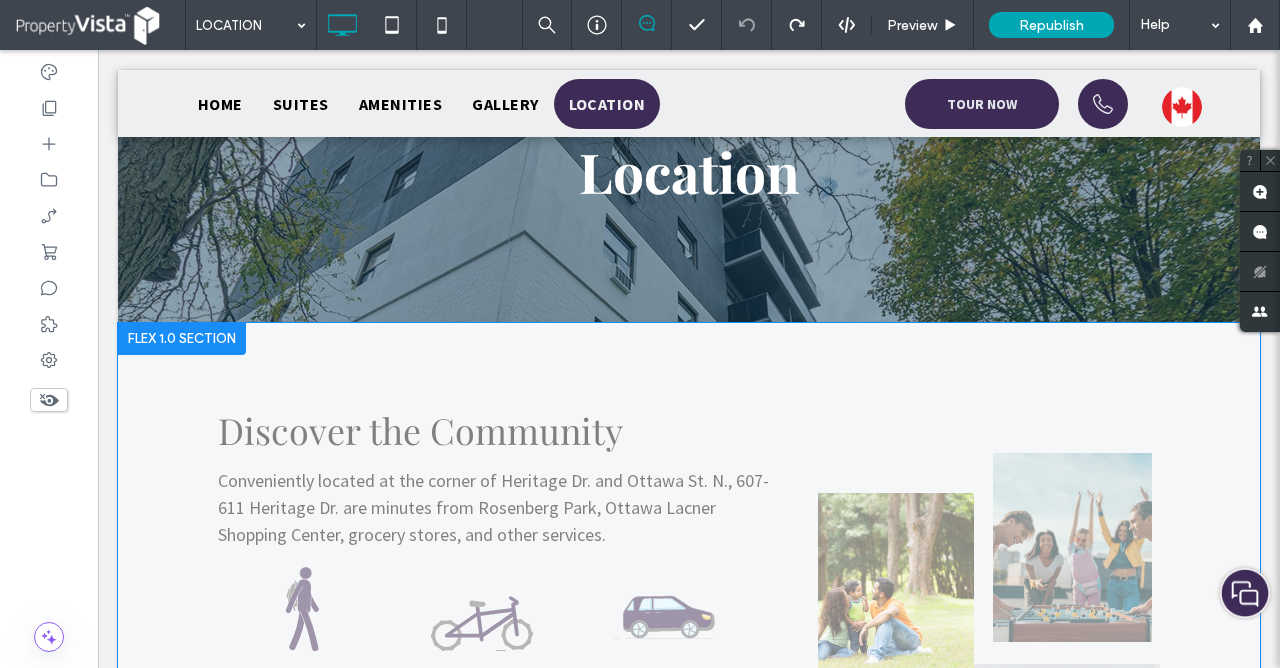 click at bounding box center [182, 339] 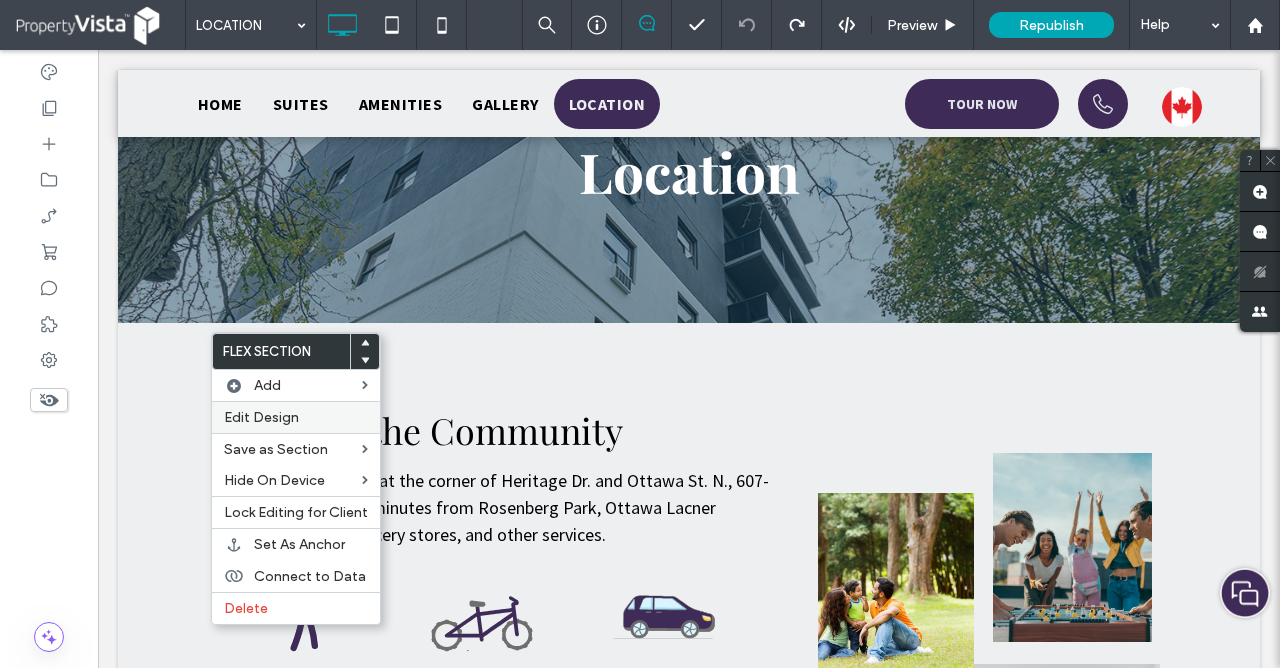 click on "Edit Design" at bounding box center (296, 417) 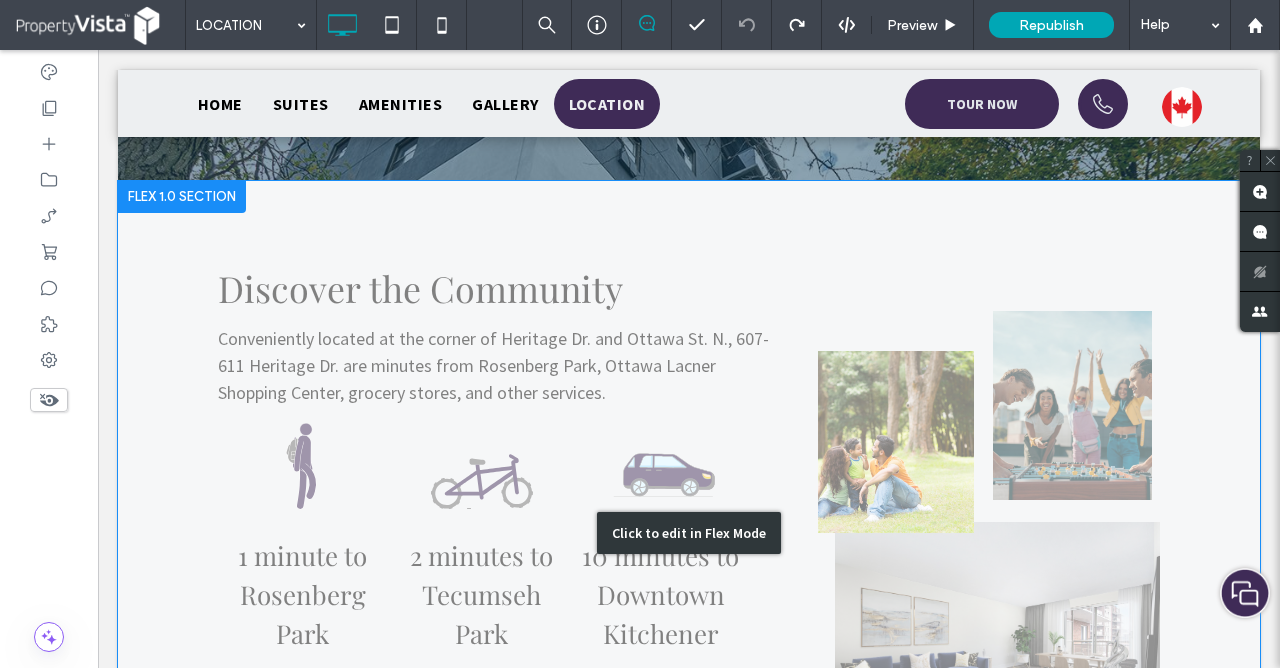 scroll, scrollTop: 287, scrollLeft: 0, axis: vertical 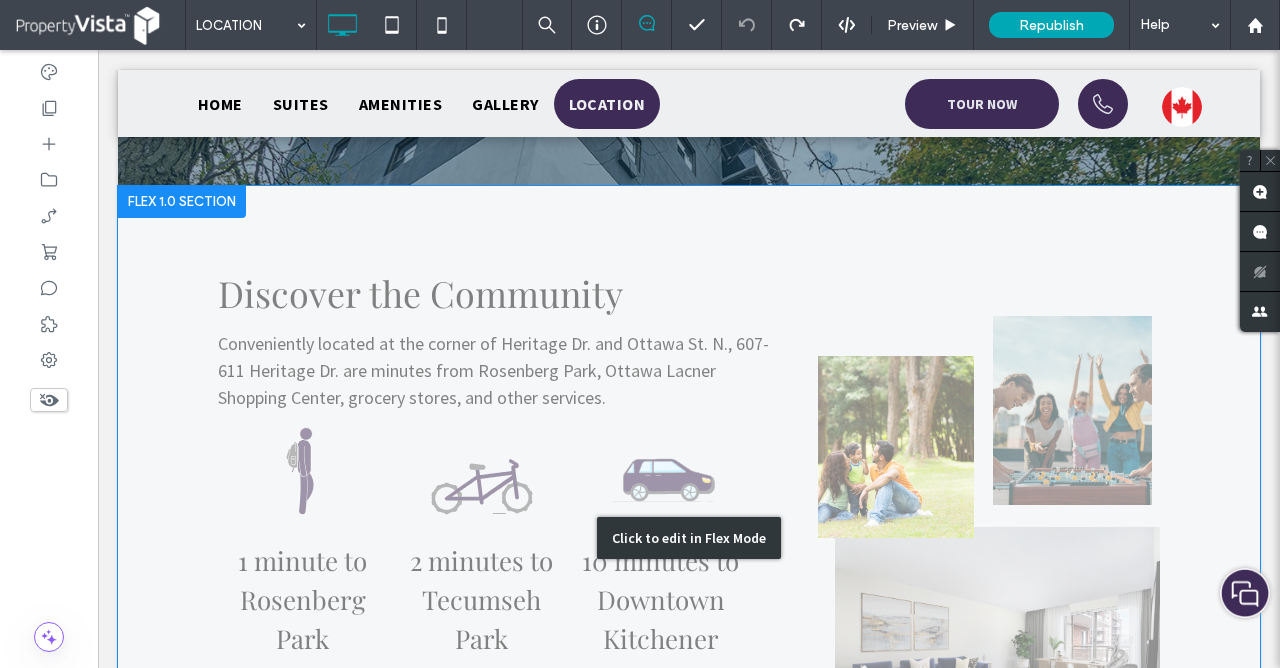 click on "Click to edit in Flex Mode" at bounding box center (689, 538) 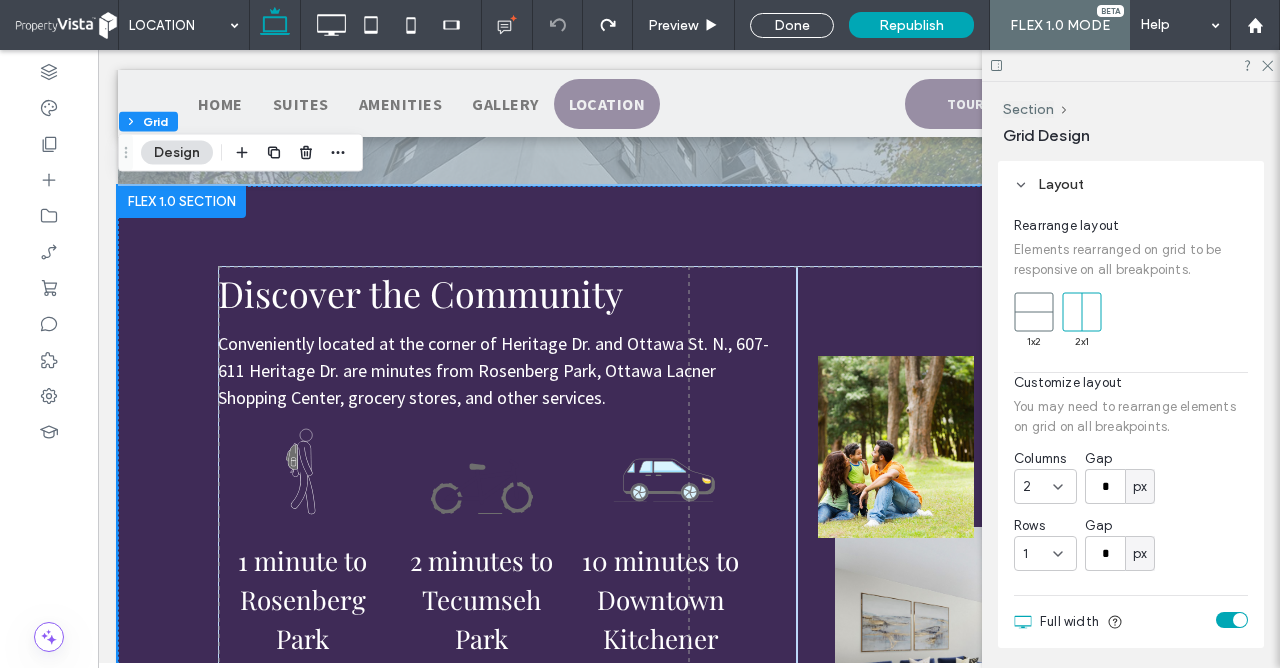 click at bounding box center [1064, 110] 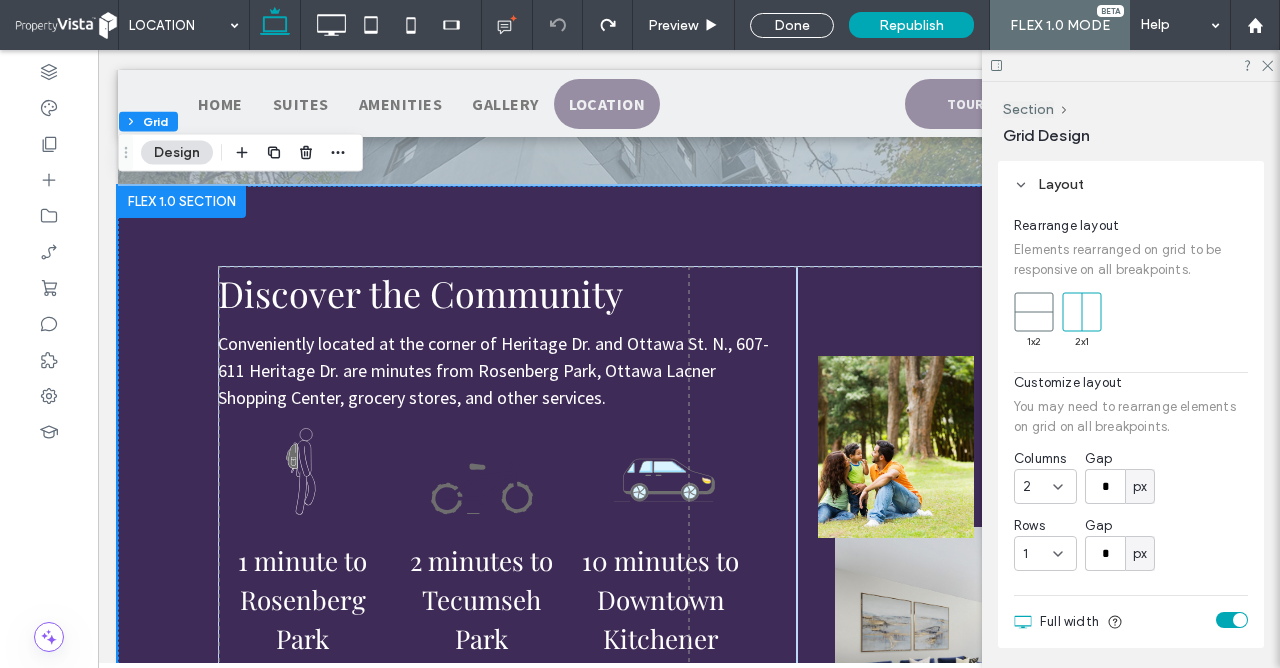 click 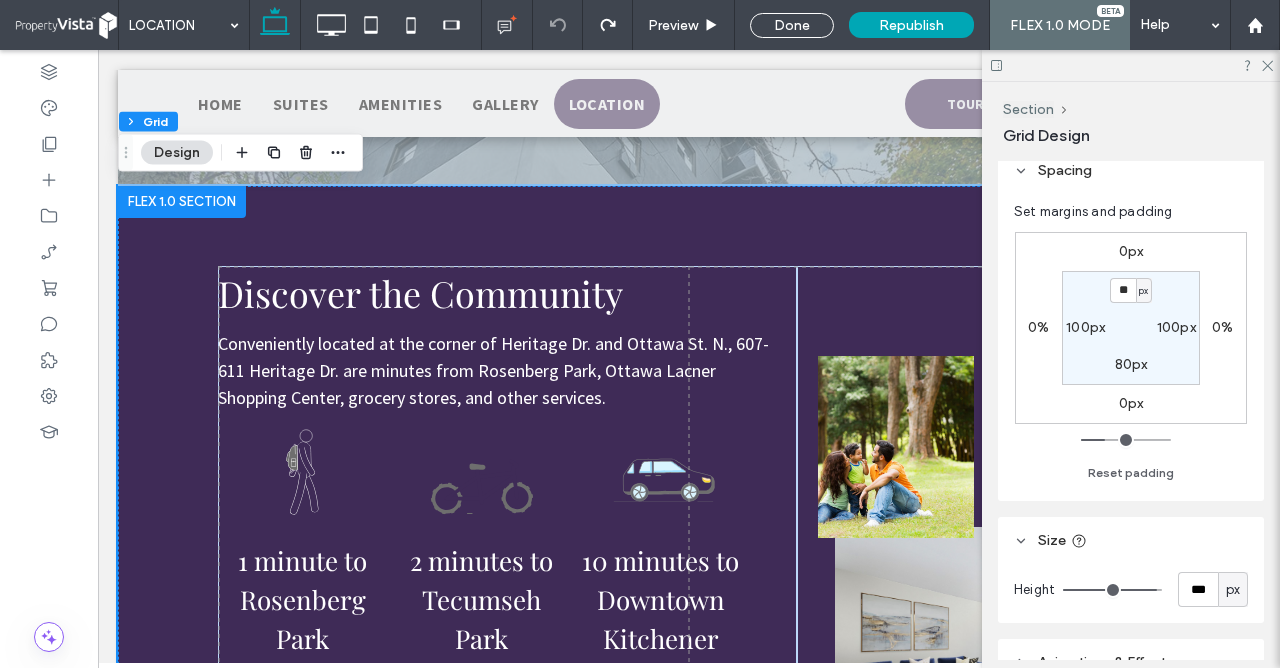scroll, scrollTop: 685, scrollLeft: 0, axis: vertical 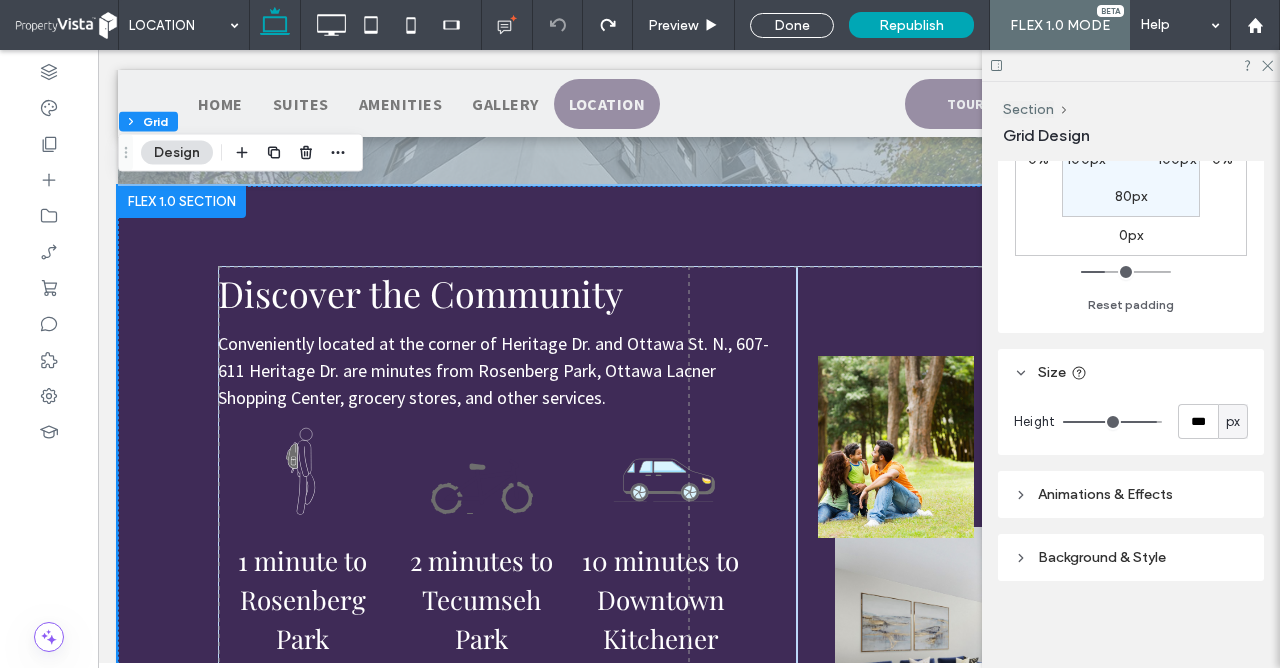 click on "Animations & Effects" at bounding box center (1105, 494) 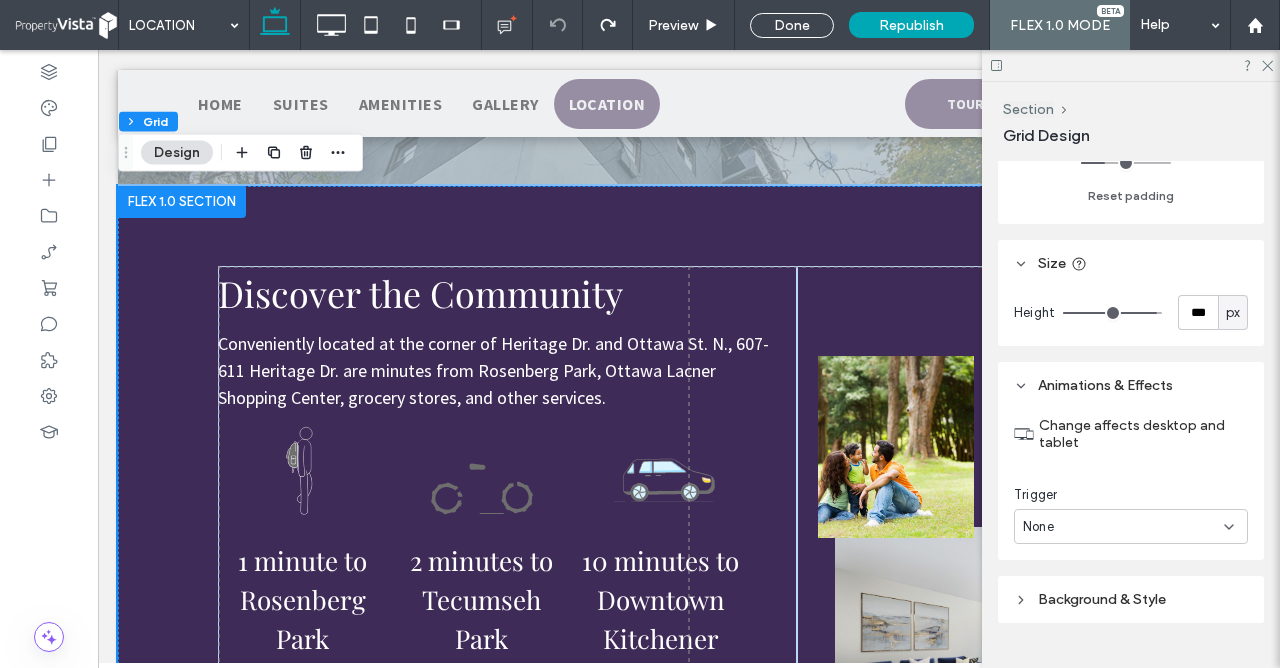scroll, scrollTop: 836, scrollLeft: 0, axis: vertical 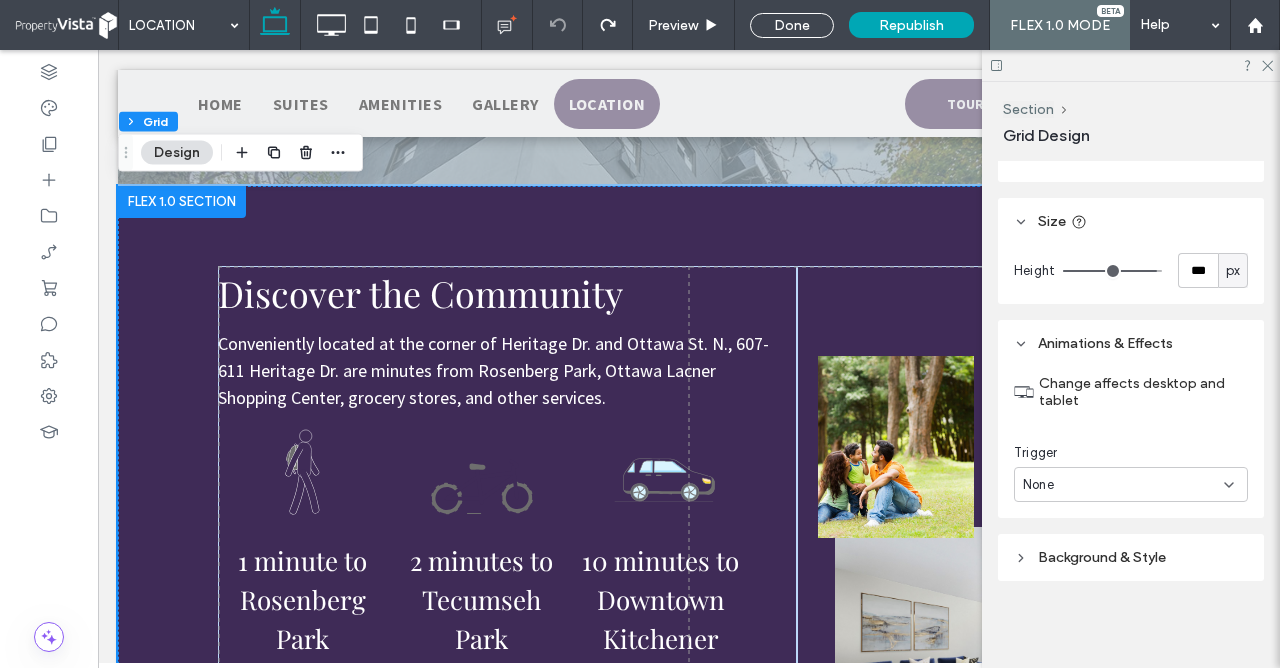click on "Background & Style" at bounding box center (1131, 557) 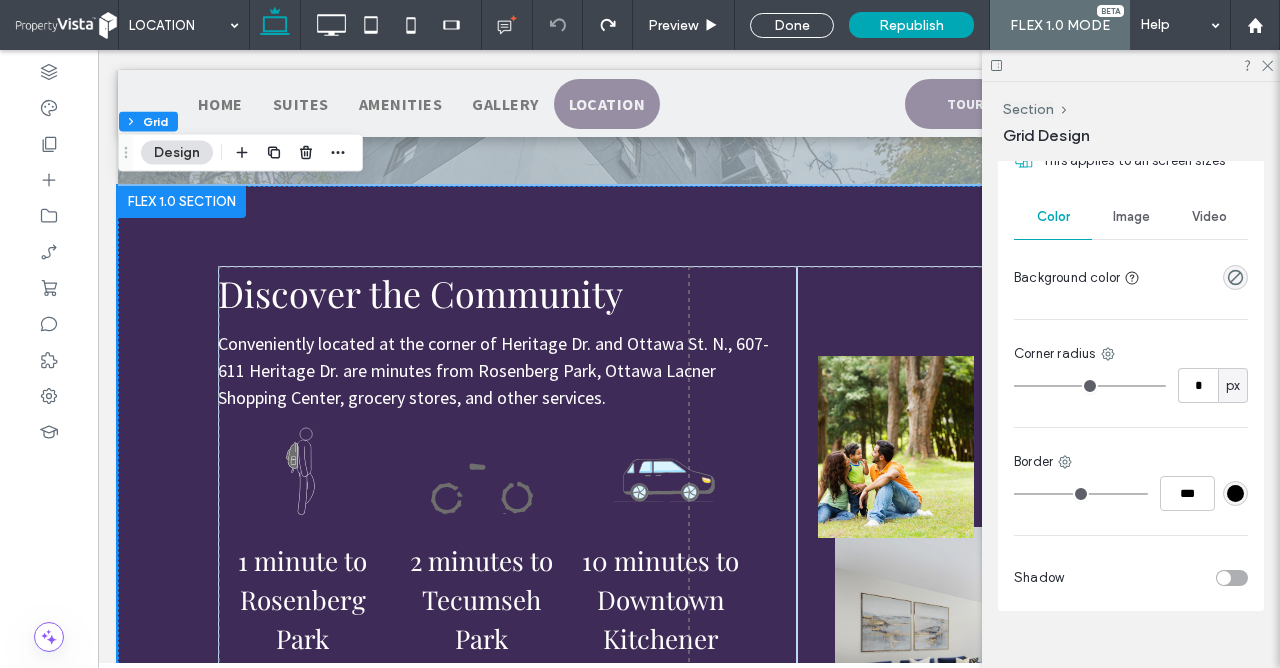 scroll, scrollTop: 1304, scrollLeft: 0, axis: vertical 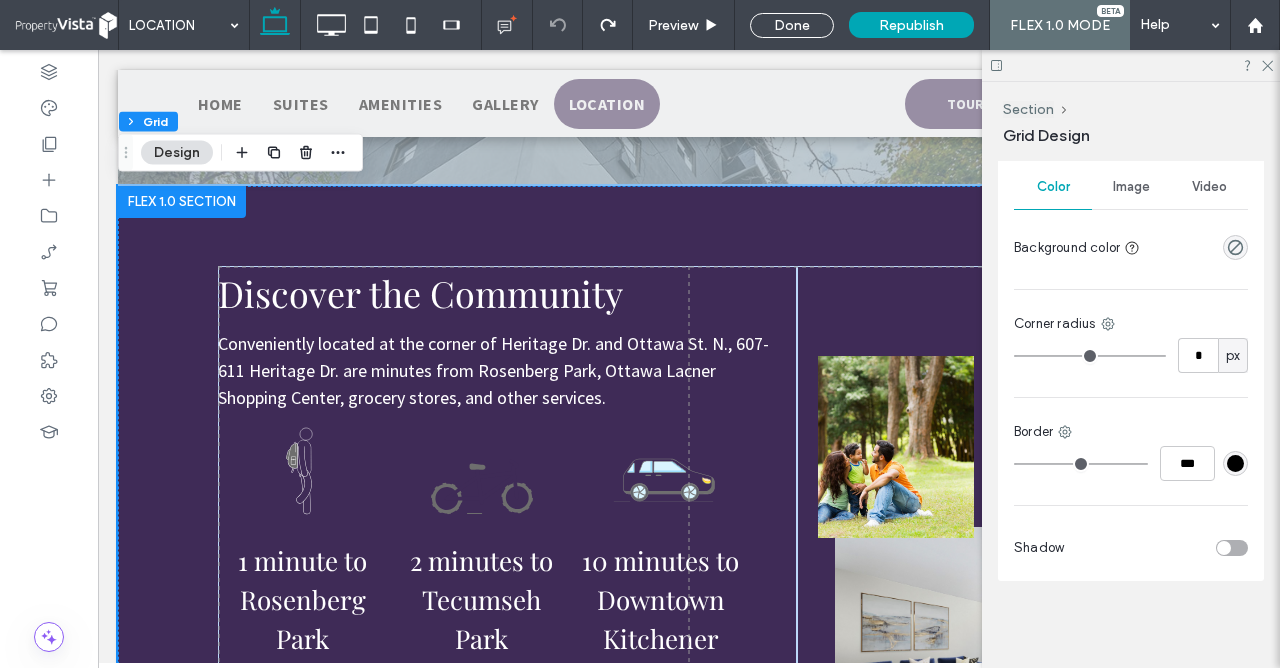 click on "Location
Click To Paste     Click To Paste
Row Double click to exit Flex Mode
Discover the Community
Conveniently located at the corner of Heritage Dr. and Ottawa St. N., 607-611 Heritage Dr. are minutes from Rosenberg Park, Ottawa Lacner Shopping Center, grocery stores, and other services.
1 minute to Rosenberg Park
2 minutes to Tecumseh Park
10 minutes to Downtown Kitchener
BOOK A TOUR
Row Click to edit in Flex Mode + Add Section
Click To Paste     Click To Paste
Kitchener
BOOK A TOUR
Click To Paste     Click To Paste
Row + Add Section Double click to exit Flex Mode
Food & Drink" at bounding box center (689, 1089) 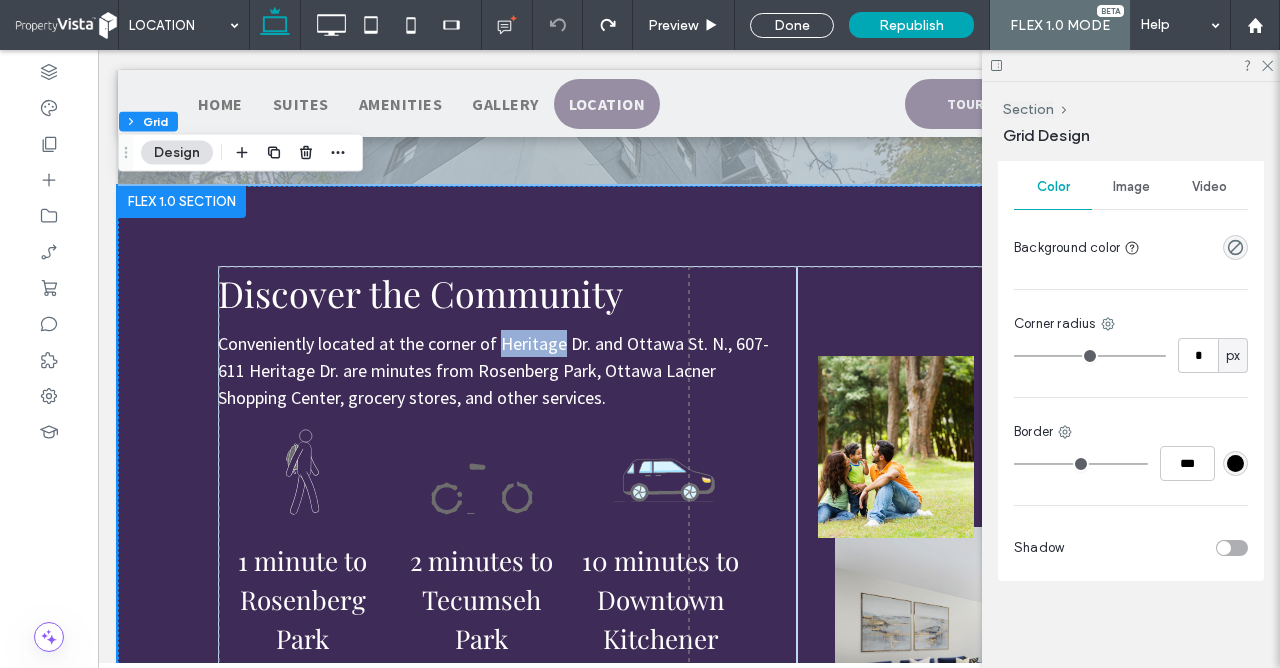 click on "Location
Click To Paste     Click To Paste
Row Double click to exit Flex Mode
Discover the Community
Conveniently located at the corner of Heritage Dr. and Ottawa St. N., 607-611 Heritage Dr. are minutes from Rosenberg Park, Ottawa Lacner Shopping Center, grocery stores, and other services.
1 minute to Rosenberg Park
2 minutes to Tecumseh Park
10 minutes to Downtown Kitchener
BOOK A TOUR
Row Click to edit in Flex Mode + Add Section
Click To Paste     Click To Paste
Kitchener
BOOK A TOUR
Click To Paste     Click To Paste
Row + Add Section Double click to exit Flex Mode
Food & Drink" at bounding box center [689, 1089] 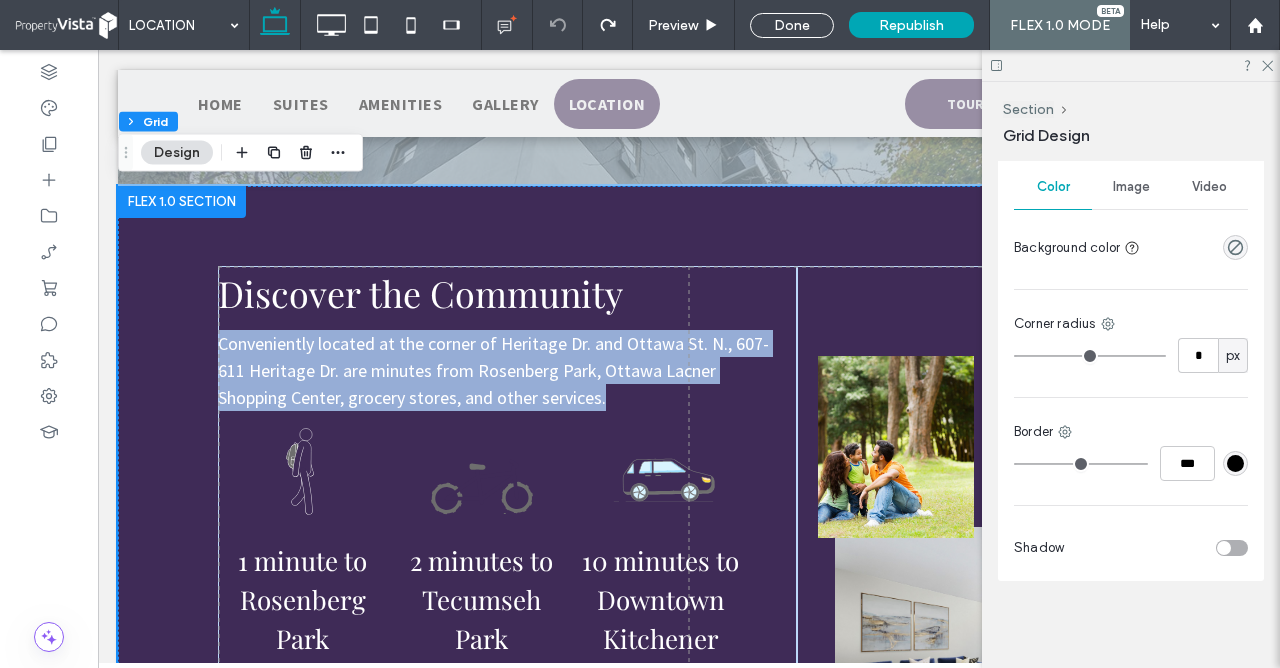 click on "Location
Click To Paste     Click To Paste
Row Double click to exit Flex Mode
Discover the Community
Conveniently located at the corner of Heritage Dr. and Ottawa St. N., 607-611 Heritage Dr. are minutes from Rosenberg Park, Ottawa Lacner Shopping Center, grocery stores, and other services.
1 minute to Rosenberg Park
2 minutes to Tecumseh Park
10 minutes to Downtown Kitchener
BOOK A TOUR
Row Click to edit in Flex Mode + Add Section
Click To Paste     Click To Paste
Kitchener
BOOK A TOUR
Click To Paste     Click To Paste
Row + Add Section Double click to exit Flex Mode
Food & Drink" at bounding box center (689, 1089) 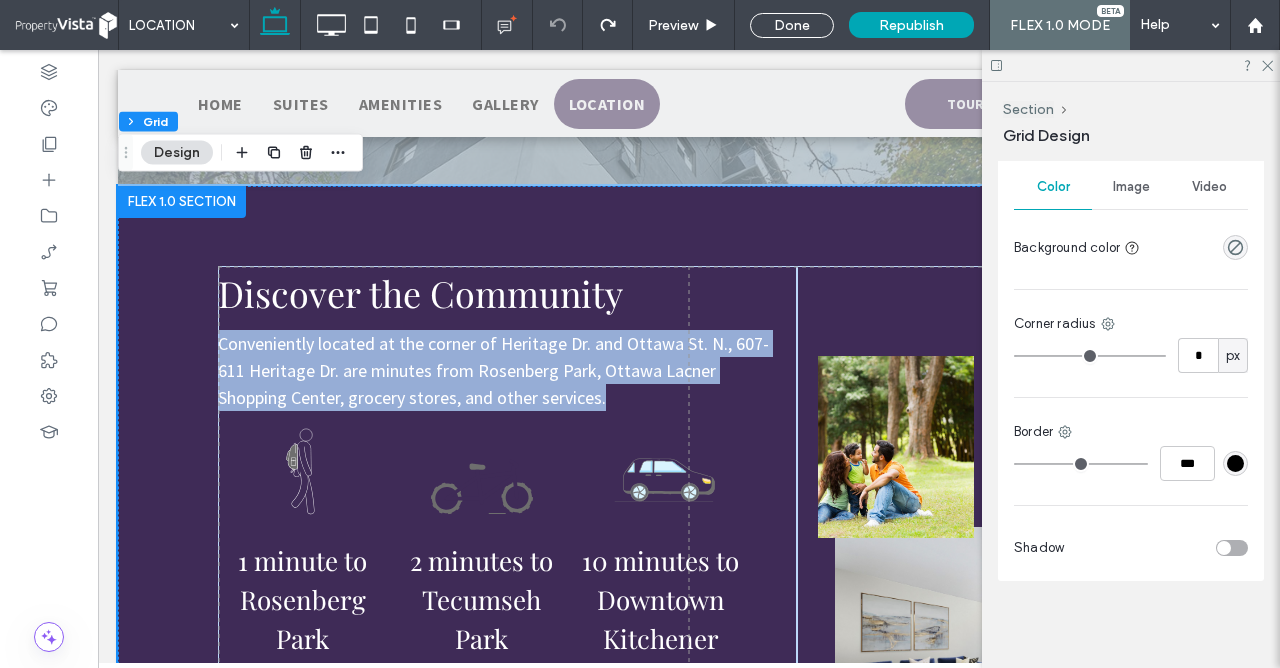 click on "Location
Click To Paste     Click To Paste
Row Double click to exit Flex Mode
Discover the Community
Conveniently located at the corner of Heritage Dr. and Ottawa St. N., 607-611 Heritage Dr. are minutes from Rosenberg Park, Ottawa Lacner Shopping Center, grocery stores, and other services.
1 minute to Rosenberg Park
2 minutes to Tecumseh Park
10 minutes to Downtown Kitchener
BOOK A TOUR
Row Click to edit in Flex Mode + Add Section
Click To Paste     Click To Paste
Kitchener
BOOK A TOUR
Click To Paste     Click To Paste
Row + Add Section Double click to exit Flex Mode
Food & Drink" at bounding box center (689, 1089) 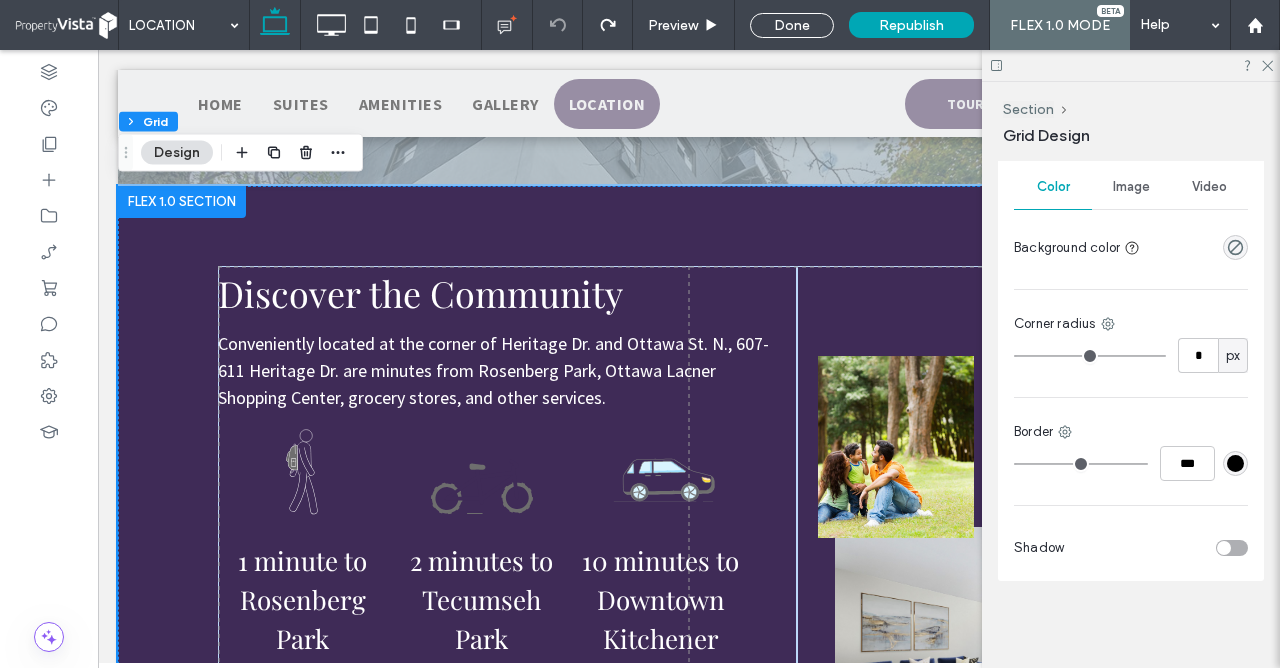 click on "Location
Click To Paste     Click To Paste
Row Double click to exit Flex Mode
Discover the Community
Conveniently located at the corner of Heritage Dr. and Ottawa St. N., 607-611 Heritage Dr. are minutes from Rosenberg Park, Ottawa Lacner Shopping Center, grocery stores, and other services.
1 minute to Rosenberg Park
2 minutes to Tecumseh Park
10 minutes to Downtown Kitchener
BOOK A TOUR
Row Click to edit in Flex Mode + Add Section
Click To Paste     Click To Paste
Kitchener
BOOK A TOUR
Click To Paste     Click To Paste
Row + Add Section Double click to exit Flex Mode
Food & Drink" at bounding box center (689, 1089) 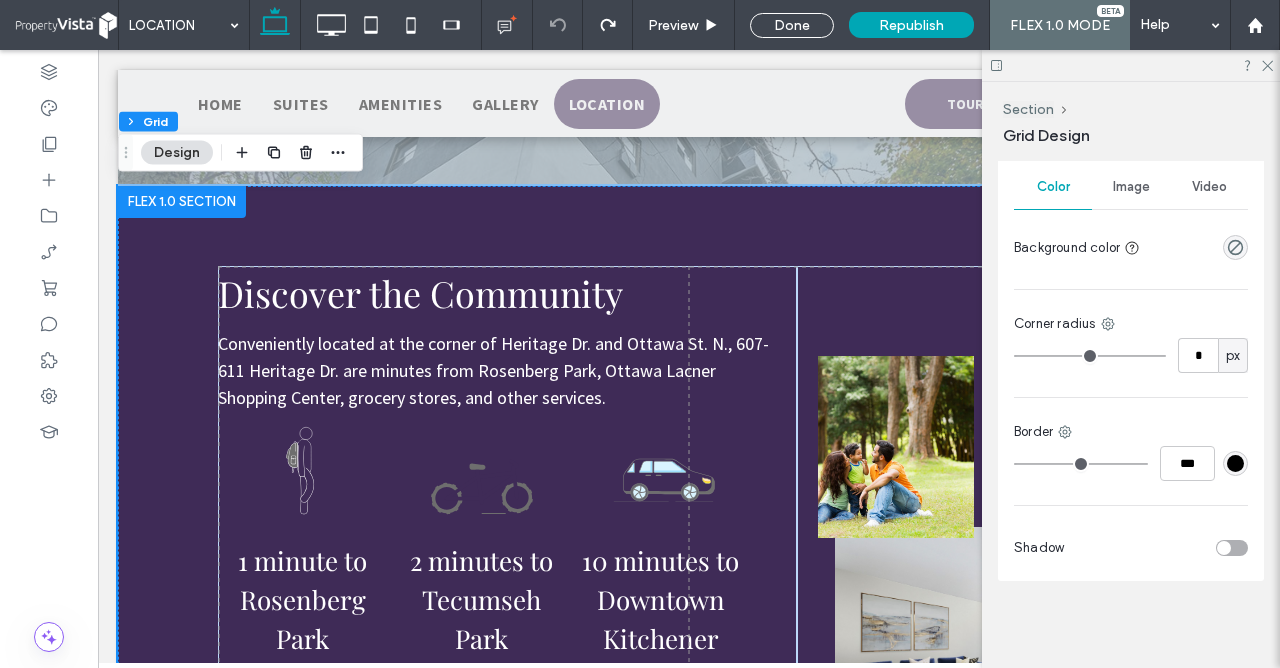 click on "Location
Click To Paste     Click To Paste
Row Double click to exit Flex Mode
Discover the Community
Conveniently located at the corner of Heritage Dr. and Ottawa St. N., 607-611 Heritage Dr. are minutes from Rosenberg Park, Ottawa Lacner Shopping Center, grocery stores, and other services.
1 minute to Rosenberg Park
2 minutes to Tecumseh Park
10 minutes to Downtown Kitchener
BOOK A TOUR
Row Click to edit in Flex Mode + Add Section
Click To Paste     Click To Paste
Kitchener
BOOK A TOUR
Click To Paste     Click To Paste
Row + Add Section Double click to exit Flex Mode
Food & Drink" at bounding box center [689, 1089] 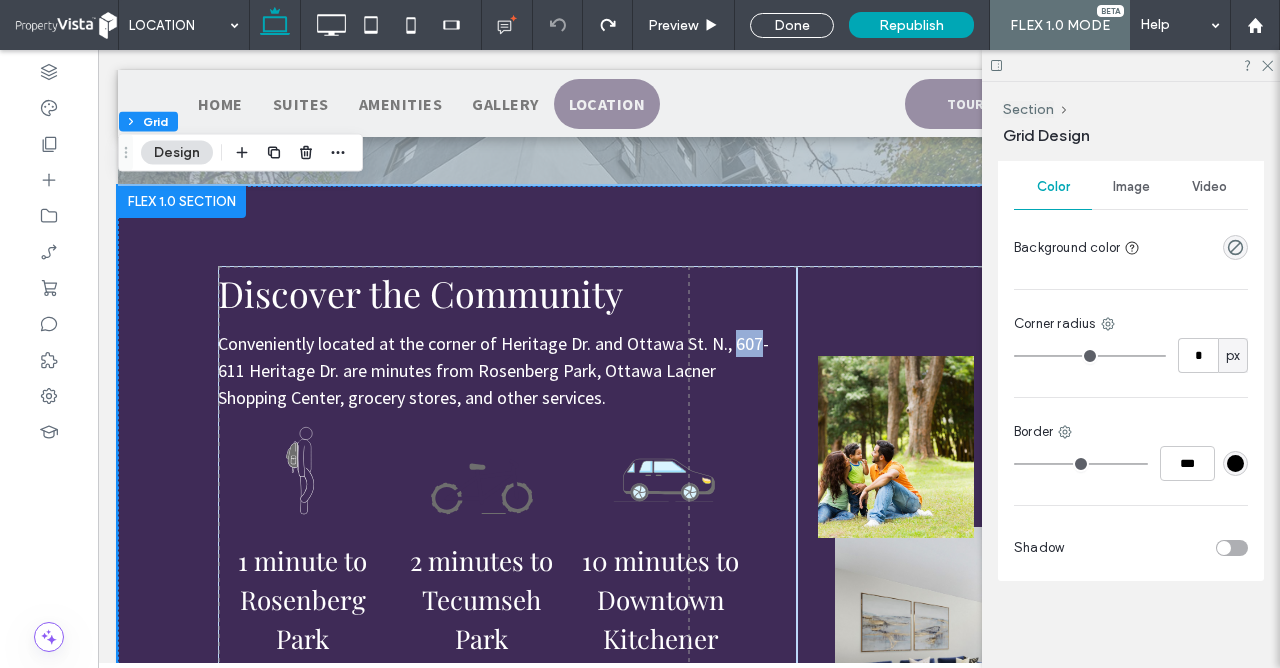 click on "Location
Click To Paste     Click To Paste
Row Double click to exit Flex Mode
Discover the Community
Conveniently located at the corner of Heritage Dr. and Ottawa St. N., 607-611 Heritage Dr. are minutes from Rosenberg Park, Ottawa Lacner Shopping Center, grocery stores, and other services.
1 minute to Rosenberg Park
2 minutes to Tecumseh Park
10 minutes to Downtown Kitchener
BOOK A TOUR
Row Click to edit in Flex Mode + Add Section
Click To Paste     Click To Paste
Kitchener
BOOK A TOUR
Click To Paste     Click To Paste
Row + Add Section Double click to exit Flex Mode
Food & Drink" at bounding box center (689, 1089) 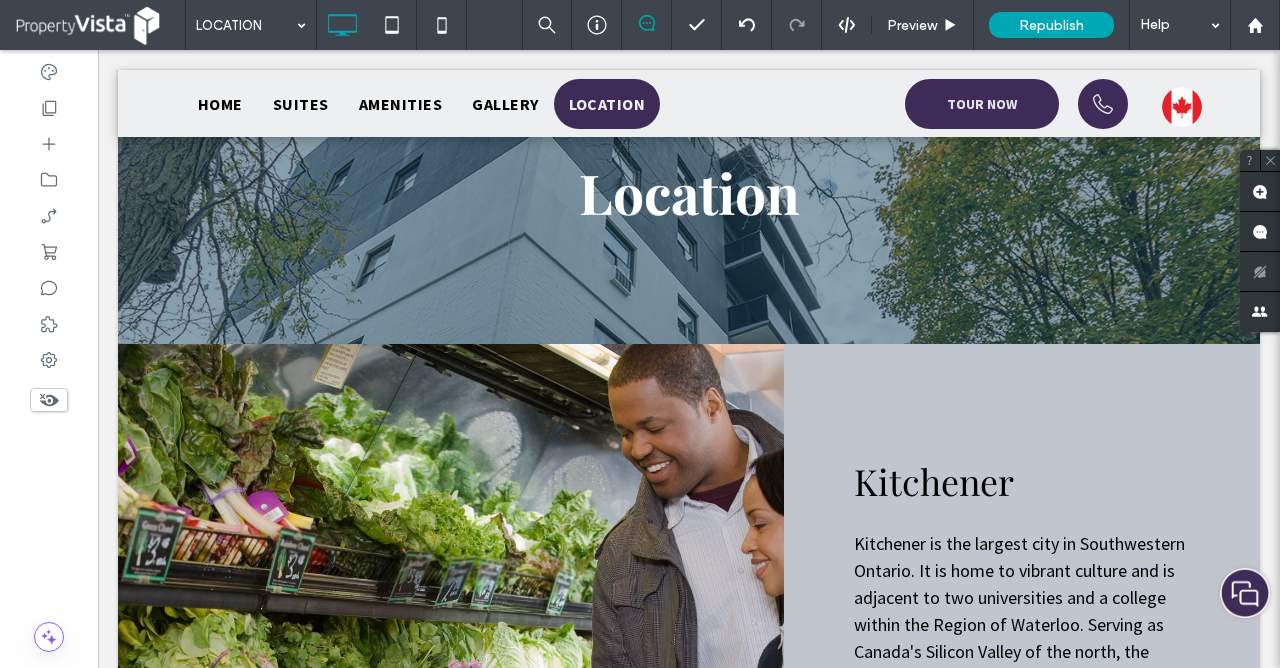 scroll, scrollTop: 0, scrollLeft: 0, axis: both 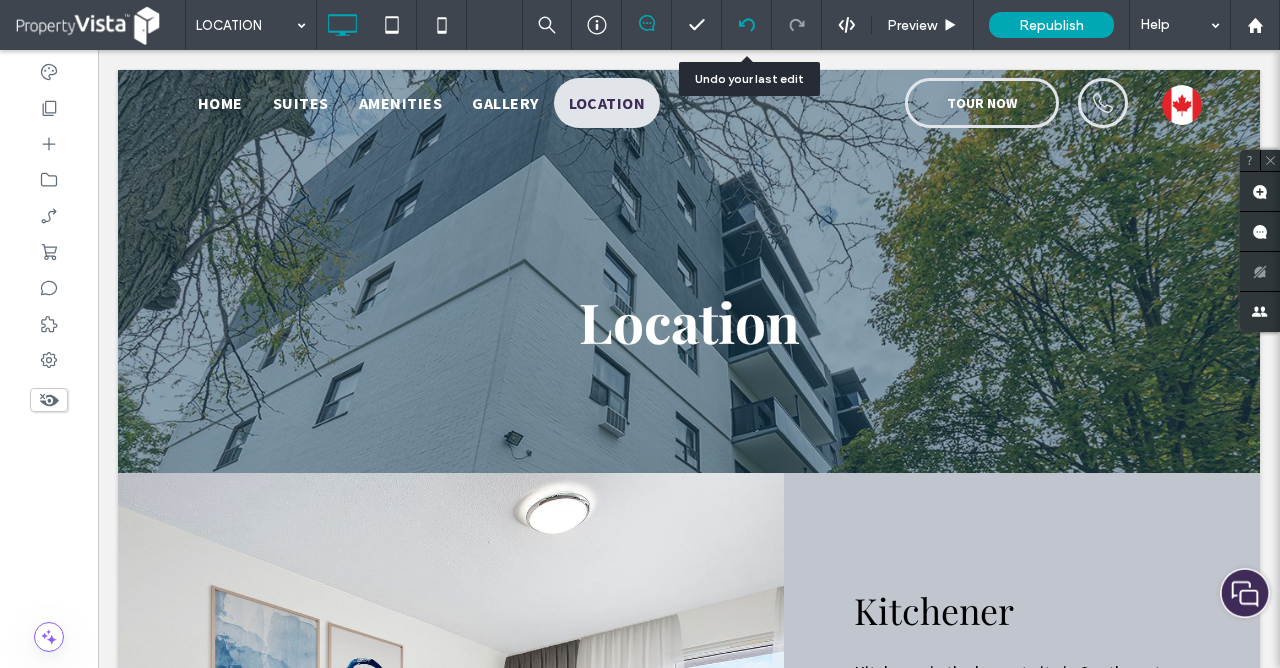 click at bounding box center (746, 25) 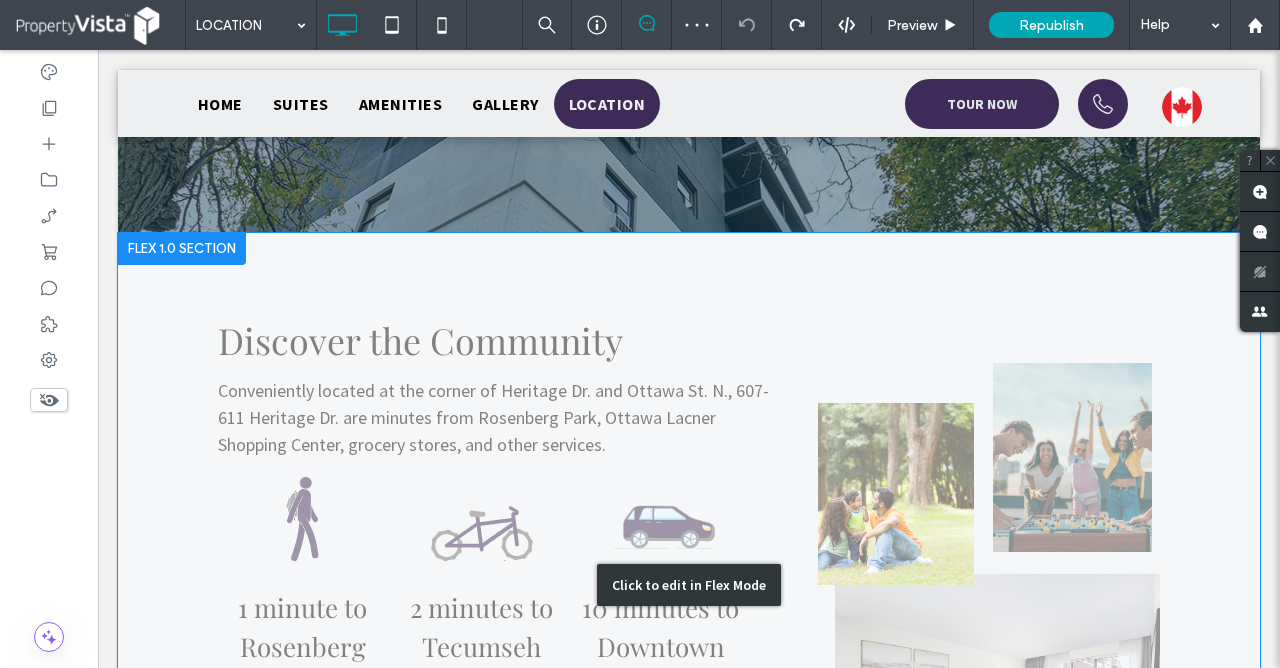 scroll, scrollTop: 169, scrollLeft: 0, axis: vertical 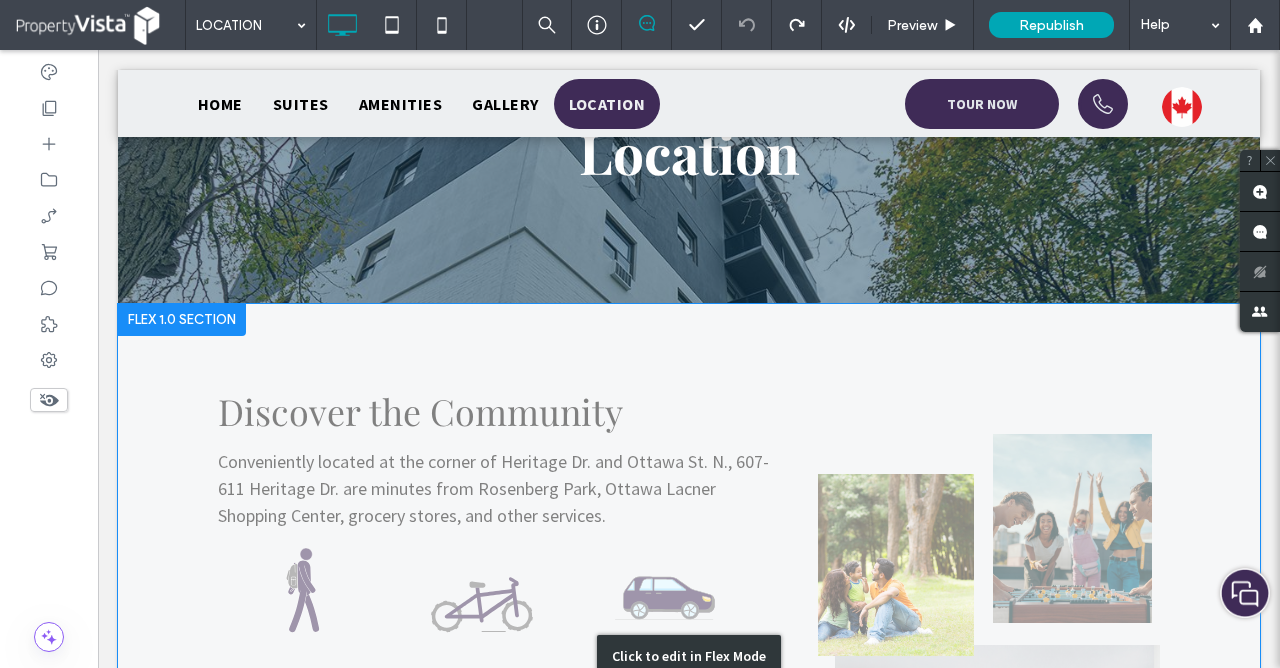 click on "Click to edit in Flex Mode" at bounding box center [689, 656] 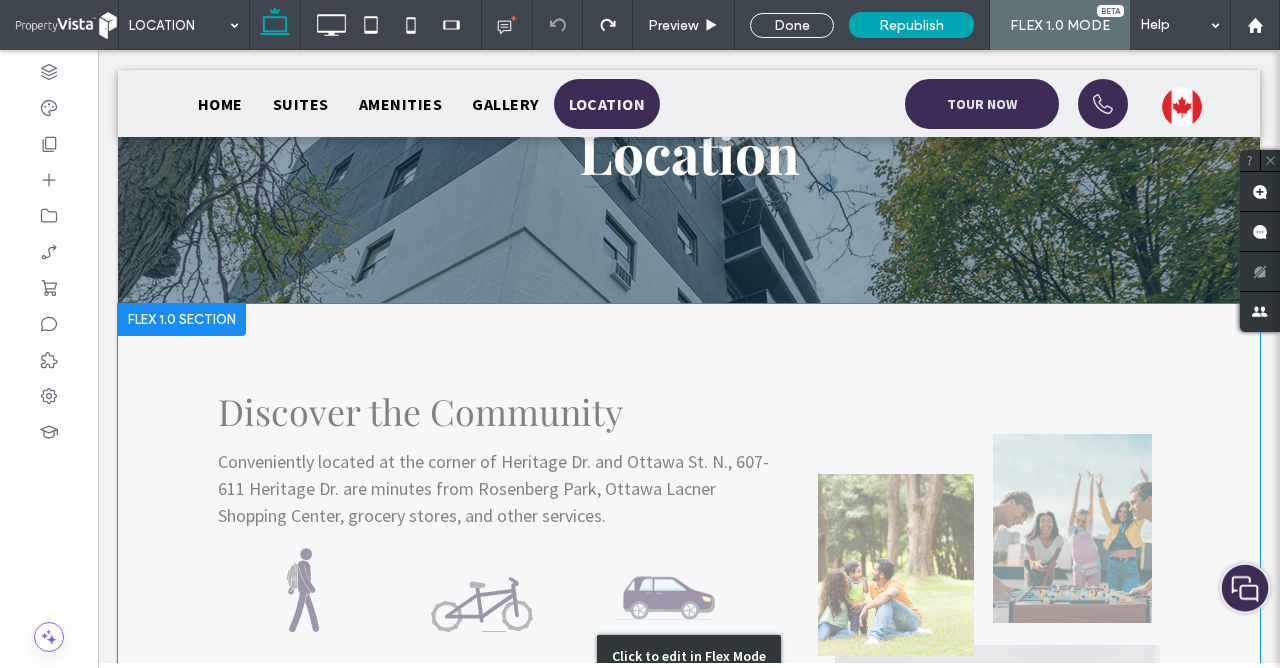 click on "Location
Click To Paste     Click To Paste
Row + Add Section
Discover the Community
Conveniently located at the corner of Heritage Dr. and Ottawa St. N., 607-611 Heritage Dr. are minutes from Rosenberg Park, Ottawa Lacner Shopping Center, grocery stores, and other services.
1 minute to Rosenberg Park
2 minutes to Tecumseh Park
10 minutes to Downtown Kitchener
BOOK A TOUR
Row Click to edit in Flex Mode + Add Section
Click To Paste     Click To Paste
Kitchener
BOOK A TOUR
Click To Paste     Click To Paste
Row
Food & Drink
Fitness & Recreation
Education" at bounding box center [689, 1207] 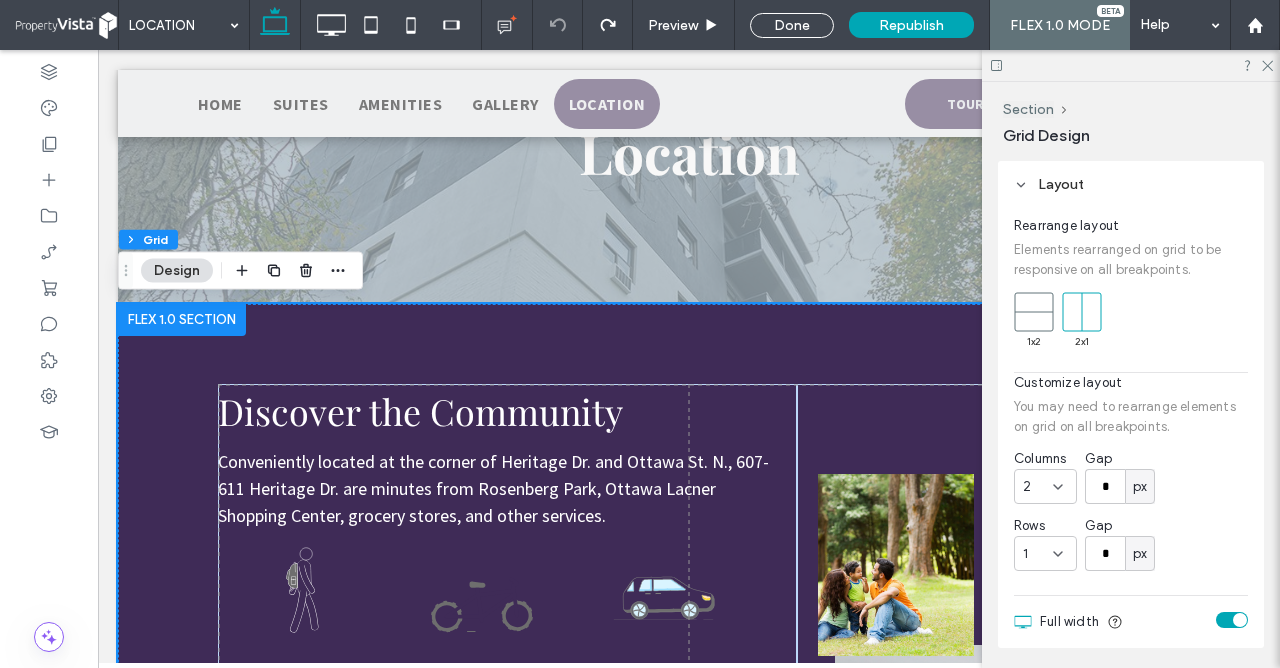 click on "Location
Click To Paste     Click To Paste
Row + Add Section Double click to exit Flex Mode
Discover the Community
Conveniently located at the corner of Heritage Dr. and Ottawa St. N., 607-611 Heritage Dr. are minutes from Rosenberg Park, Ottawa Lacner Shopping Center, grocery stores, and other services.
1 minute to Rosenberg Park
2 minutes to Tecumseh Park
10 minutes to Downtown Kitchener
BOOK A TOUR
Row Click to edit in Flex Mode + Add Section
Click To Paste     Click To Paste
Kitchener
BOOK A TOUR
Click To Paste     Click To Paste
Row Double click to exit Flex Mode
Food & Drink" at bounding box center [689, 1207] 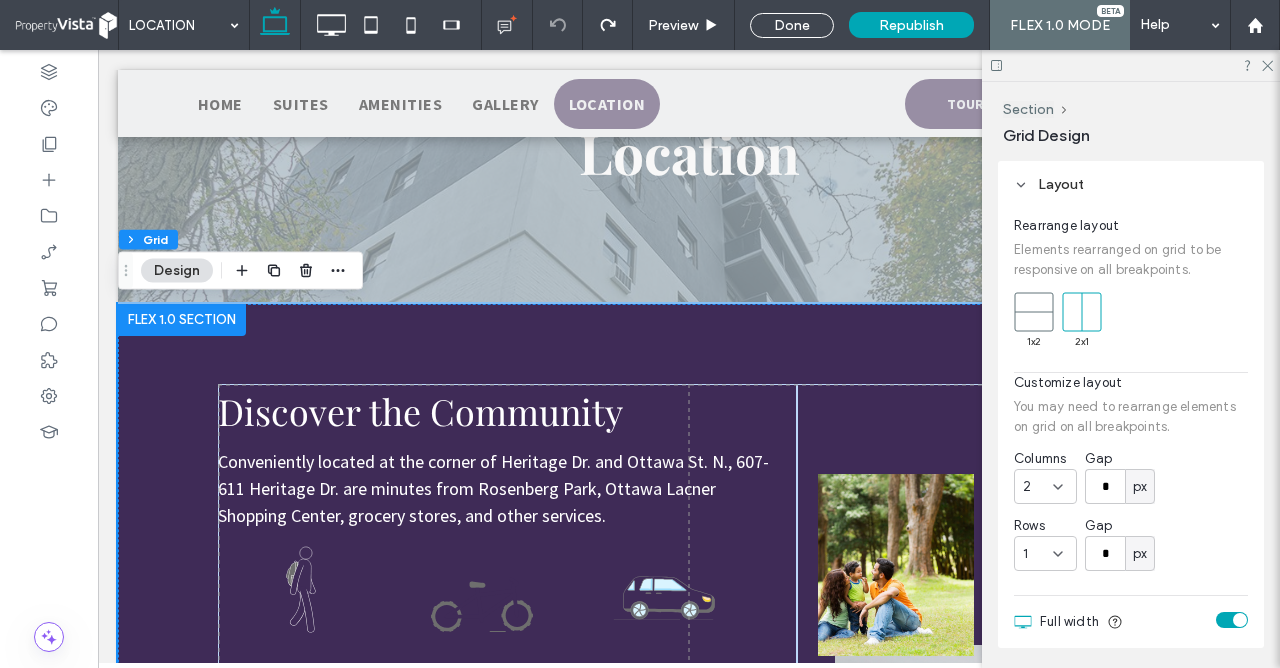 click on "Location
Click To Paste     Click To Paste
Row + Add Section Double click to exit Flex Mode
Discover the Community
Conveniently located at the corner of Heritage Dr. and Ottawa St. N., 607-611 Heritage Dr. are minutes from Rosenberg Park, Ottawa Lacner Shopping Center, grocery stores, and other services.
1 minute to Rosenberg Park
2 minutes to Tecumseh Park
10 minutes to Downtown Kitchener
BOOK A TOUR
Row Click to edit in Flex Mode + Add Section
Click To Paste     Click To Paste
Kitchener
BOOK A TOUR
Click To Paste     Click To Paste
Row Double click to exit Flex Mode
Food & Drink" at bounding box center (689, 1207) 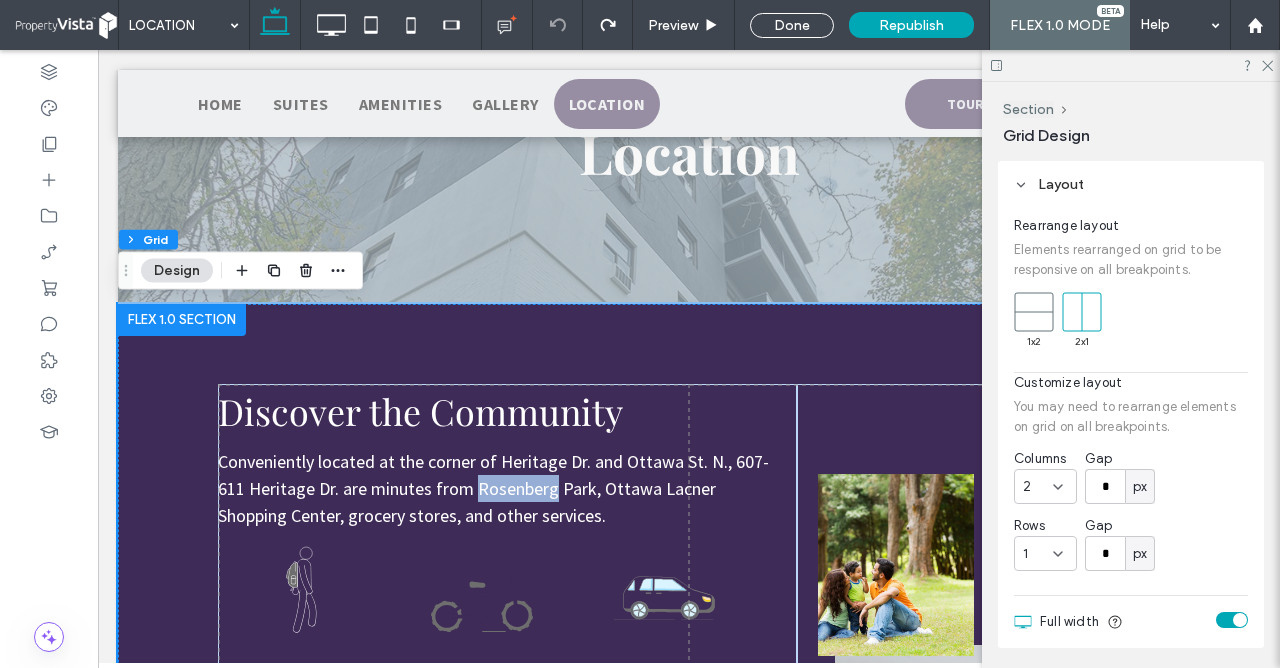 click on "Location
Click To Paste     Click To Paste
Row + Add Section Double click to exit Flex Mode
Discover the Community
Conveniently located at the corner of Heritage Dr. and Ottawa St. N., 607-611 Heritage Dr. are minutes from Rosenberg Park, Ottawa Lacner Shopping Center, grocery stores, and other services.
1 minute to Rosenberg Park
2 minutes to Tecumseh Park
10 minutes to Downtown Kitchener
BOOK A TOUR
Row Click to edit in Flex Mode + Add Section
Click To Paste     Click To Paste
Kitchener
BOOK A TOUR
Click To Paste     Click To Paste
Row Double click to exit Flex Mode
Food & Drink" at bounding box center [689, 1207] 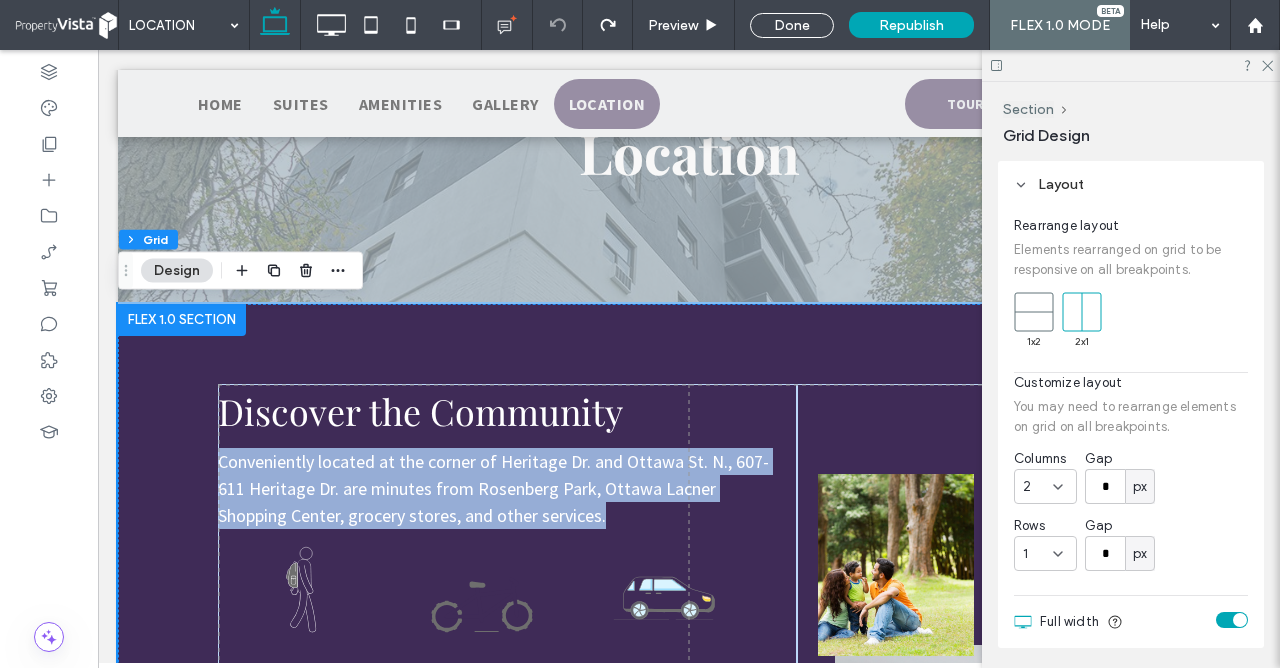 click on "Location
Click To Paste     Click To Paste
Row + Add Section Double click to exit Flex Mode
Discover the Community
Conveniently located at the corner of Heritage Dr. and Ottawa St. N., 607-611 Heritage Dr. are minutes from Rosenberg Park, Ottawa Lacner Shopping Center, grocery stores, and other services.
1 minute to Rosenberg Park
2 minutes to Tecumseh Park
10 minutes to Downtown Kitchener
BOOK A TOUR
Row Click to edit in Flex Mode + Add Section
Click To Paste     Click To Paste
Kitchener
BOOK A TOUR
Click To Paste     Click To Paste
Row Double click to exit Flex Mode
Food & Drink" at bounding box center [689, 1207] 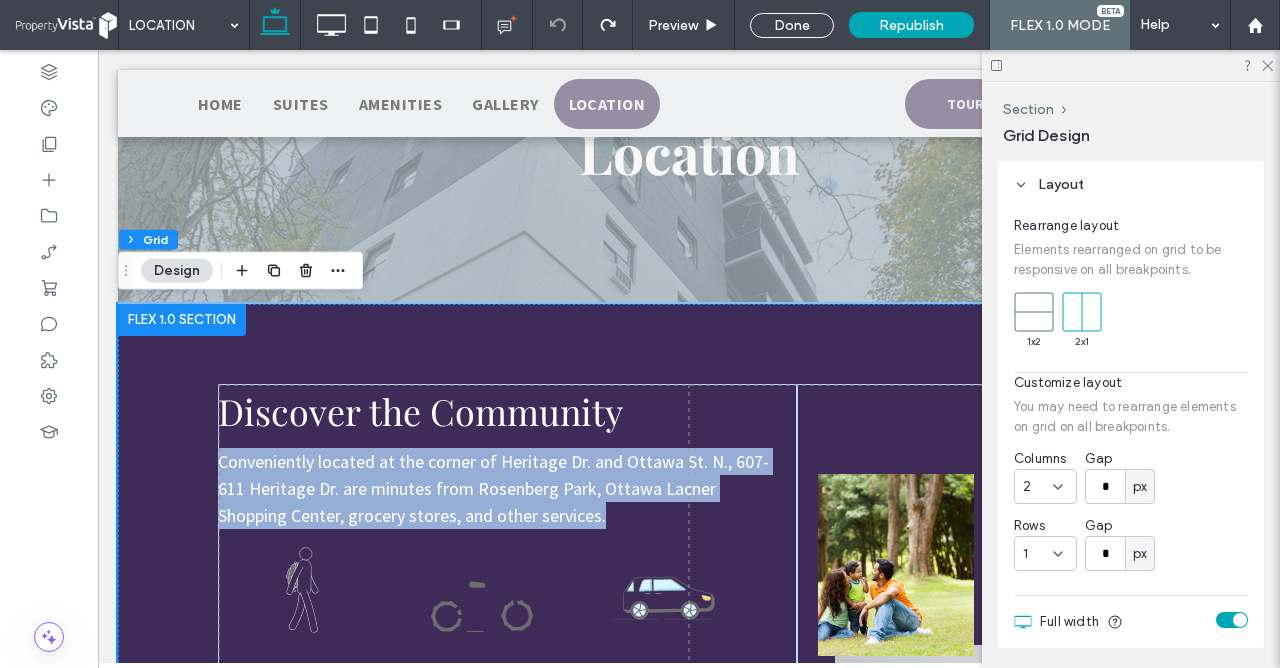 click on "Location
Click To Paste     Click To Paste
Row + Add Section Double click to exit Flex Mode
Discover the Community
Conveniently located at the corner of Heritage Dr. and Ottawa St. N., 607-611 Heritage Dr. are minutes from Rosenberg Park, Ottawa Lacner Shopping Center, grocery stores, and other services.
1 minute to Rosenberg Park
2 minutes to Tecumseh Park
10 minutes to Downtown Kitchener
BOOK A TOUR
Row Click to edit in Flex Mode + Add Section
Click To Paste     Click To Paste
Kitchener
BOOK A TOUR
Click To Paste     Click To Paste
Row Double click to exit Flex Mode
Food & Drink" at bounding box center [689, 1207] 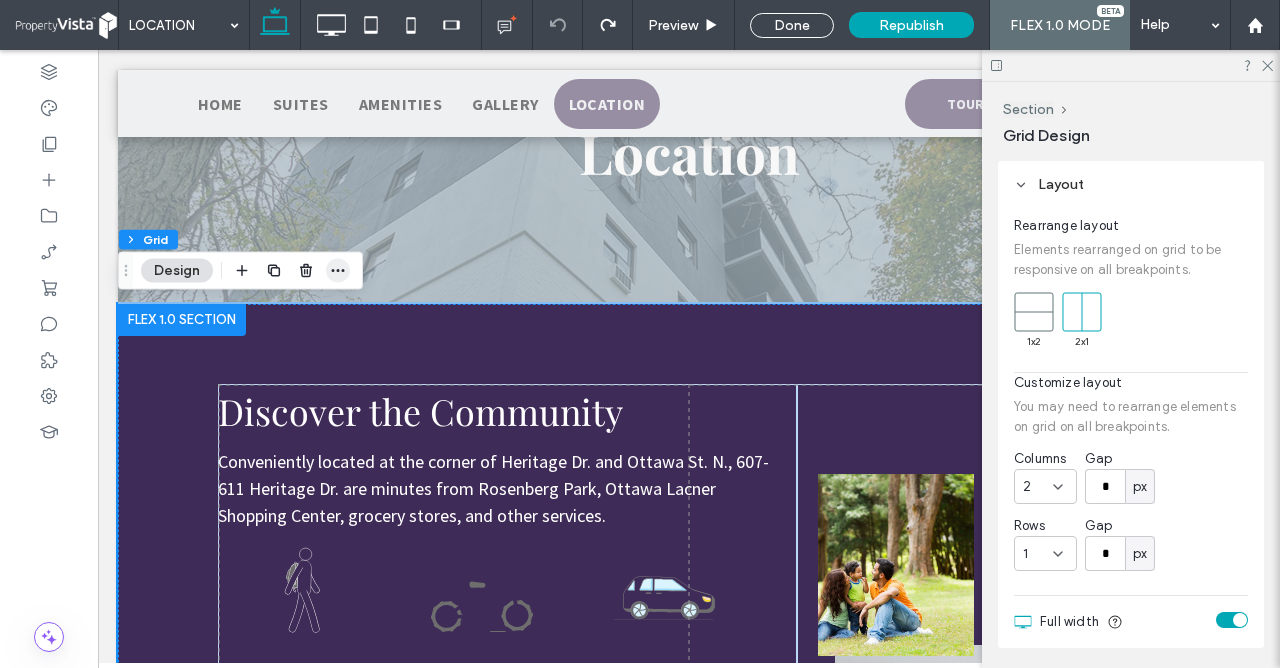 click 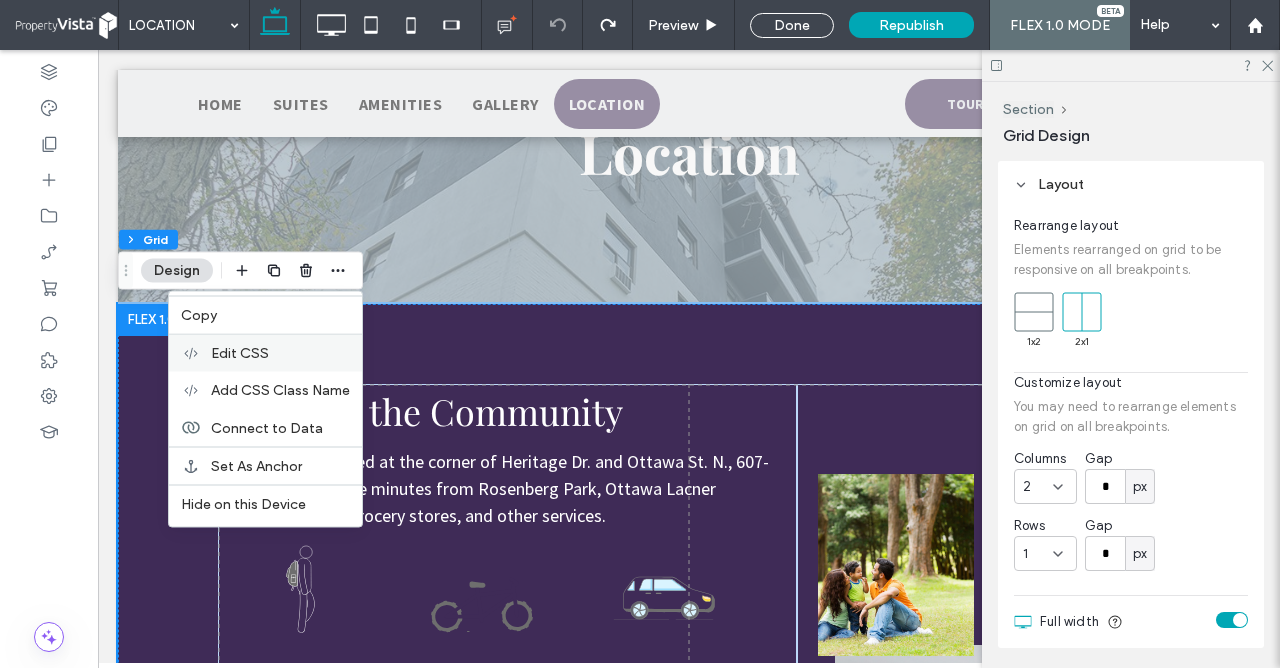 click on "Edit CSS" at bounding box center (280, 353) 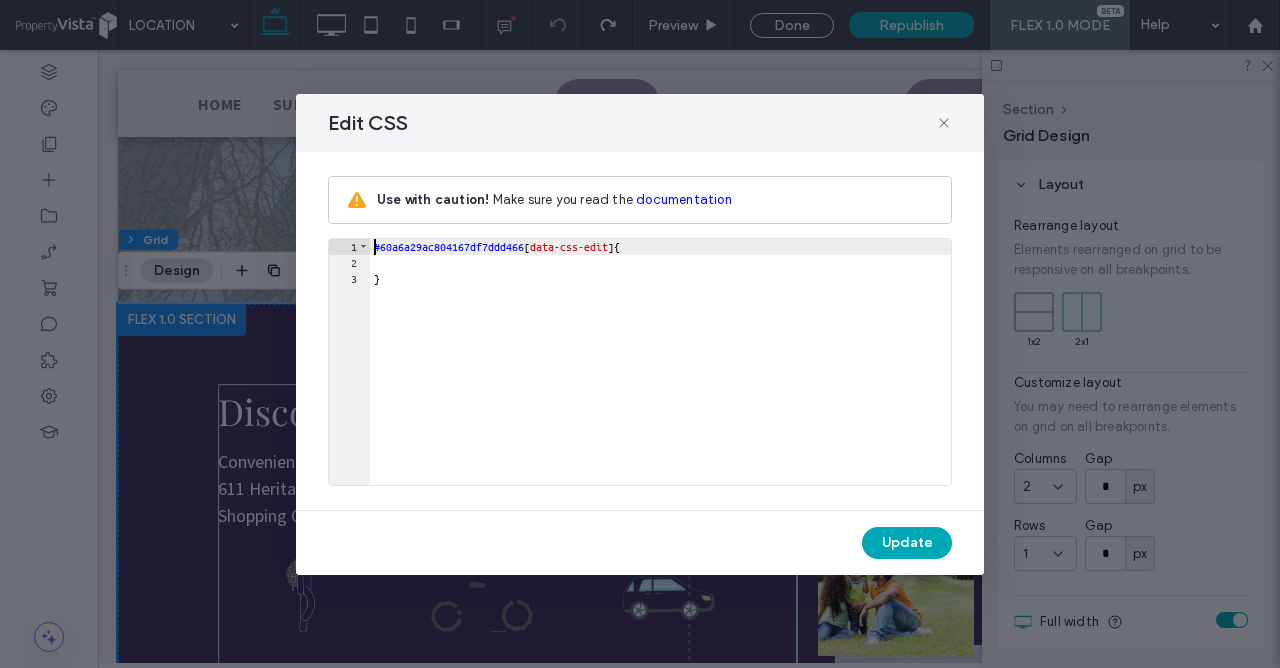 scroll, scrollTop: 0, scrollLeft: 0, axis: both 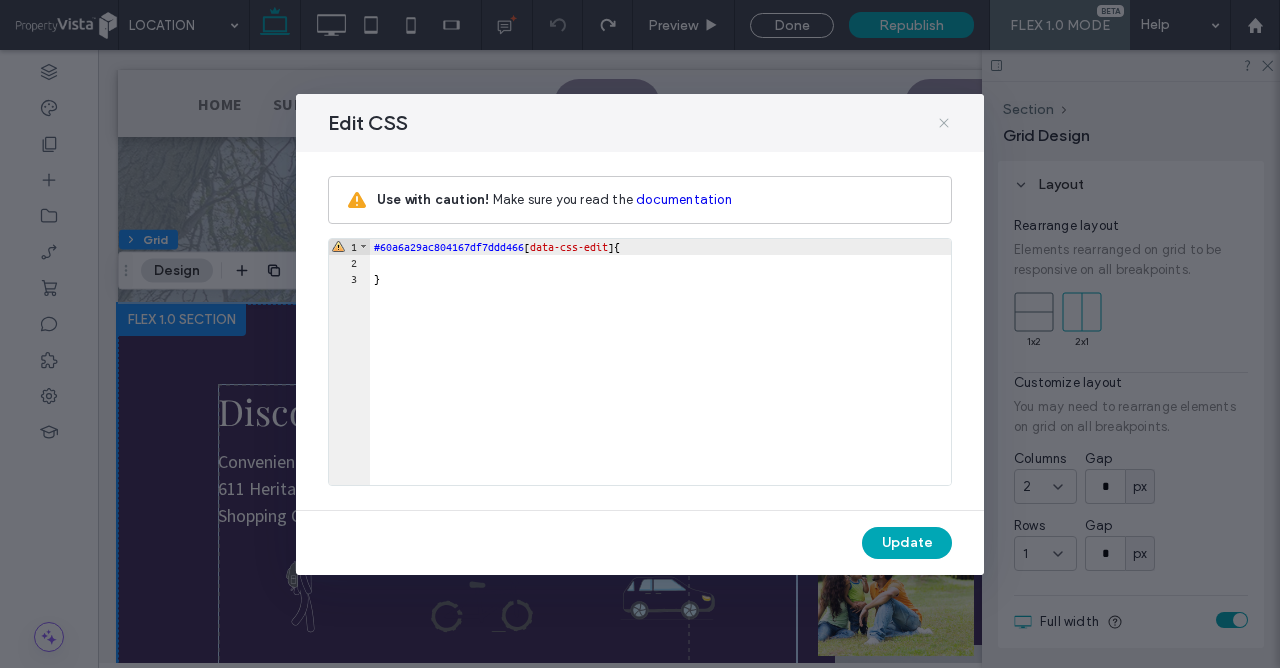 click 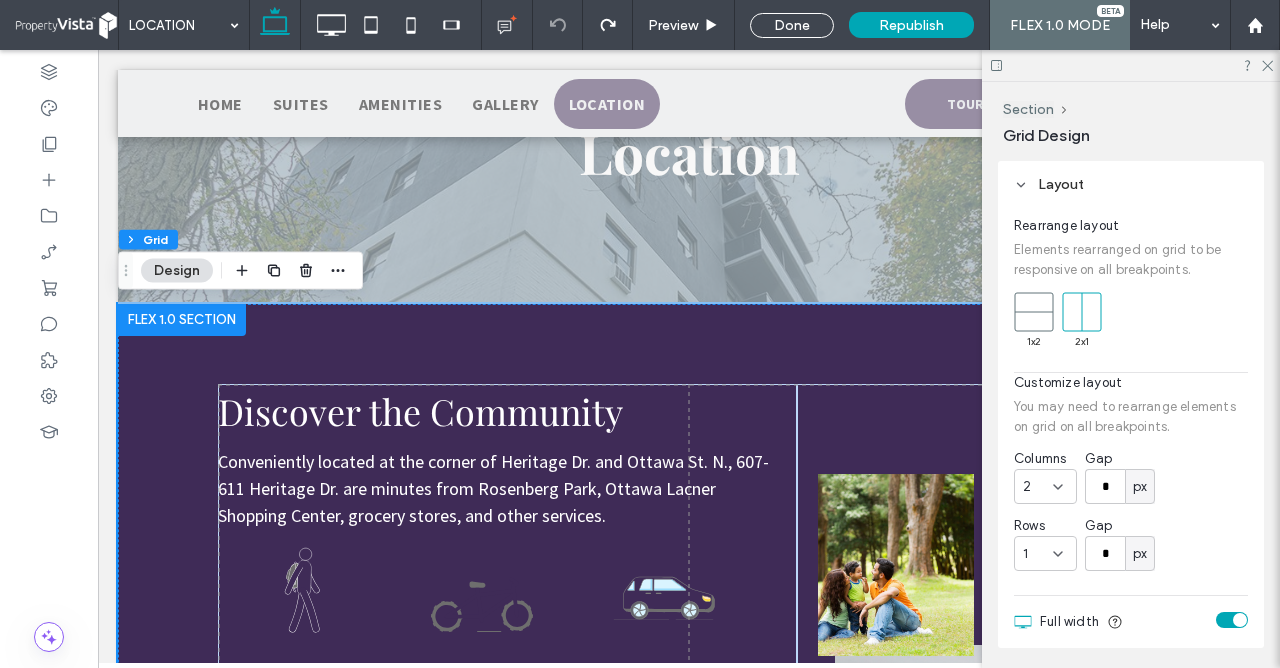 click on "Location
Click To Paste     Click To Paste
Row + Add Section Double click to exit Flex Mode
Discover the Community
Conveniently located at the corner of Heritage Dr. and Ottawa St. N., 607-611 Heritage Dr. are minutes from Rosenberg Park, Ottawa Lacner Shopping Center, grocery stores, and other services.
1 minute to Rosenberg Park
2 minutes to Tecumseh Park
10 minutes to Downtown Kitchener
BOOK A TOUR
Row Click to edit in Flex Mode + Add Section
Click To Paste     Click To Paste
Kitchener
BOOK A TOUR
Click To Paste     Click To Paste
Row Double click to exit Flex Mode
Food & Drink" at bounding box center [689, 1207] 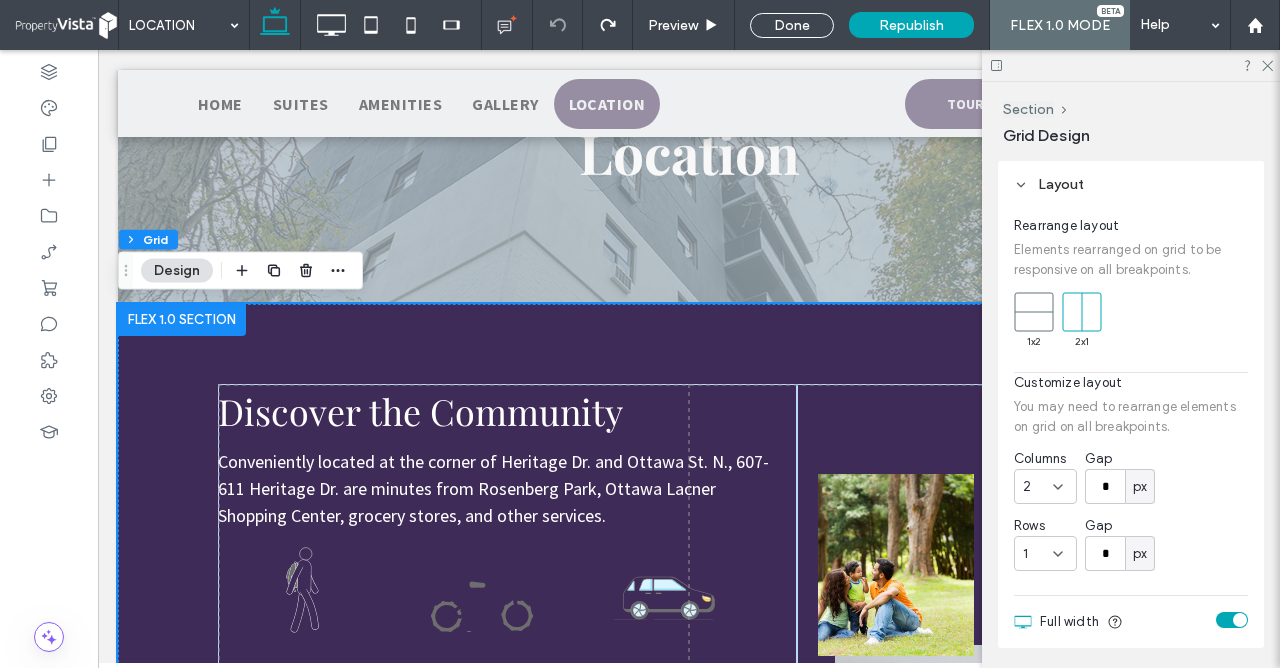 click at bounding box center [182, 320] 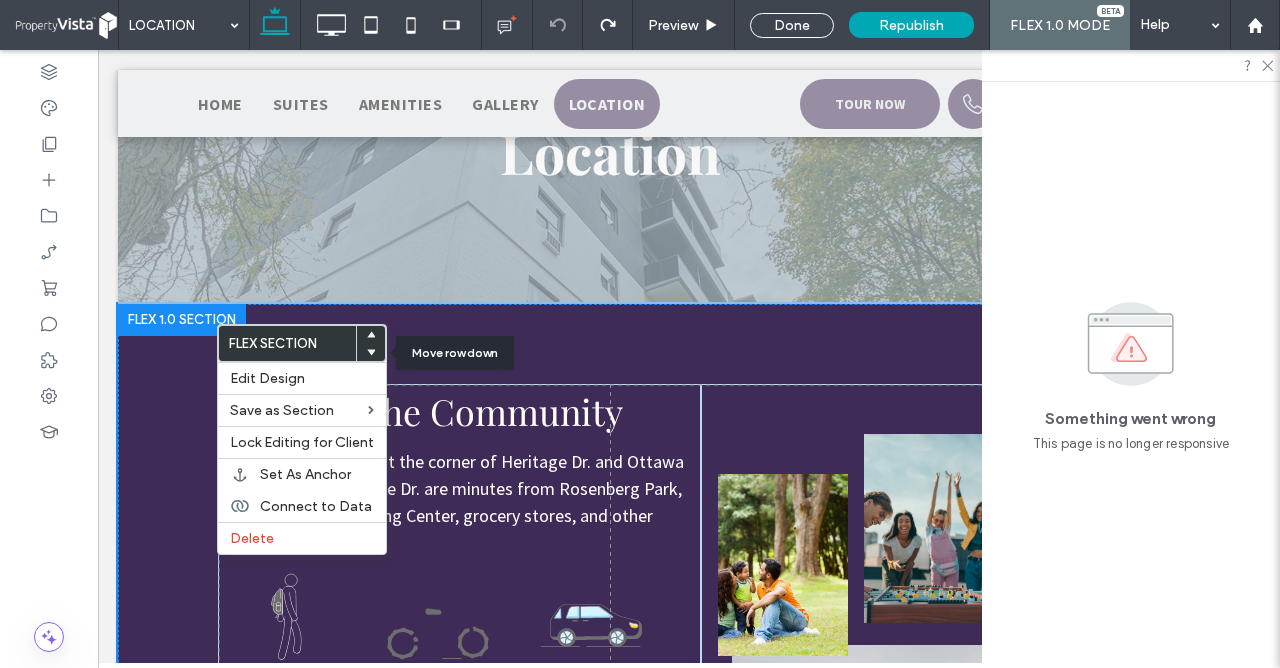 click 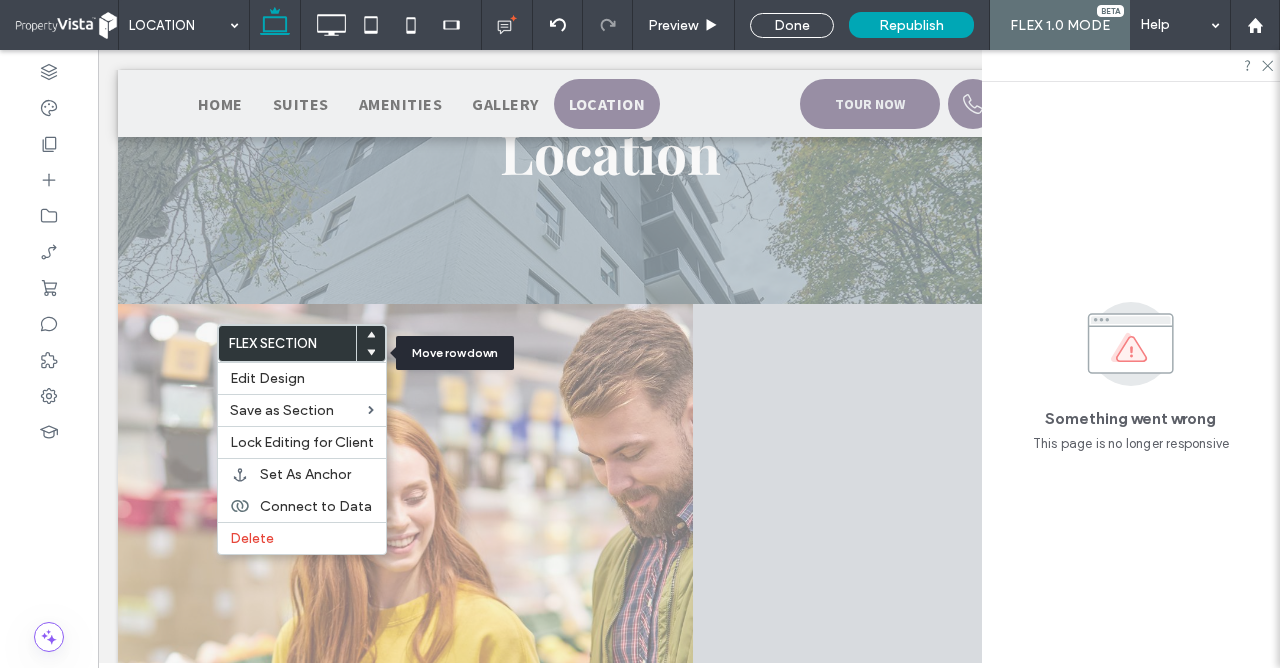 click 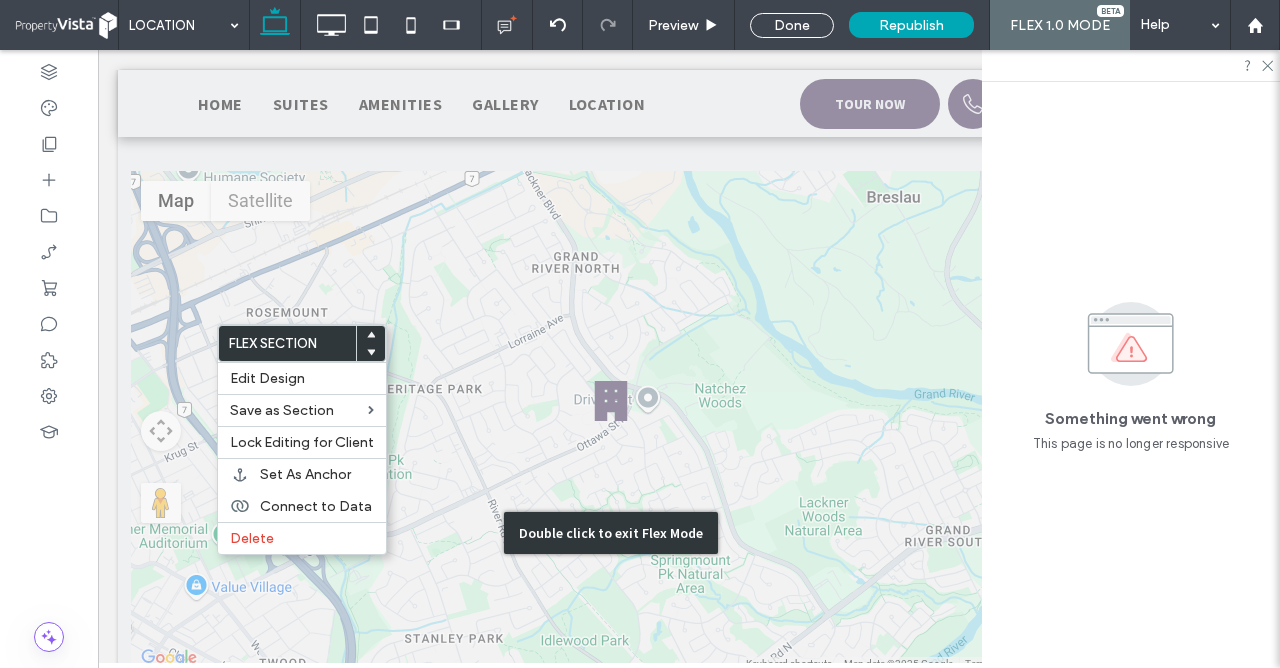 scroll, scrollTop: 924, scrollLeft: 0, axis: vertical 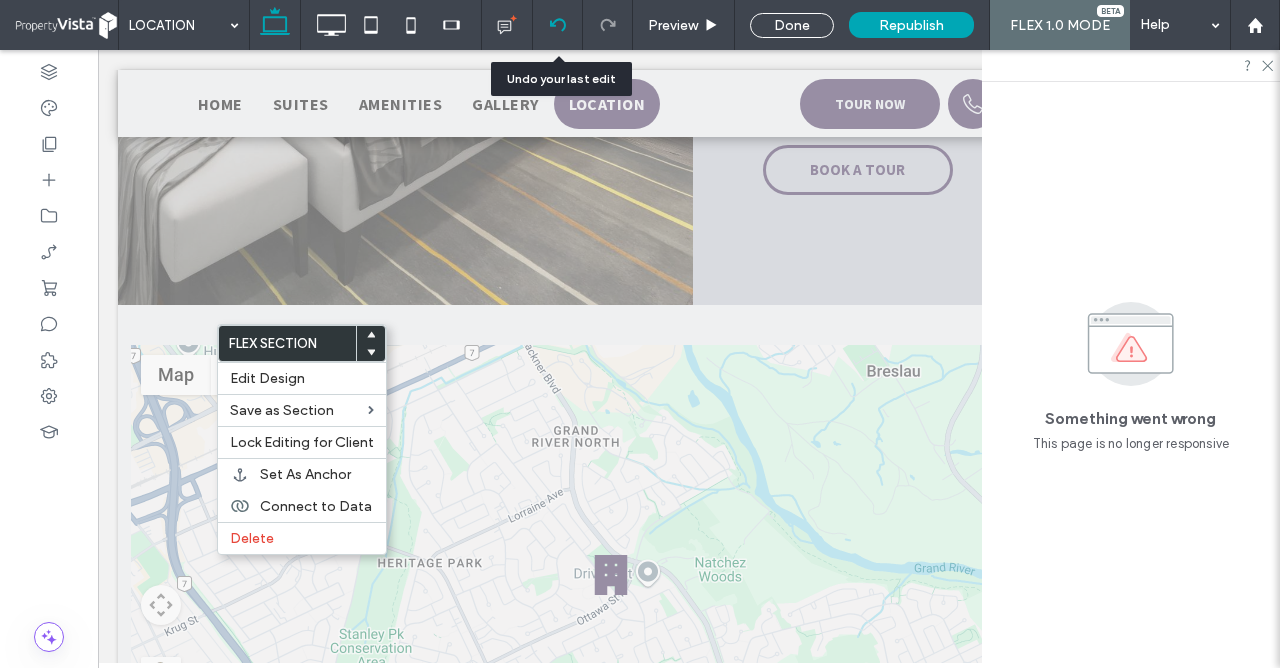click 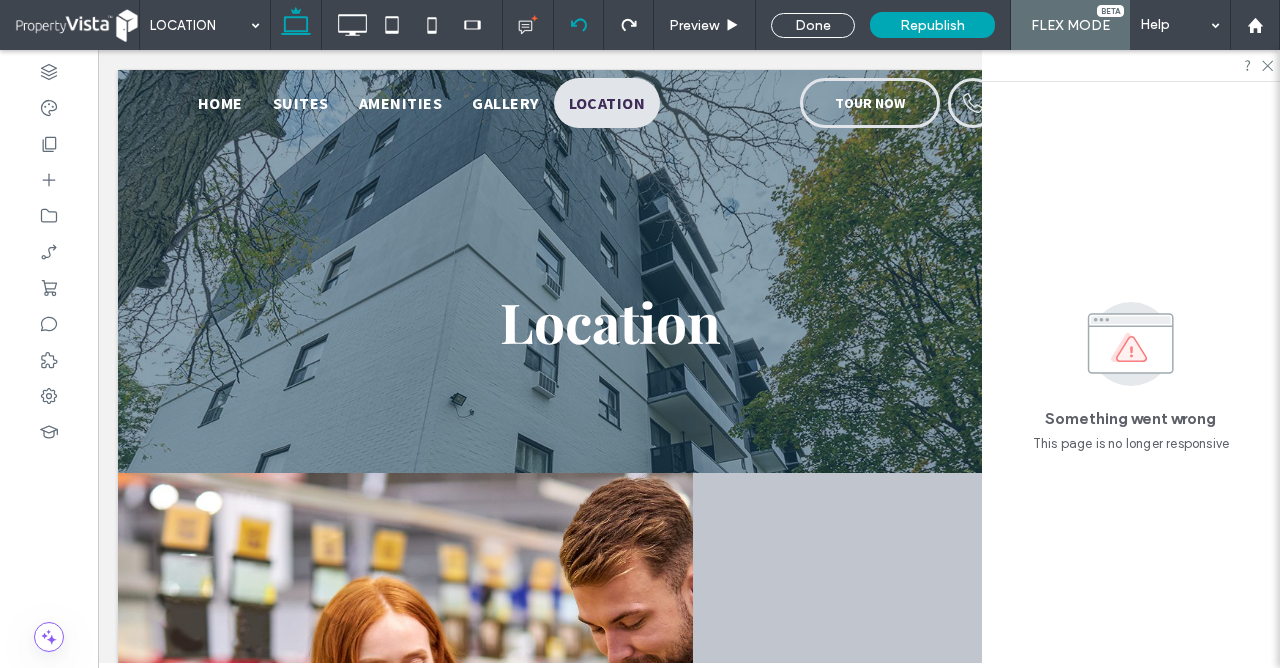 scroll, scrollTop: 0, scrollLeft: 0, axis: both 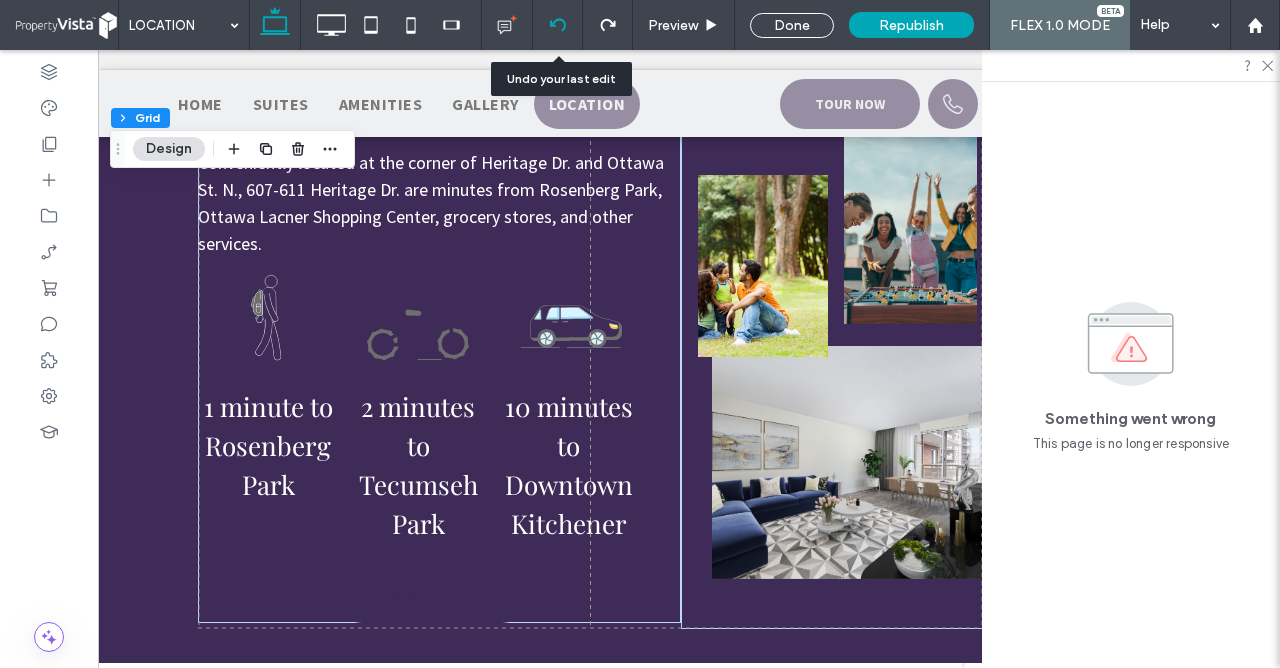 click at bounding box center (557, 25) 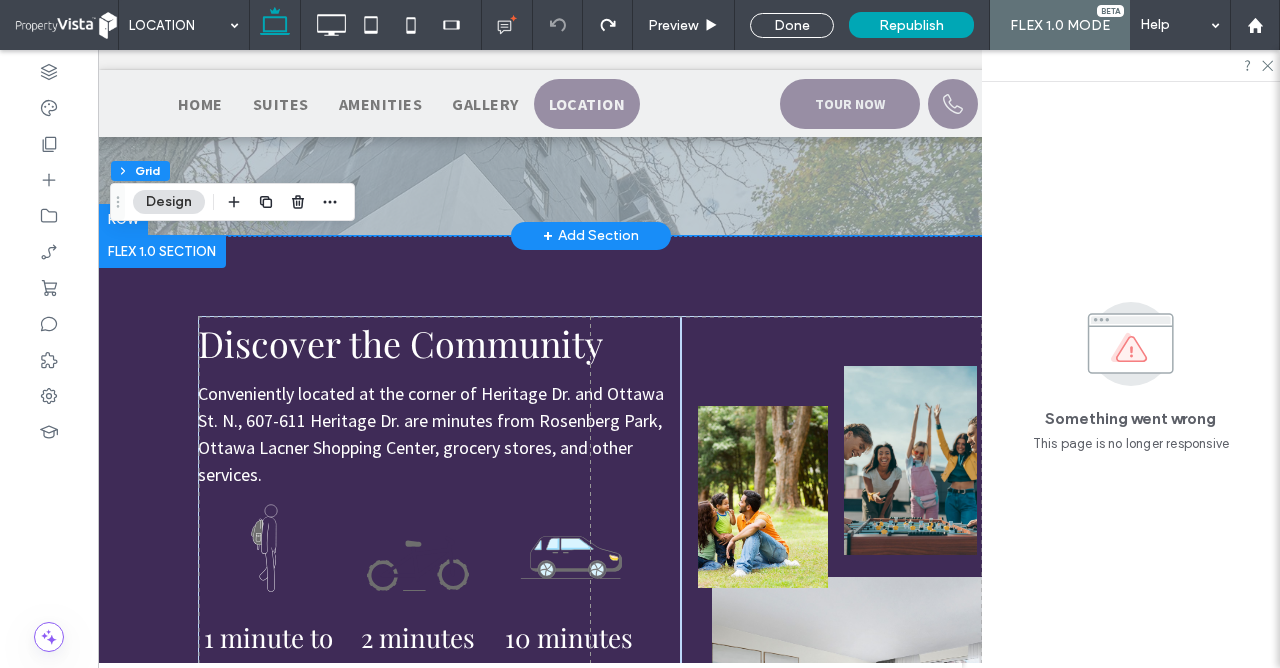 scroll, scrollTop: 422, scrollLeft: 0, axis: vertical 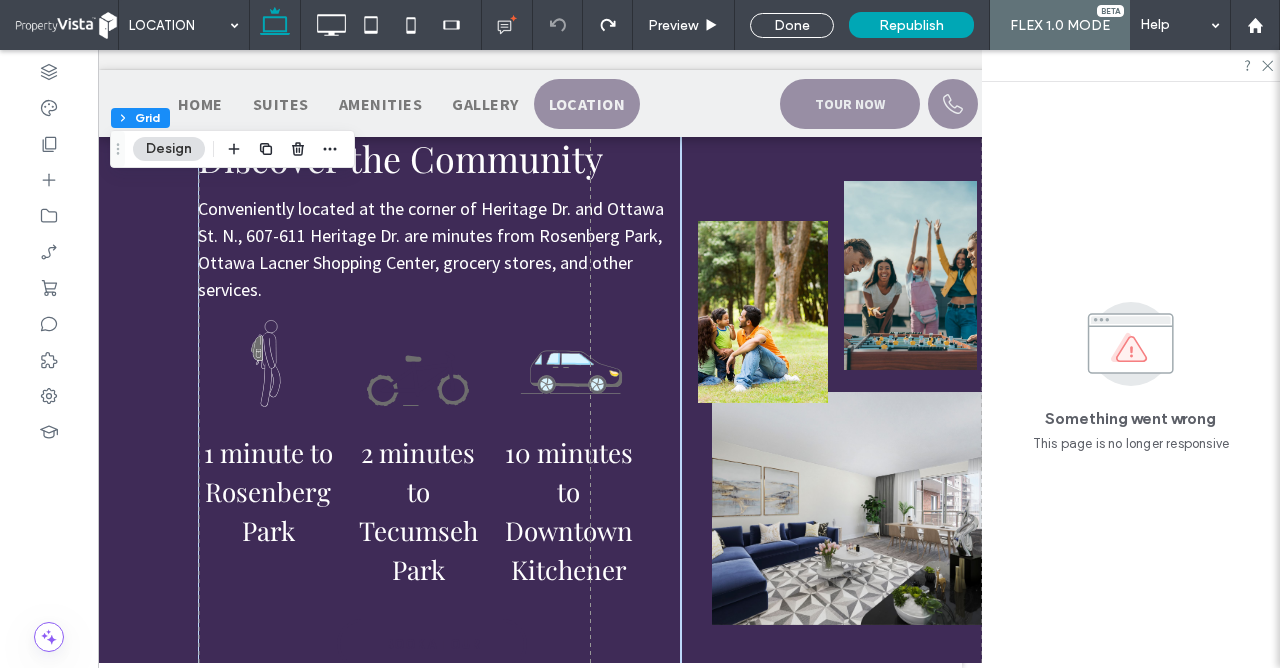 click on "Location
Click To Paste
Row + Add Section Double click to exit Flex Mode
Discover the Community
Conveniently located at the corner of Heritage Dr. and Ottawa St. N., 607-611 Heritage Dr. are minutes from Rosenberg Park, Ottawa Lacner Shopping Center, grocery stores, and other services.
1 minute to Rosenberg Park
2 minutes to Tecumseh Park
10 minutes to Downtown Kitchener
BOOK A TOUR
Row Click to edit in Flex Mode + Add Section
Click To Paste
Kitchener
BOOK A TOUR
Click To Paste
Row Double click to exit Flex Mode
Food & Drink
Fitness & Recreation" at bounding box center (590, 981) 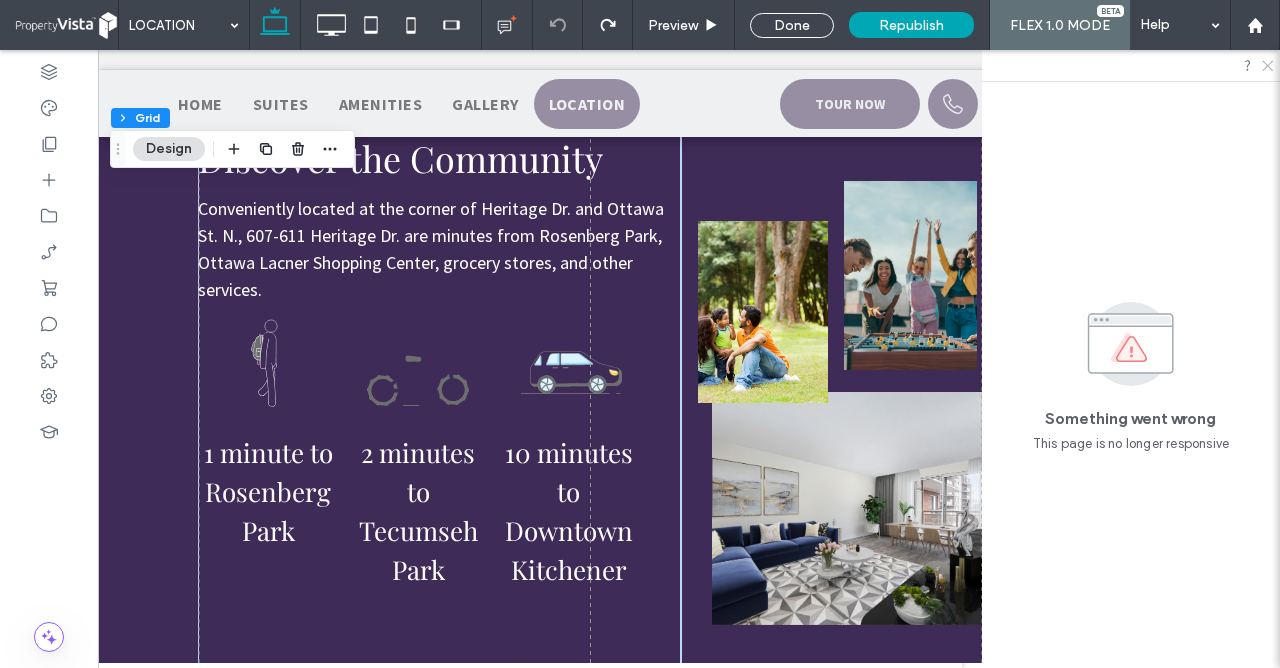 click 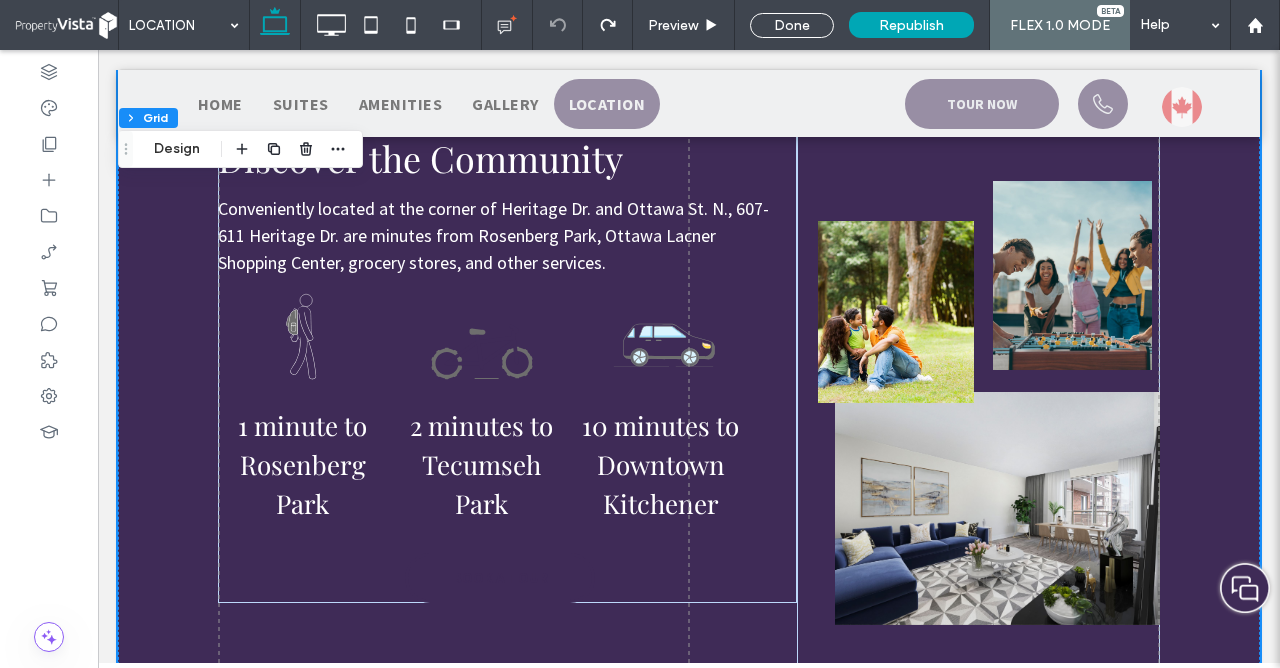 click on "Location
Click To Paste
Row + Add Section Double click to exit Flex Mode
Discover the Community
Conveniently located at the corner of Heritage Dr. and Ottawa St. N., 607-611 Heritage Dr. are minutes from Rosenberg Park, Ottawa Lacner Shopping Center, grocery stores, and other services.
1 minute to Rosenberg Park
2 minutes to Tecumseh Park
10 minutes to Downtown Kitchener
BOOK A TOUR
Row Click to edit in Flex Mode + Add Section
Click To Paste
Kitchener
BOOK A TOUR
Click To Paste
Row Double click to exit Flex Mode
Food & Drink
Fitness & Recreation" at bounding box center [689, 954] 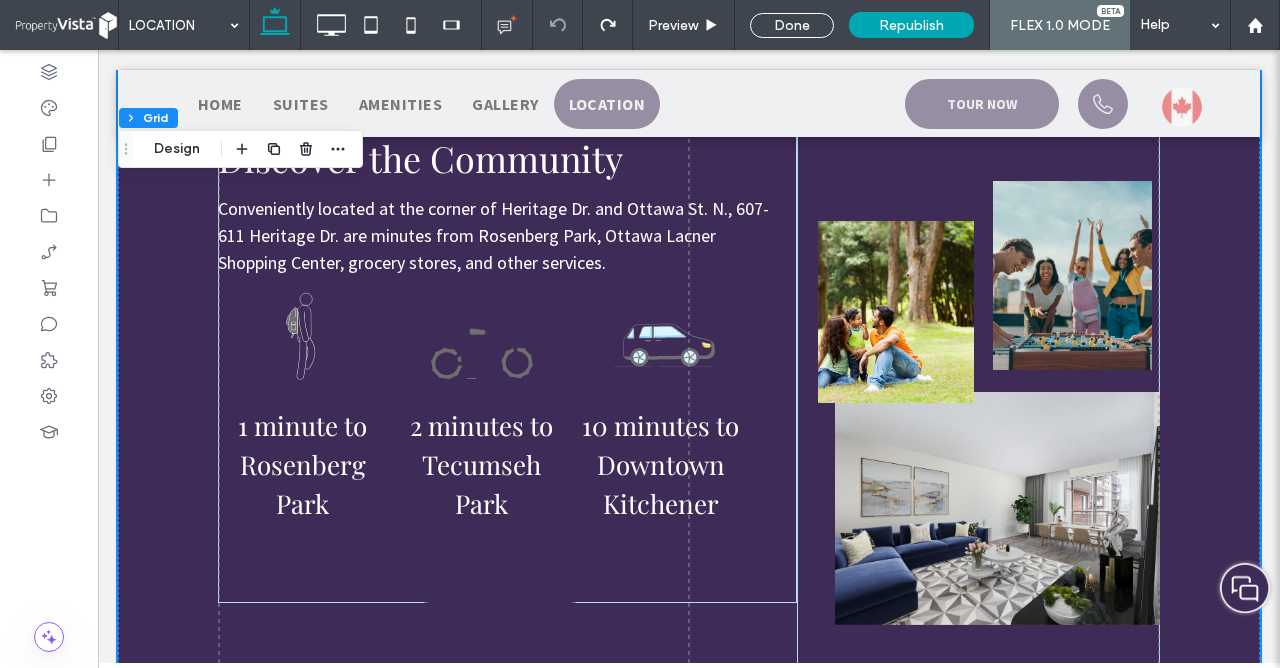 click on "Location
Click To Paste
Row + Add Section Double click to exit Flex Mode
Discover the Community
Conveniently located at the corner of Heritage Dr. and Ottawa St. N., 607-611 Heritage Dr. are minutes from Rosenberg Park, Ottawa Lacner Shopping Center, grocery stores, and other services.
1 minute to Rosenberg Park
2 minutes to Tecumseh Park
10 minutes to Downtown Kitchener
BOOK A TOUR
Row Click to edit in Flex Mode + Add Section
Click To Paste
Kitchener
BOOK A TOUR
Click To Paste
Row Double click to exit Flex Mode
Food & Drink
Fitness & Recreation" at bounding box center [689, 954] 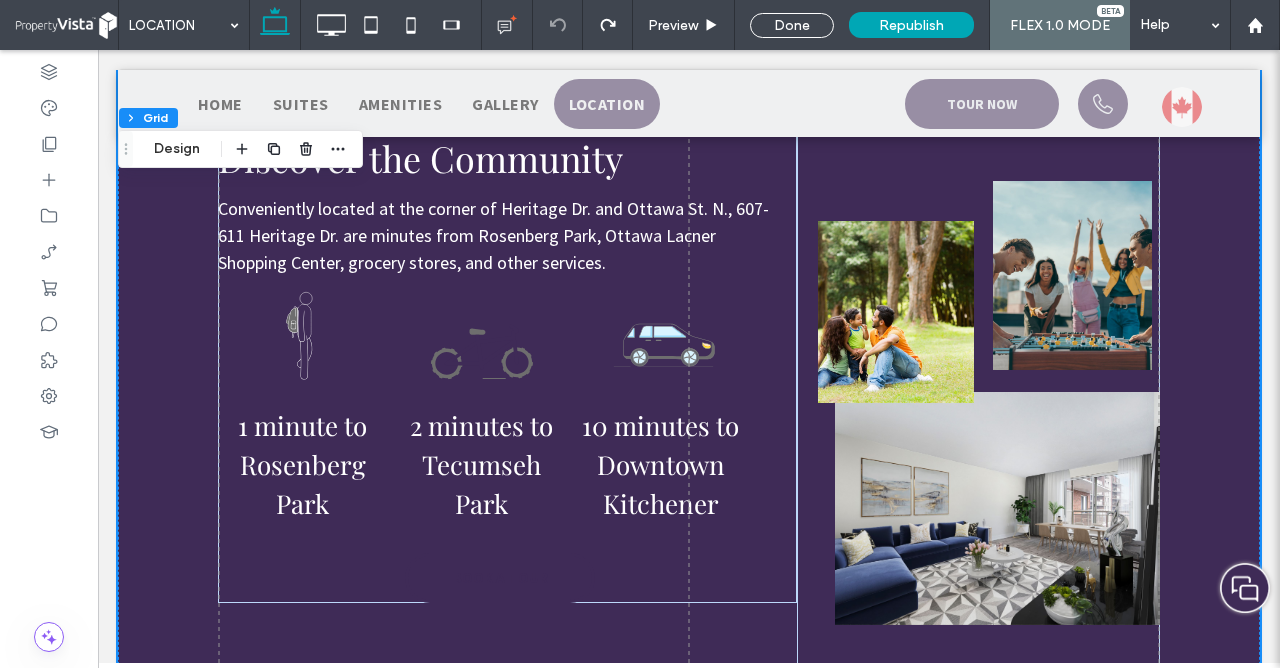 click on "Location
Click To Paste
Row + Add Section Double click to exit Flex Mode
Discover the Community
Conveniently located at the corner of Heritage Dr. and Ottawa St. N., 607-611 Heritage Dr. are minutes from Rosenberg Park, Ottawa Lacner Shopping Center, grocery stores, and other services.
1 minute to Rosenberg Park
2 minutes to Tecumseh Park
10 minutes to Downtown Kitchener
BOOK A TOUR
Row Click to edit in Flex Mode + Add Section
Click To Paste
Kitchener
BOOK A TOUR
Click To Paste
Row Double click to exit Flex Mode
Food & Drink
Fitness & Recreation" at bounding box center [689, 954] 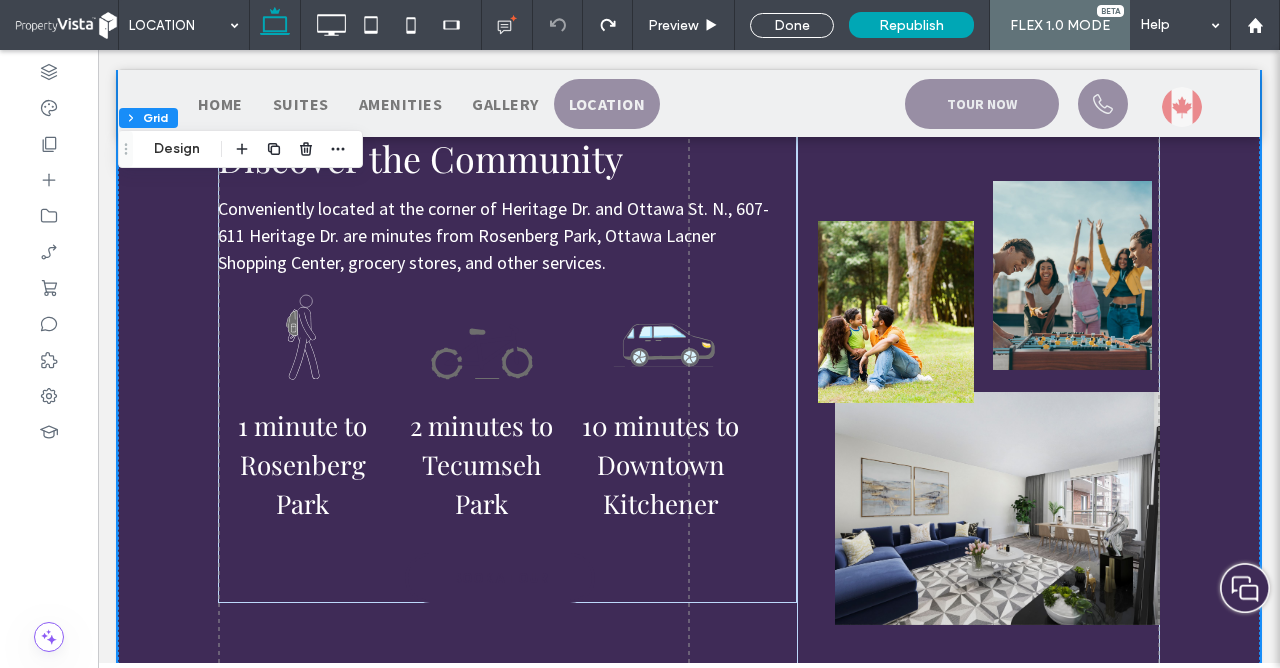 click on "Location
Click To Paste
Row + Add Section Double click to exit Flex Mode
Discover the Community
Conveniently located at the corner of Heritage Dr. and Ottawa St. N., 607-611 Heritage Dr. are minutes from Rosenberg Park, Ottawa Lacner Shopping Center, grocery stores, and other services.
1 minute to Rosenberg Park
2 minutes to Tecumseh Park
10 minutes to Downtown Kitchener
BOOK A TOUR
Row Click to edit in Flex Mode + Add Section
Click To Paste
Kitchener
BOOK A TOUR
Click To Paste
Row Double click to exit Flex Mode
Food & Drink
Fitness & Recreation" at bounding box center (689, 954) 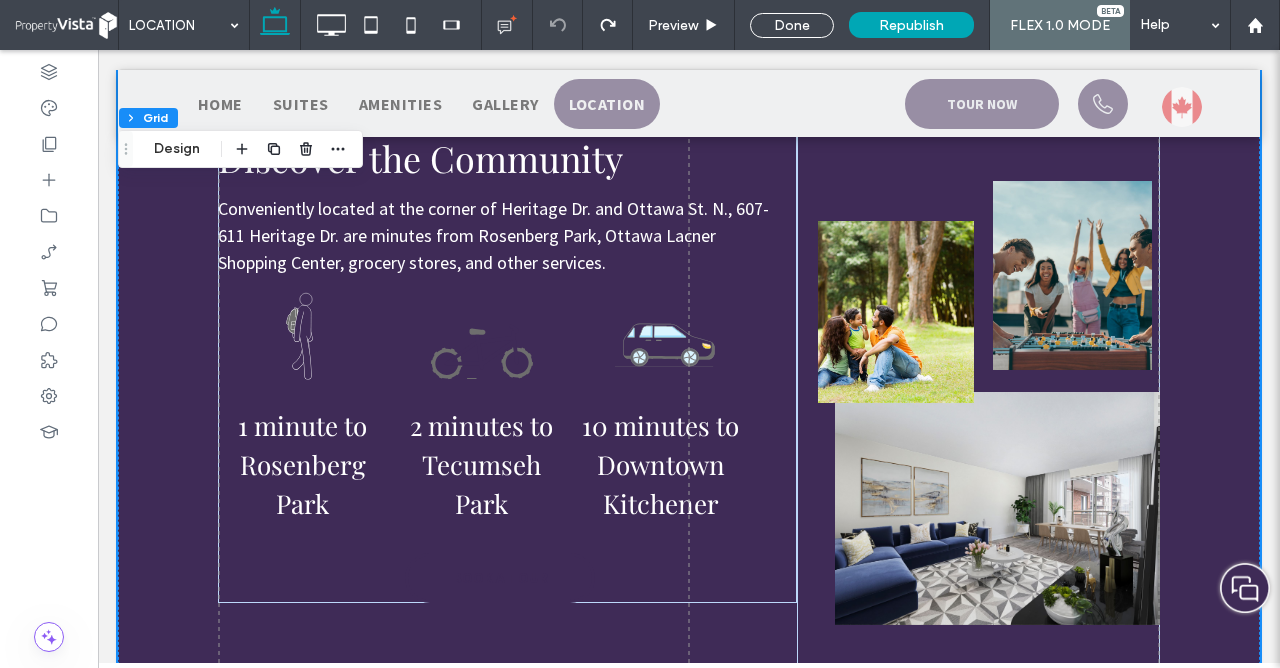 click on "Location
Click To Paste
Row + Add Section Double click to exit Flex Mode
Discover the Community
Conveniently located at the corner of Heritage Dr. and Ottawa St. N., 607-611 Heritage Dr. are minutes from Rosenberg Park, Ottawa Lacner Shopping Center, grocery stores, and other services.
1 minute to Rosenberg Park
2 minutes to Tecumseh Park
10 minutes to Downtown Kitchener
BOOK A TOUR
Row Click to edit in Flex Mode + Add Section
Click To Paste
Kitchener
BOOK A TOUR
Click To Paste
Row Double click to exit Flex Mode
Food & Drink
Fitness & Recreation" at bounding box center (689, 954) 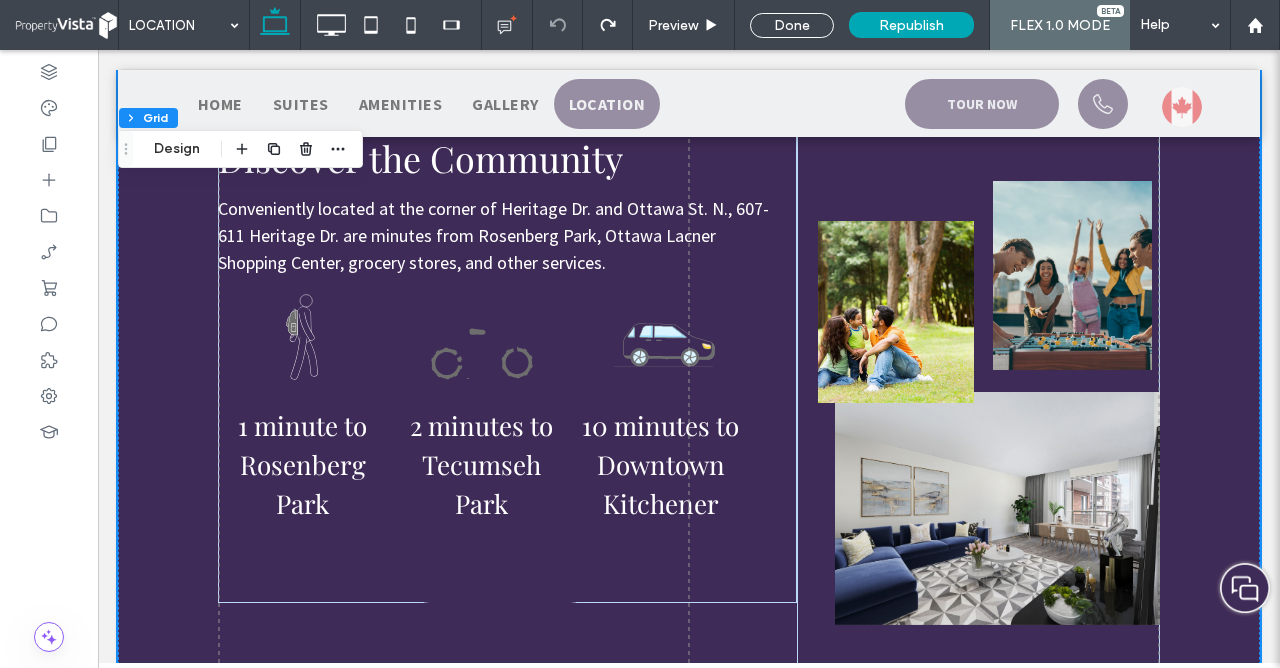 click on "Location
Click To Paste
Row + Add Section Double click to exit Flex Mode
Discover the Community
Conveniently located at the corner of Heritage Dr. and Ottawa St. N., 607-611 Heritage Dr. are minutes from Rosenberg Park, Ottawa Lacner Shopping Center, grocery stores, and other services.
1 minute to Rosenberg Park
2 minutes to Tecumseh Park
10 minutes to Downtown Kitchener
BOOK A TOUR
Row Click to edit in Flex Mode + Add Section
Click To Paste
Kitchener
BOOK A TOUR
Click To Paste
Row Double click to exit Flex Mode
Food & Drink
Fitness & Recreation" at bounding box center [689, 954] 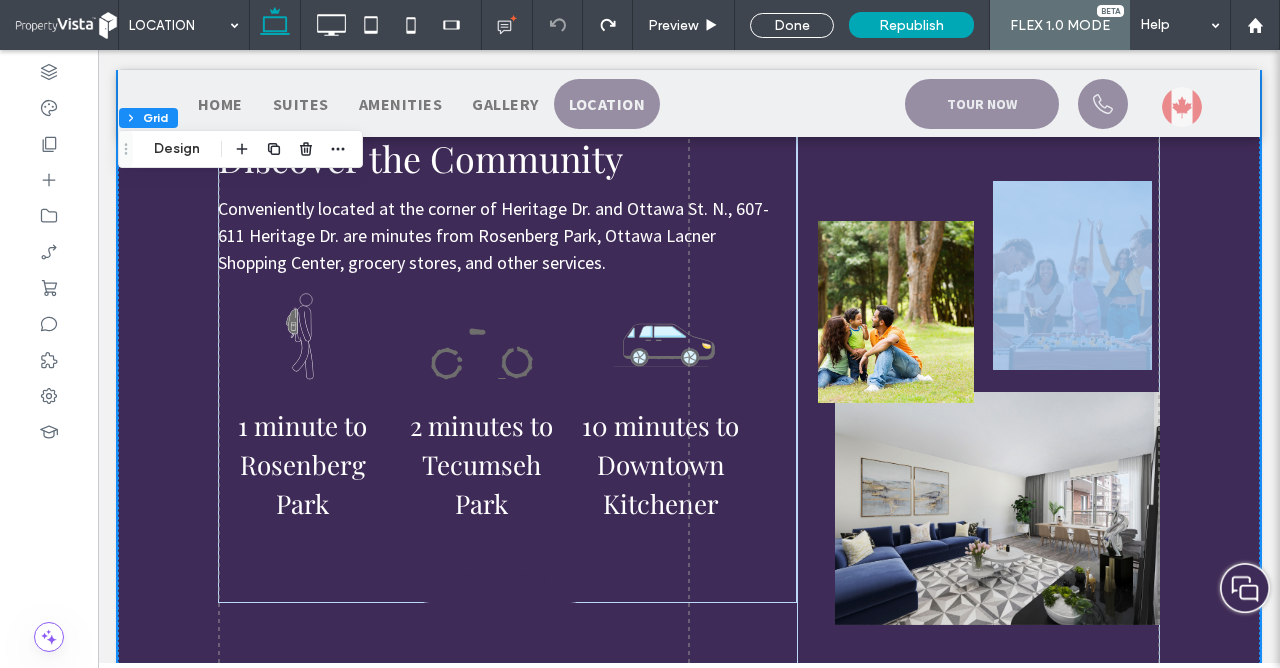 click on "Location
Click To Paste
Row + Add Section Double click to exit Flex Mode
Discover the Community
Conveniently located at the corner of Heritage Dr. and Ottawa St. N., 607-611 Heritage Dr. are minutes from Rosenberg Park, Ottawa Lacner Shopping Center, grocery stores, and other services.
1 minute to Rosenberg Park
2 minutes to Tecumseh Park
10 minutes to Downtown Kitchener
BOOK A TOUR
Row Click to edit in Flex Mode + Add Section
Click To Paste
Kitchener
BOOK A TOUR
Click To Paste
Row Double click to exit Flex Mode
Food & Drink
Fitness & Recreation" at bounding box center [689, 954] 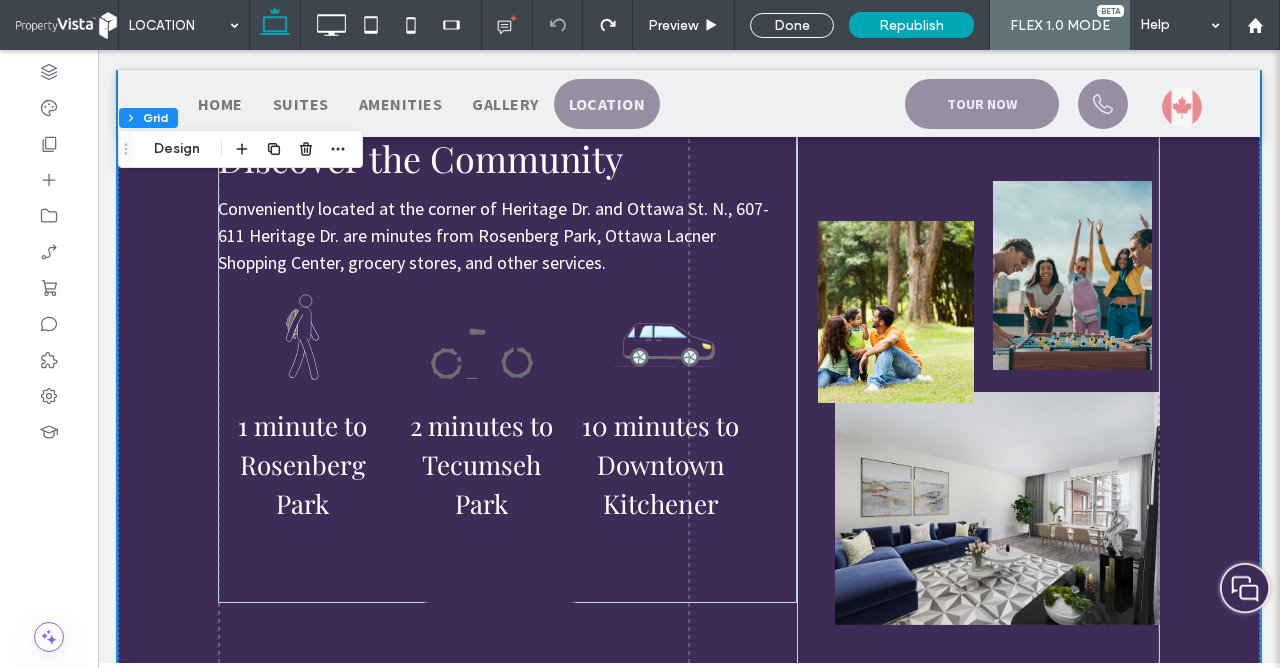 click on "Location
Click To Paste
Row + Add Section Double click to exit Flex Mode
Discover the Community
Conveniently located at the corner of Heritage Dr. and Ottawa St. N., 607-611 Heritage Dr. are minutes from Rosenberg Park, Ottawa Lacner Shopping Center, grocery stores, and other services.
1 minute to Rosenberg Park
2 minutes to Tecumseh Park
10 minutes to Downtown Kitchener
BOOK A TOUR
Row Click to edit in Flex Mode + Add Section
Click To Paste
Kitchener
BOOK A TOUR
Click To Paste
Row Double click to exit Flex Mode
Food & Drink
Fitness & Recreation" at bounding box center [689, 954] 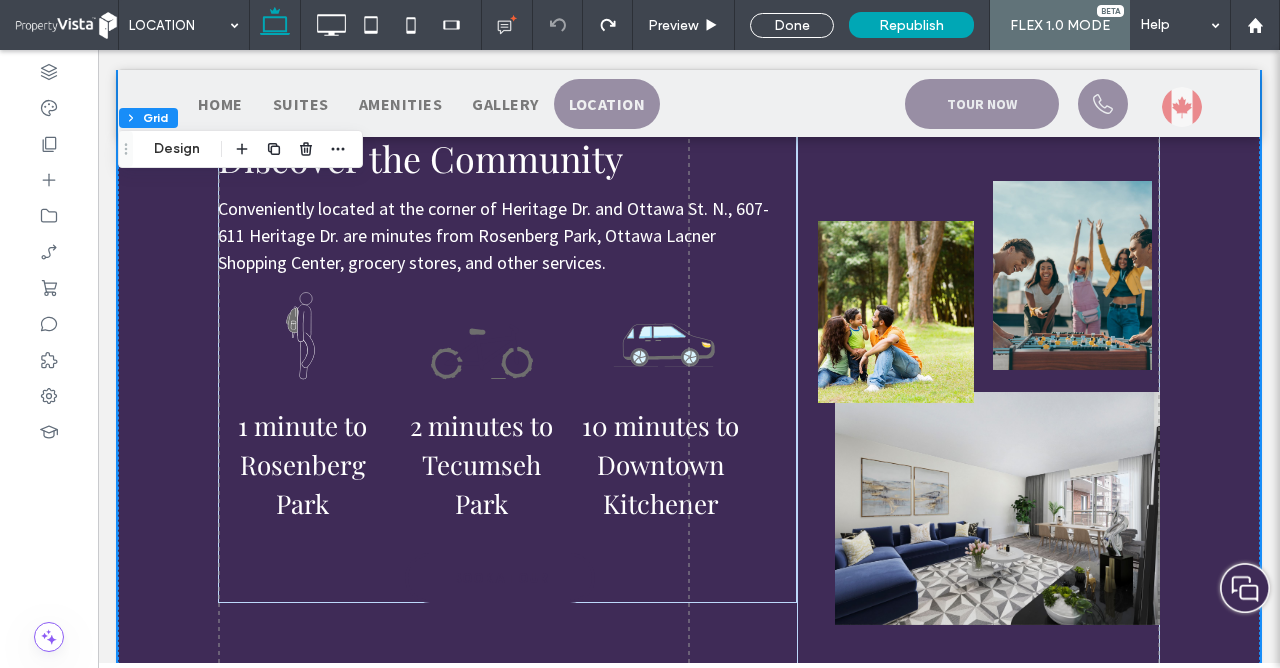 click on "Location
Click To Paste
Row + Add Section Double click to exit Flex Mode
Discover the Community
Conveniently located at the corner of Heritage Dr. and Ottawa St. N., 607-611 Heritage Dr. are minutes from Rosenberg Park, Ottawa Lacner Shopping Center, grocery stores, and other services.
1 minute to Rosenberg Park
2 minutes to Tecumseh Park
10 minutes to Downtown Kitchener
BOOK A TOUR
Row Click to edit in Flex Mode + Add Section
Click To Paste
Kitchener
BOOK A TOUR
Click To Paste
Row Double click to exit Flex Mode
Food & Drink
Fitness & Recreation" at bounding box center (689, 954) 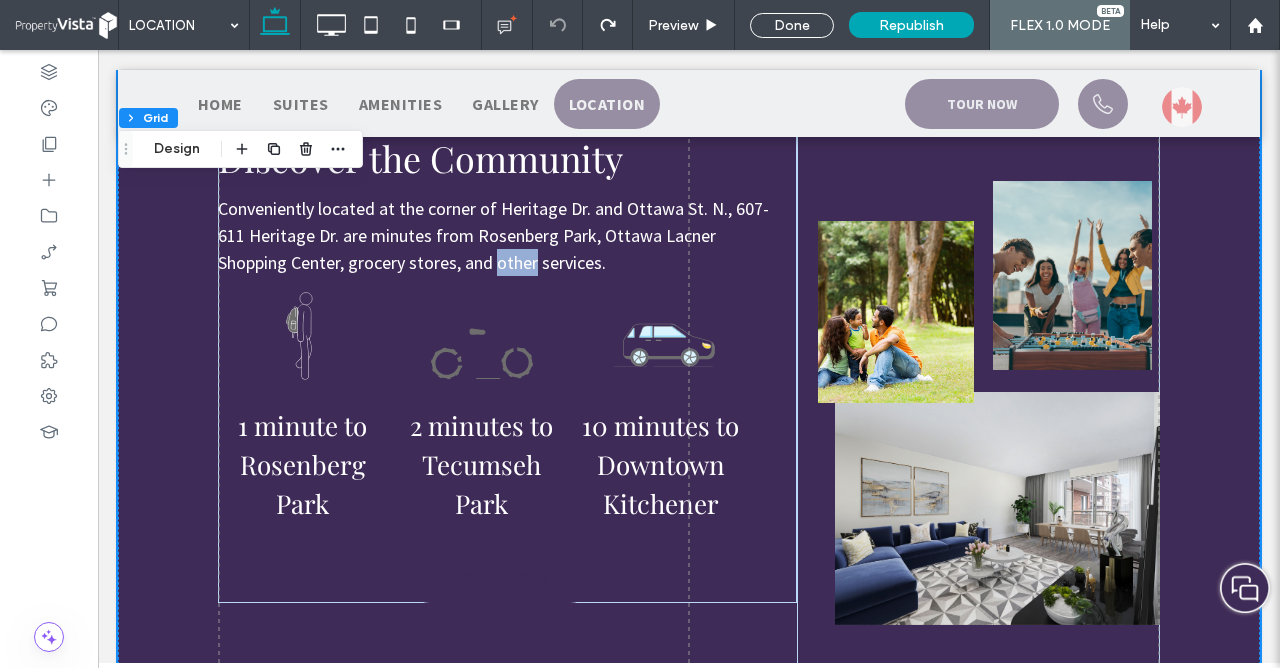 click on "Location
Click To Paste
Row + Add Section Double click to exit Flex Mode
Discover the Community
Conveniently located at the corner of Heritage Dr. and Ottawa St. N., 607-611 Heritage Dr. are minutes from Rosenberg Park, Ottawa Lacner Shopping Center, grocery stores, and other services.
1 minute to Rosenberg Park
2 minutes to Tecumseh Park
10 minutes to Downtown Kitchener
BOOK A TOUR
Row Click to edit in Flex Mode + Add Section
Click To Paste
Kitchener
BOOK A TOUR
Click To Paste
Row Double click to exit Flex Mode
Food & Drink
Fitness & Recreation" at bounding box center [689, 954] 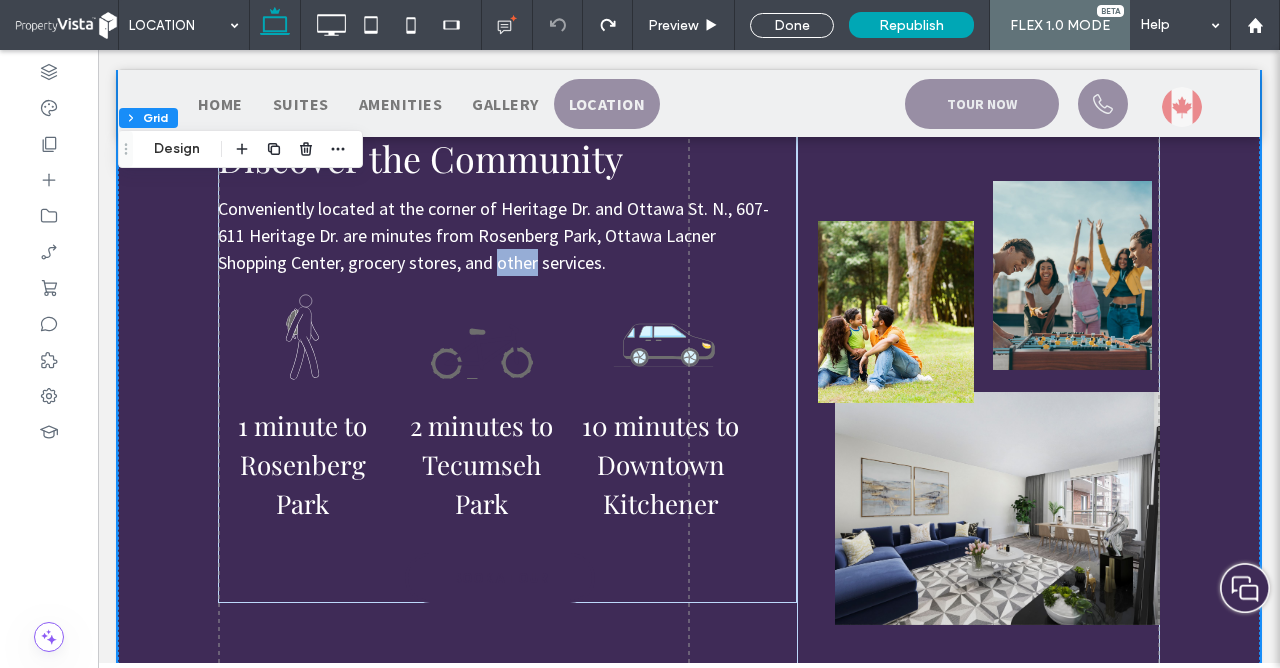 click on "Location
Click To Paste
Row + Add Section Double click to exit Flex Mode
Discover the Community
Conveniently located at the corner of Heritage Dr. and Ottawa St. N., 607-611 Heritage Dr. are minutes from Rosenberg Park, Ottawa Lacner Shopping Center, grocery stores, and other services.
1 minute to Rosenberg Park
2 minutes to Tecumseh Park
10 minutes to Downtown Kitchener
BOOK A TOUR
Row Click to edit in Flex Mode + Add Section
Click To Paste
Kitchener
BOOK A TOUR
Click To Paste
Row Double click to exit Flex Mode
Food & Drink
Fitness & Recreation" at bounding box center (689, 954) 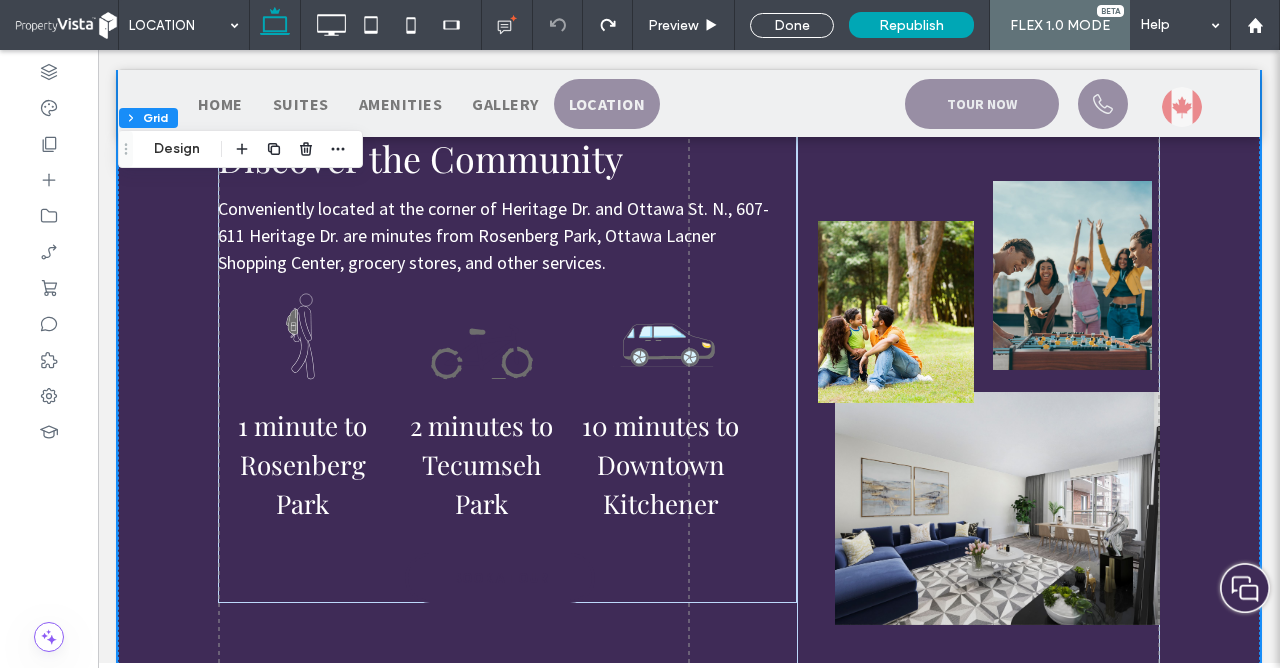click on "Location
Click To Paste
Row + Add Section Double click to exit Flex Mode
Discover the Community
Conveniently located at the corner of Heritage Dr. and Ottawa St. N., 607-611 Heritage Dr. are minutes from Rosenberg Park, Ottawa Lacner Shopping Center, grocery stores, and other services.
1 minute to Rosenberg Park
2 minutes to Tecumseh Park
10 minutes to Downtown Kitchener
BOOK A TOUR
Row Click to edit in Flex Mode + Add Section
Click To Paste
Kitchener
BOOK A TOUR
Click To Paste
Row Double click to exit Flex Mode
Food & Drink
Fitness & Recreation" at bounding box center (689, 954) 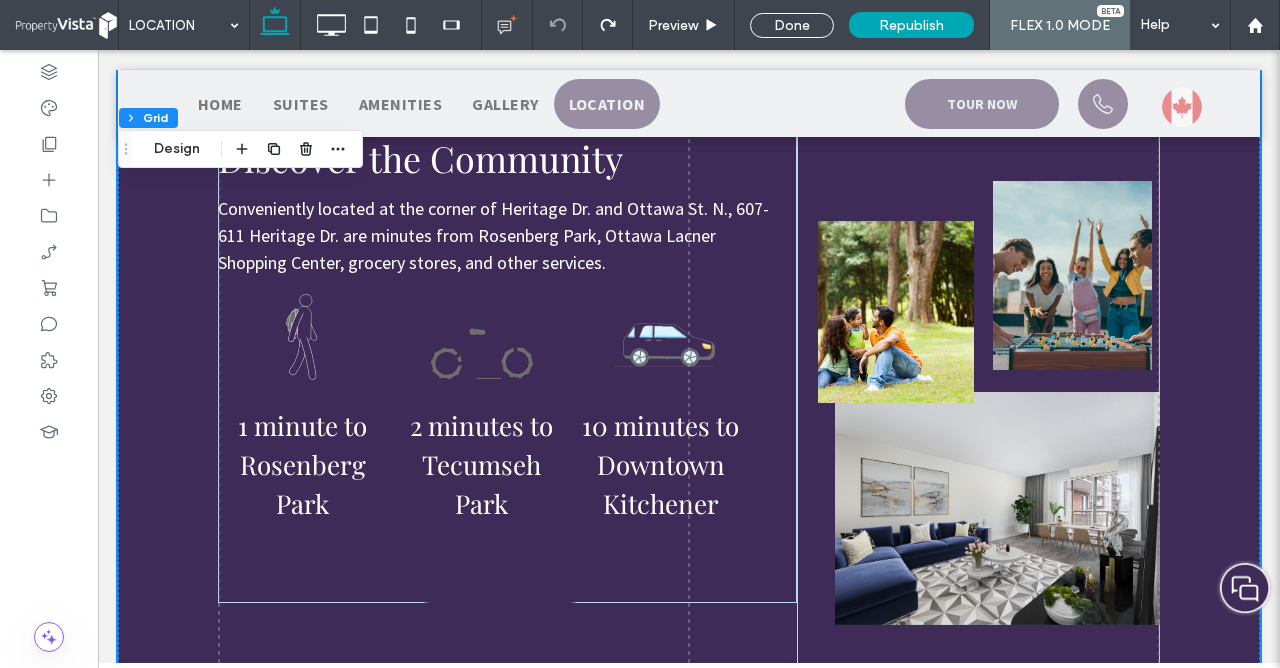 click on "Location
Click To Paste
Row + Add Section Double click to exit Flex Mode
Discover the Community
Conveniently located at the corner of Heritage Dr. and Ottawa St. N., 607-611 Heritage Dr. are minutes from Rosenberg Park, Ottawa Lacner Shopping Center, grocery stores, and other services.
1 minute to Rosenberg Park
2 minutes to Tecumseh Park
10 minutes to Downtown Kitchener
BOOK A TOUR
Row Click to edit in Flex Mode + Add Section
Click To Paste
Kitchener
BOOK A TOUR
Click To Paste
Row Double click to exit Flex Mode
Food & Drink
Fitness & Recreation" at bounding box center [689, 954] 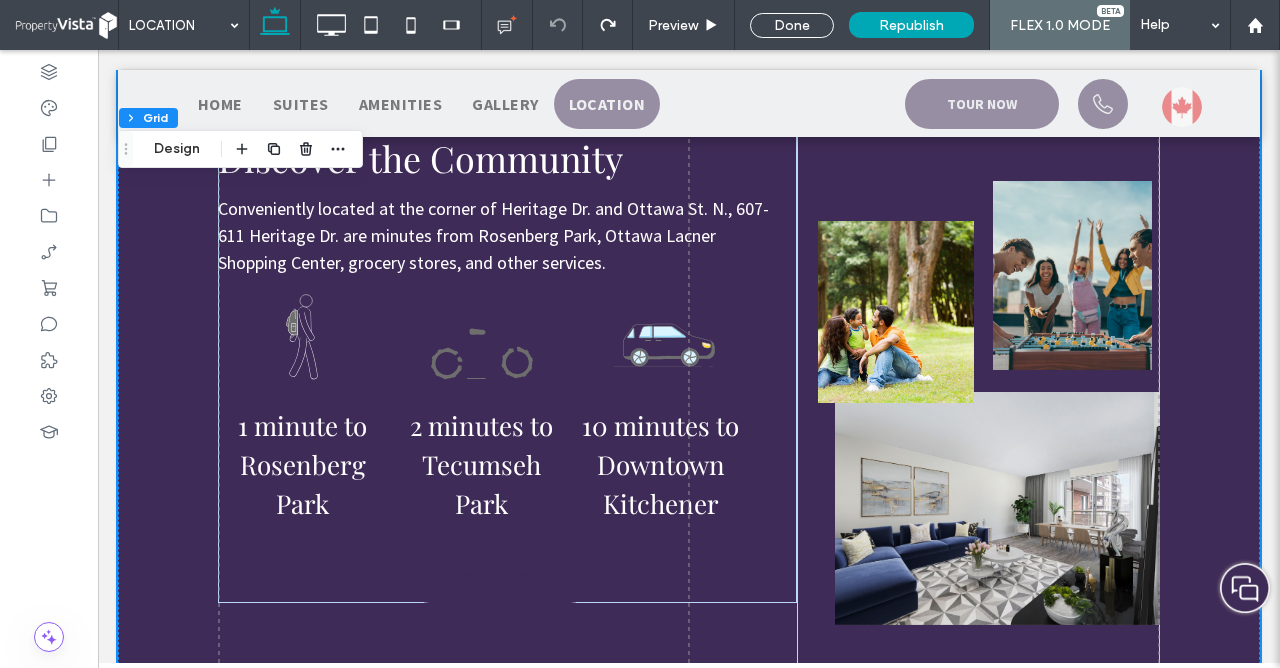 click on "Location
Click To Paste
Row + Add Section Double click to exit Flex Mode
Discover the Community
Conveniently located at the corner of Heritage Dr. and Ottawa St. N., 607-611 Heritage Dr. are minutes from Rosenberg Park, Ottawa Lacner Shopping Center, grocery stores, and other services.
1 minute to Rosenberg Park
2 minutes to Tecumseh Park
10 minutes to Downtown Kitchener
BOOK A TOUR
Row Click to edit in Flex Mode + Add Section
Click To Paste
Kitchener
BOOK A TOUR
Click To Paste
Row Double click to exit Flex Mode
Food & Drink
Fitness & Recreation" at bounding box center (689, 954) 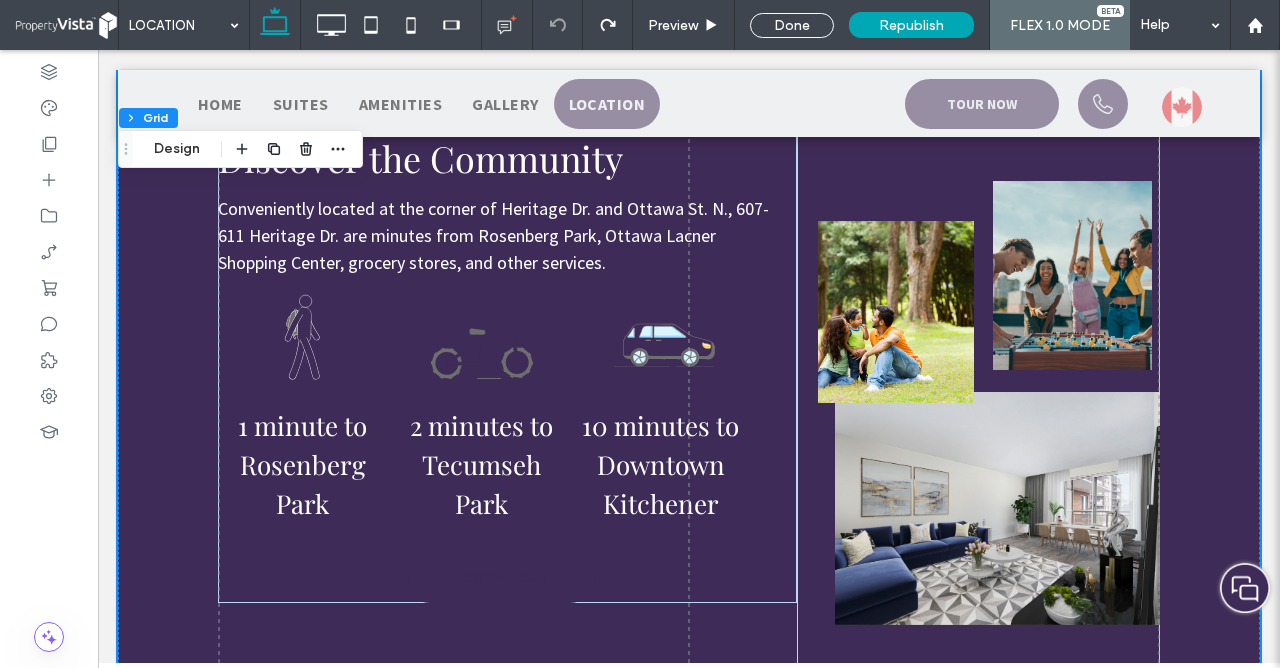 click on "Location
Click To Paste
Row + Add Section Double click to exit Flex Mode
Discover the Community
Conveniently located at the corner of Heritage Dr. and Ottawa St. N., 607-611 Heritage Dr. are minutes from Rosenberg Park, Ottawa Lacner Shopping Center, grocery stores, and other services.
1 minute to Rosenberg Park
2 minutes to Tecumseh Park
10 minutes to Downtown Kitchener
BOOK A TOUR
Row Click to edit in Flex Mode + Add Section
Click To Paste
Kitchener
BOOK A TOUR
Click To Paste
Row Double click to exit Flex Mode
Food & Drink
Fitness & Recreation" at bounding box center [689, 954] 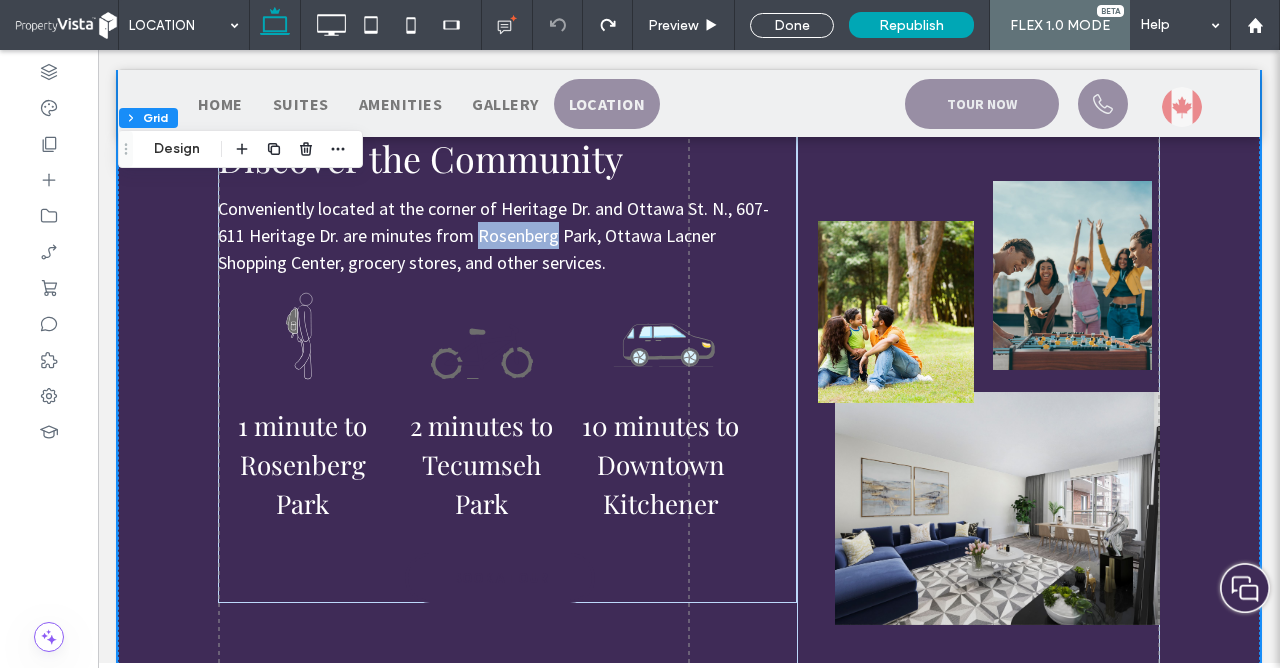 click on "Location
Click To Paste
Row + Add Section Double click to exit Flex Mode
Discover the Community
Conveniently located at the corner of Heritage Dr. and Ottawa St. N., 607-611 Heritage Dr. are minutes from Rosenberg Park, Ottawa Lacner Shopping Center, grocery stores, and other services.
1 minute to Rosenberg Park
2 minutes to Tecumseh Park
10 minutes to Downtown Kitchener
BOOK A TOUR
Row Click to edit in Flex Mode + Add Section
Click To Paste
Kitchener
BOOK A TOUR
Click To Paste
Row Double click to exit Flex Mode
Food & Drink
Fitness & Recreation" at bounding box center [689, 954] 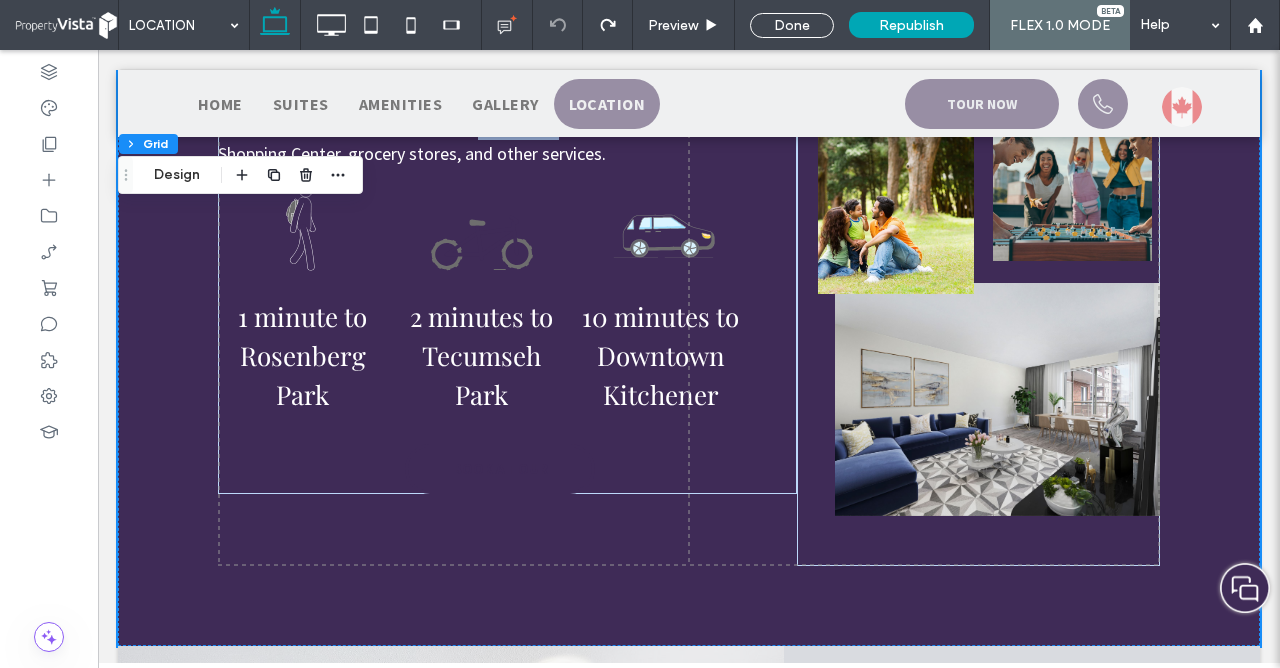 scroll, scrollTop: 264, scrollLeft: 0, axis: vertical 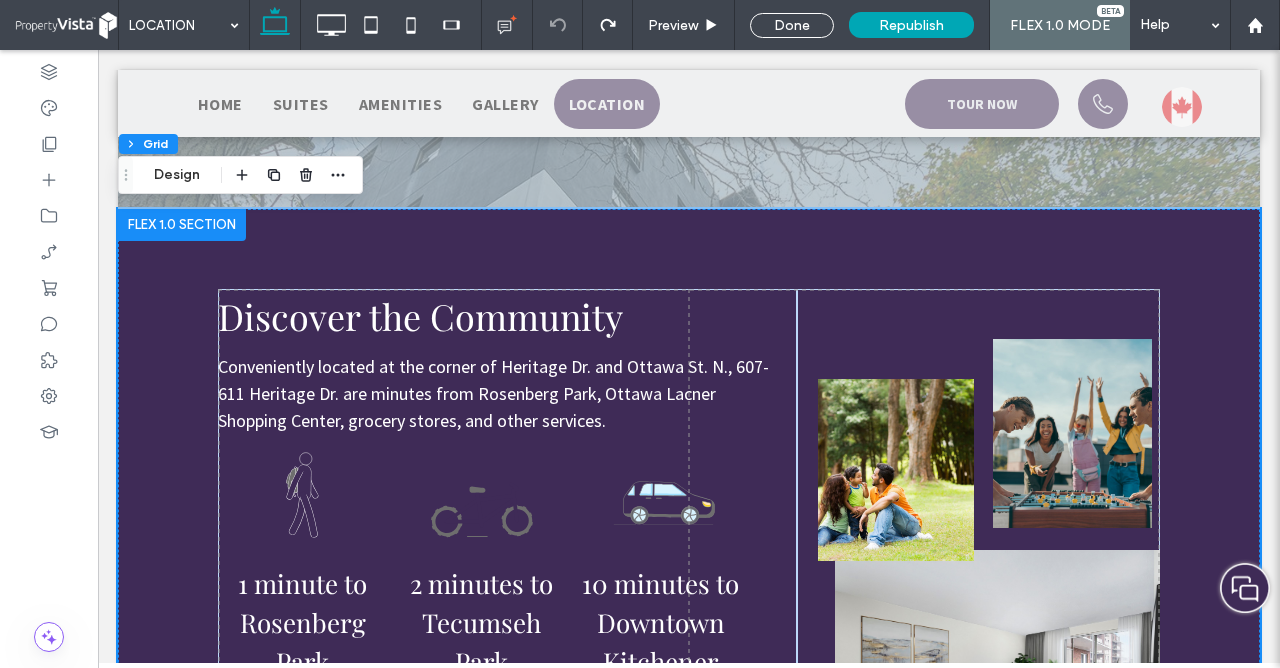 click on "Location
Click To Paste
Row + Add Section Double click to exit Flex Mode
Discover the Community
Conveniently located at the corner of Heritage Dr. and Ottawa St. N., 607-611 Heritage Dr. are minutes from Rosenberg Park, Ottawa Lacner Shopping Center, grocery stores, and other services.
1 minute to Rosenberg Park
2 minutes to Tecumseh Park
10 minutes to Downtown Kitchener
BOOK A TOUR
Row Click to edit in Flex Mode + Add Section
Click To Paste
Kitchener
BOOK A TOUR
Click To Paste
Row Double click to exit Flex Mode + Add Section
Food & Drink
Fitness & Recreation" at bounding box center (689, 1112) 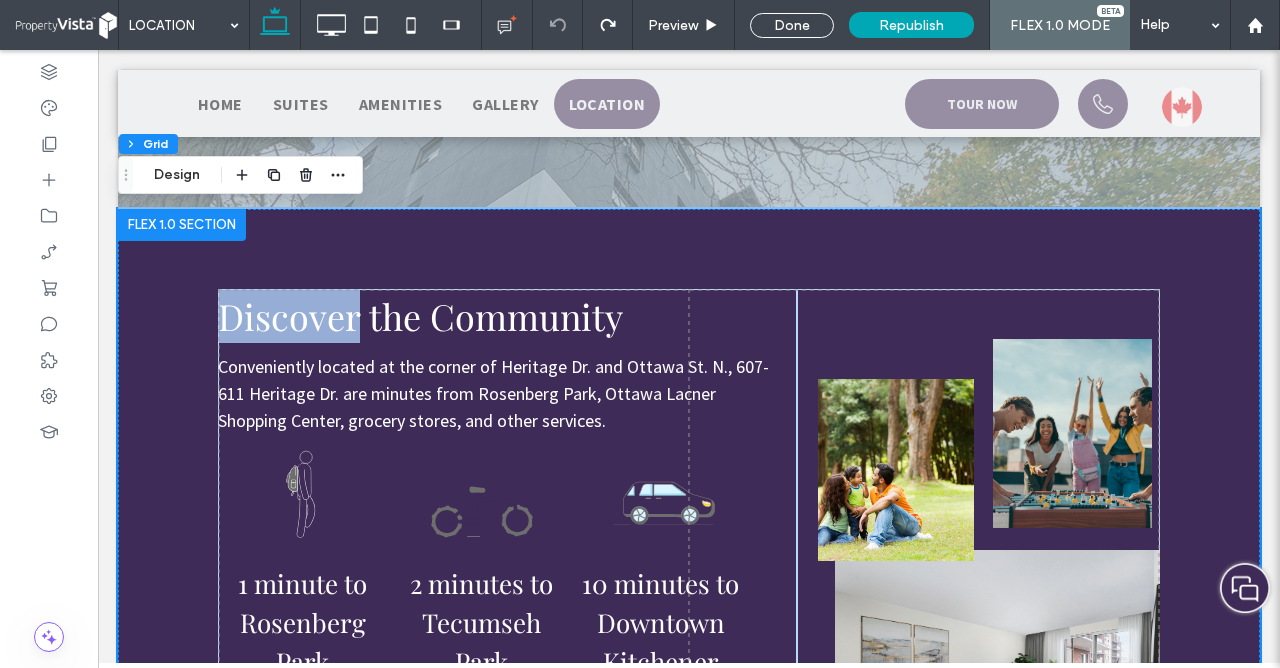 click on "Location
Click To Paste
Row + Add Section Double click to exit Flex Mode
Discover the Community
Conveniently located at the corner of Heritage Dr. and Ottawa St. N., 607-611 Heritage Dr. are minutes from Rosenberg Park, Ottawa Lacner Shopping Center, grocery stores, and other services.
1 minute to Rosenberg Park
2 minutes to Tecumseh Park
10 minutes to Downtown Kitchener
BOOK A TOUR
Row Click to edit in Flex Mode + Add Section
Click To Paste
Kitchener
BOOK A TOUR
Click To Paste
Row Double click to exit Flex Mode + Add Section
Food & Drink
Fitness & Recreation" at bounding box center (689, 1112) 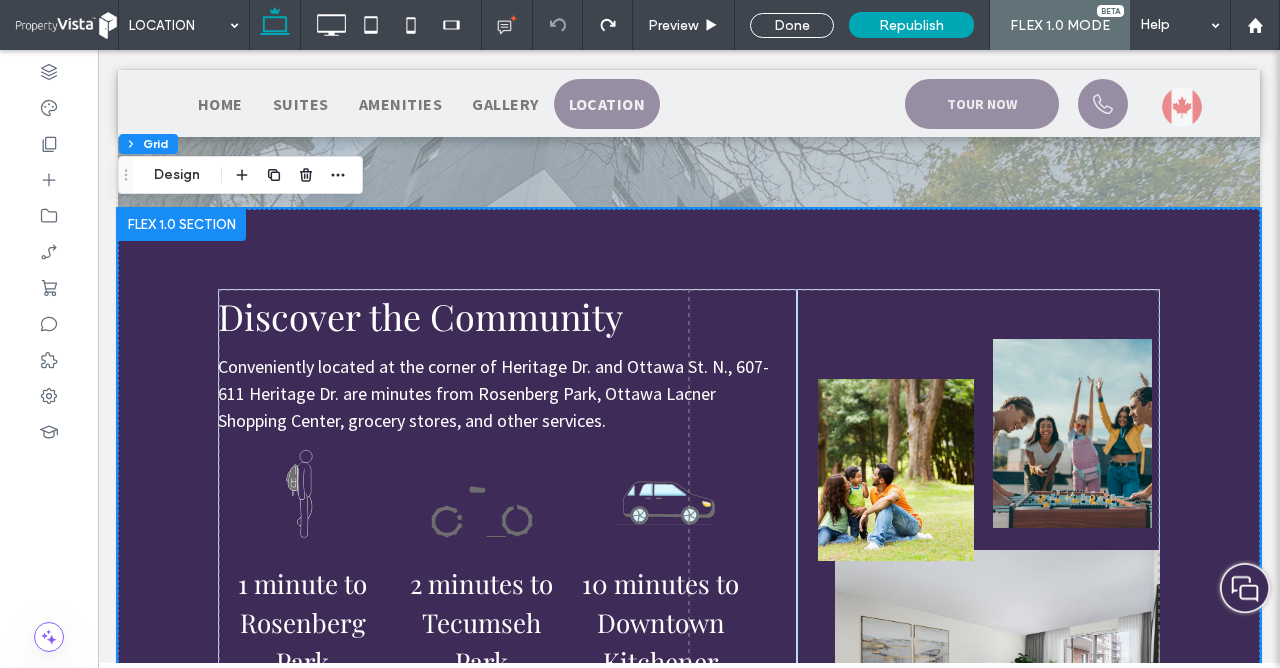 click at bounding box center [182, 225] 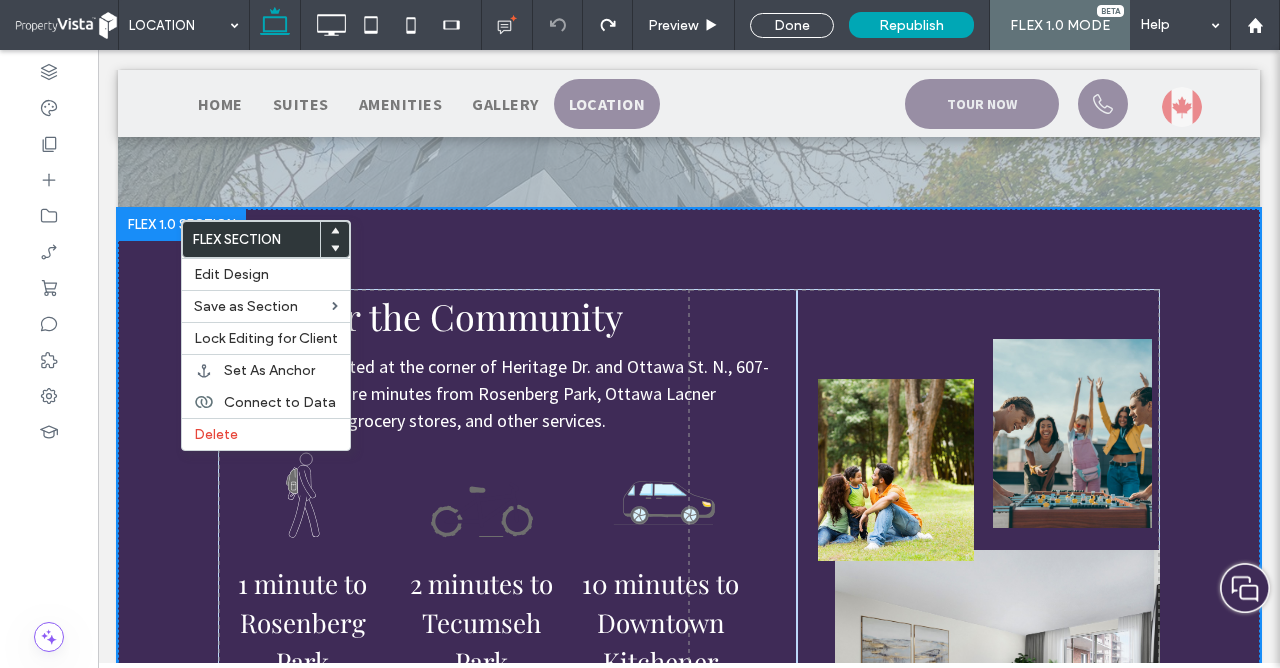 click at bounding box center [182, 225] 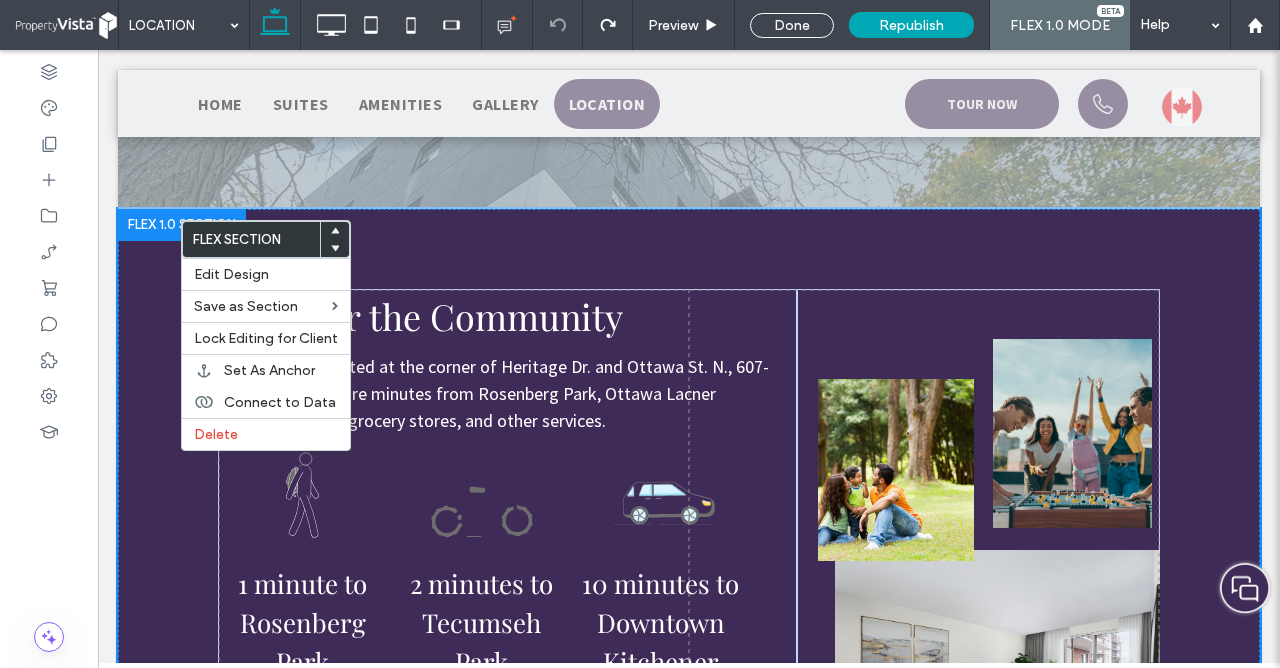 click on "Flex Section" at bounding box center (251, 239) 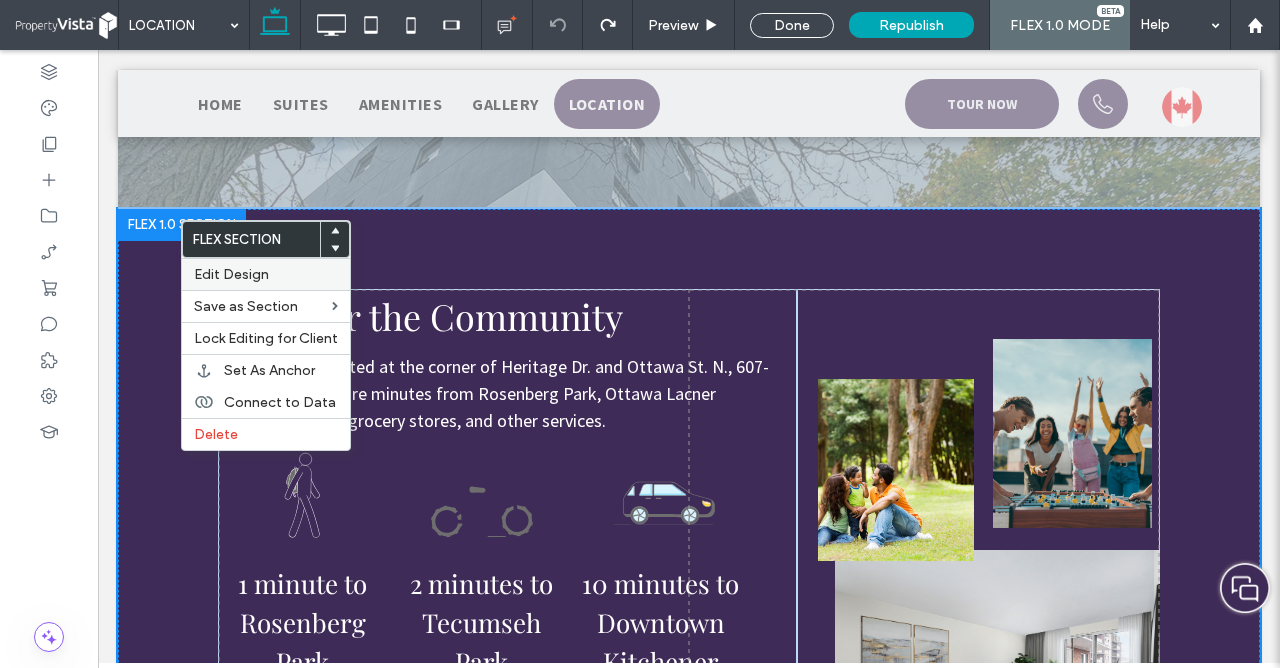 click on "Edit Design" at bounding box center (231, 274) 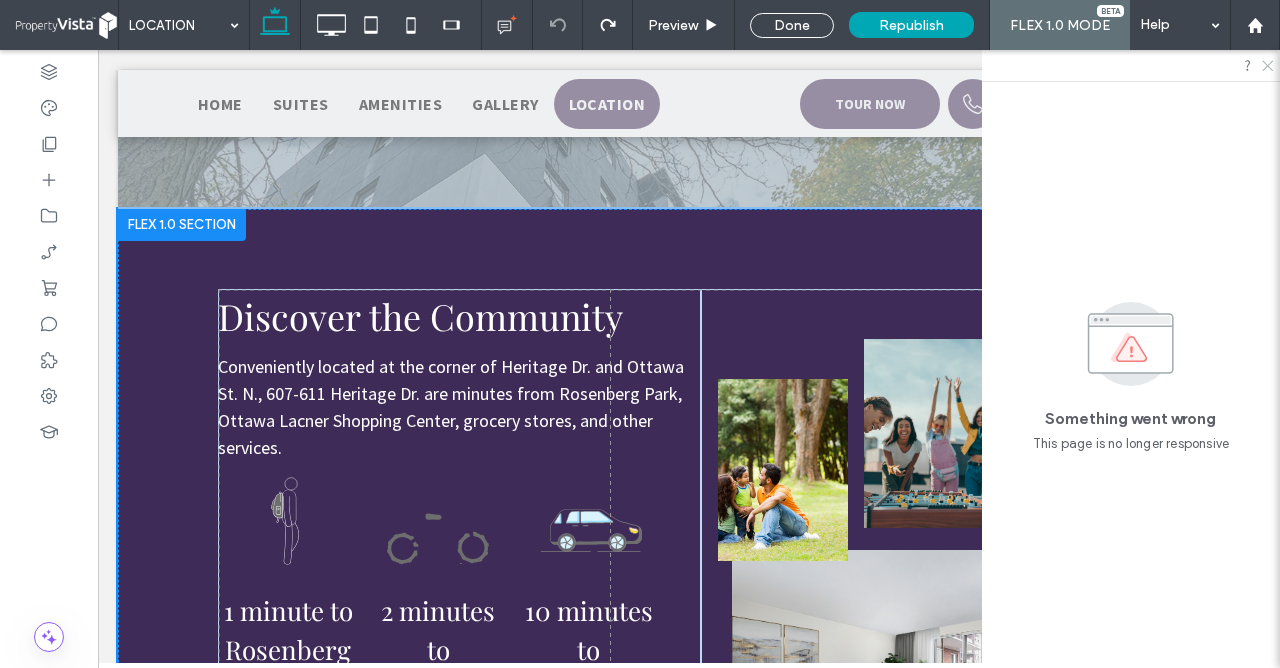 click 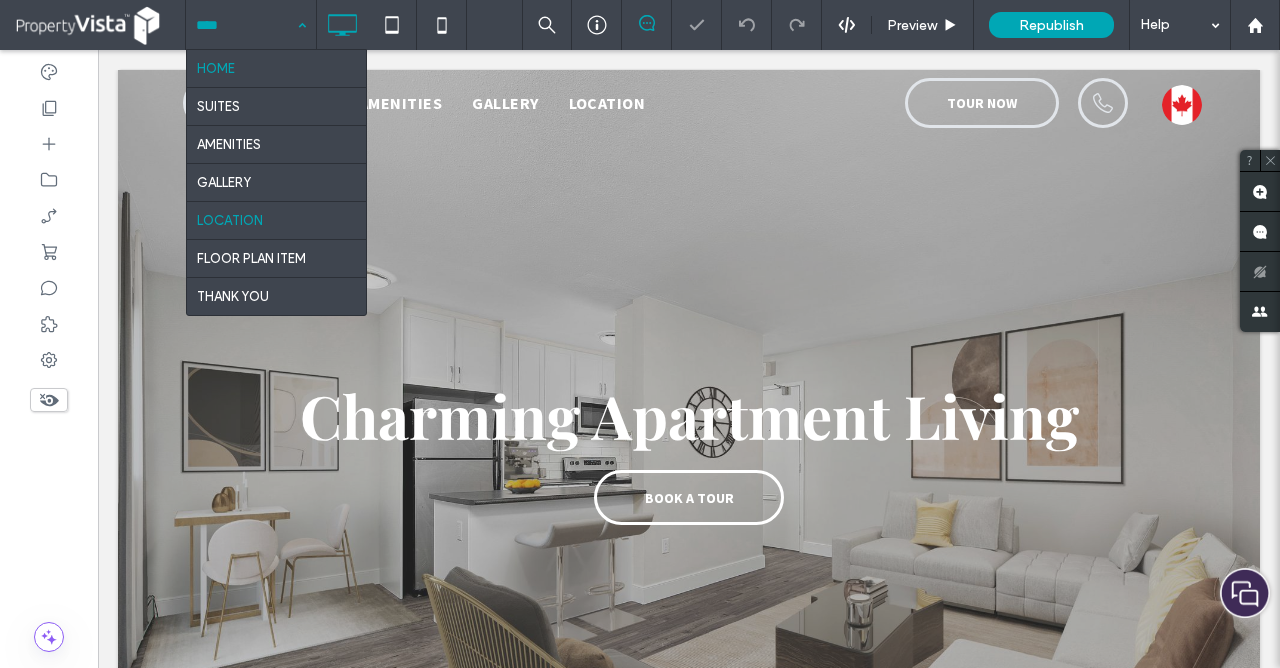 scroll, scrollTop: 0, scrollLeft: 0, axis: both 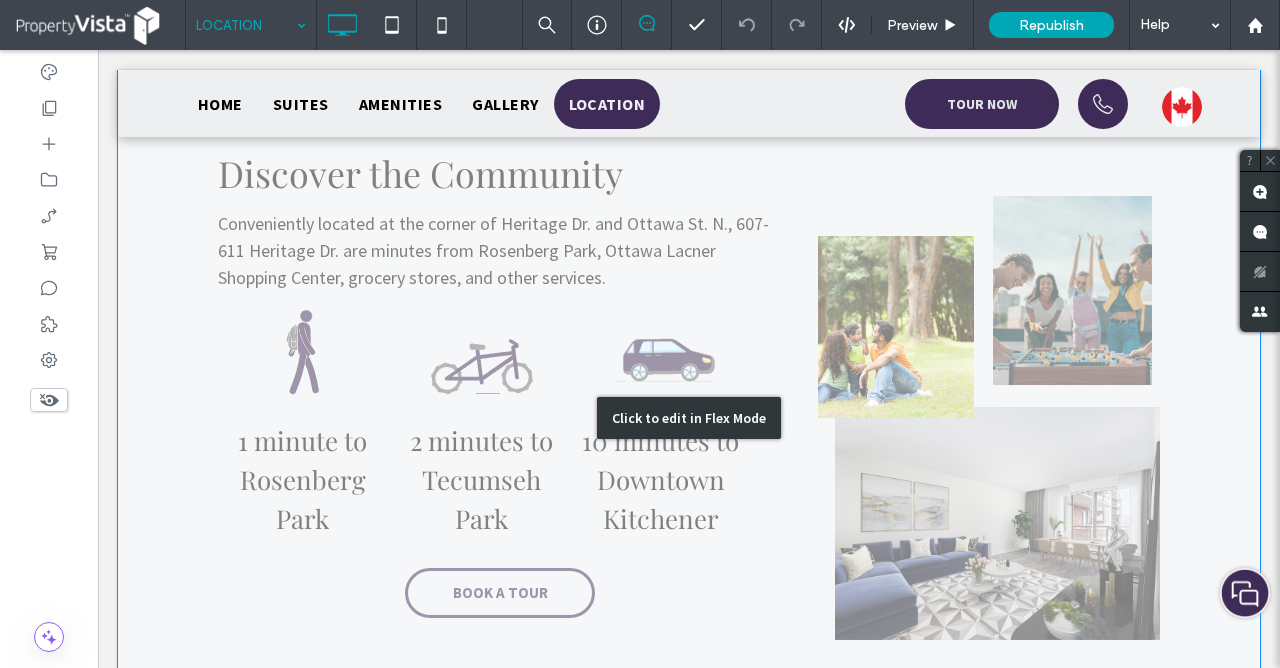 click on "Click to edit in Flex Mode" at bounding box center (689, 418) 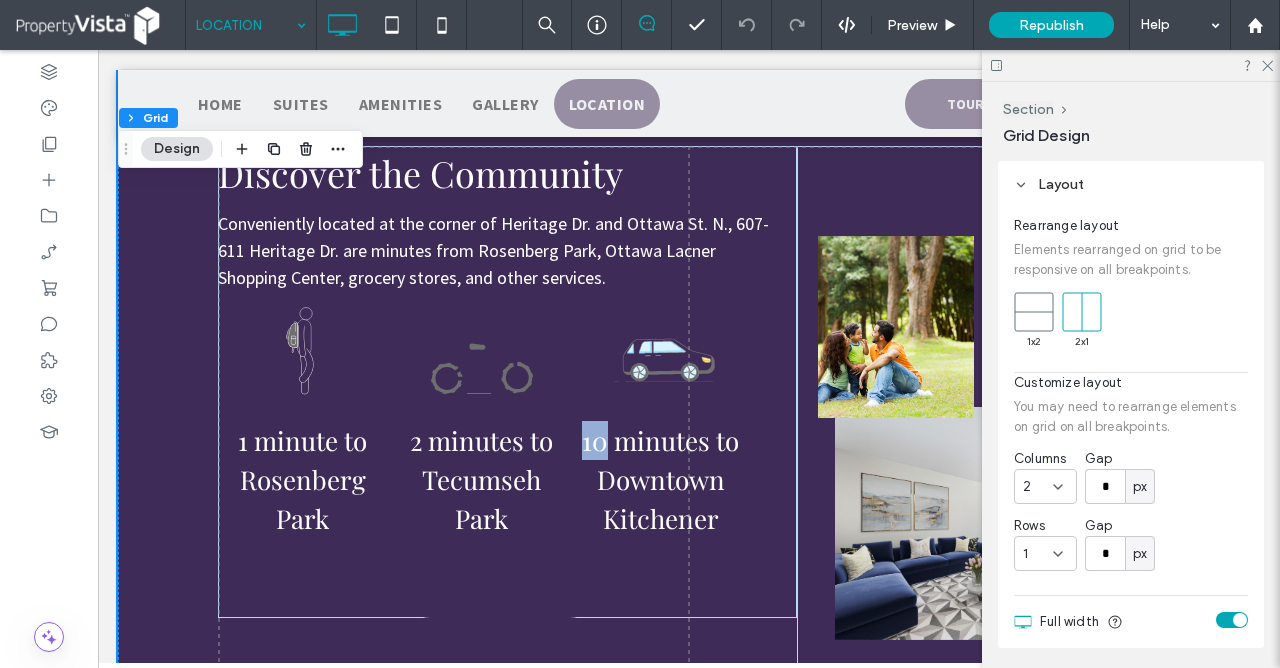 click on "Location
Click To Paste
Row + Add Section Double click to exit Flex Mode
Discover the Community
Conveniently located at the corner of Heritage Dr. and Ottawa St. N., 607-611 Heritage Dr. are minutes from Rosenberg Park, Ottawa Lacner Shopping Center, grocery stores, and other services.
1 minute to Rosenberg Park
2 minutes to Tecumseh Park
10 minutes to Downtown Kitchener
BOOK A TOUR
Row Click to edit in Flex Mode + Add Section
Click To Paste
Kitchener
BOOK A TOUR
Click To Paste
Row + Add Section Double click to exit Flex Mode
Food & Drink
Fitness & Recreation" at bounding box center (689, 969) 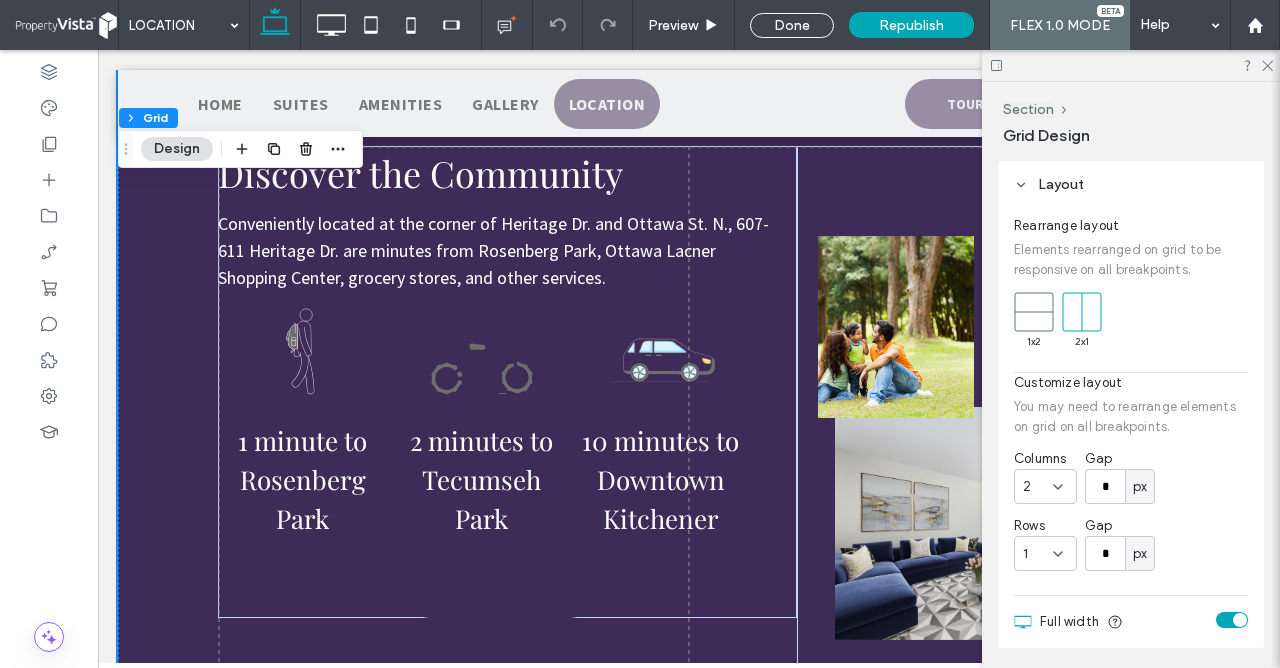 click on "Location
Click To Paste
Row + Add Section Double click to exit Flex Mode
Discover the Community
Conveniently located at the corner of Heritage Dr. and Ottawa St. N., 607-611 Heritage Dr. are minutes from Rosenberg Park, Ottawa Lacner Shopping Center, grocery stores, and other services.
1 minute to Rosenberg Park
2 minutes to Tecumseh Park
10 minutes to Downtown Kitchener
BOOK A TOUR
Row Click to edit in Flex Mode + Add Section
Click To Paste
Kitchener
BOOK A TOUR
Click To Paste
Row + Add Section Double click to exit Flex Mode
Food & Drink
Fitness & Recreation" at bounding box center (689, 969) 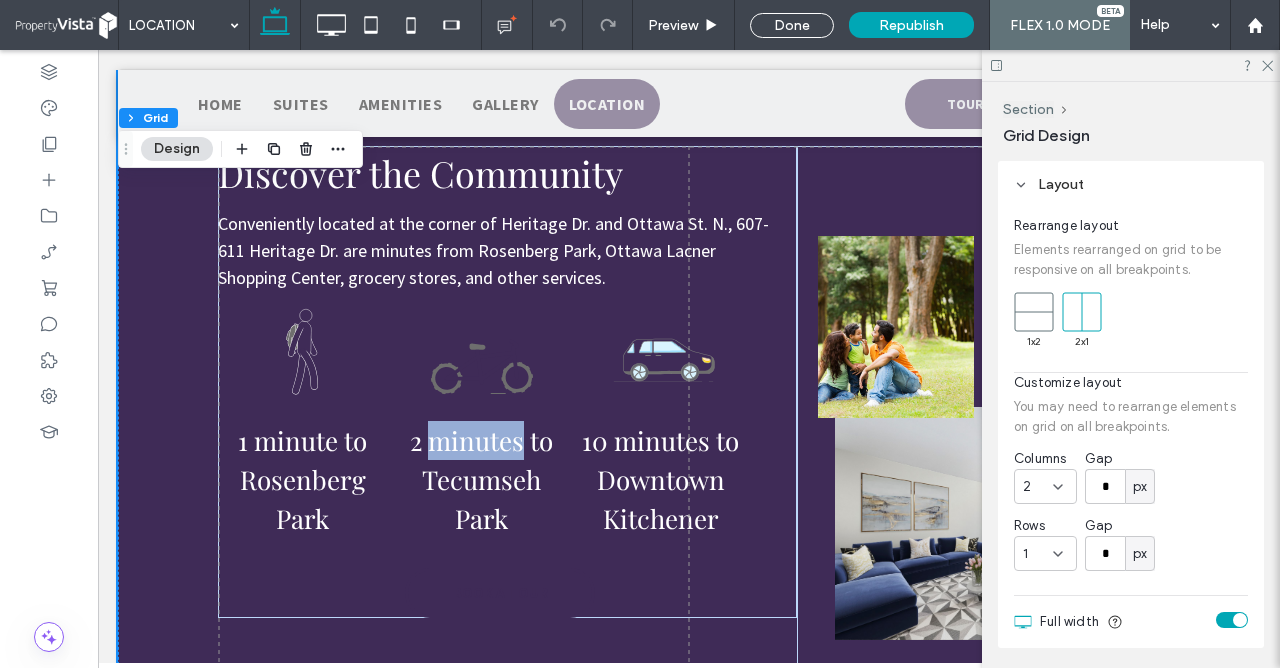 click on "Location
Click To Paste
Row + Add Section Double click to exit Flex Mode
Discover the Community
Conveniently located at the corner of Heritage Dr. and Ottawa St. N., 607-611 Heritage Dr. are minutes from Rosenberg Park, Ottawa Lacner Shopping Center, grocery stores, and other services.
1 minute to Rosenberg Park
2 minutes to Tecumseh Park
10 minutes to Downtown Kitchener
BOOK A TOUR
Row Click to edit in Flex Mode + Add Section
Click To Paste
Kitchener
BOOK A TOUR
Click To Paste
Row + Add Section Double click to exit Flex Mode
Food & Drink
Fitness & Recreation" at bounding box center (689, 969) 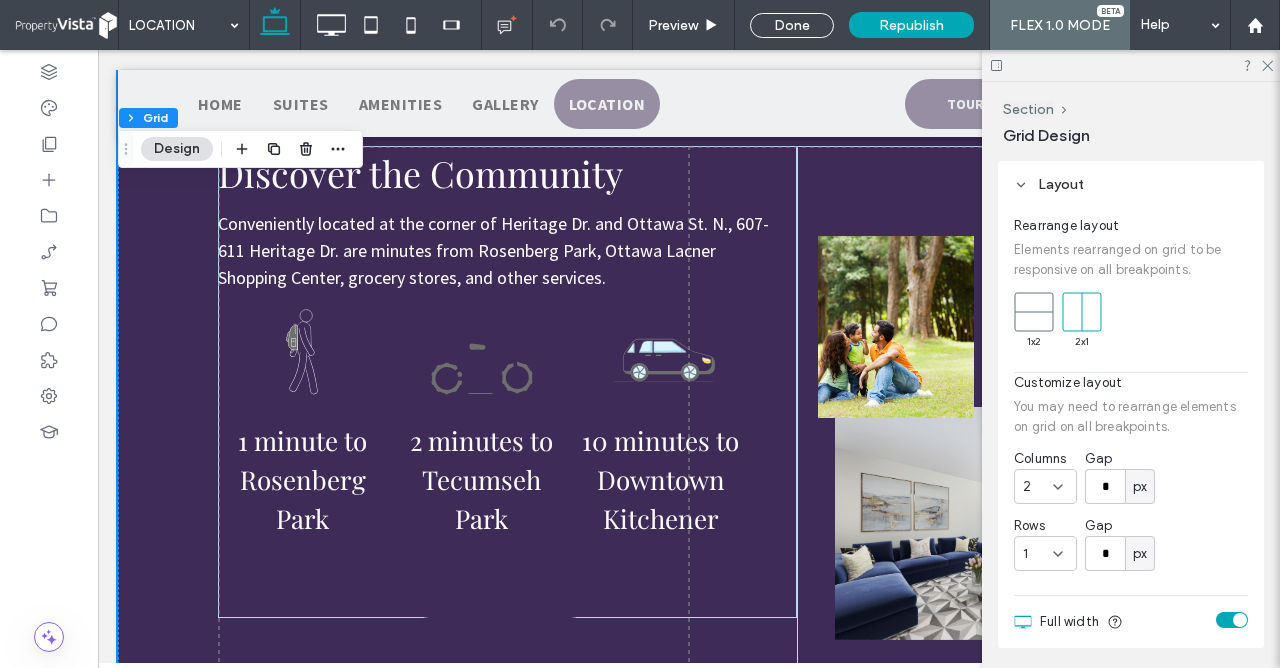 click on "Location
Click To Paste
Row + Add Section Double click to exit Flex Mode
Discover the Community
Conveniently located at the corner of Heritage Dr. and Ottawa St. N., 607-611 Heritage Dr. are minutes from Rosenberg Park, Ottawa Lacner Shopping Center, grocery stores, and other services.
1 minute to Rosenberg Park
2 minutes to Tecumseh Park
10 minutes to Downtown Kitchener
BOOK A TOUR
Row Click to edit in Flex Mode + Add Section
Click To Paste
Kitchener
BOOK A TOUR
Click To Paste
Row + Add Section Double click to exit Flex Mode
Food & Drink
Fitness & Recreation" at bounding box center [689, 969] 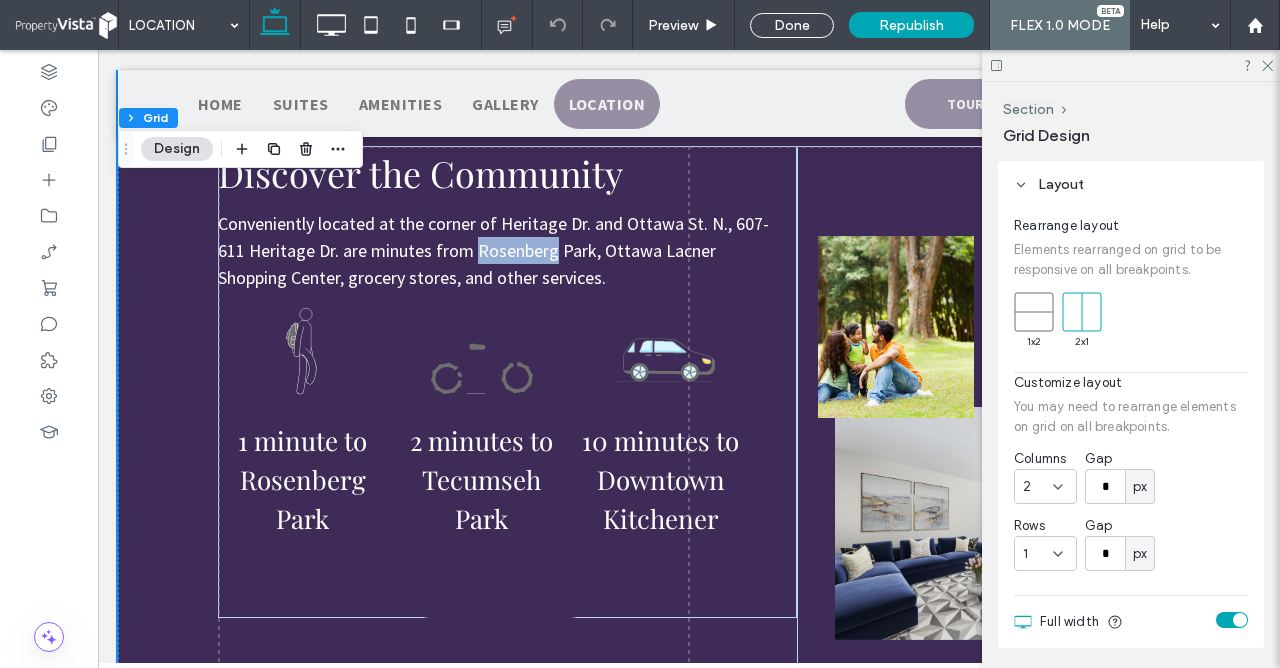 click on "Location
Click To Paste
Row + Add Section Double click to exit Flex Mode
Discover the Community
Conveniently located at the corner of Heritage Dr. and Ottawa St. N., 607-611 Heritage Dr. are minutes from Rosenberg Park, Ottawa Lacner Shopping Center, grocery stores, and other services.
1 minute to Rosenberg Park
2 minutes to Tecumseh Park
10 minutes to Downtown Kitchener
BOOK A TOUR
Row Click to edit in Flex Mode + Add Section
Click To Paste
Kitchener
BOOK A TOUR
Click To Paste
Row + Add Section Double click to exit Flex Mode
Food & Drink
Fitness & Recreation" at bounding box center (689, 969) 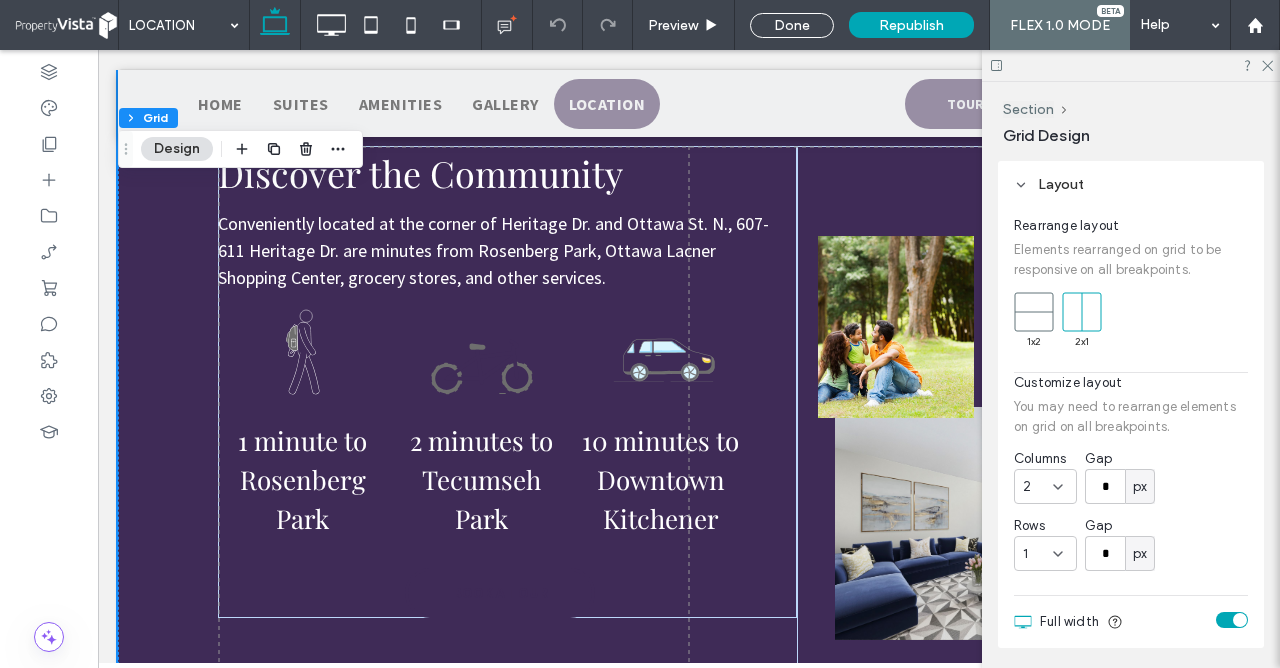 click on "Location
Click To Paste
Row + Add Section Double click to exit Flex Mode
Discover the Community
Conveniently located at the corner of Heritage Dr. and Ottawa St. N., 607-611 Heritage Dr. are minutes from Rosenberg Park, Ottawa Lacner Shopping Center, grocery stores, and other services.
1 minute to Rosenberg Park
2 minutes to Tecumseh Park
10 minutes to Downtown Kitchener
BOOK A TOUR
Row Click to edit in Flex Mode + Add Section
Click To Paste
Kitchener
BOOK A TOUR
Click To Paste
Row + Add Section Double click to exit Flex Mode
Food & Drink
Fitness & Recreation" at bounding box center (689, 969) 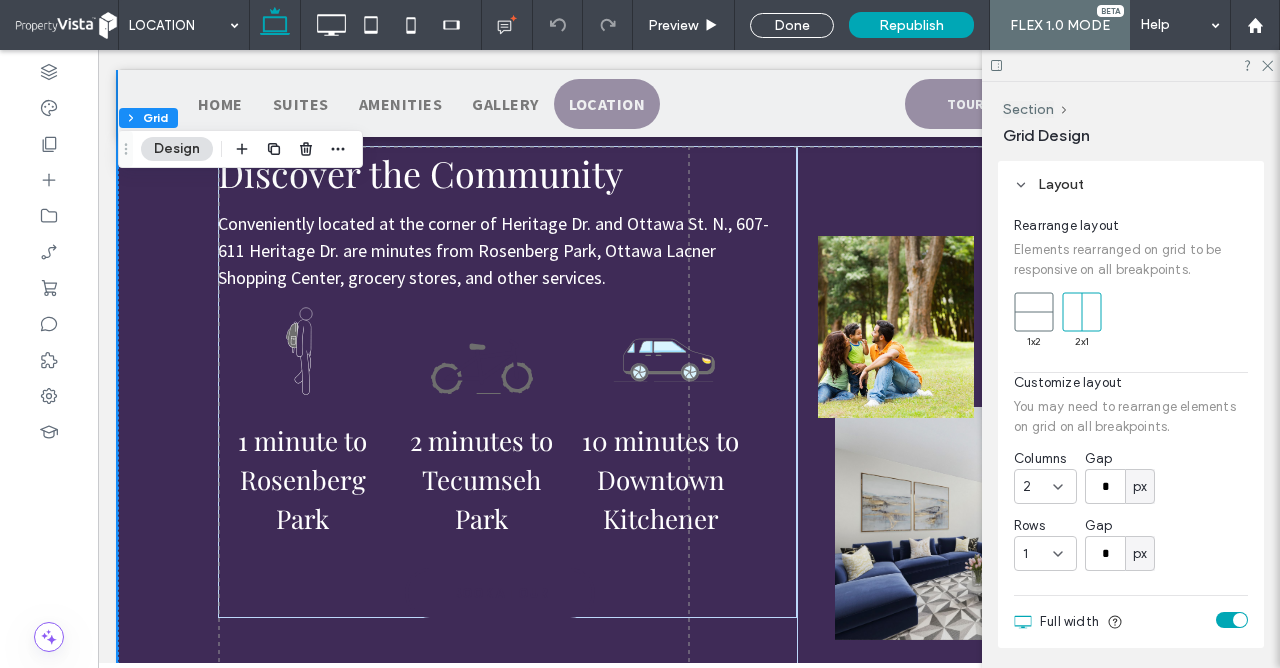 click on "Location
Click To Paste
Row + Add Section Double click to exit Flex Mode
Discover the Community
Conveniently located at the corner of Heritage Dr. and Ottawa St. N., 607-611 Heritage Dr. are minutes from Rosenberg Park, Ottawa Lacner Shopping Center, grocery stores, and other services.
1 minute to Rosenberg Park
2 minutes to Tecumseh Park
10 minutes to Downtown Kitchener
BOOK A TOUR
Row Click to edit in Flex Mode + Add Section
Click To Paste
Kitchener
BOOK A TOUR
Click To Paste
Row + Add Section Double click to exit Flex Mode
Food & Drink
Fitness & Recreation" at bounding box center [689, 969] 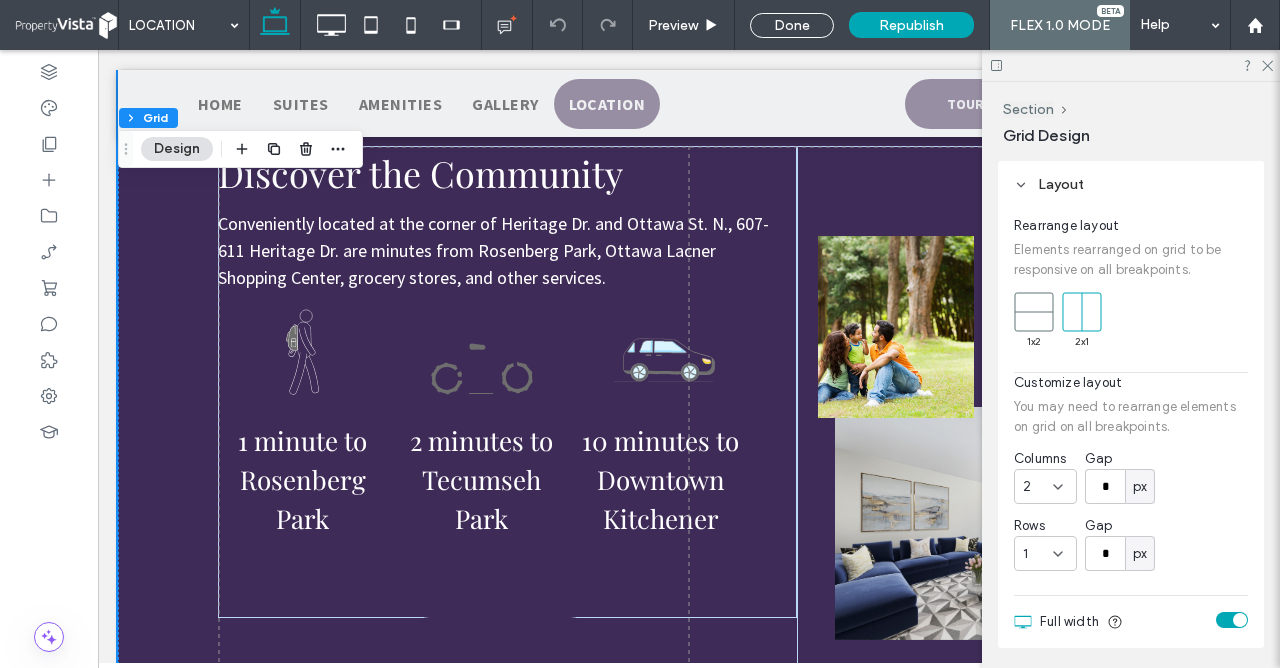 click on "Location
Click To Paste
Row + Add Section Double click to exit Flex Mode
Discover the Community
Conveniently located at the corner of Heritage Dr. and Ottawa St. N., 607-611 Heritage Dr. are minutes from Rosenberg Park, Ottawa Lacner Shopping Center, grocery stores, and other services.
1 minute to Rosenberg Park
2 minutes to Tecumseh Park
10 minutes to Downtown Kitchener
BOOK A TOUR
Row Click to edit in Flex Mode + Add Section
Click To Paste
Kitchener
BOOK A TOUR
Click To Paste
Row + Add Section Double click to exit Flex Mode
Food & Drink
Fitness & Recreation" at bounding box center (689, 969) 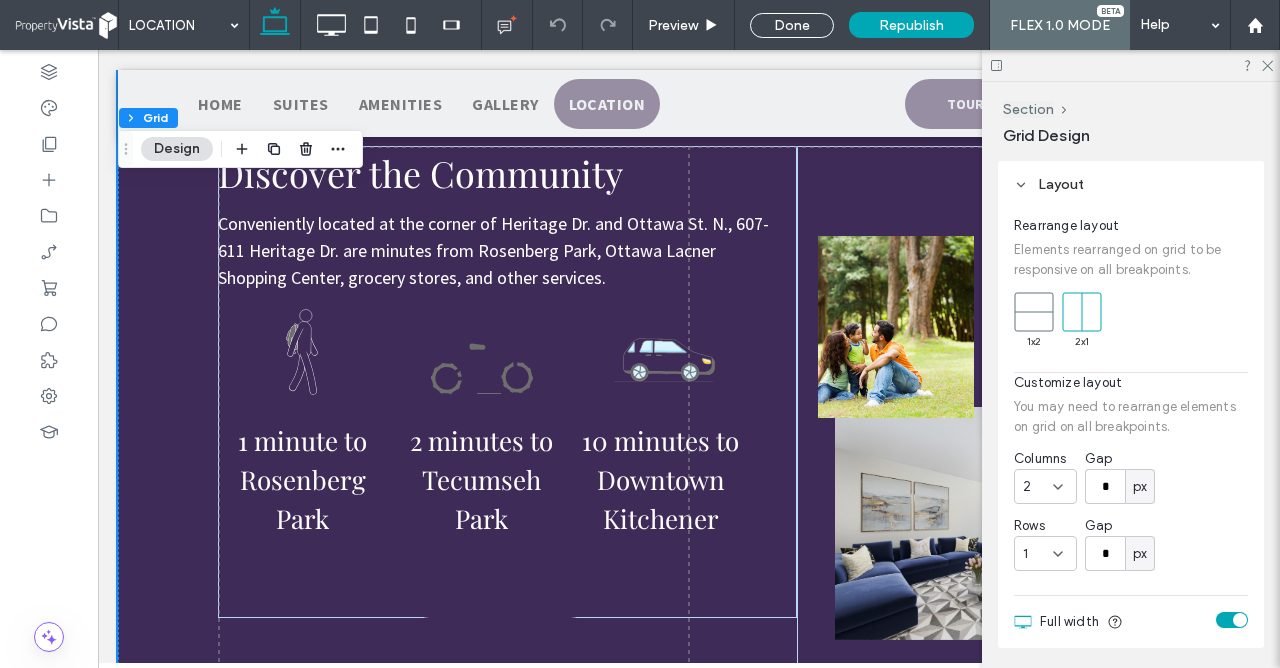 click 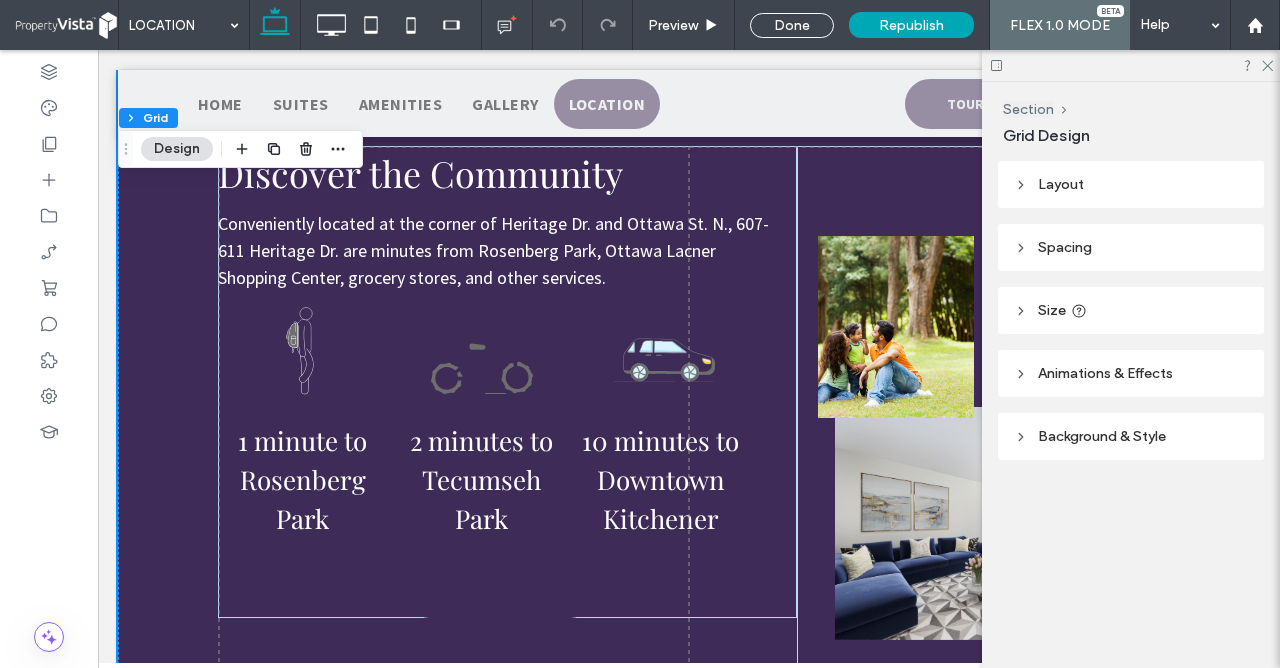 click on "Spacing" at bounding box center (1131, 247) 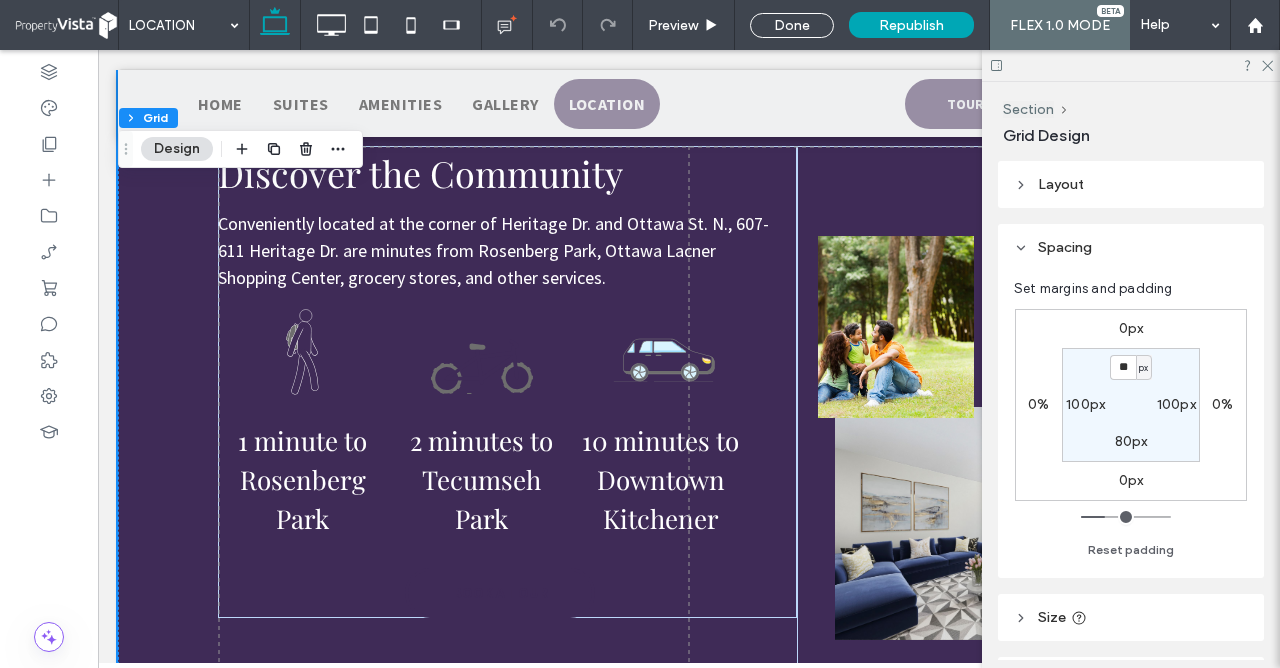 click on "Spacing" at bounding box center [1131, 247] 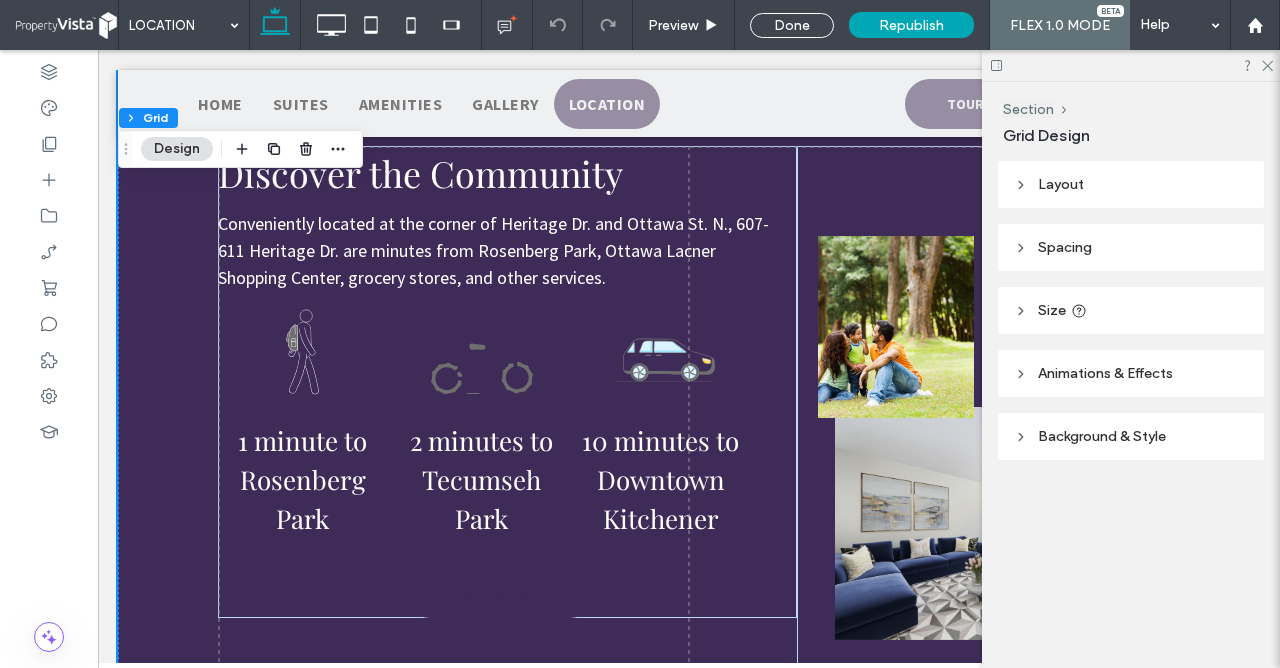 click 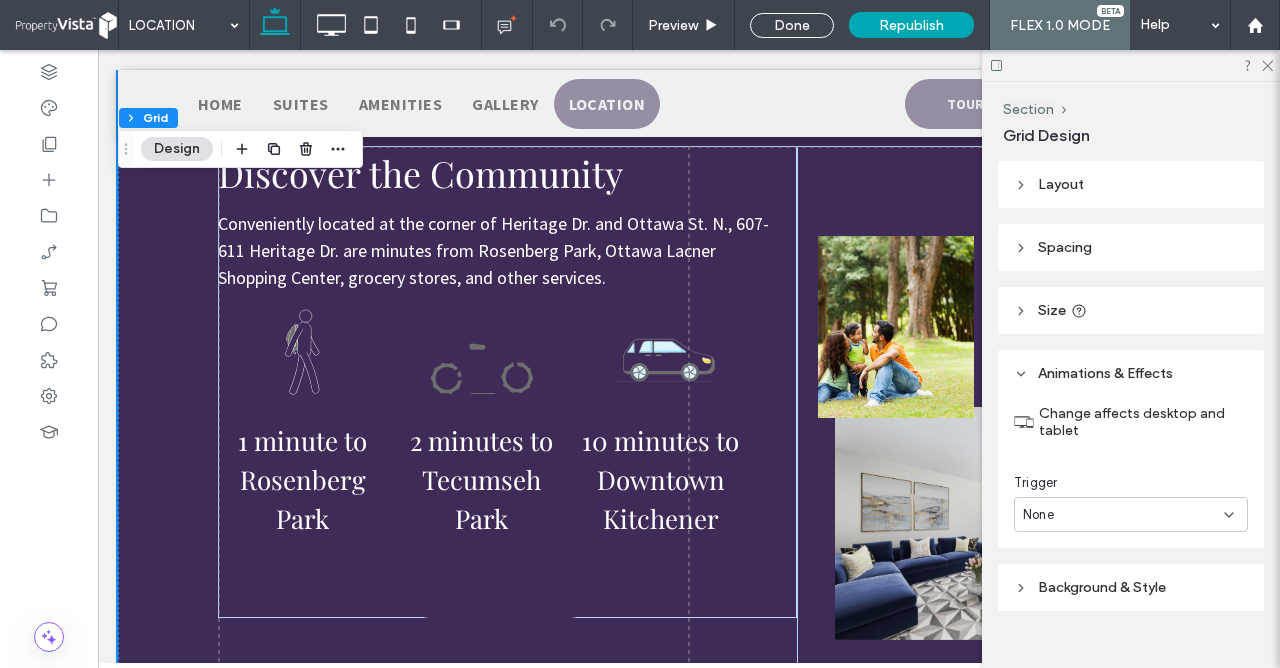 click 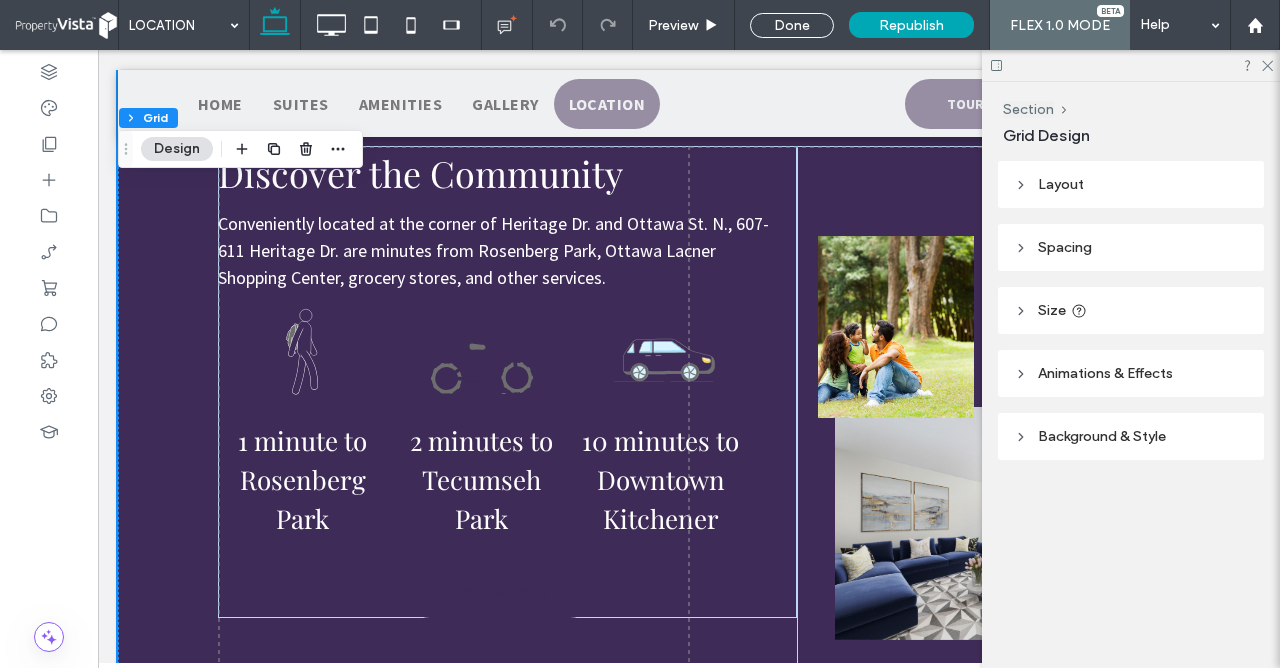 click 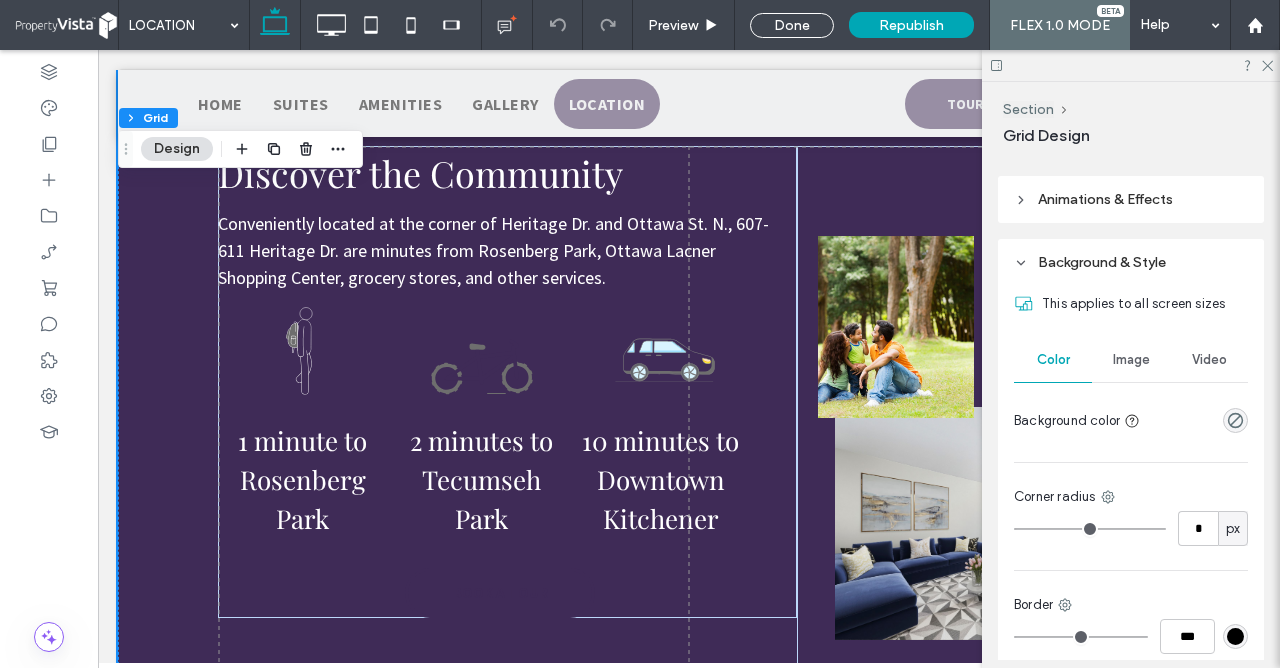 scroll, scrollTop: 348, scrollLeft: 0, axis: vertical 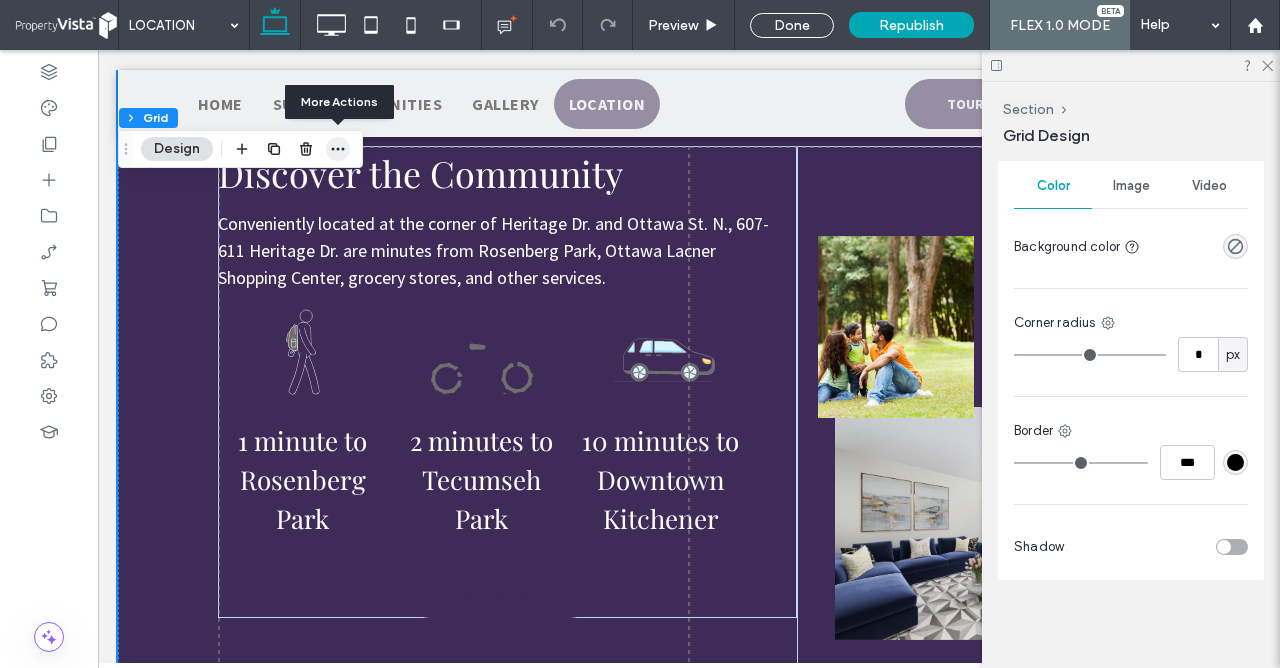 click 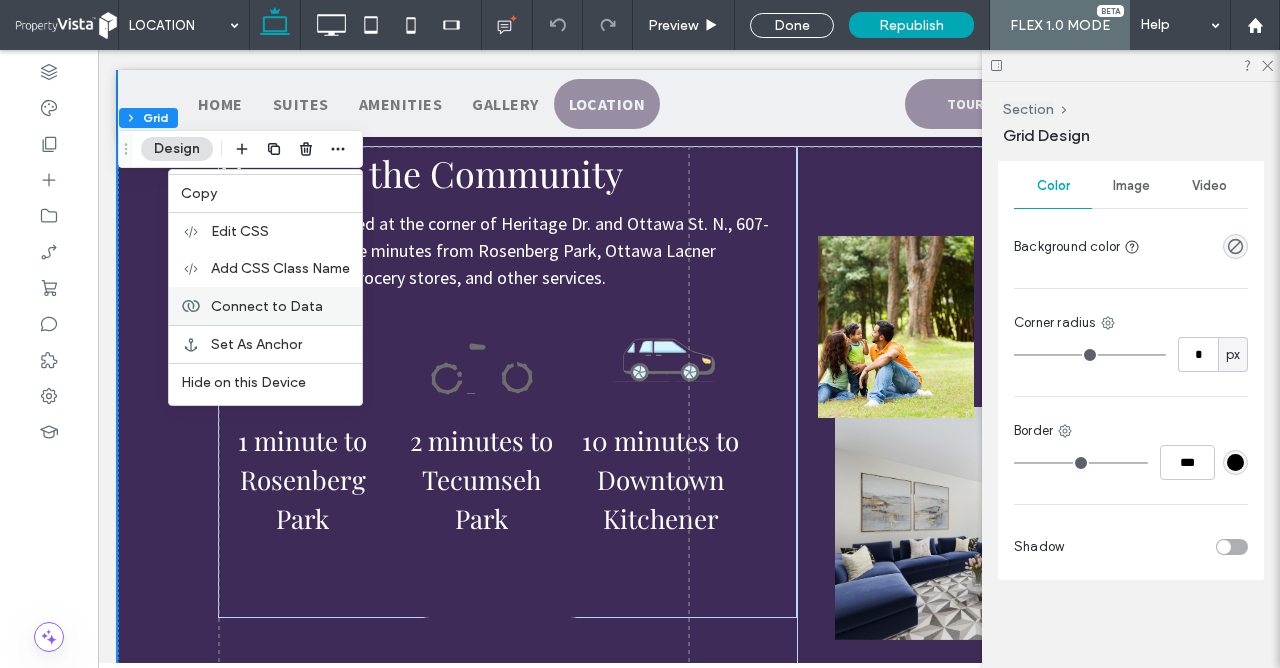 click on "Connect to Data" at bounding box center (267, 306) 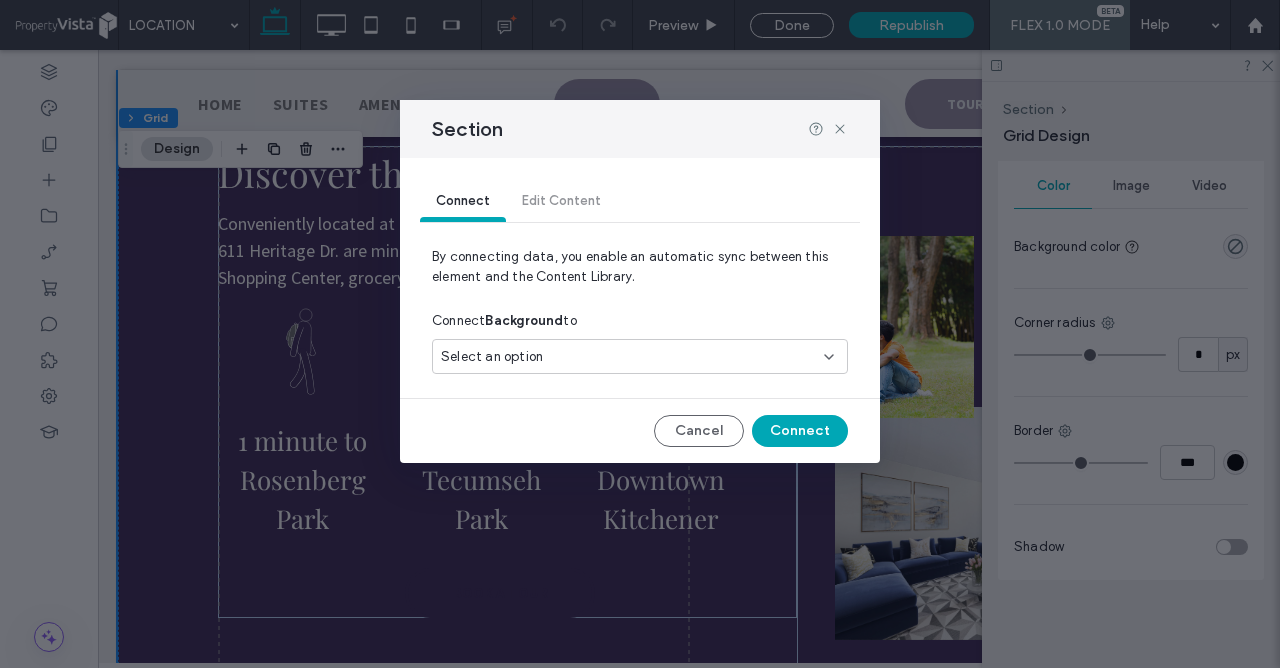 click on "Connect Edit Content" at bounding box center (640, 202) 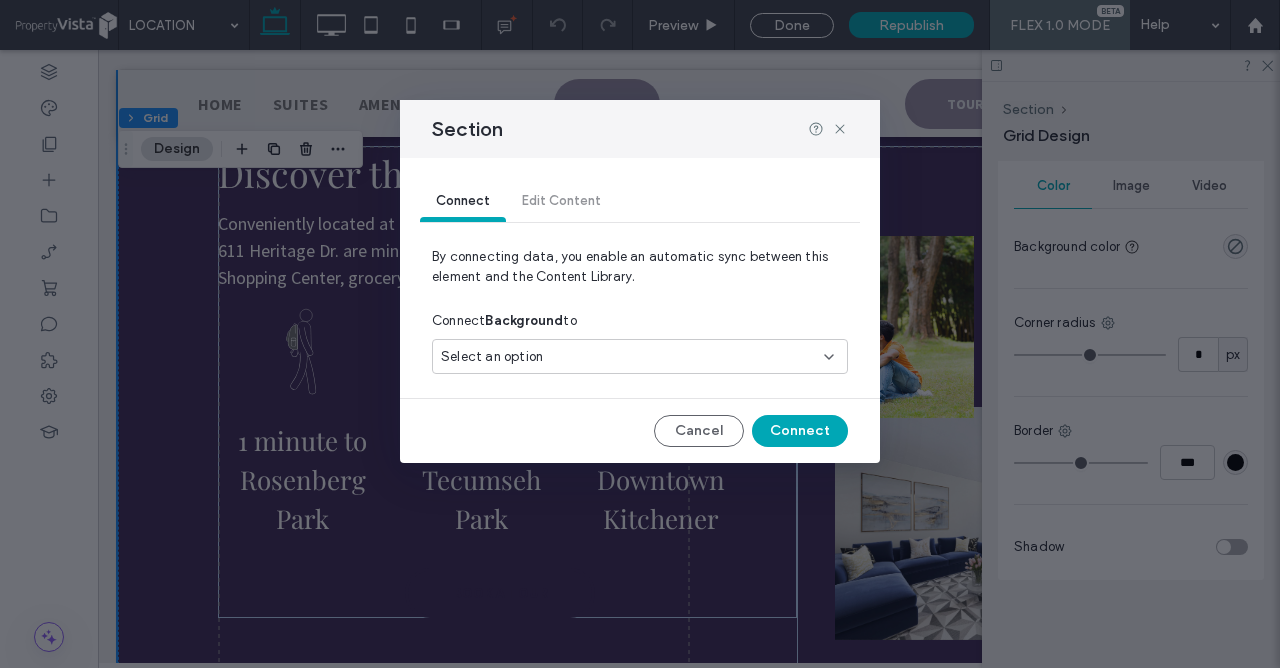 click on "Connect Edit Content" at bounding box center [640, 202] 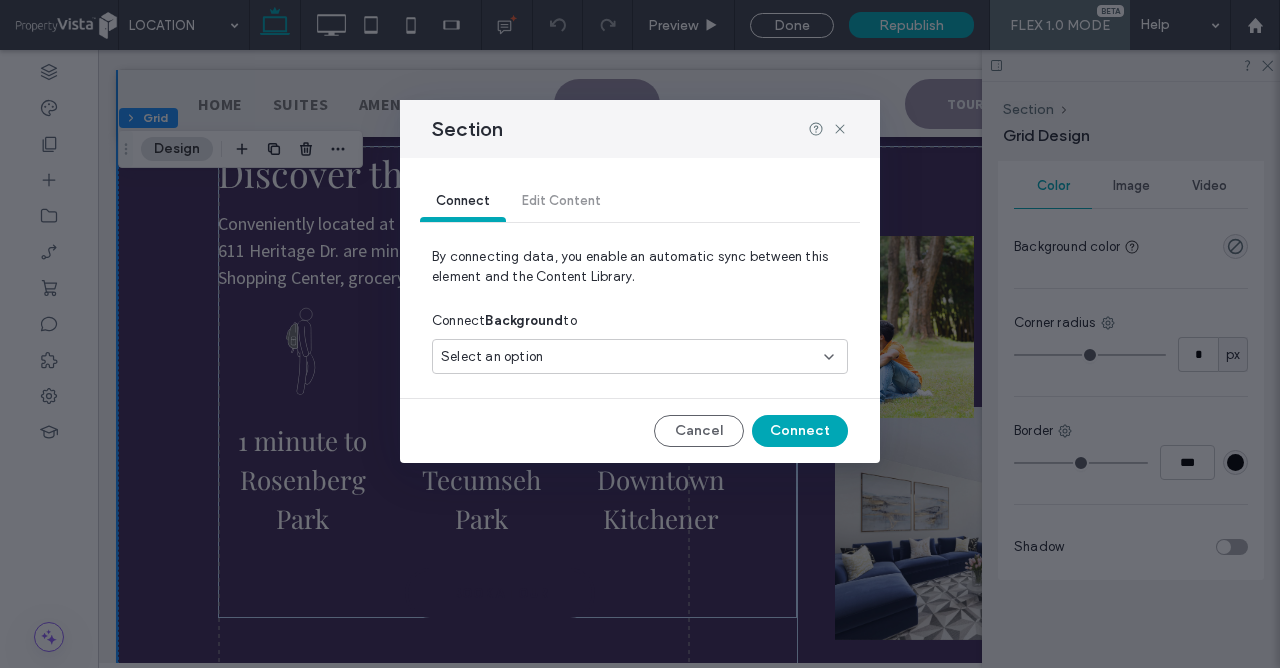 click on "Connect Edit Content" at bounding box center [640, 202] 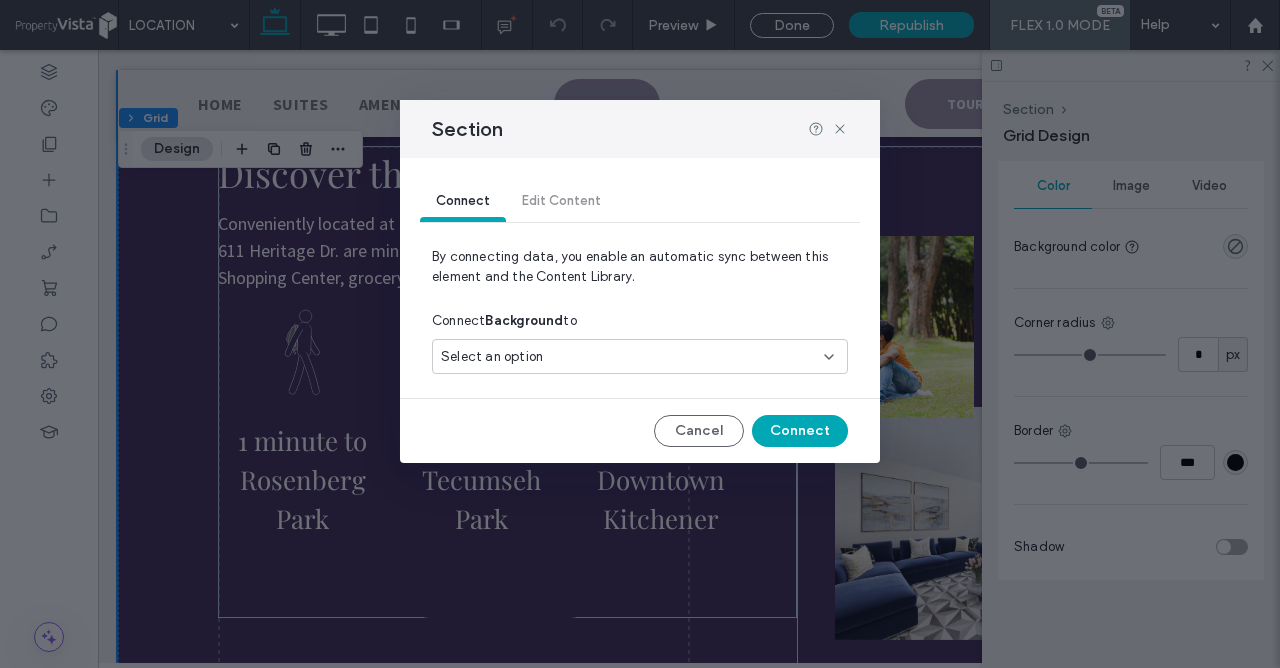 click on "Select an option" at bounding box center [628, 357] 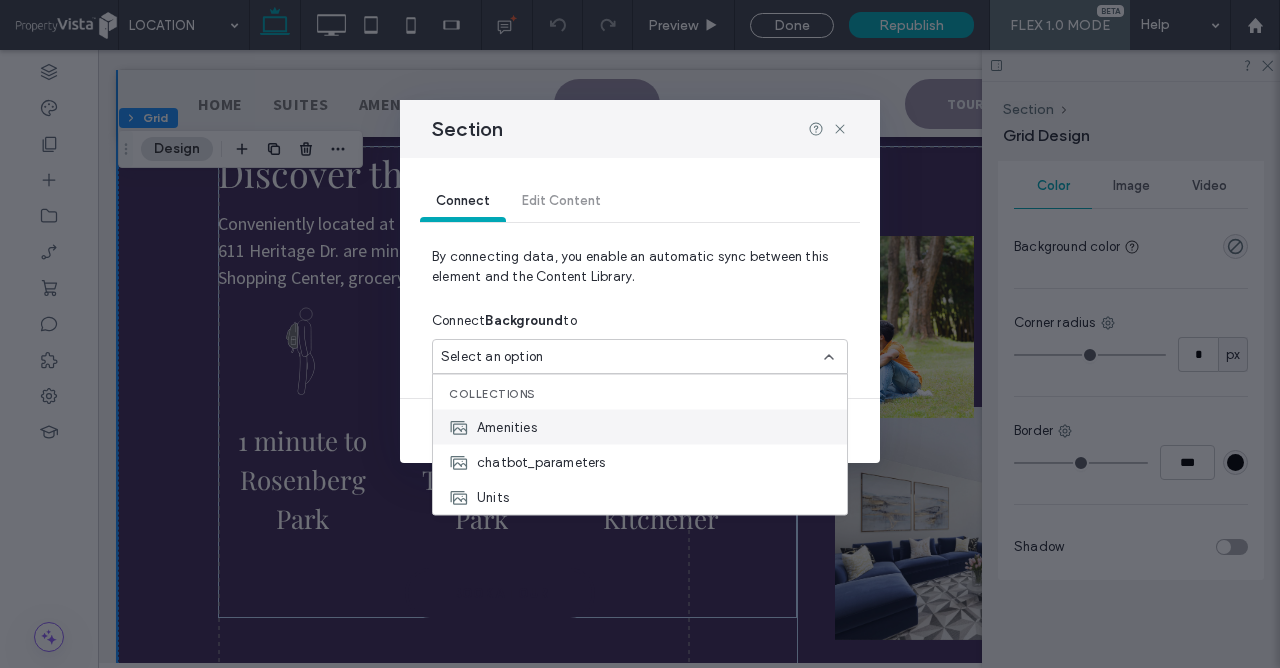 click on "Amenities" at bounding box center [507, 427] 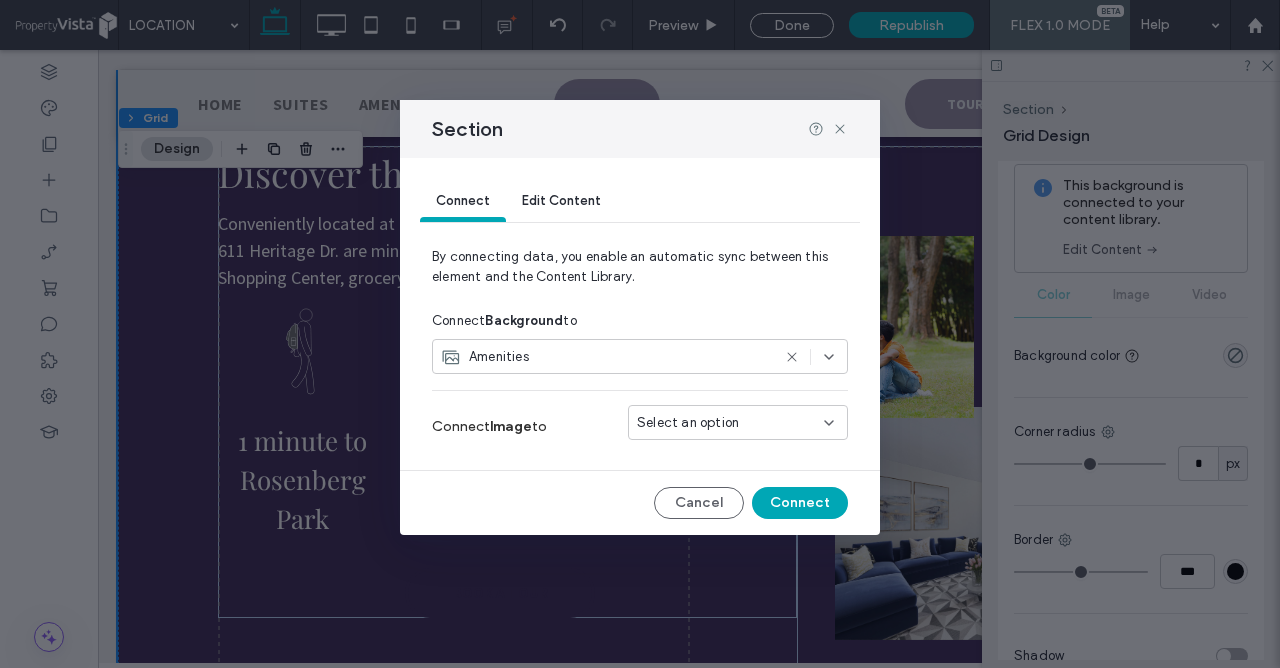 click on "Edit Content" at bounding box center [561, 200] 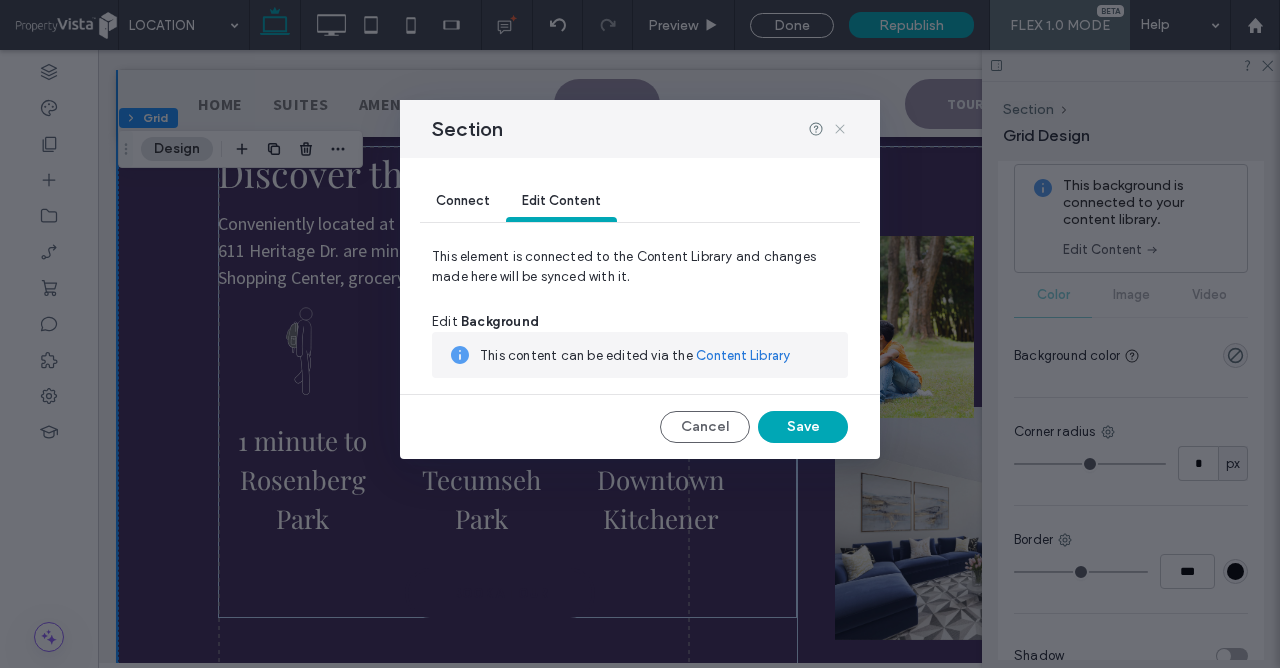 click 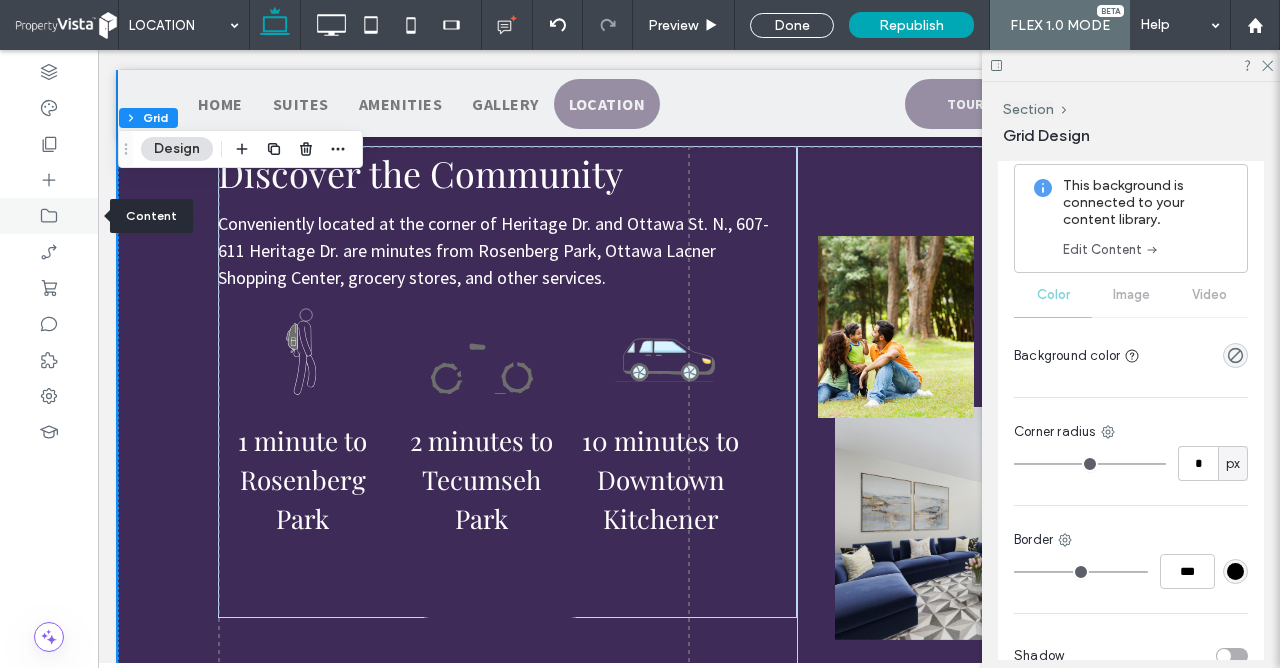 click 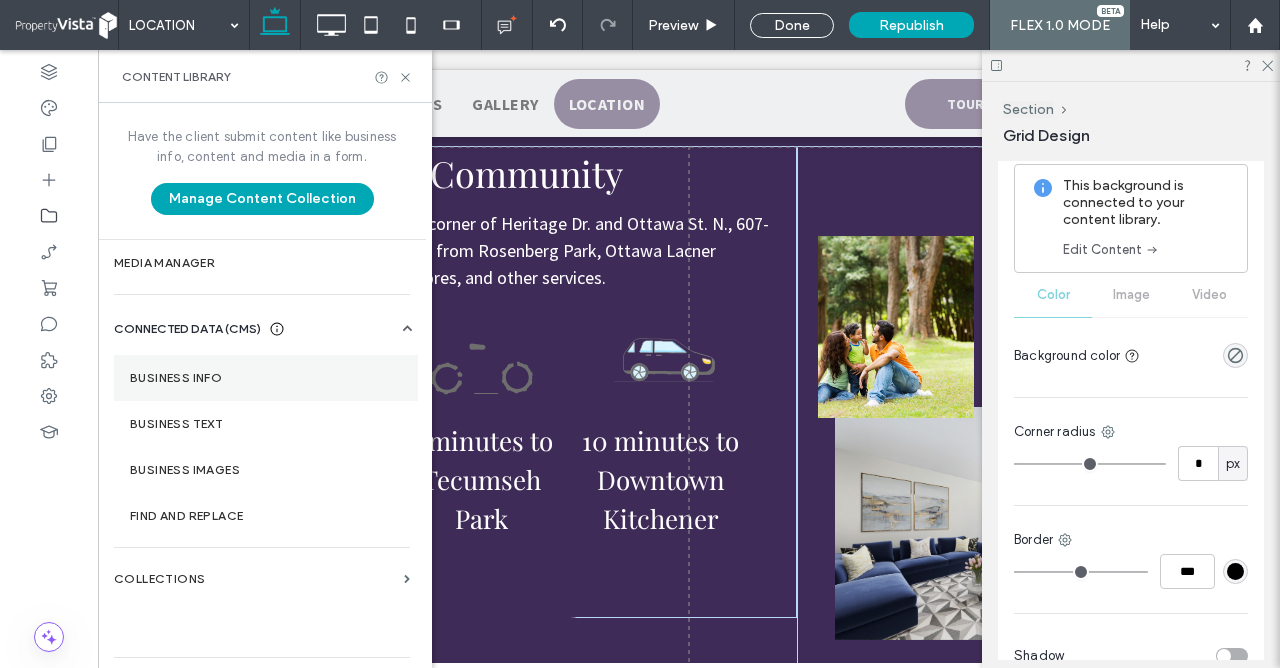 click on "Business Info" at bounding box center [266, 378] 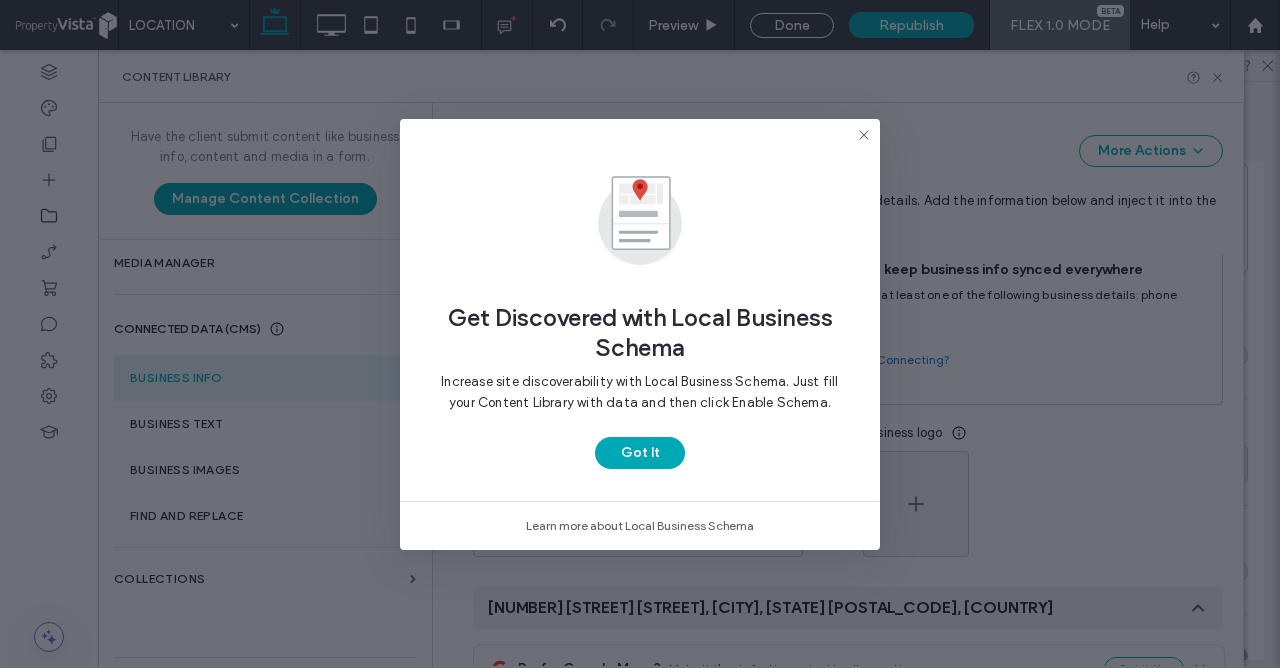 scroll, scrollTop: 250, scrollLeft: 0, axis: vertical 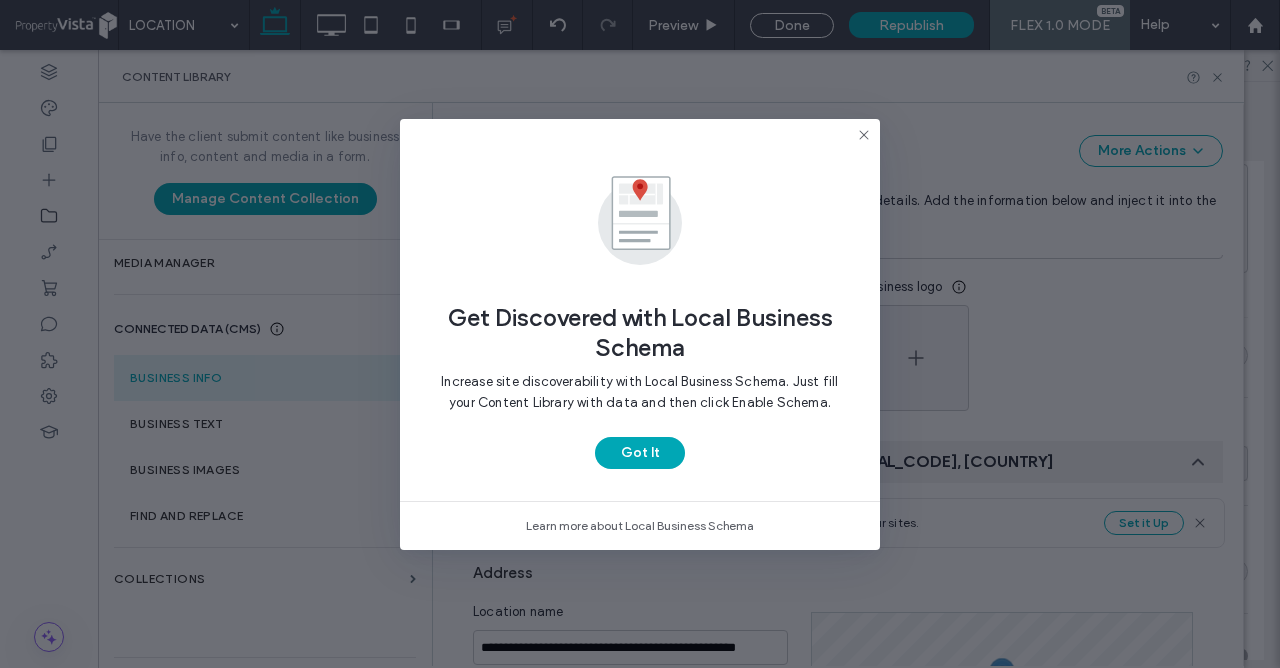 click 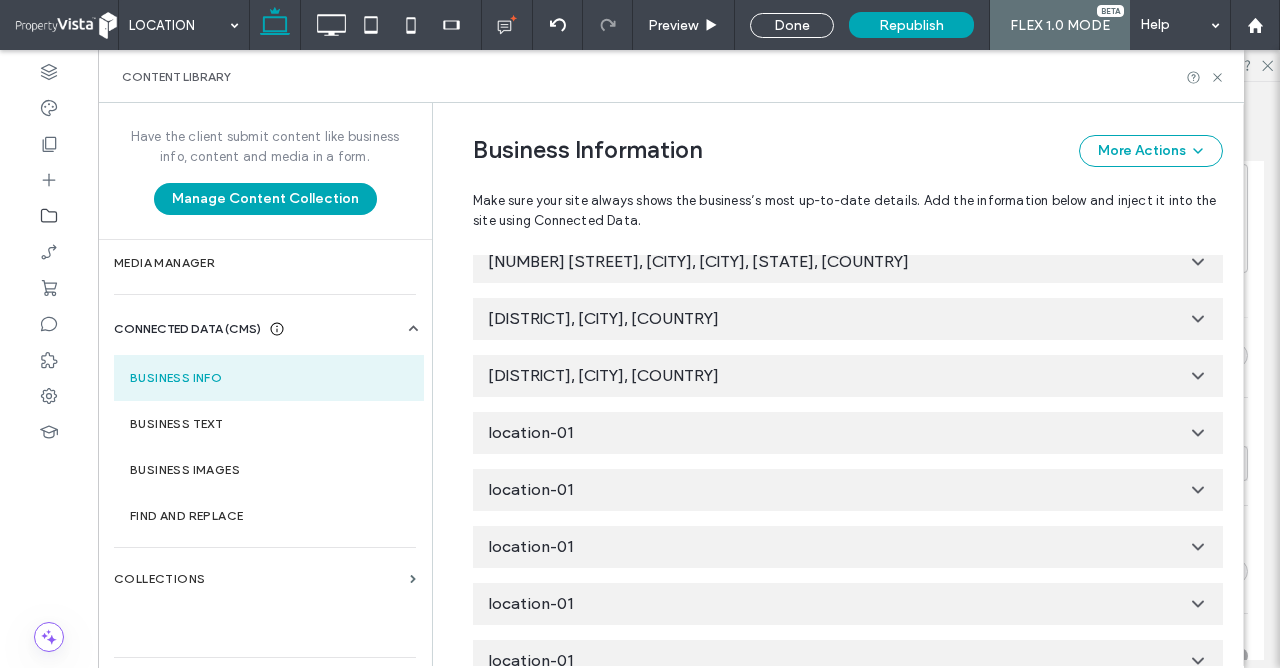 scroll, scrollTop: 1813, scrollLeft: 0, axis: vertical 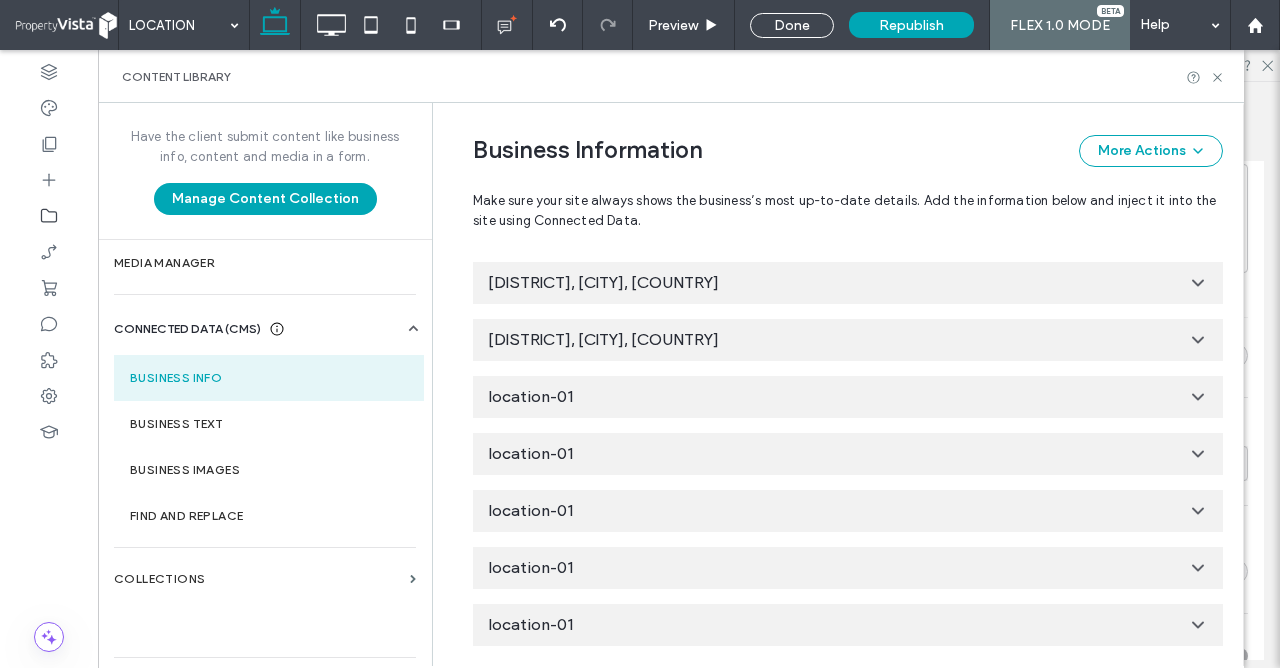 click on "location-01" at bounding box center [848, 397] 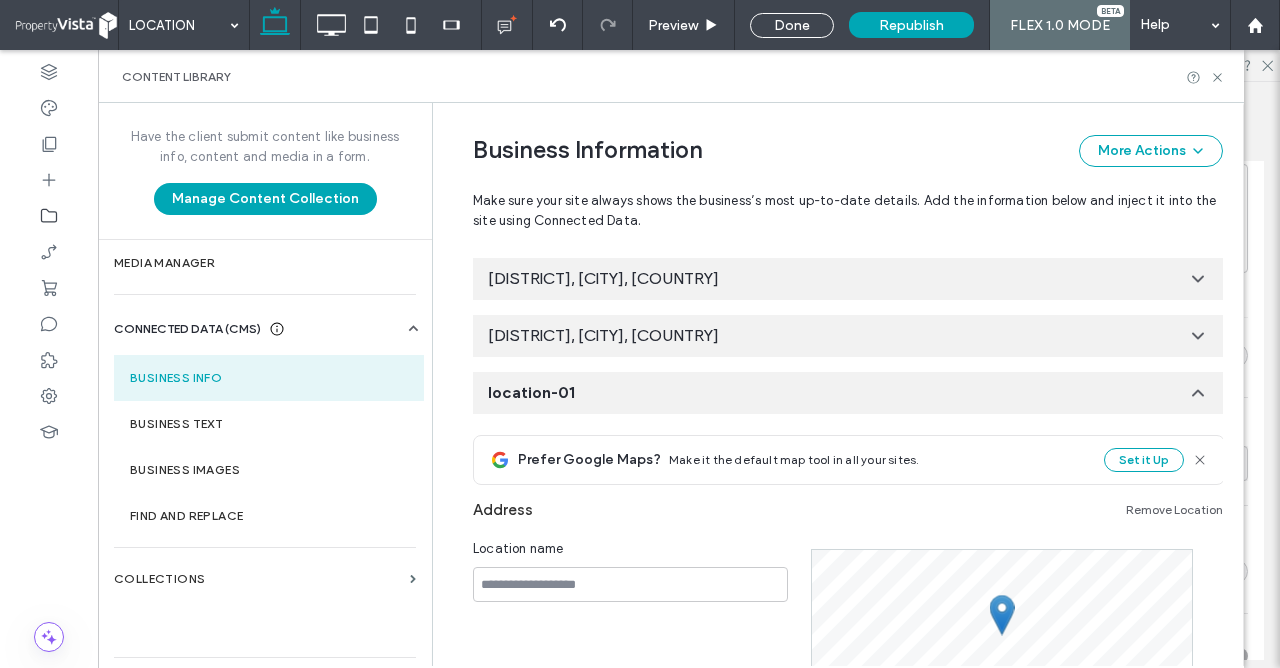 scroll, scrollTop: 0, scrollLeft: 0, axis: both 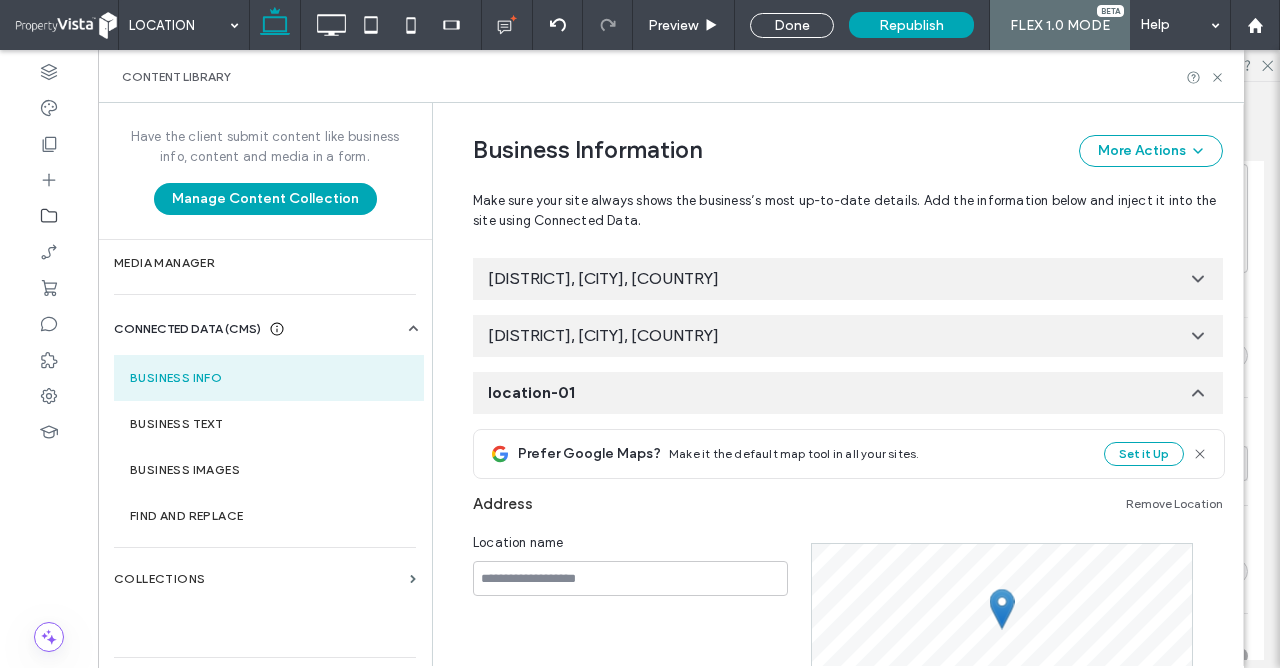 click on "location-01" at bounding box center (848, 393) 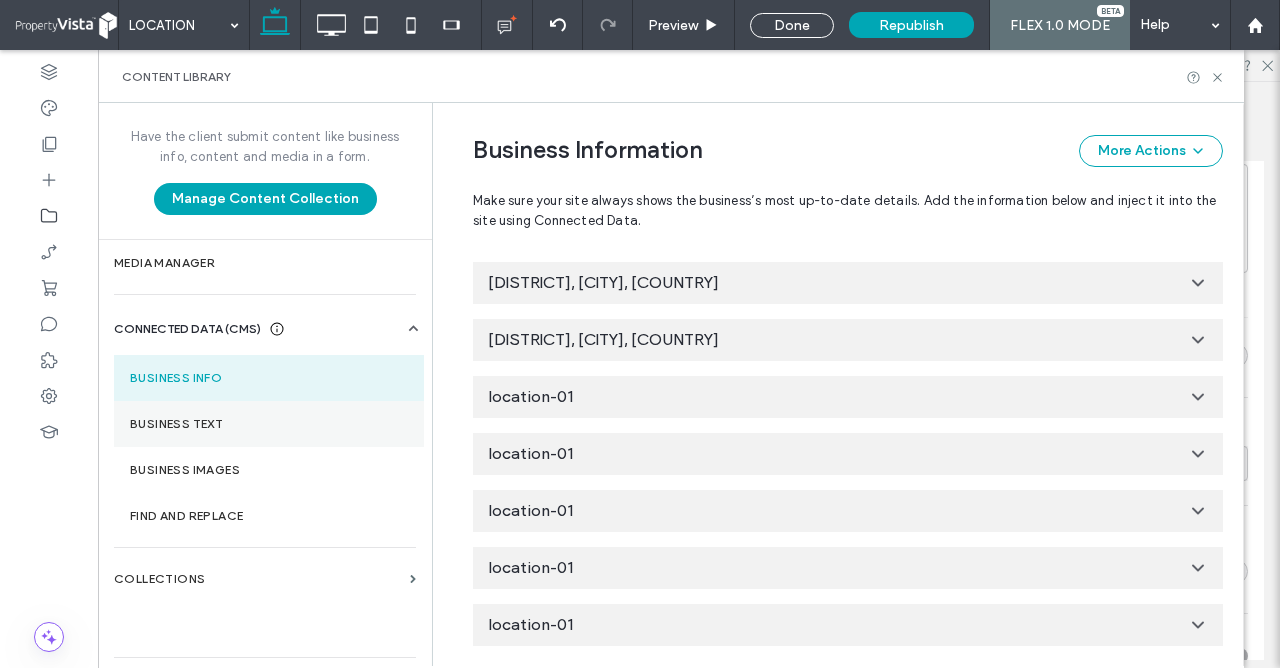 click on "Business Text" at bounding box center [269, 424] 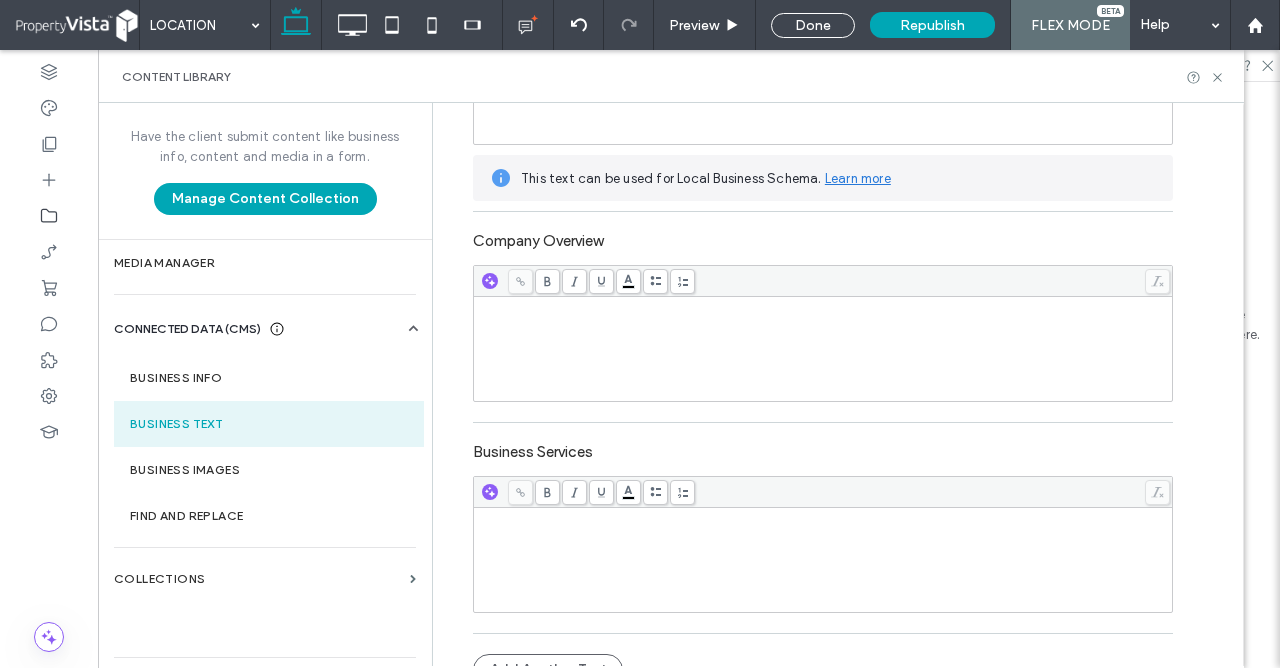 scroll, scrollTop: 374, scrollLeft: 0, axis: vertical 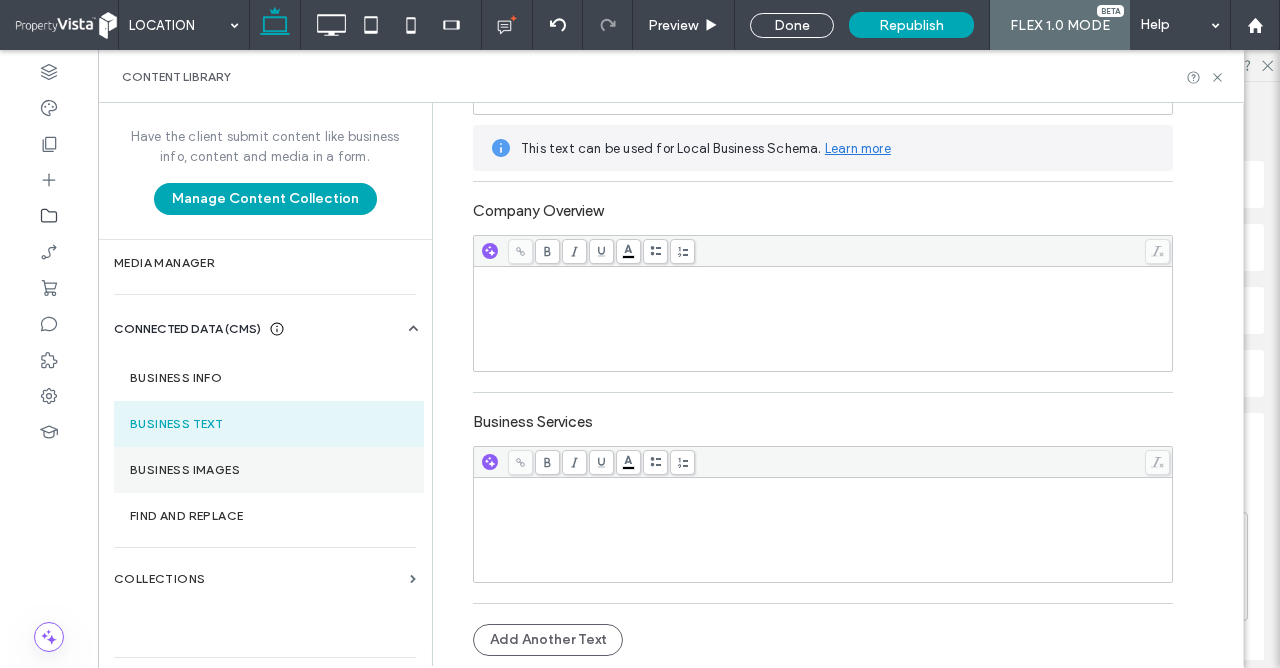 click on "Business Images" at bounding box center [269, 470] 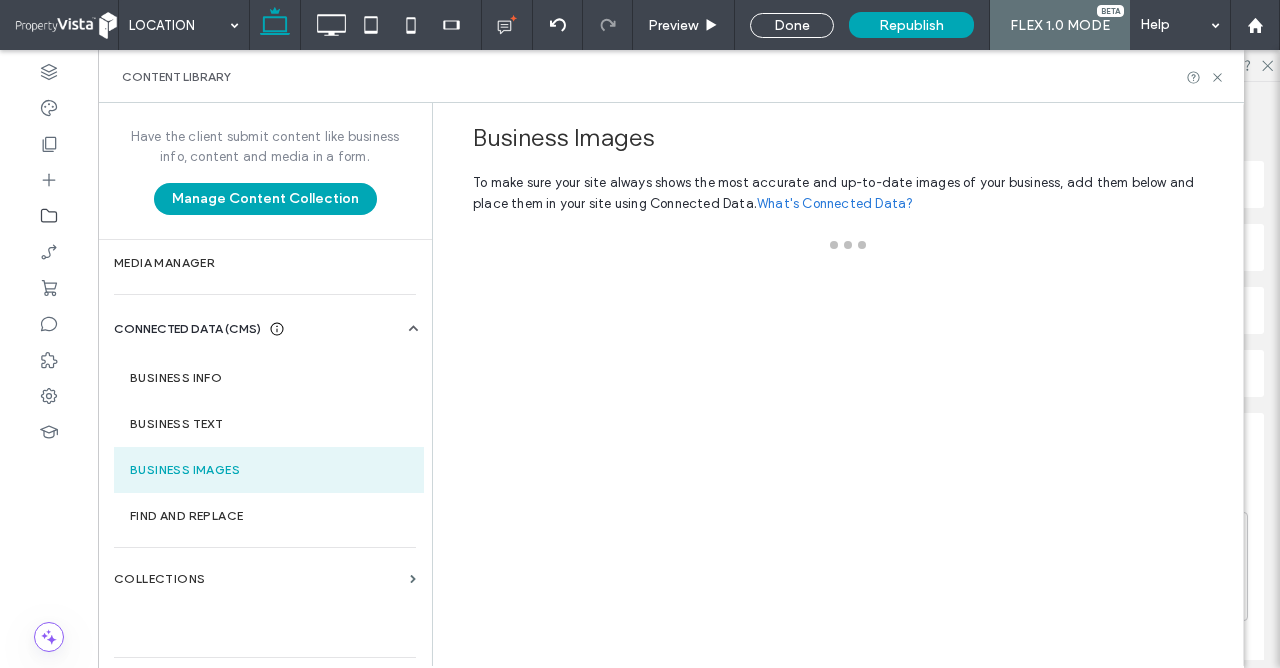 scroll, scrollTop: 0, scrollLeft: 0, axis: both 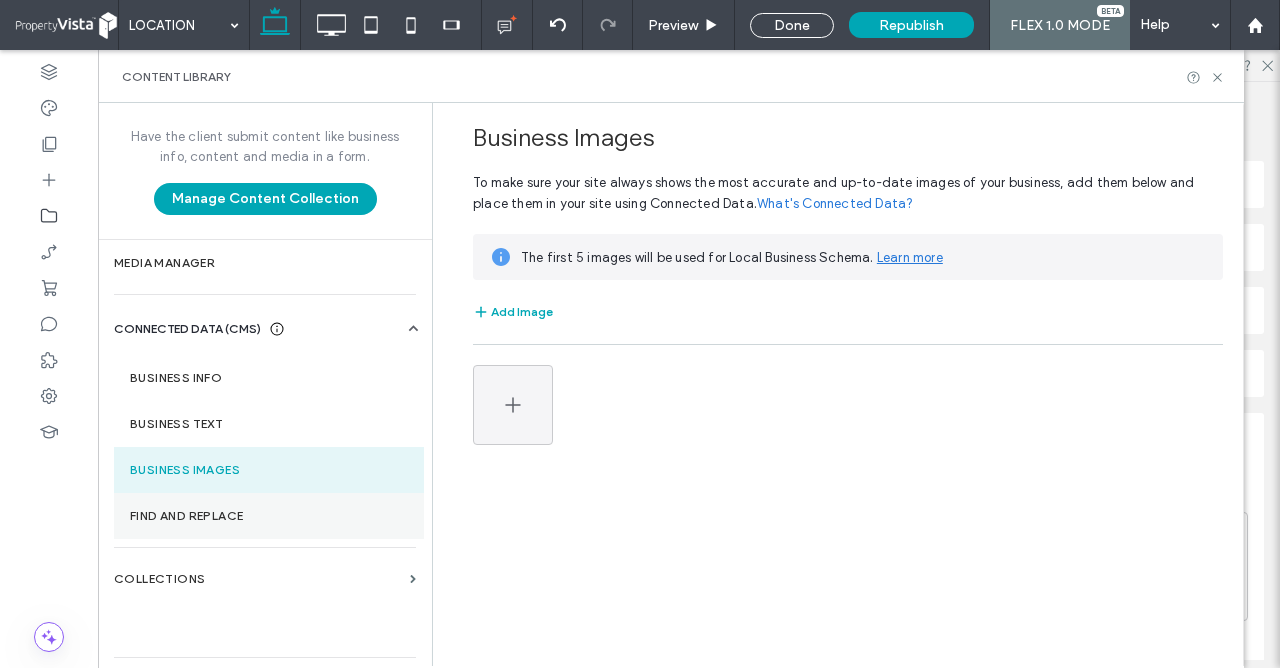 click on "Find and Replace" at bounding box center (269, 516) 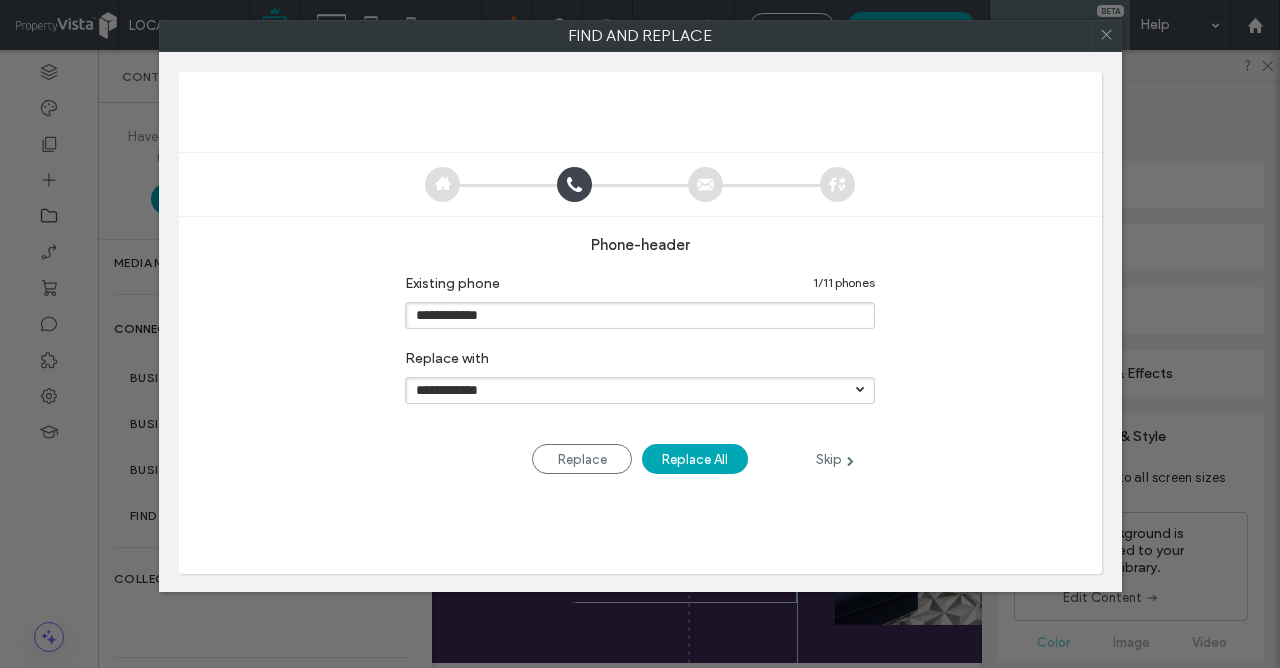 click on "**********" at bounding box center [640, 315] 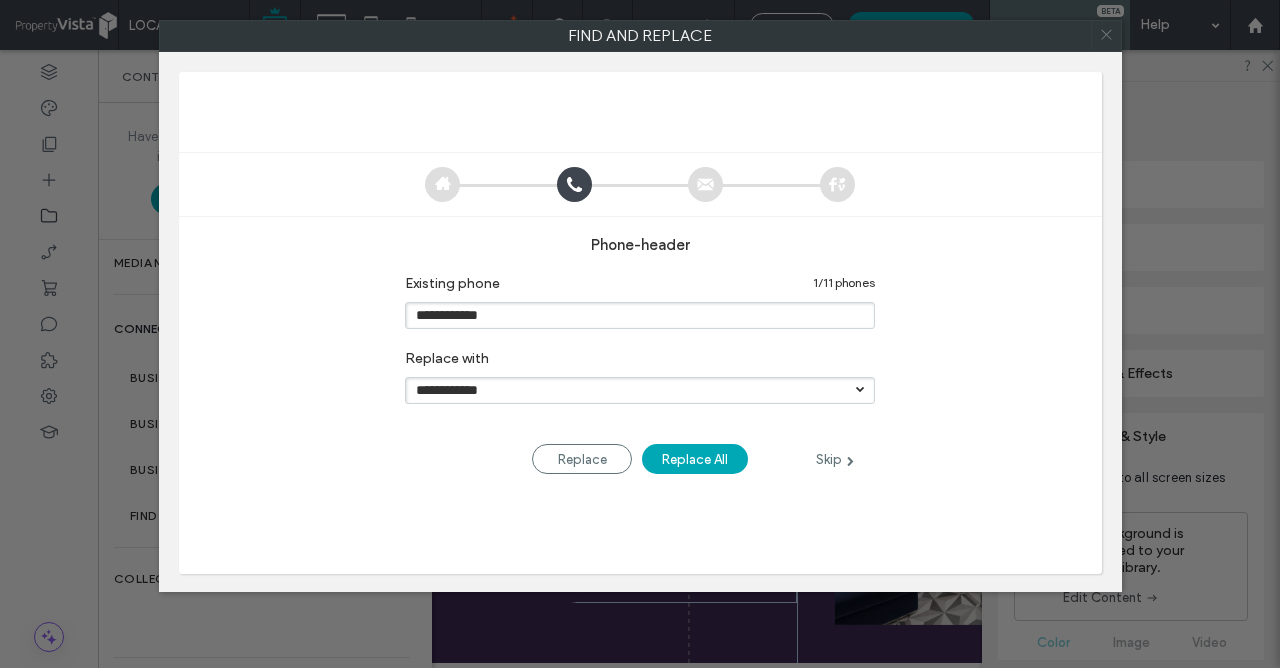 click 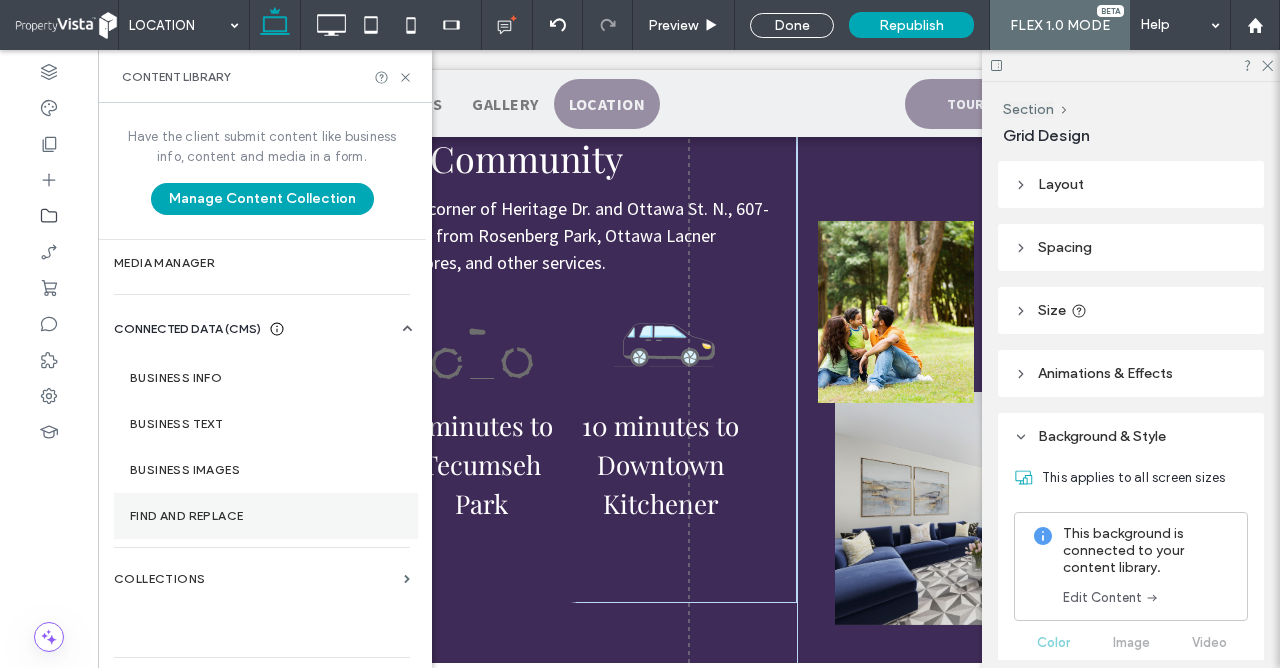 click on "Find and Replace" at bounding box center (266, 516) 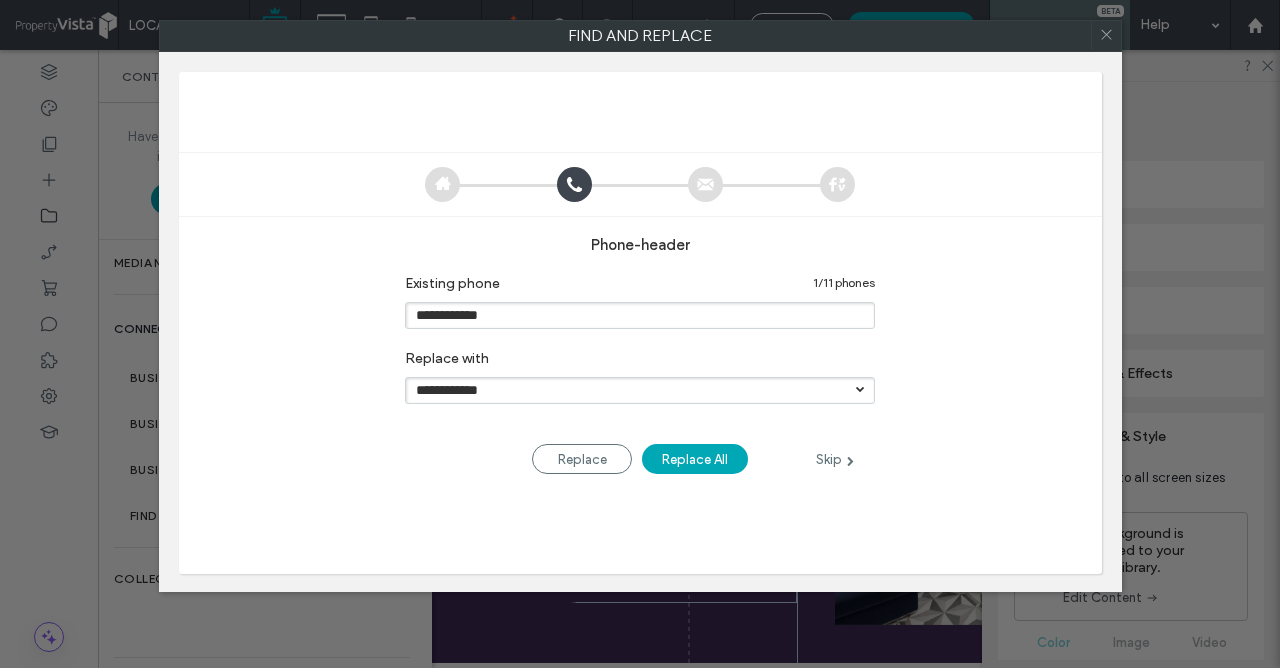 click on "**********" at bounding box center (640, 315) 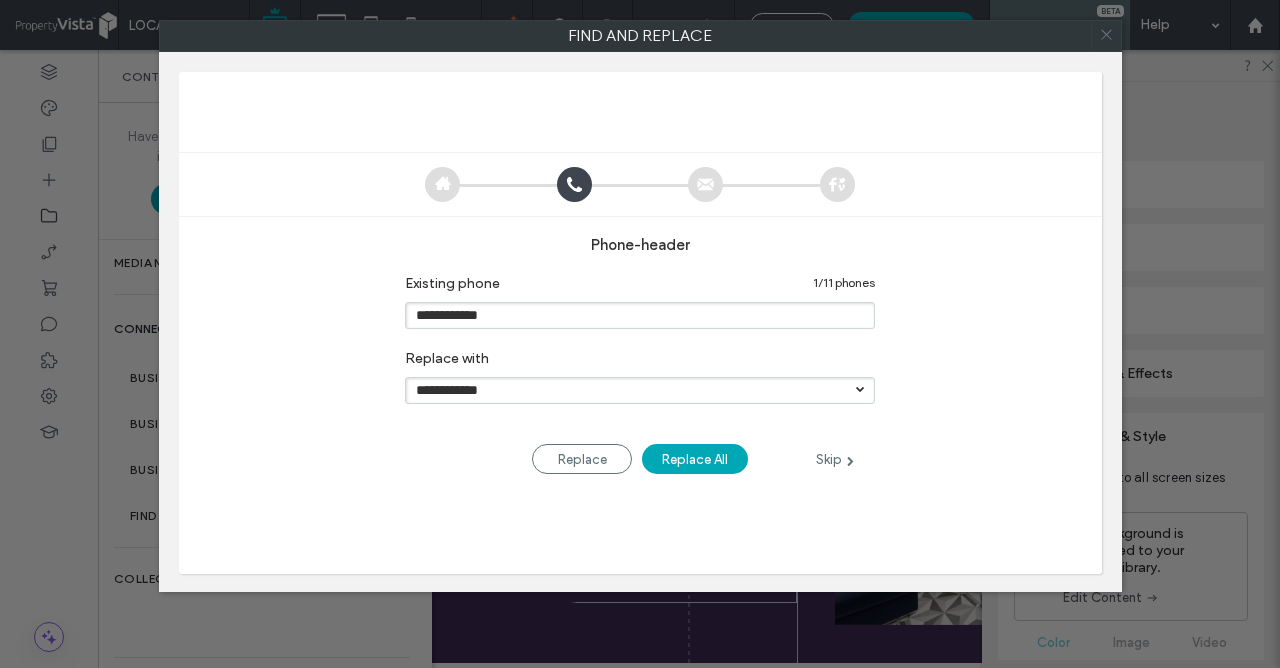 click 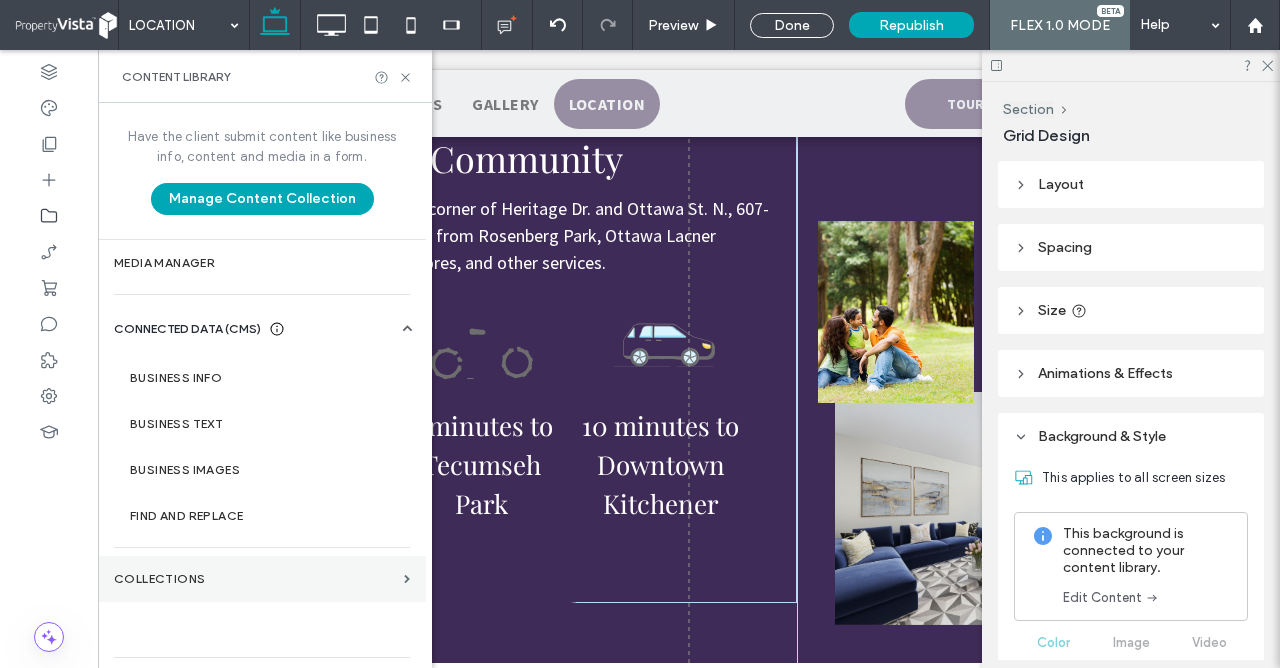 click on "Collections" at bounding box center [255, 579] 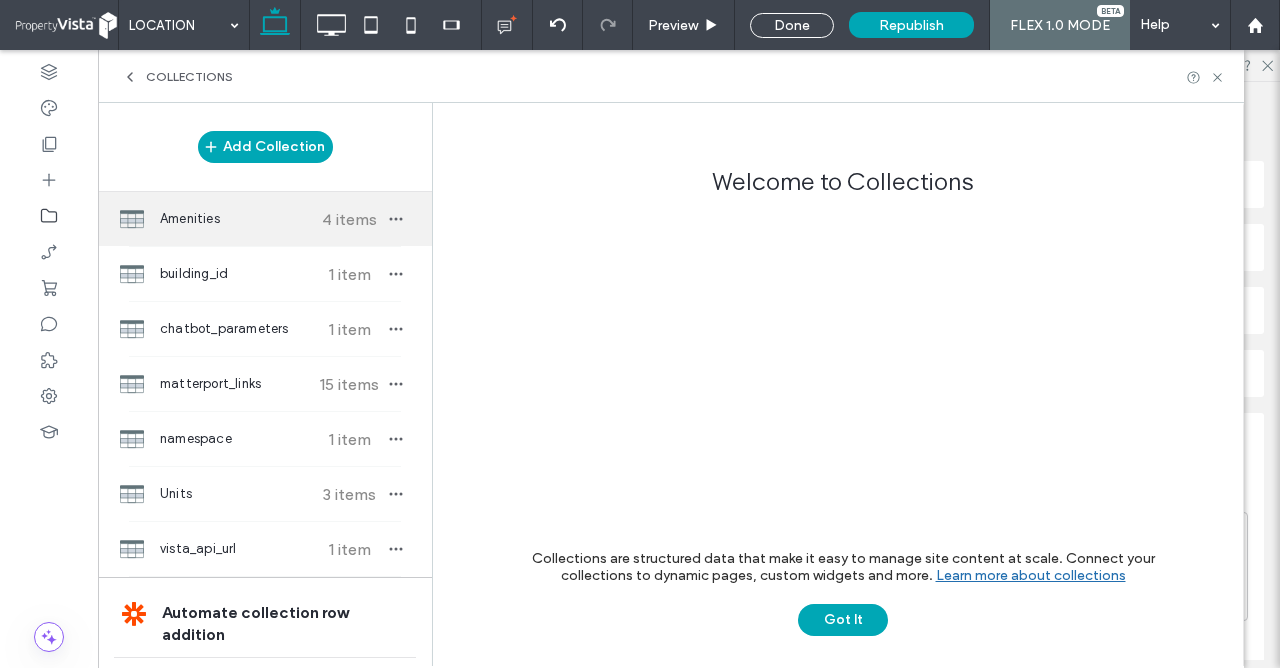click on "Amenities" at bounding box center (234, 219) 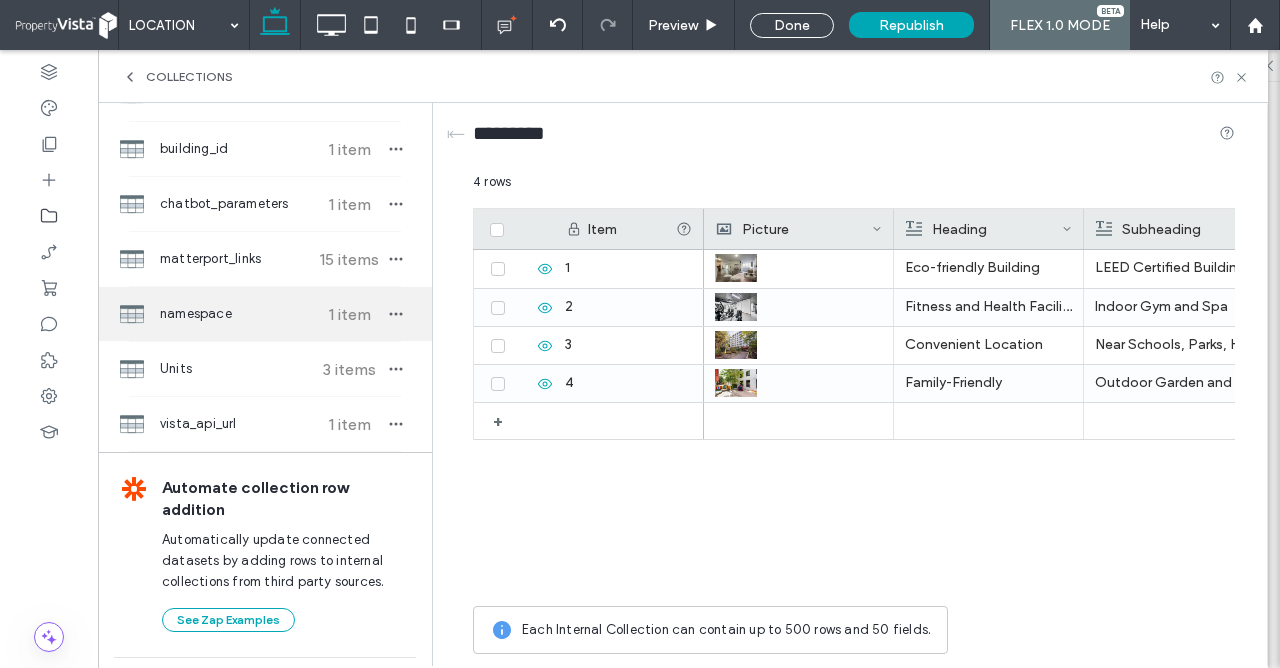 scroll, scrollTop: 134, scrollLeft: 0, axis: vertical 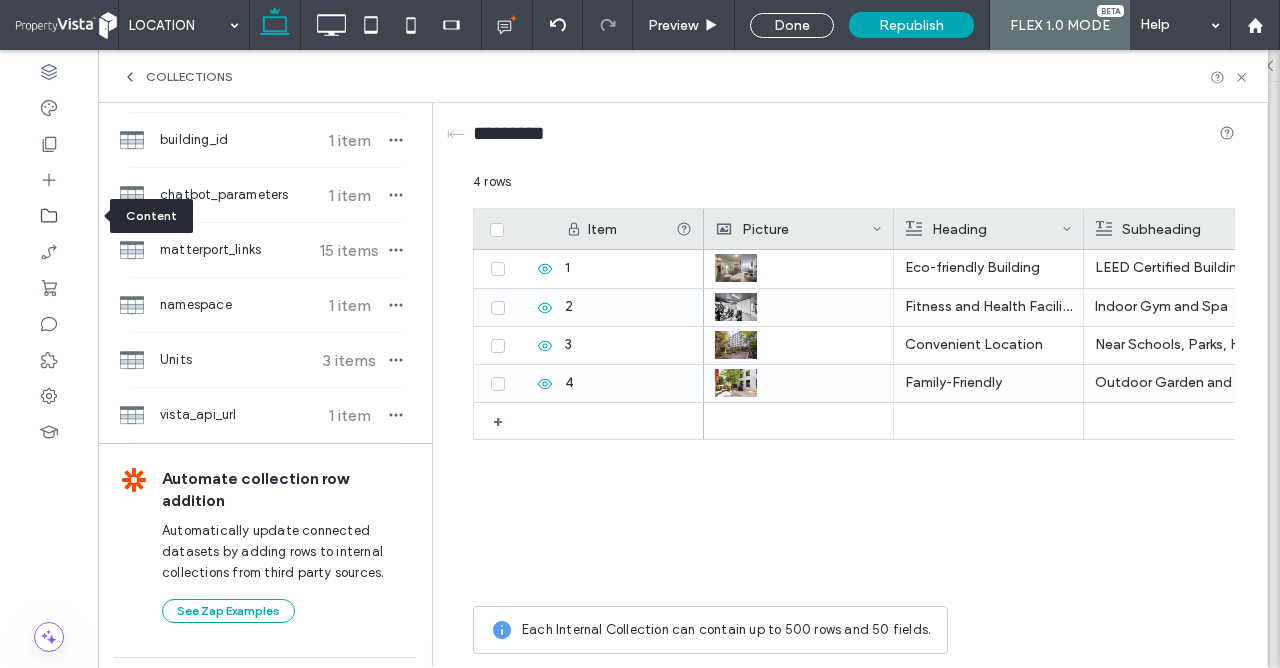 click 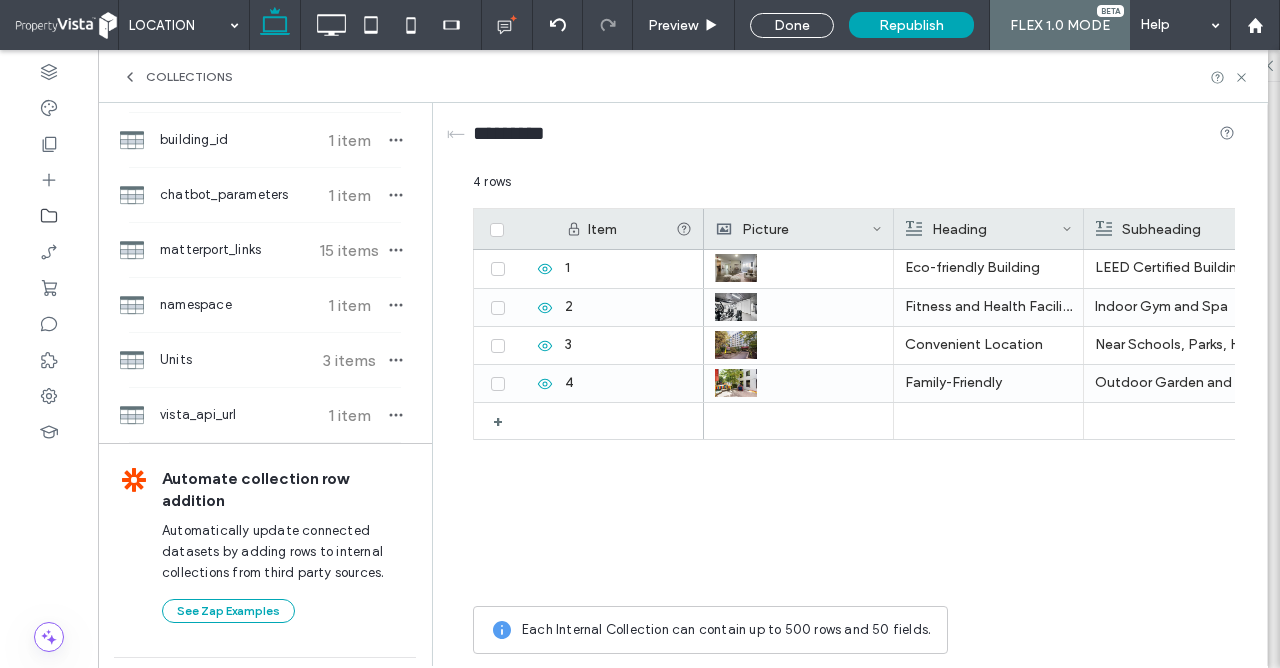 click 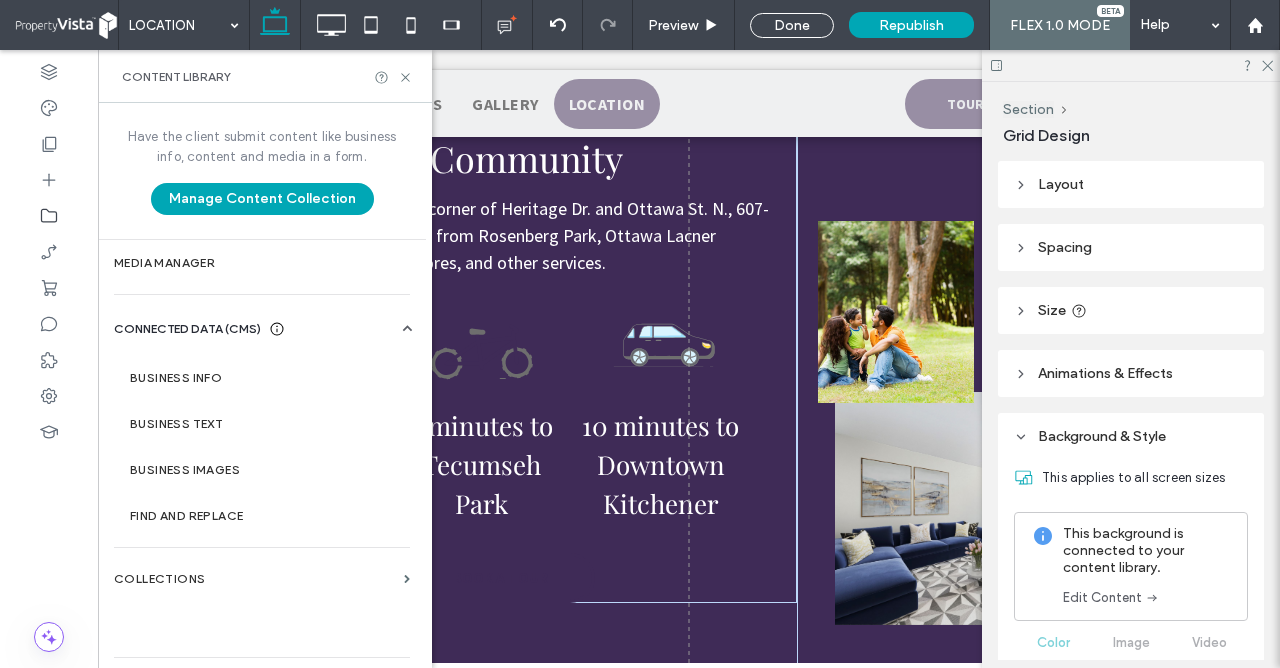 scroll, scrollTop: 70, scrollLeft: 0, axis: vertical 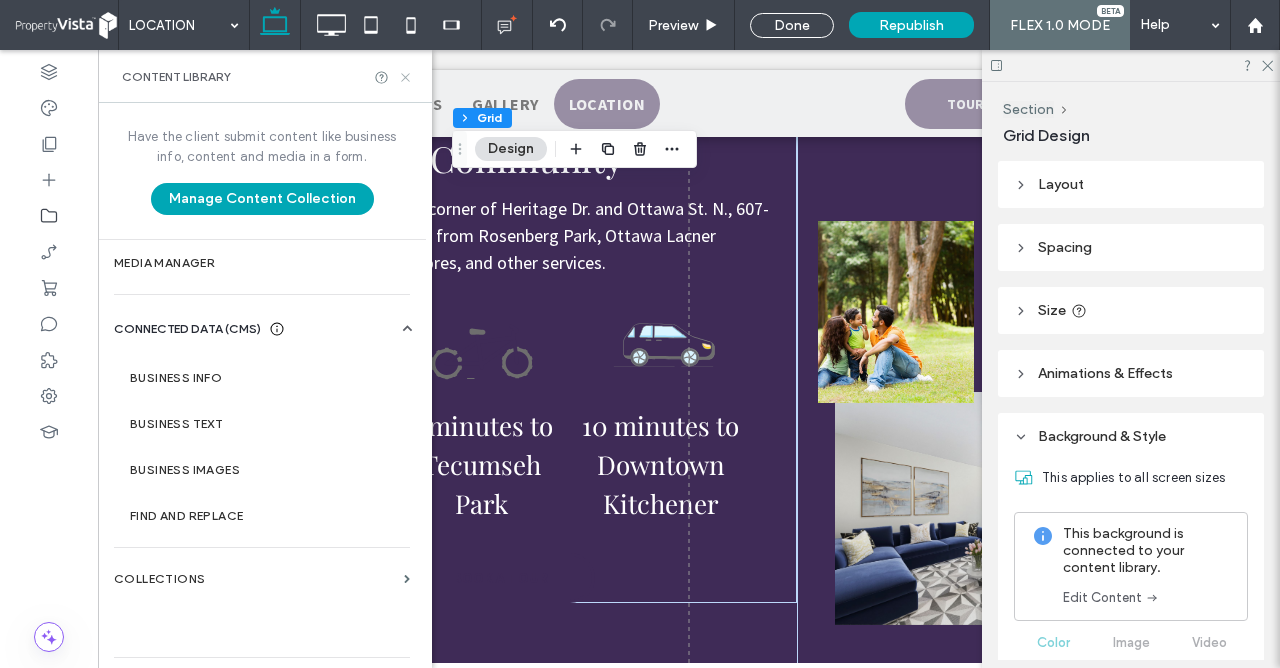 click 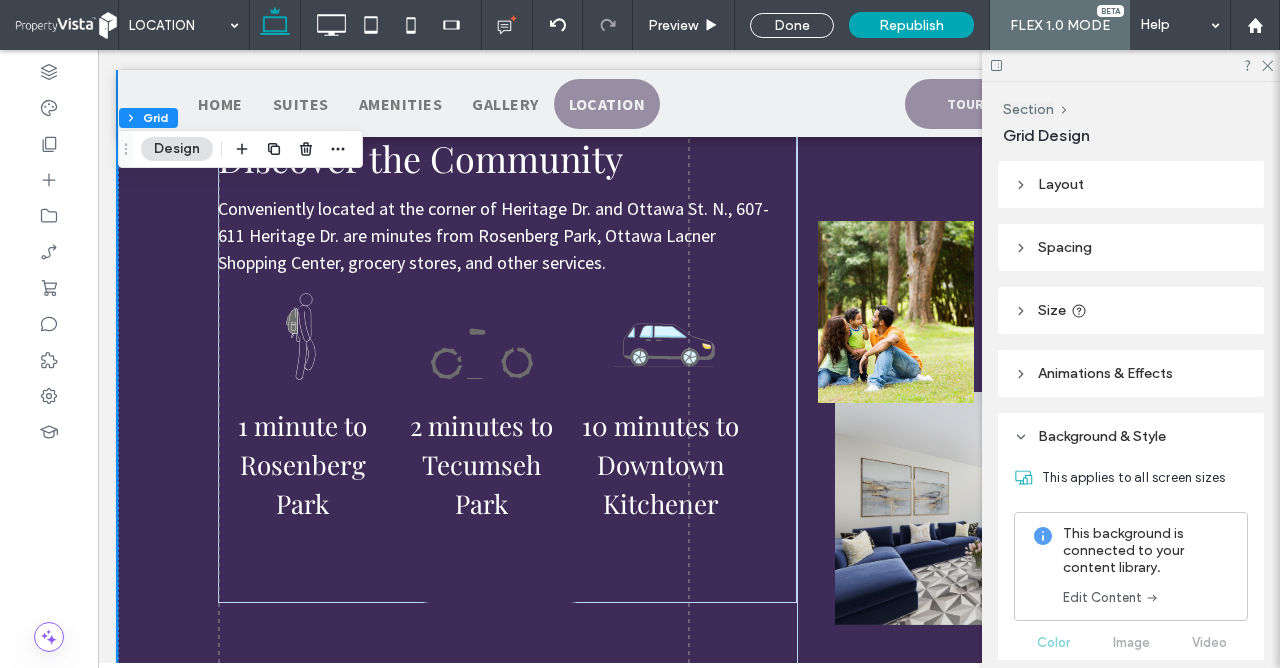 click on "Location
Click To Paste
Row Double click to exit Flex Mode
Discover the Community
Conveniently located at the corner of Heritage Dr. and Ottawa St. N., 607-611 Heritage Dr. are minutes from Rosenberg Park, Ottawa Lacner Shopping Center, grocery stores, and other services.
1 minute to Rosenberg Park
2 minutes to Tecumseh Park
10 minutes to Downtown Kitchener
BOOK A TOUR
Row Click to edit in Flex Mode
Click To Paste
Kitchener
BOOK A TOUR
Click To Paste
Row Double click to exit Flex Mode
Food & Drink
Fitness & Recreation
Education" at bounding box center (689, 954) 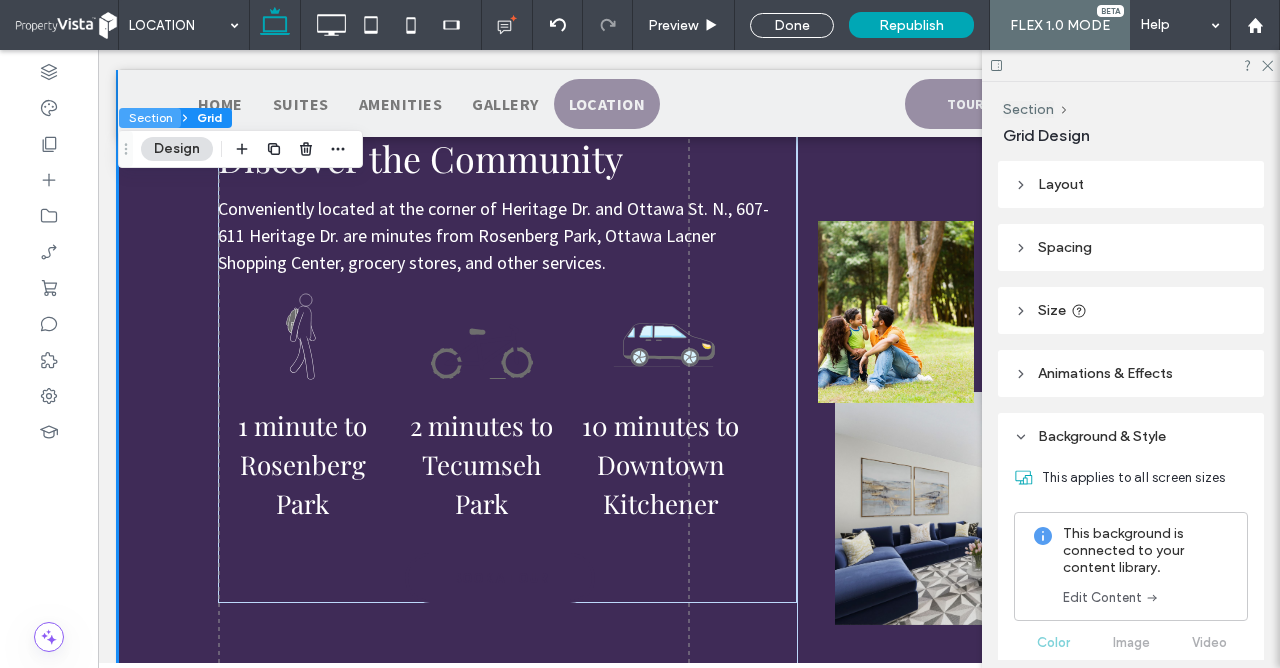 click on "Section" at bounding box center (150, 118) 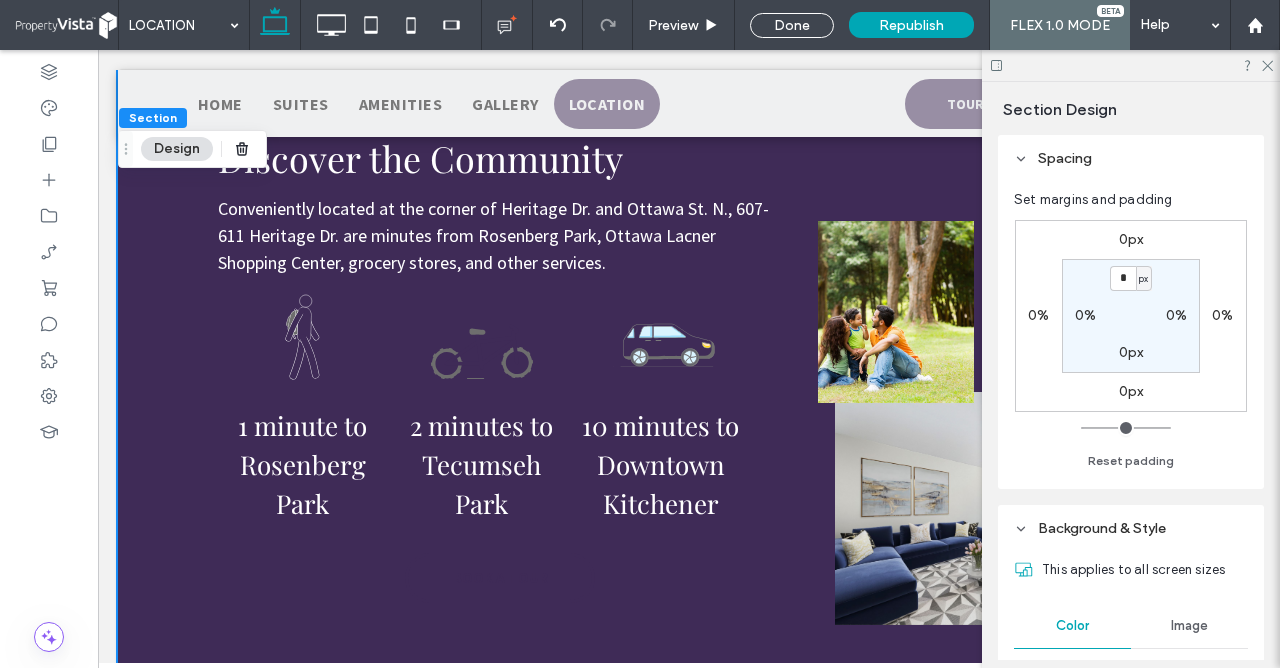 click at bounding box center [1131, 65] 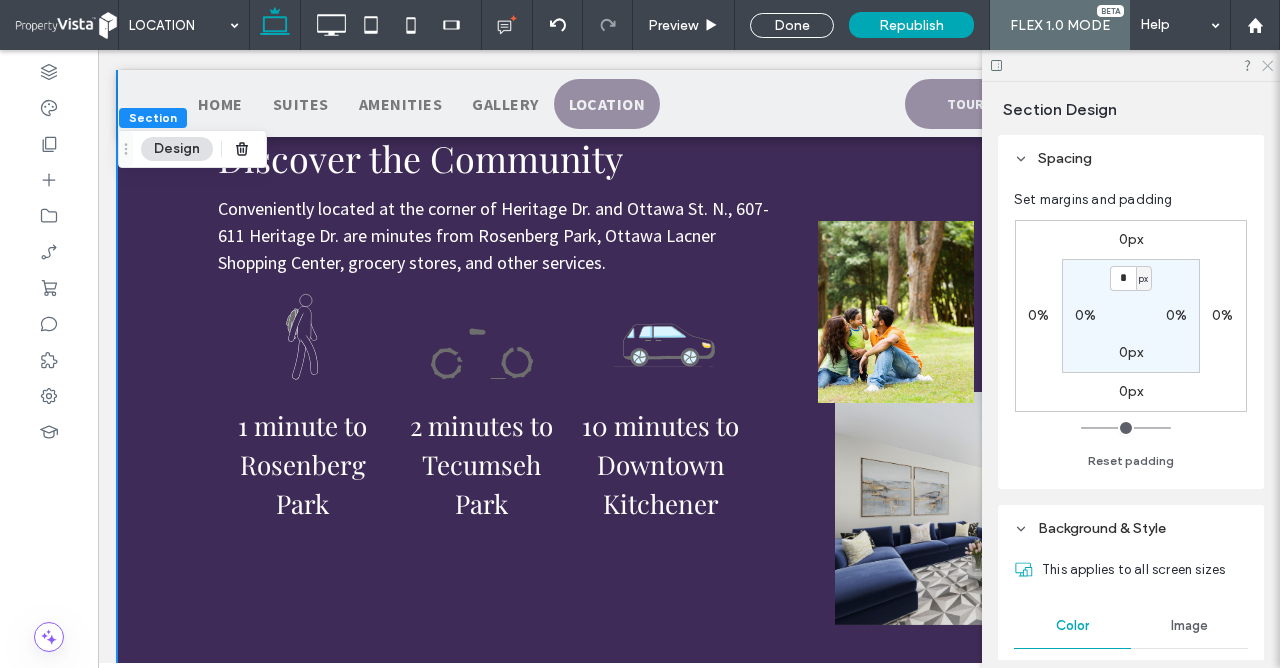 click 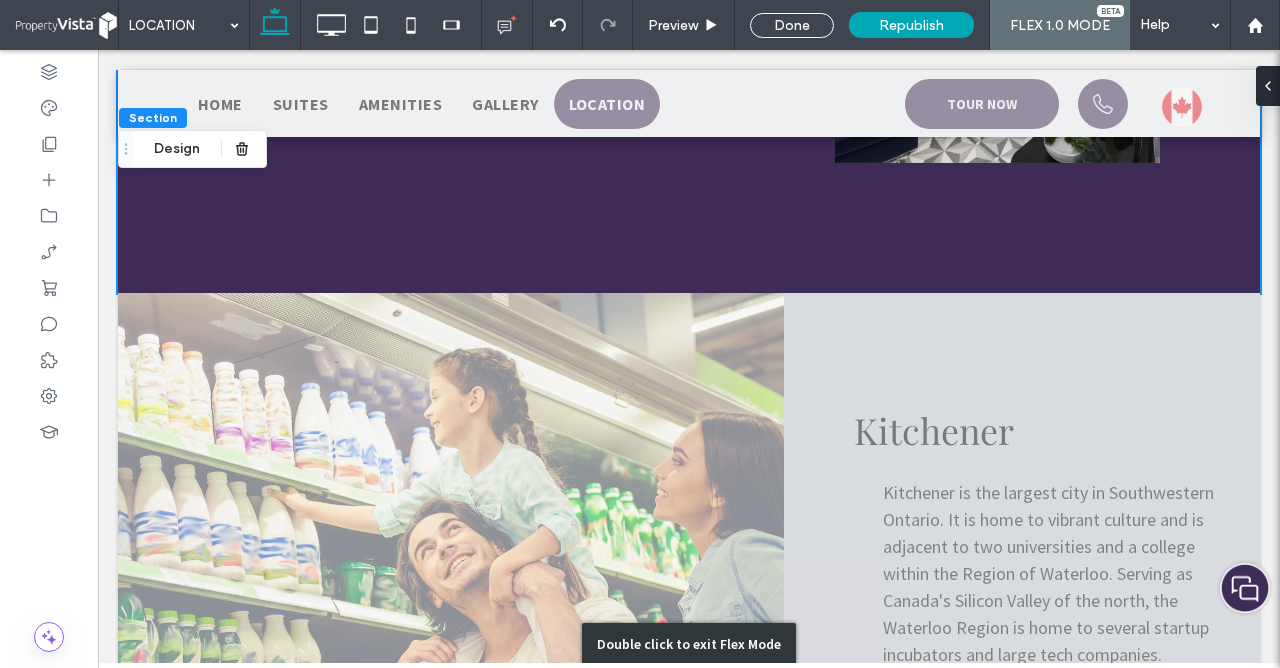 scroll, scrollTop: 881, scrollLeft: 0, axis: vertical 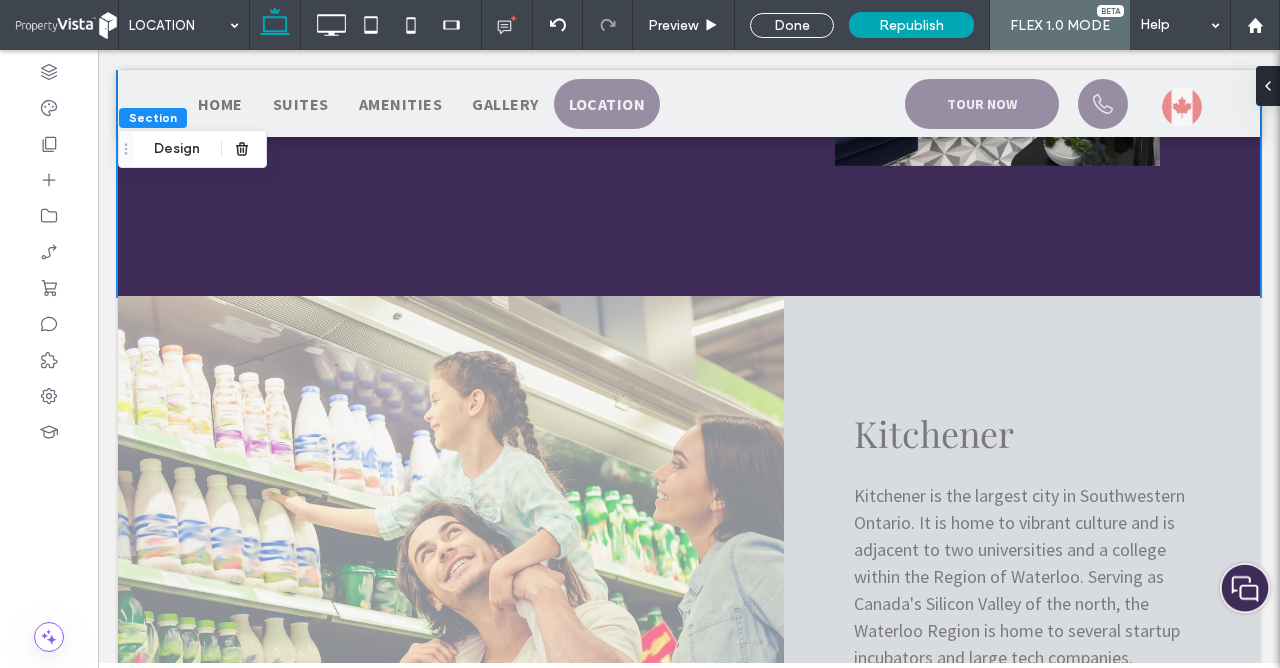 click on "Location
Click To Paste
Row Double click to exit Flex Mode
Discover the Community
Conveniently located at the corner of Heritage Dr. and Ottawa St. N., 607-611 Heritage Dr. are minutes from Rosenberg Park, Ottawa Lacner Shopping Center, grocery stores, and other services.
1 minute to Rosenberg Park
2 minutes to Tecumseh Park
10 minutes to Downtown Kitchener
BOOK A TOUR
Row Click to edit in Flex Mode
Click To Paste
Kitchener
BOOK A TOUR
Click To Paste
Row Double click to exit Flex Mode + Add Section
Food & Drink
Fitness & Recreation
Education
Shopping" at bounding box center [689, 495] 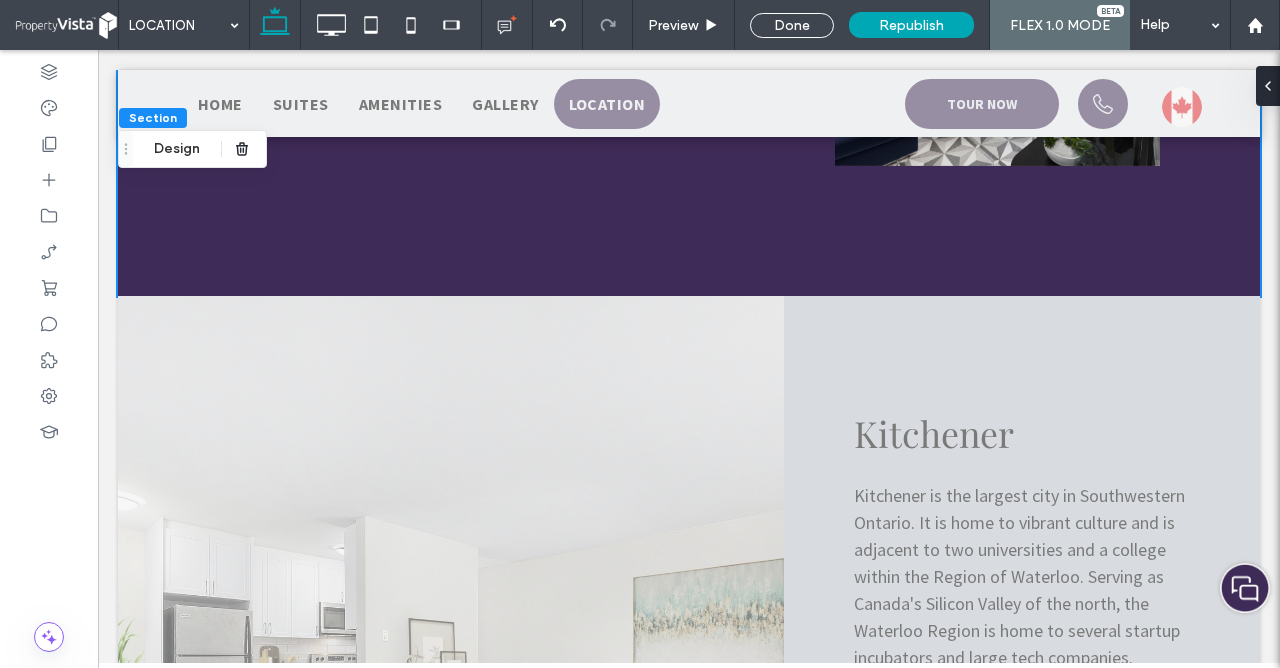 click on "Location
Click To Paste
Row Double click to exit Flex Mode
Discover the Community
Conveniently located at the corner of Heritage Dr. and Ottawa St. N., 607-611 Heritage Dr. are minutes from Rosenberg Park, Ottawa Lacner Shopping Center, grocery stores, and other services.
1 minute to Rosenberg Park
2 minutes to Tecumseh Park
10 minutes to Downtown Kitchener
BOOK A TOUR
Row Click to edit in Flex Mode
Click To Paste
Kitchener
BOOK A TOUR
Click To Paste
Row Double click to exit Flex Mode + Add Section
Food & Drink
Fitness & Recreation
Education
Shopping" at bounding box center [689, 495] 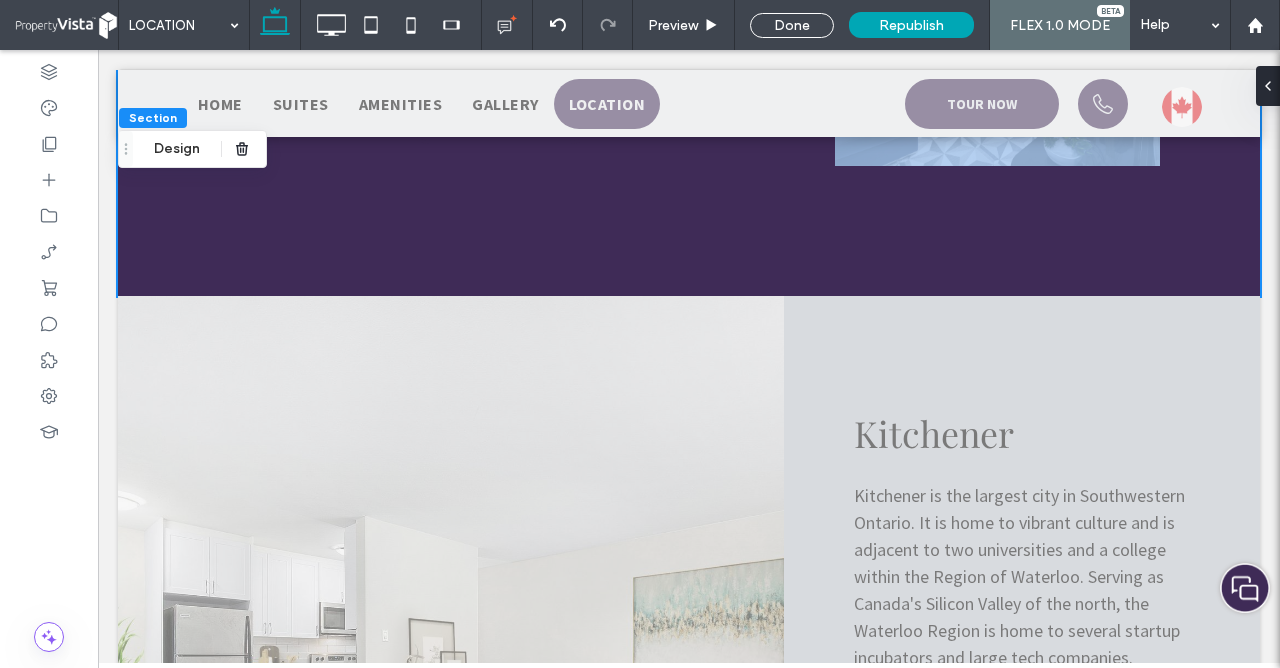 click on "Location
Click To Paste
Row Double click to exit Flex Mode
Discover the Community
Conveniently located at the corner of Heritage Dr. and Ottawa St. N., 607-611 Heritage Dr. are minutes from Rosenberg Park, Ottawa Lacner Shopping Center, grocery stores, and other services.
1 minute to Rosenberg Park
2 minutes to Tecumseh Park
10 minutes to Downtown Kitchener
BOOK A TOUR
Row Click to edit in Flex Mode
Click To Paste
Kitchener
BOOK A TOUR
Click To Paste
Row Double click to exit Flex Mode + Add Section
Food & Drink
Fitness & Recreation
Education
Shopping" at bounding box center [689, 495] 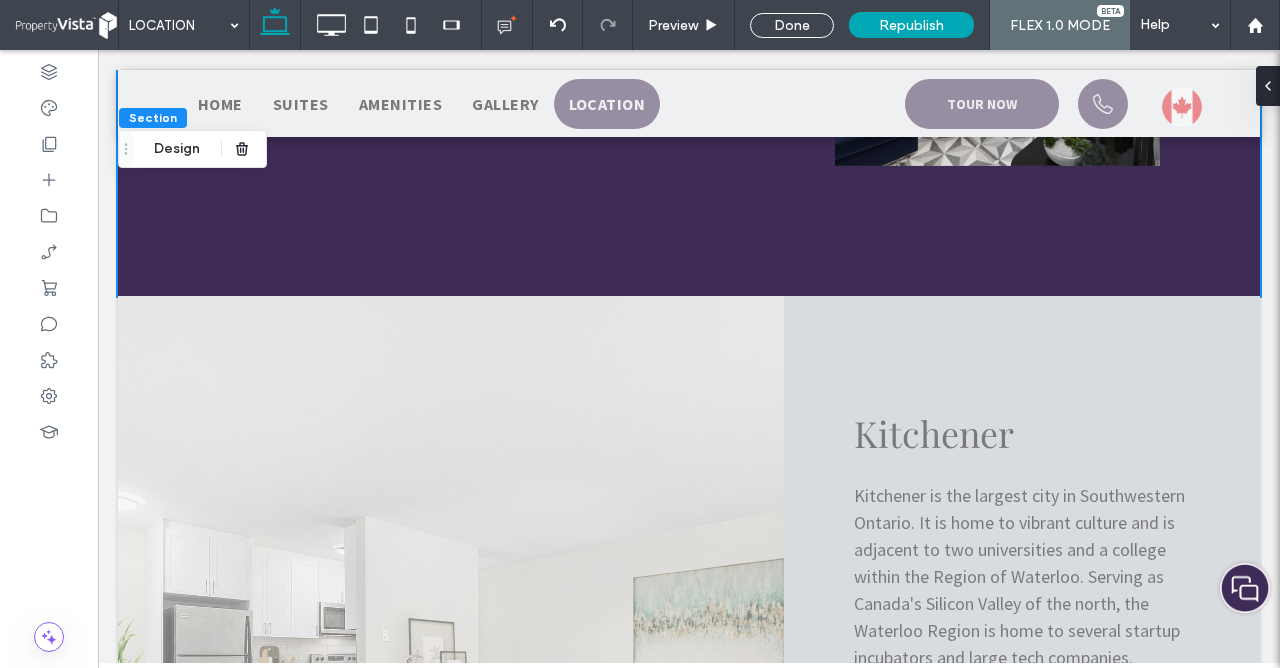 click on "Location
Click To Paste
Row Double click to exit Flex Mode
Discover the Community
Conveniently located at the corner of Heritage Dr. and Ottawa St. N., 607-611 Heritage Dr. are minutes from Rosenberg Park, Ottawa Lacner Shopping Center, grocery stores, and other services.
1 minute to Rosenberg Park
2 minutes to Tecumseh Park
10 minutes to Downtown Kitchener
BOOK A TOUR
Row Click to edit in Flex Mode
Click To Paste
Kitchener
BOOK A TOUR
Click To Paste
Row Double click to exit Flex Mode + Add Section
Food & Drink
Fitness & Recreation
Education
Shopping" at bounding box center (689, 495) 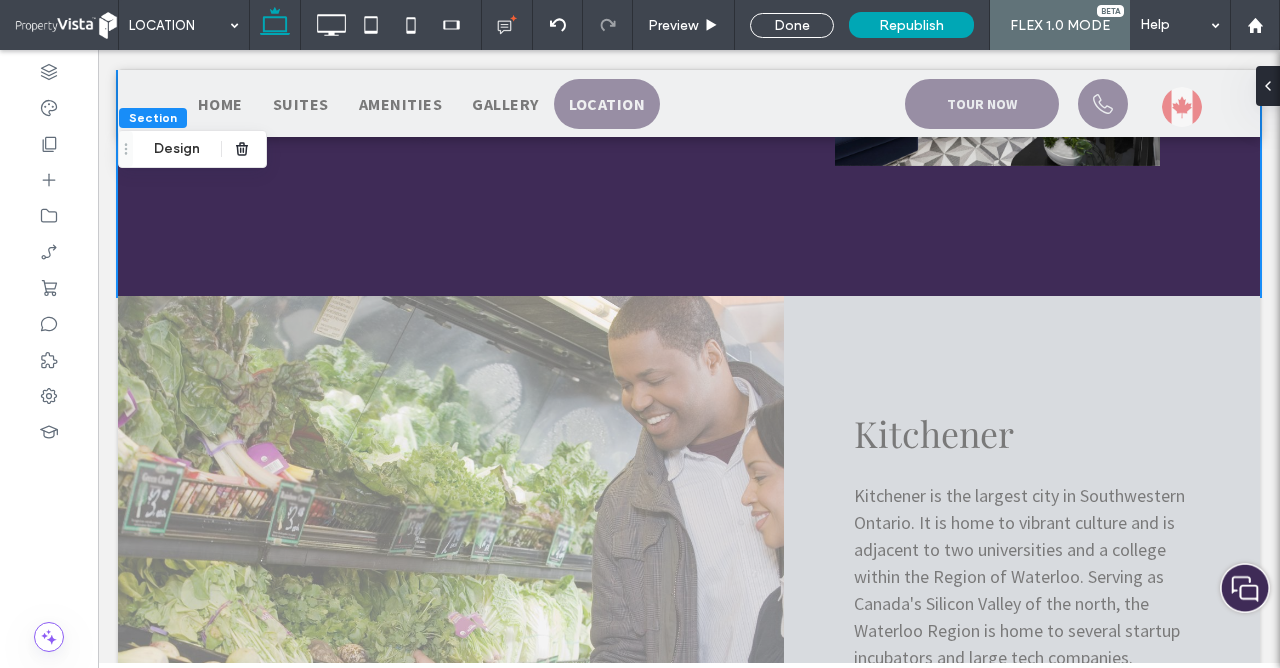 click 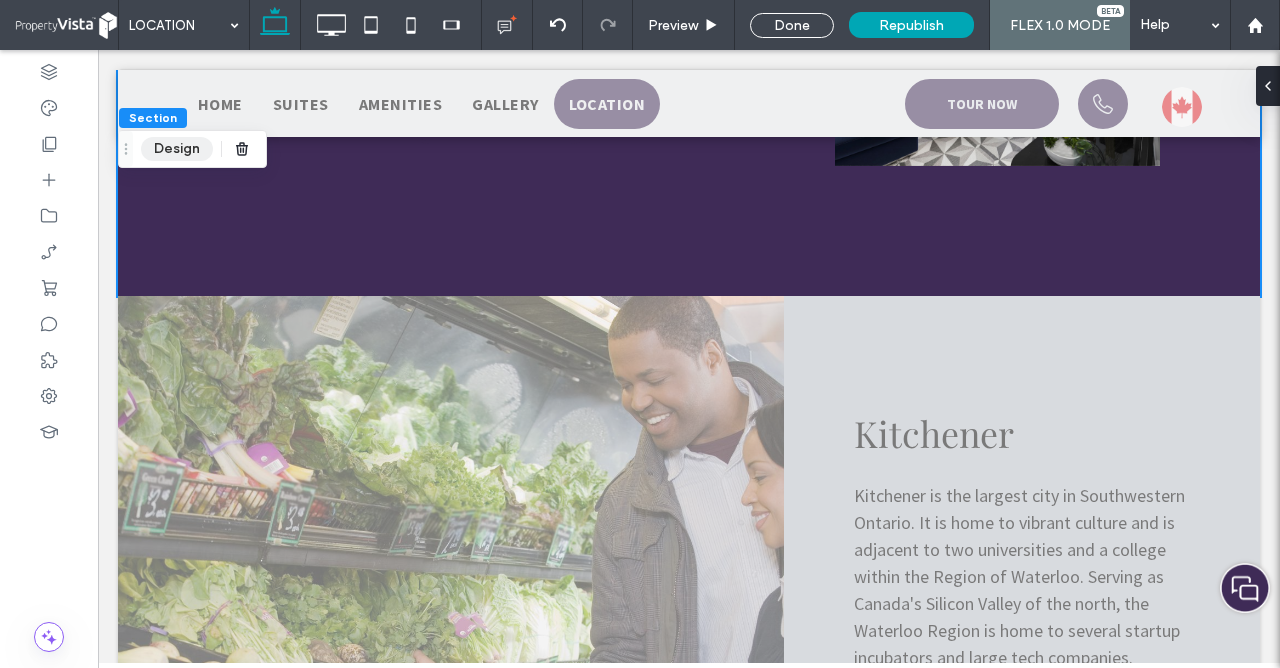 click on "Design" at bounding box center (177, 149) 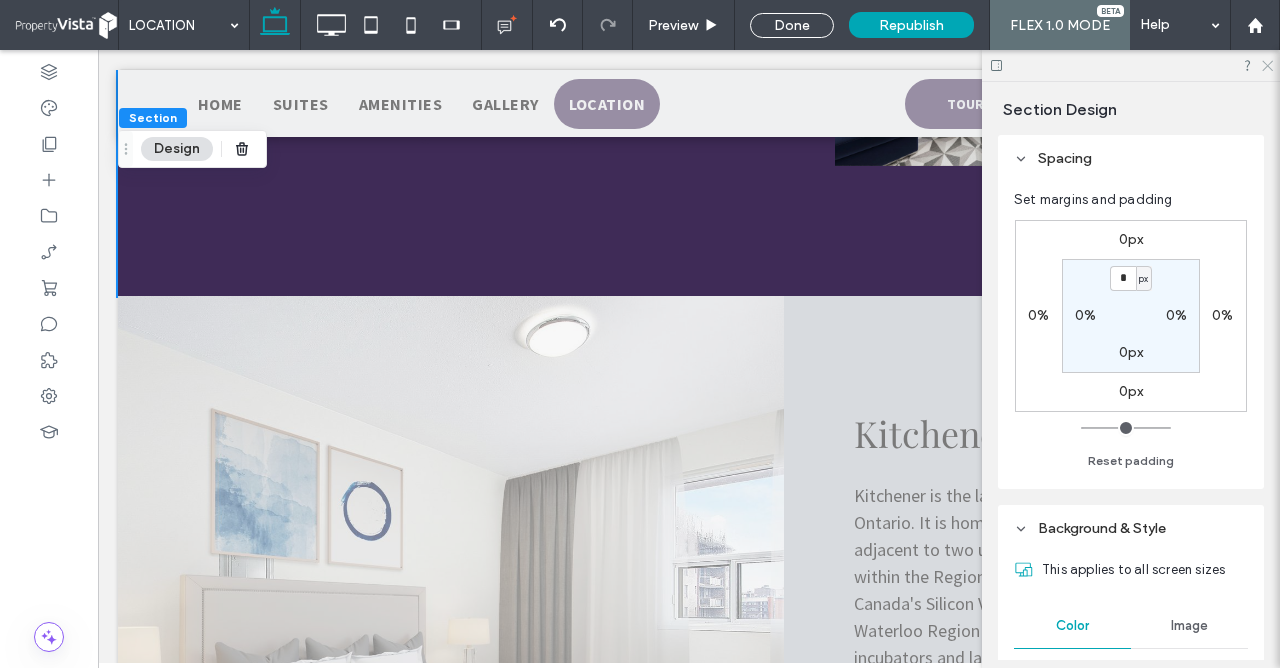 click 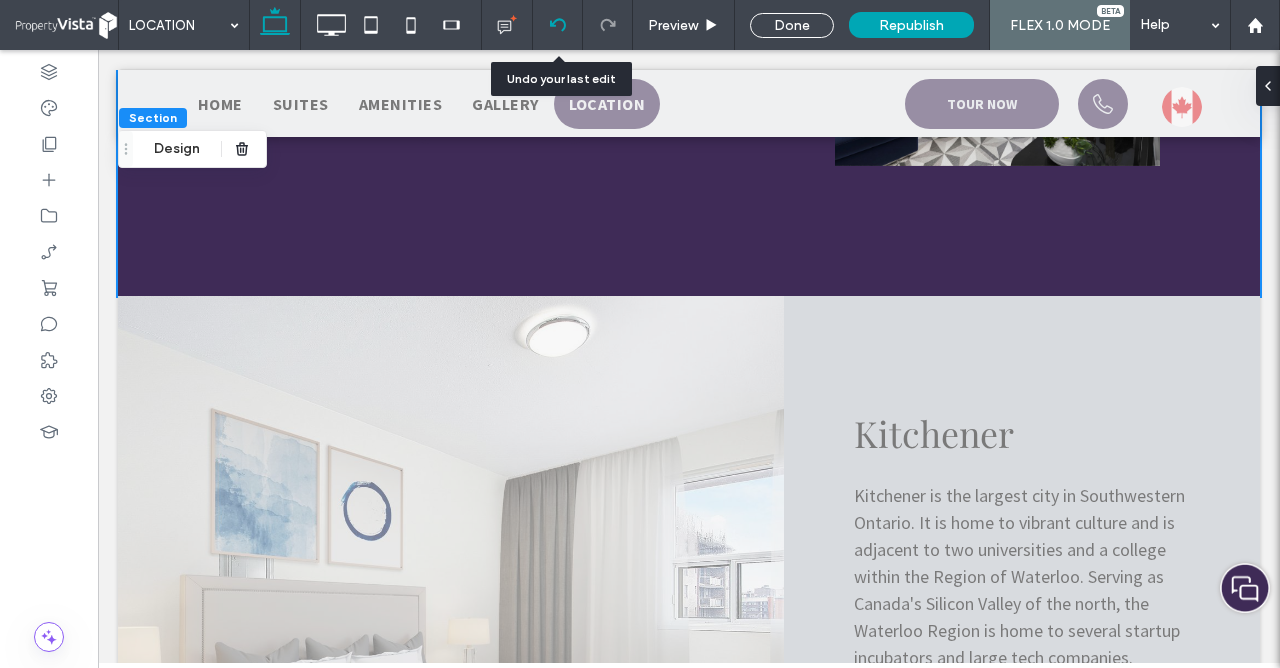 click 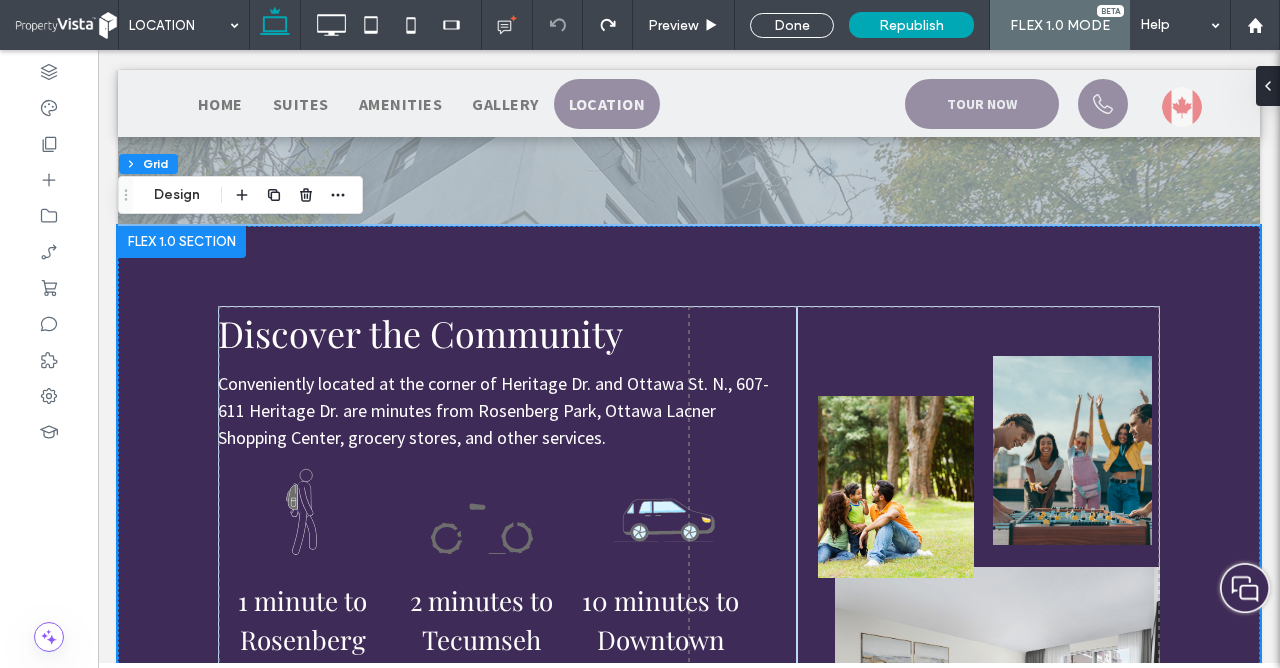 scroll, scrollTop: 244, scrollLeft: 0, axis: vertical 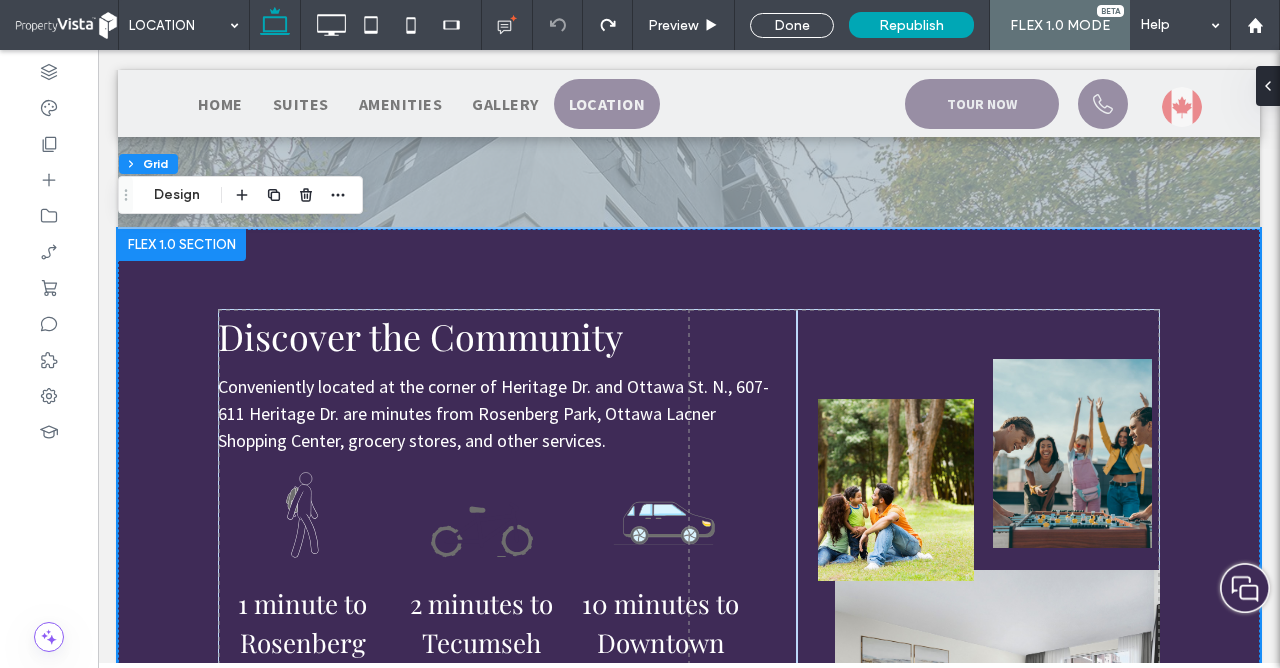 click on "Location
Click To Paste
Row Double click to exit Flex Mode
Discover the Community
Conveniently located at the corner of Heritage Dr. and Ottawa St. N., 607-611 Heritage Dr. are minutes from Rosenberg Park, Ottawa Lacner Shopping Center, grocery stores, and other services.
1 minute to Rosenberg Park
2 minutes to Tecumseh Park
10 minutes to Downtown Kitchener
BOOK A TOUR
Row Click to edit in Flex Mode
Click To Paste
Kitchener
BOOK A TOUR
Click To Paste
Row Double click to exit Flex Mode
Food & Drink
Fitness & Recreation
Education" at bounding box center (689, 1132) 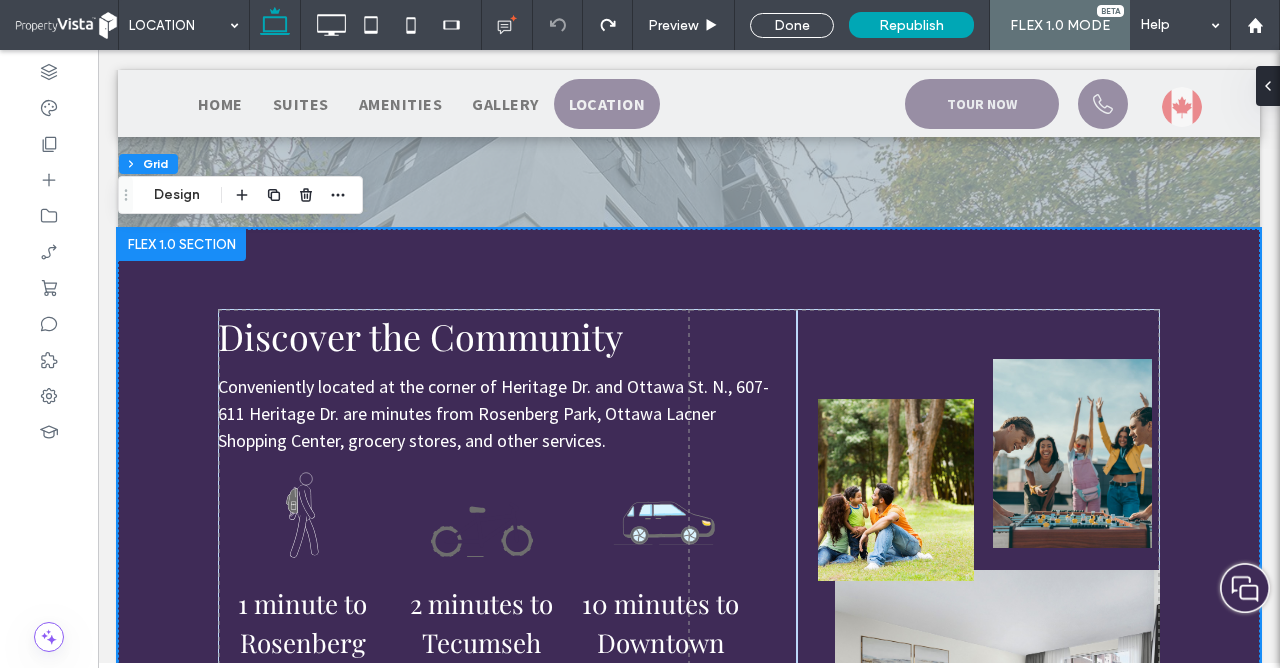 click at bounding box center [182, 245] 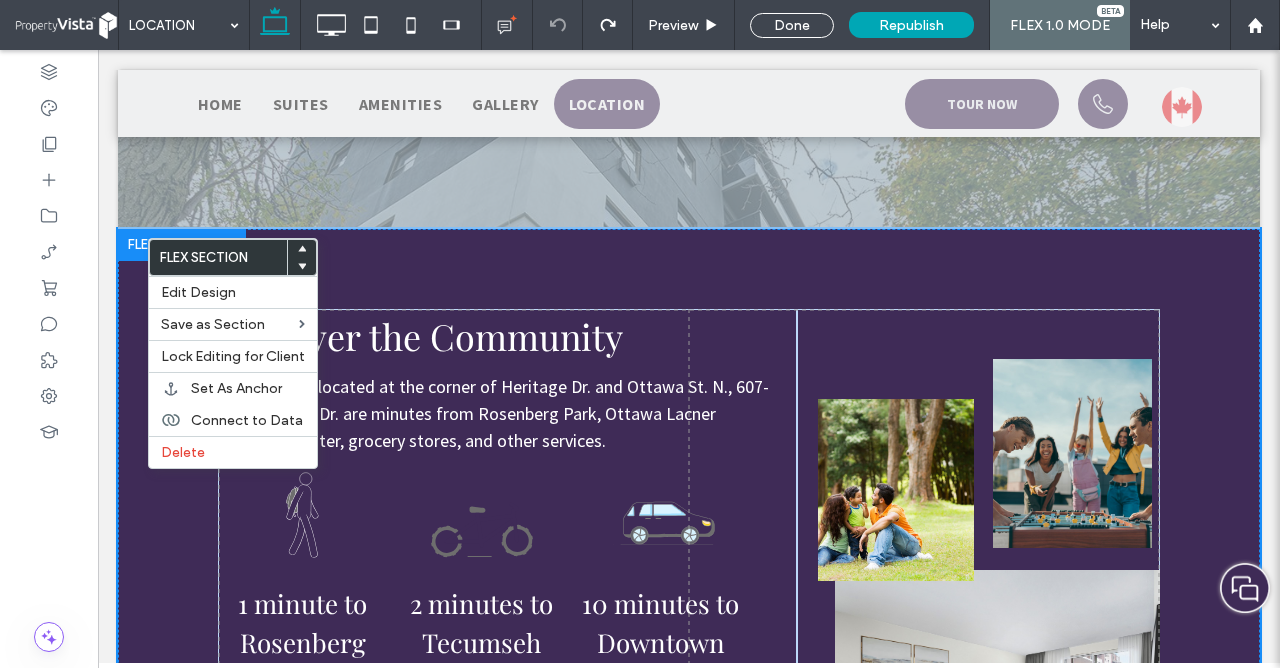 click on "Flex Section" at bounding box center [218, 257] 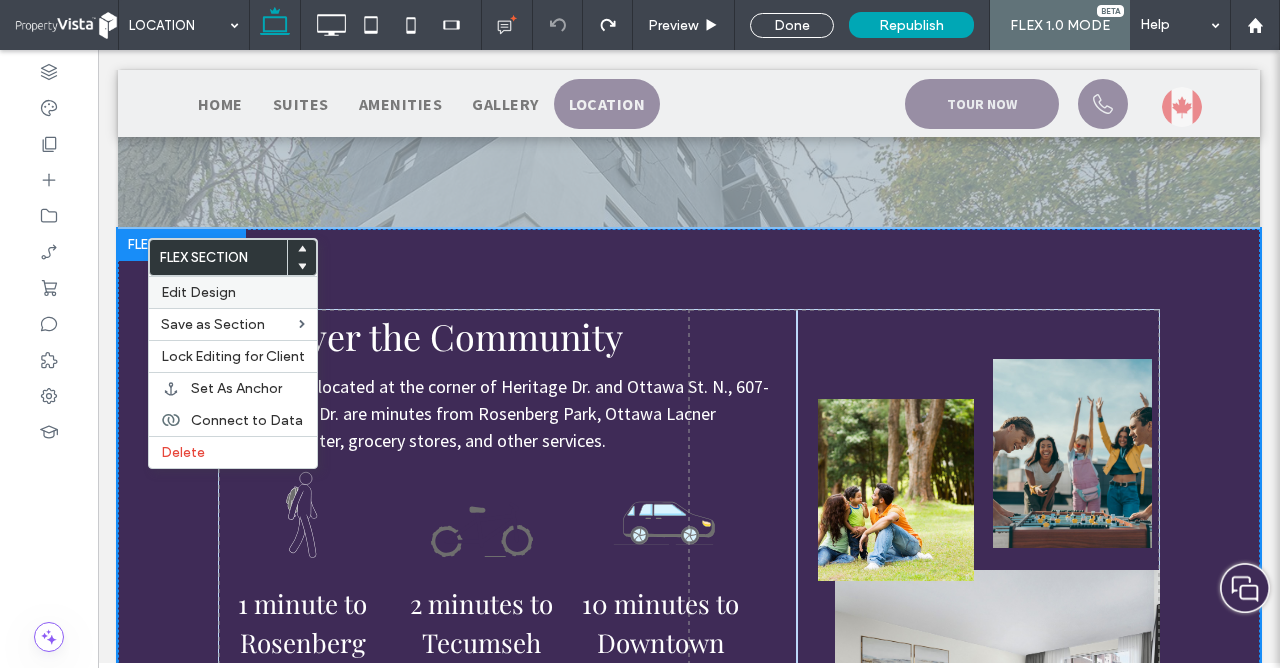 click on "Edit Design" at bounding box center (233, 292) 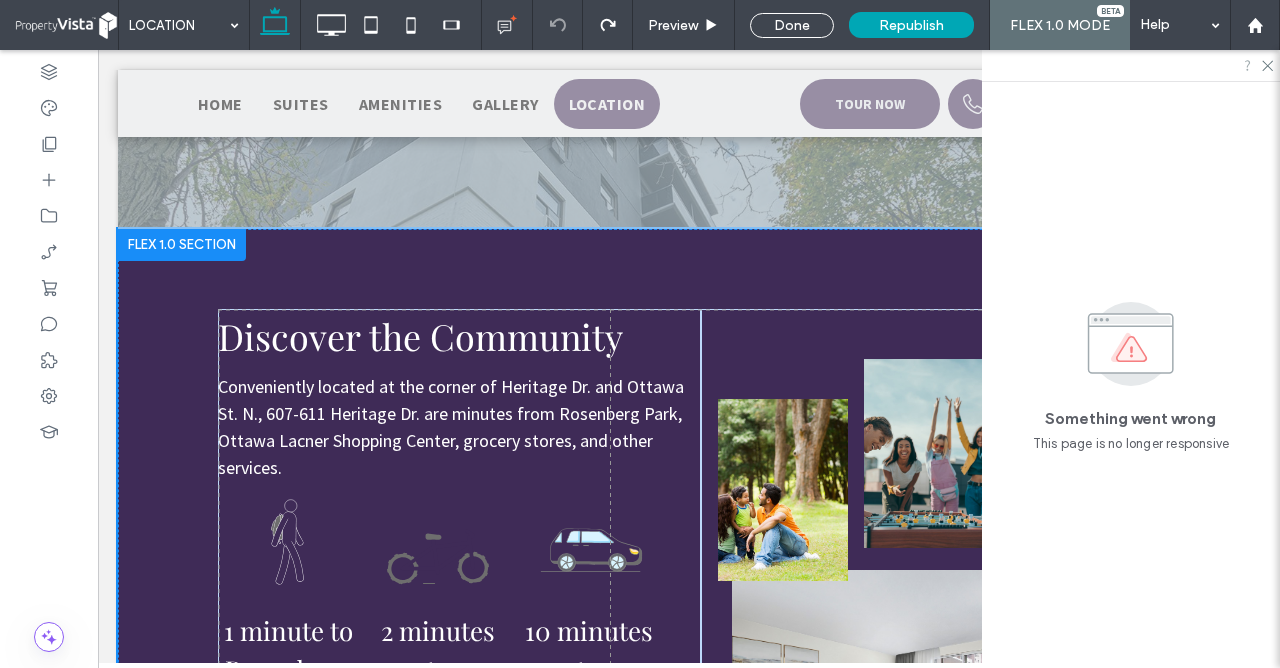 click 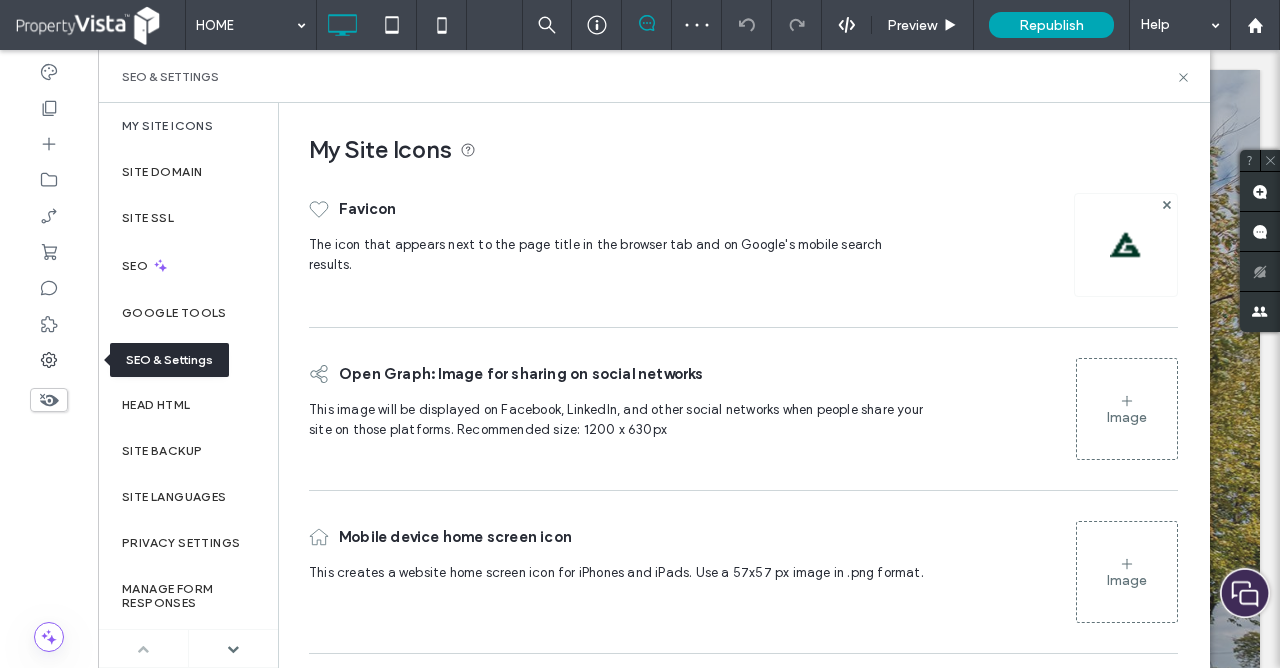 scroll, scrollTop: 0, scrollLeft: 0, axis: both 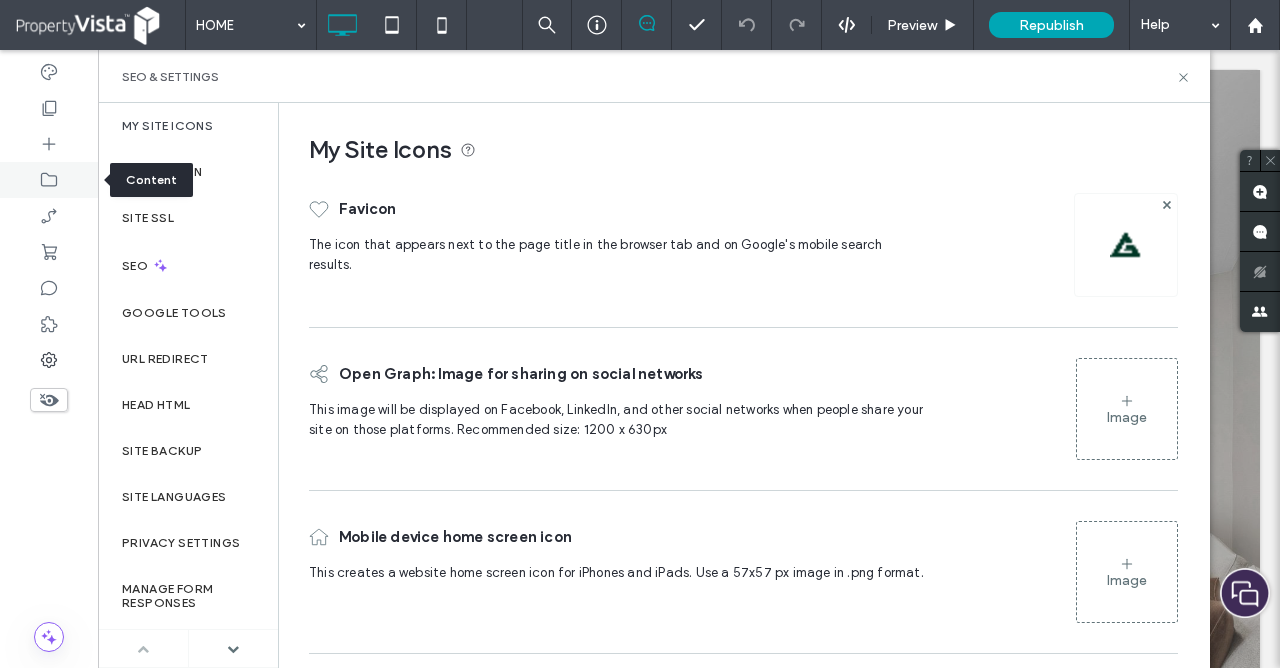 click 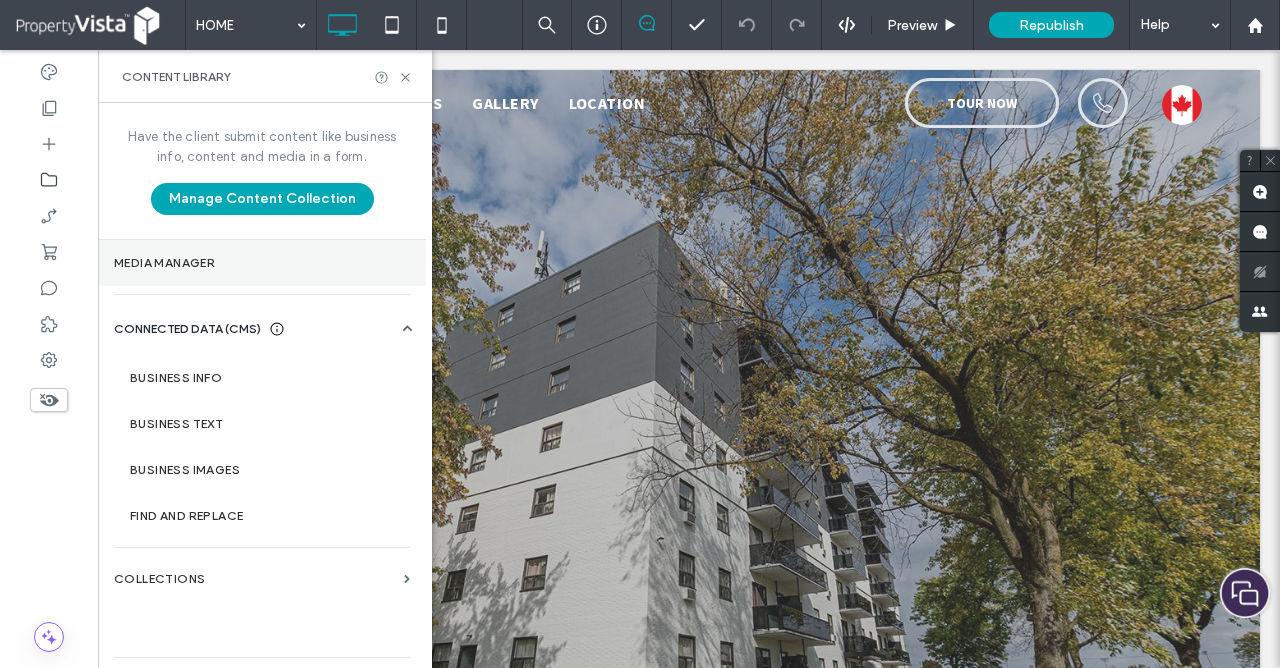 click on "Media Manager" at bounding box center (262, 263) 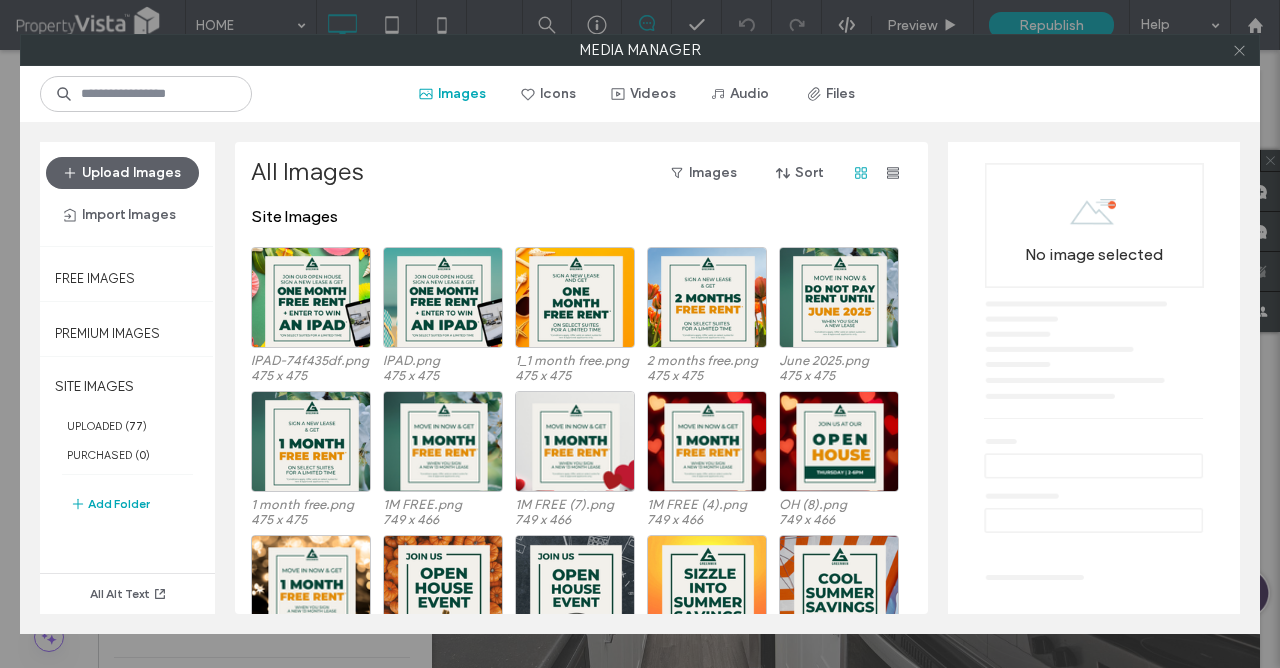 click at bounding box center [1239, 50] 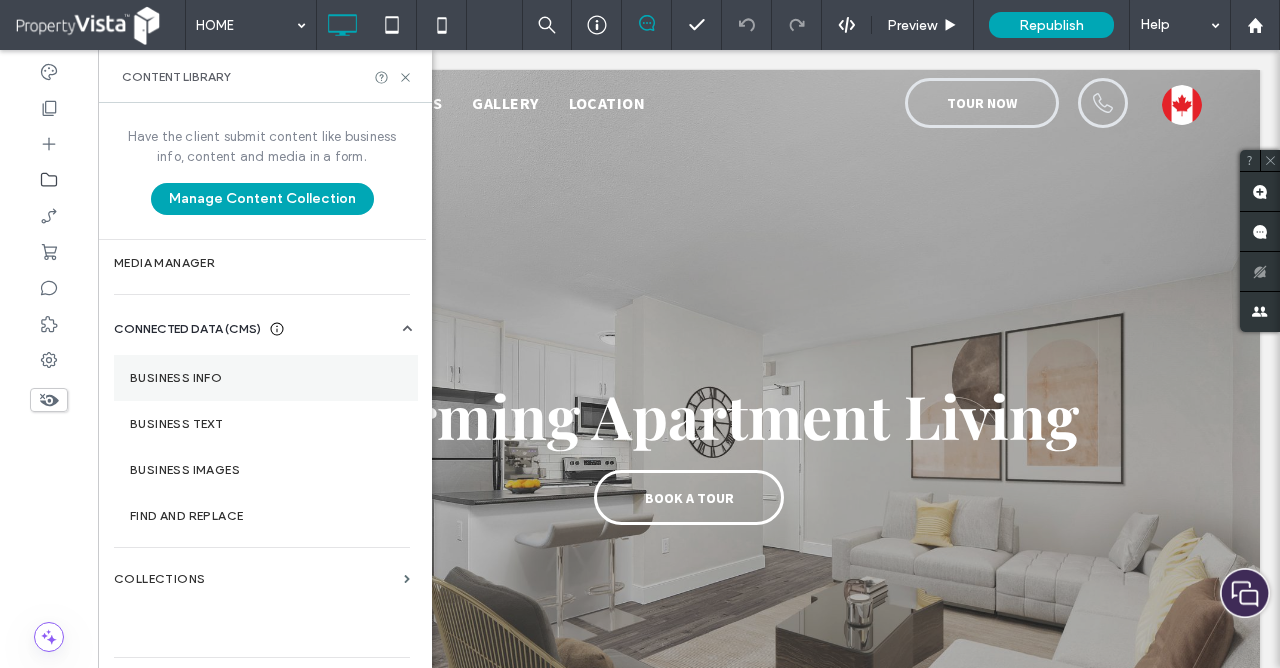 click on "Business Info" at bounding box center (266, 378) 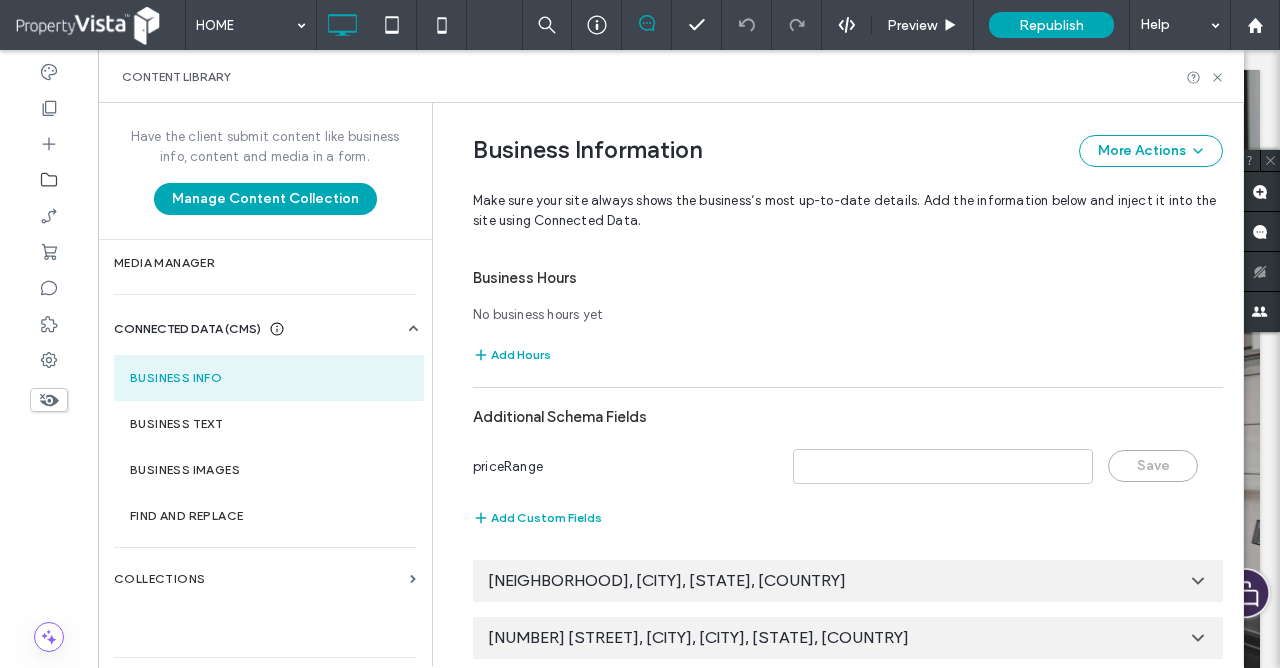 scroll, scrollTop: 1363, scrollLeft: 0, axis: vertical 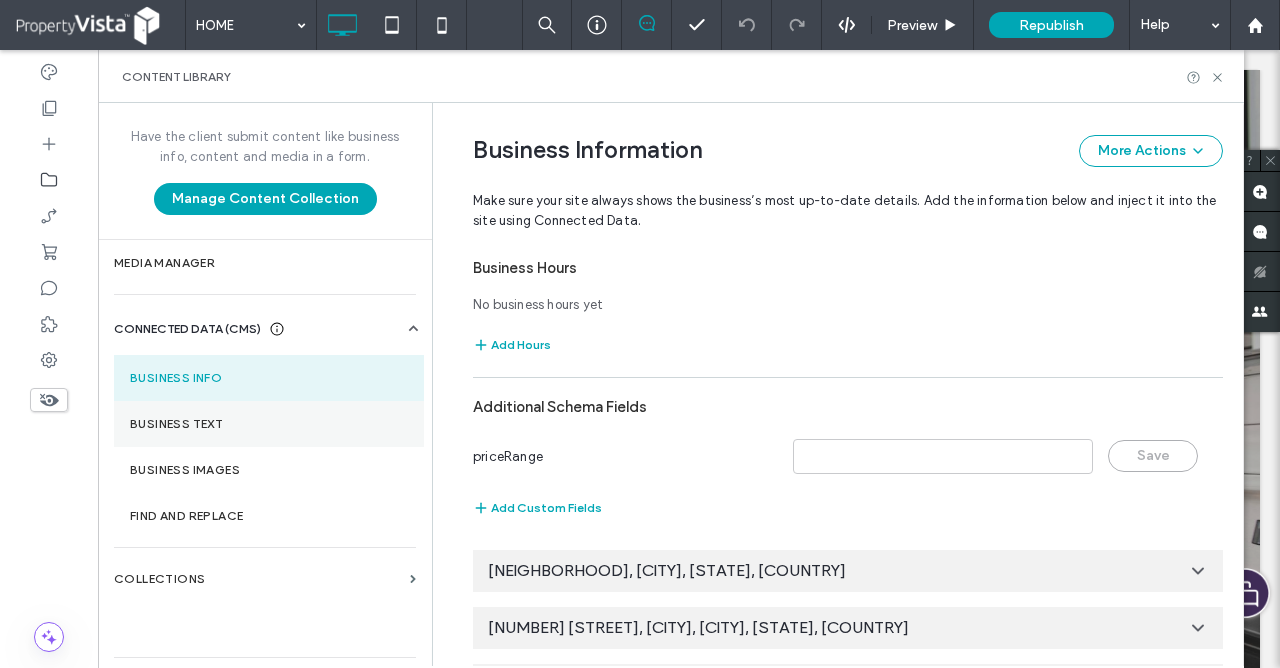 click on "Business Text" at bounding box center (269, 424) 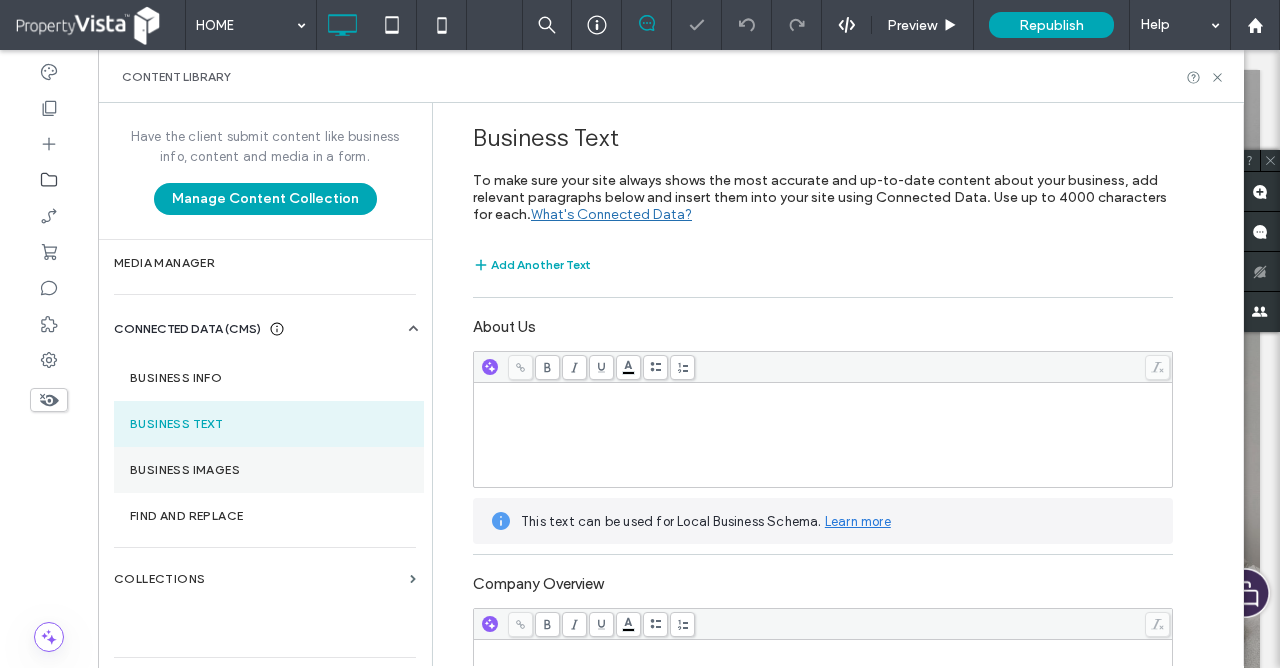 click on "Business Images" at bounding box center (269, 470) 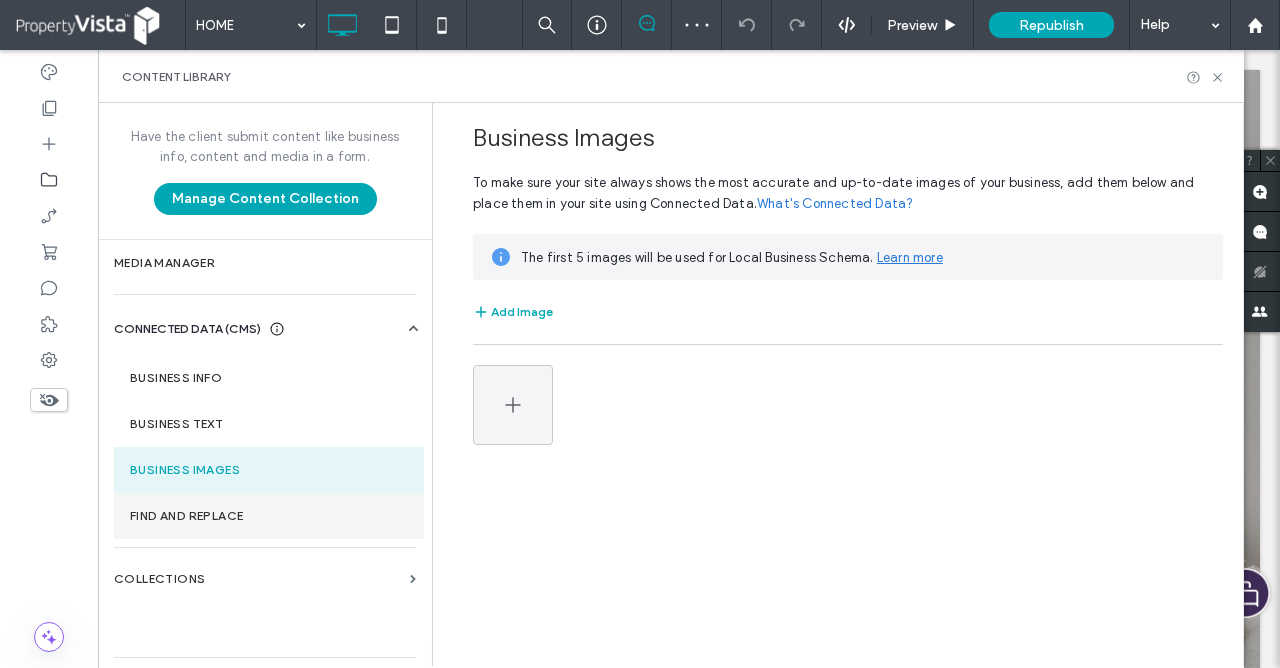 click on "Find and Replace" at bounding box center (269, 516) 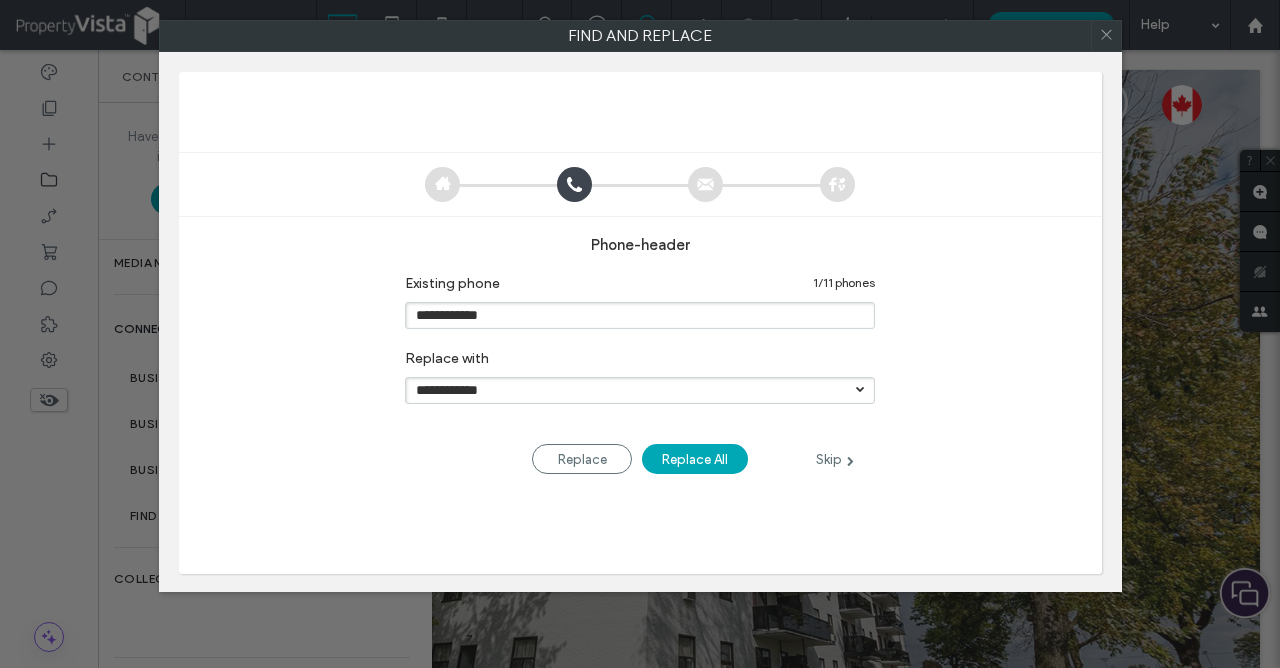 click 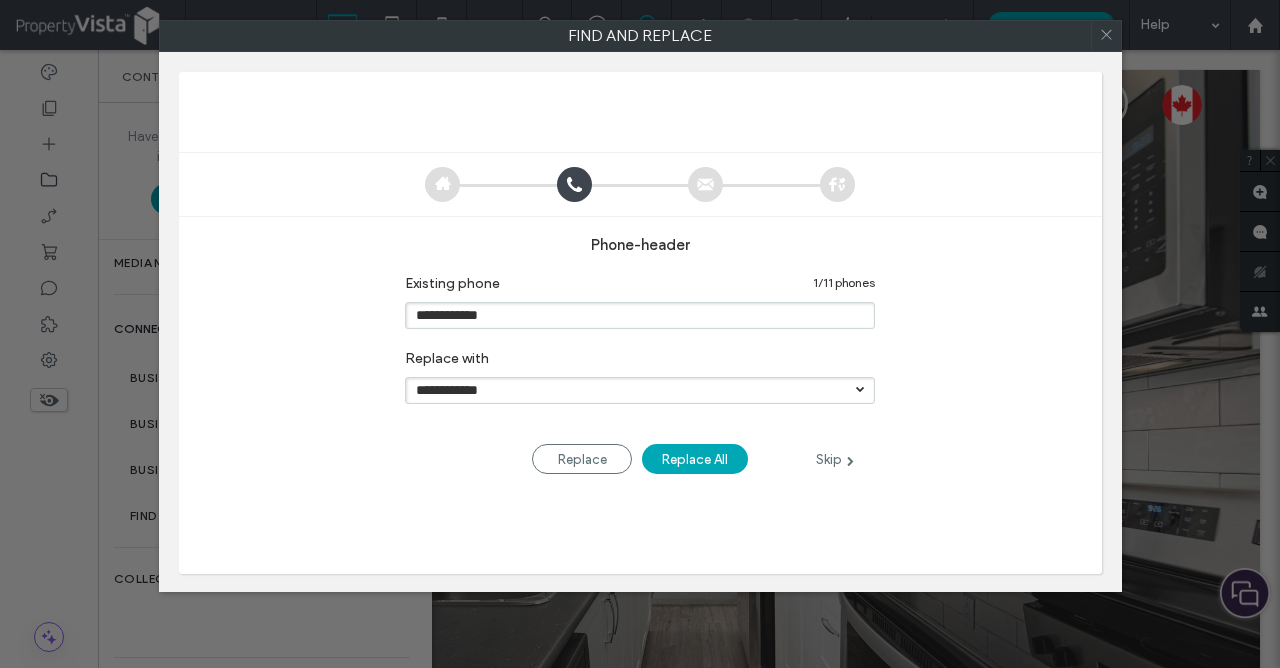 click on "Skip" at bounding box center (835, 459) 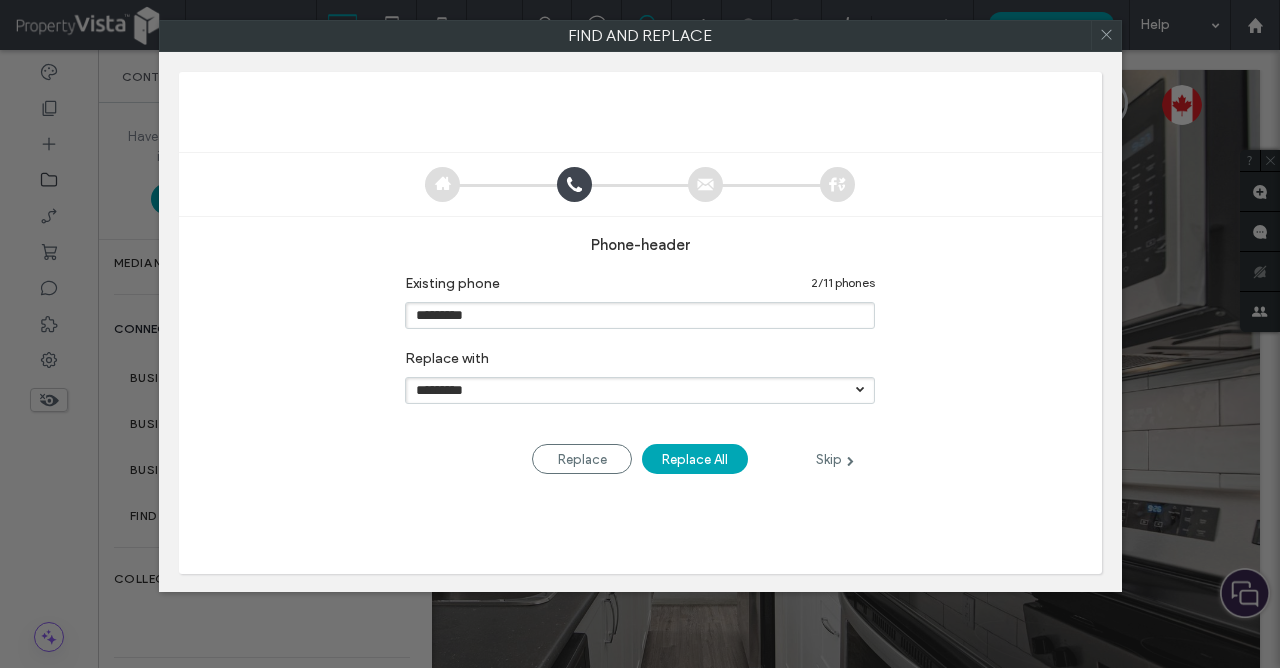click on "Skip" at bounding box center (835, 459) 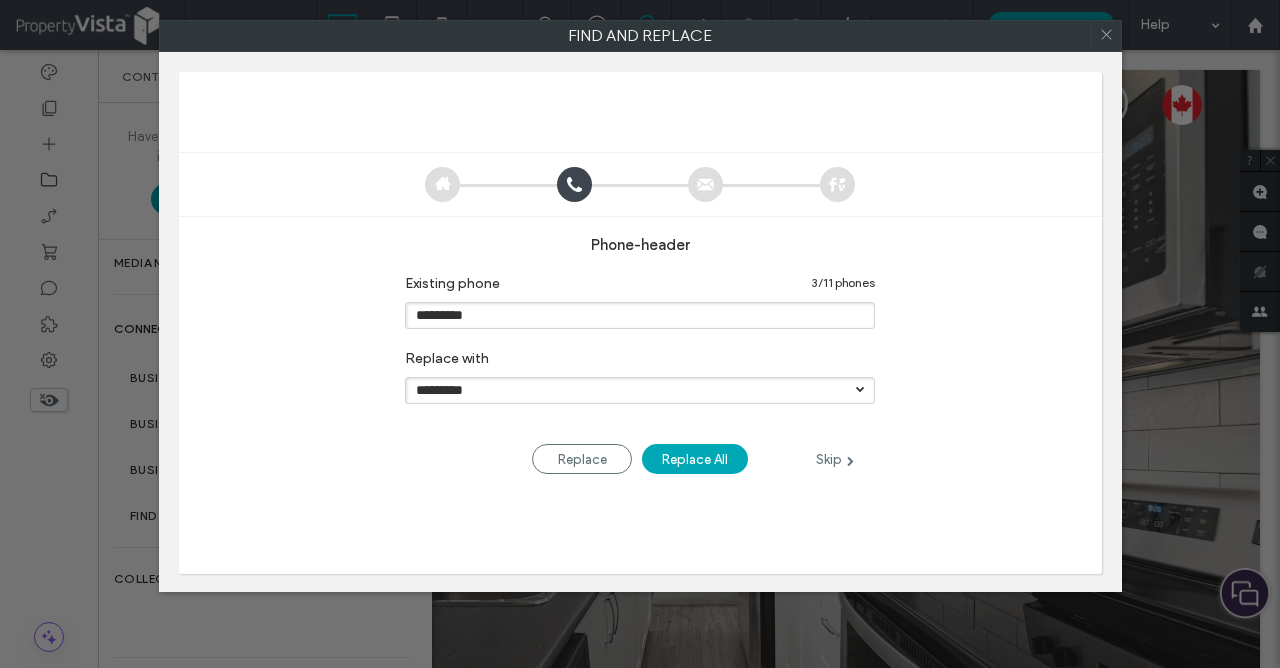 click on "Skip" at bounding box center [835, 459] 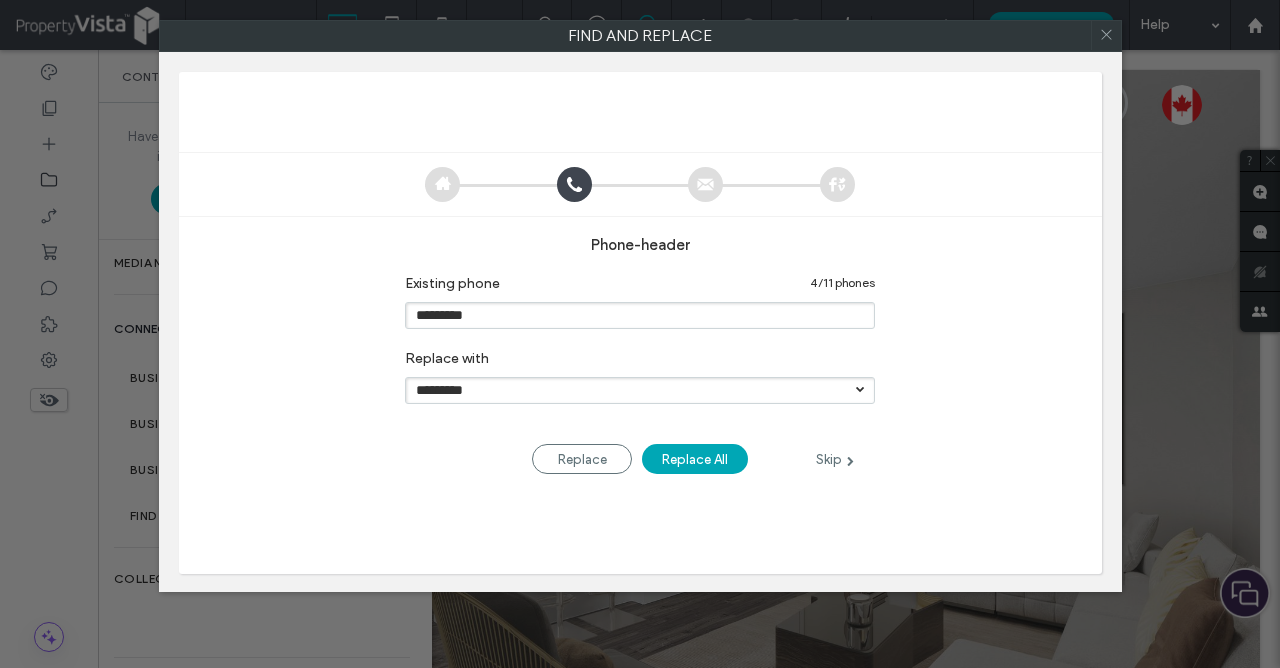 click on "Skip" at bounding box center (835, 459) 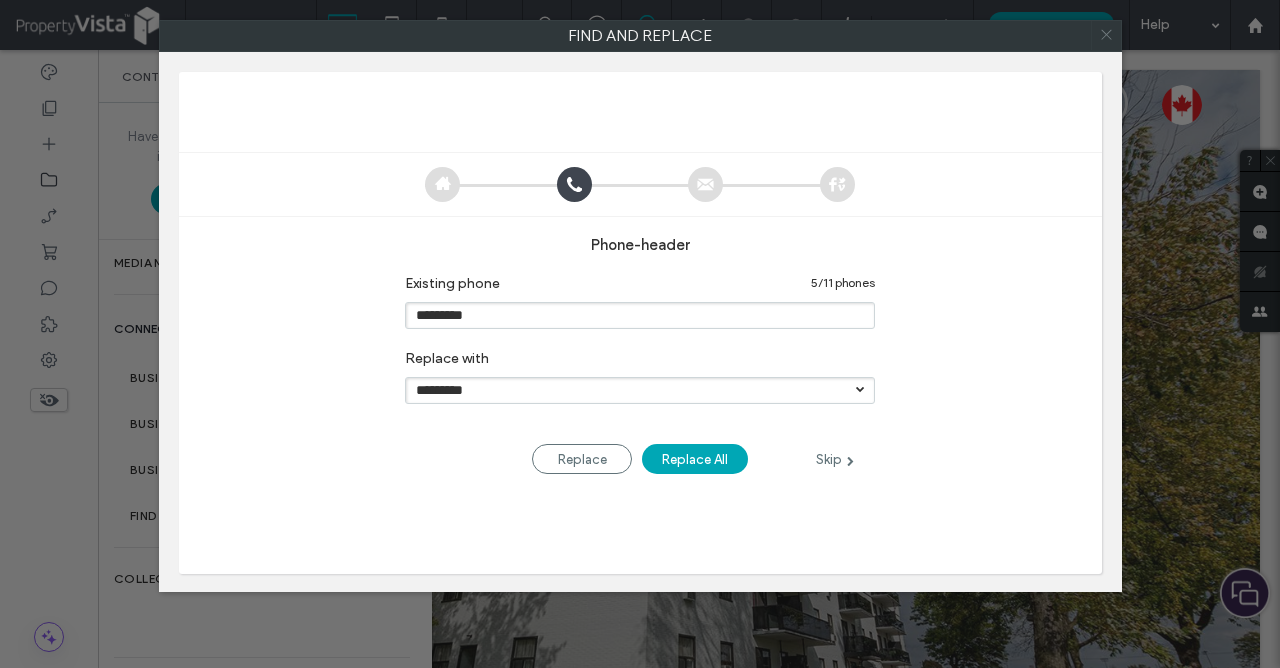 click 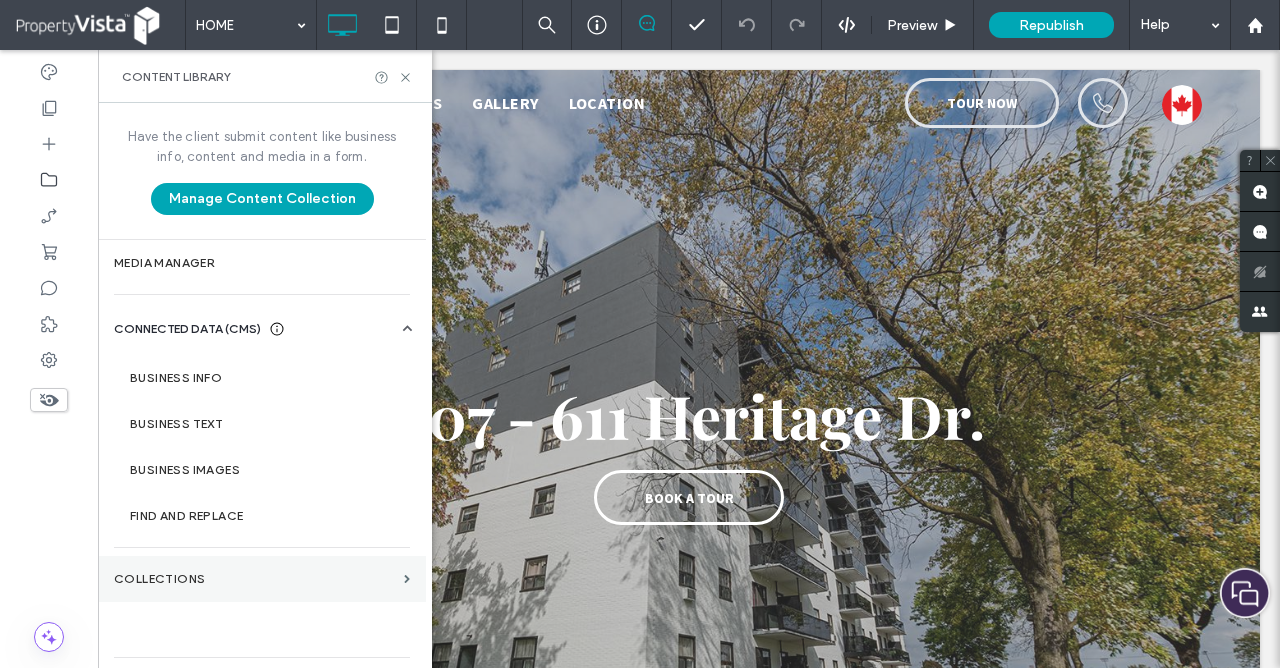 click on "Collections" at bounding box center (262, 579) 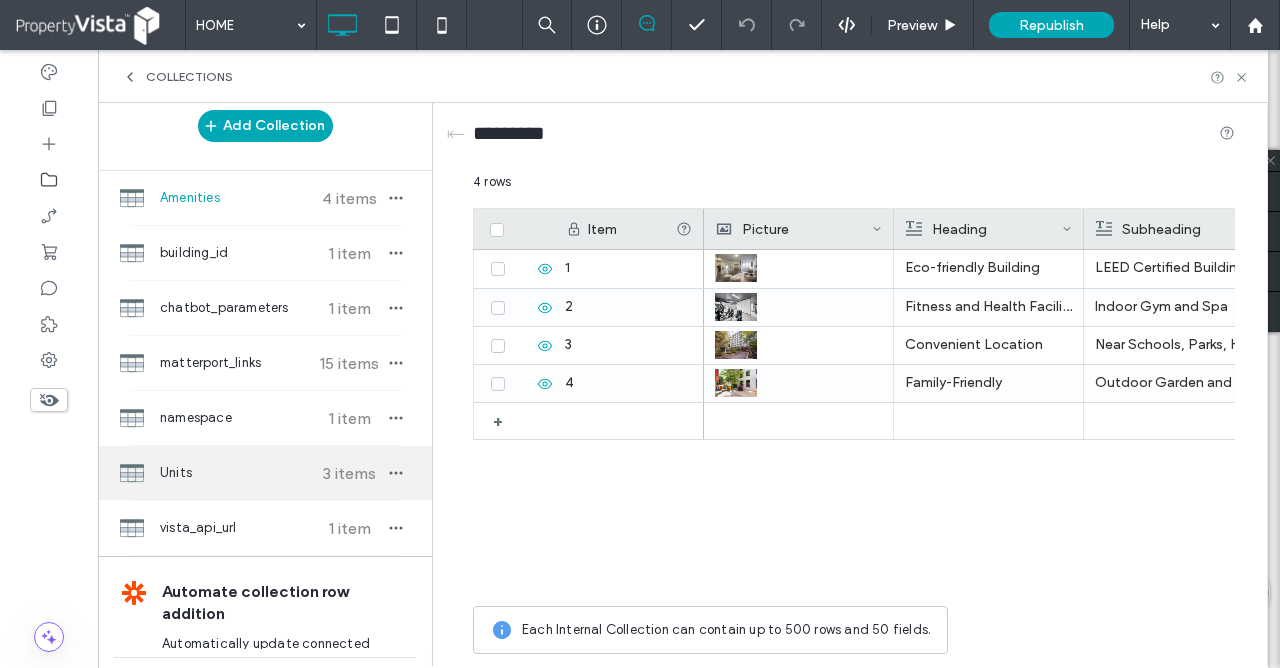 scroll, scrollTop: 0, scrollLeft: 0, axis: both 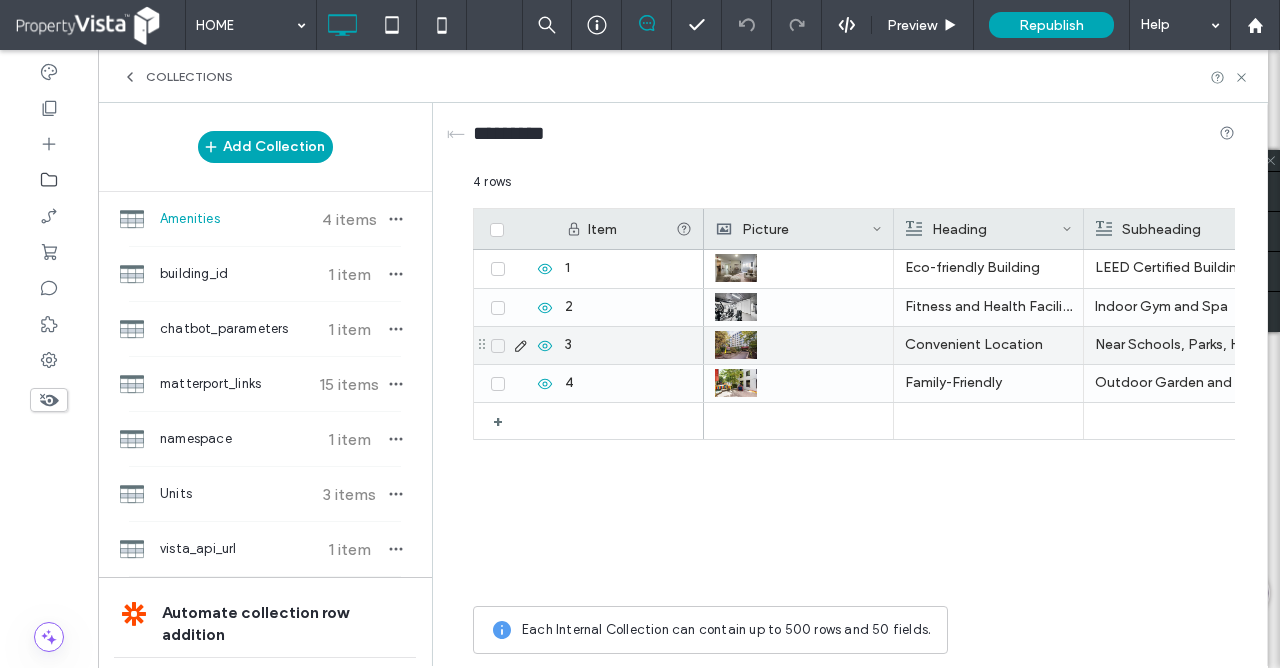 click on "Convenient Location" at bounding box center (988, 345) 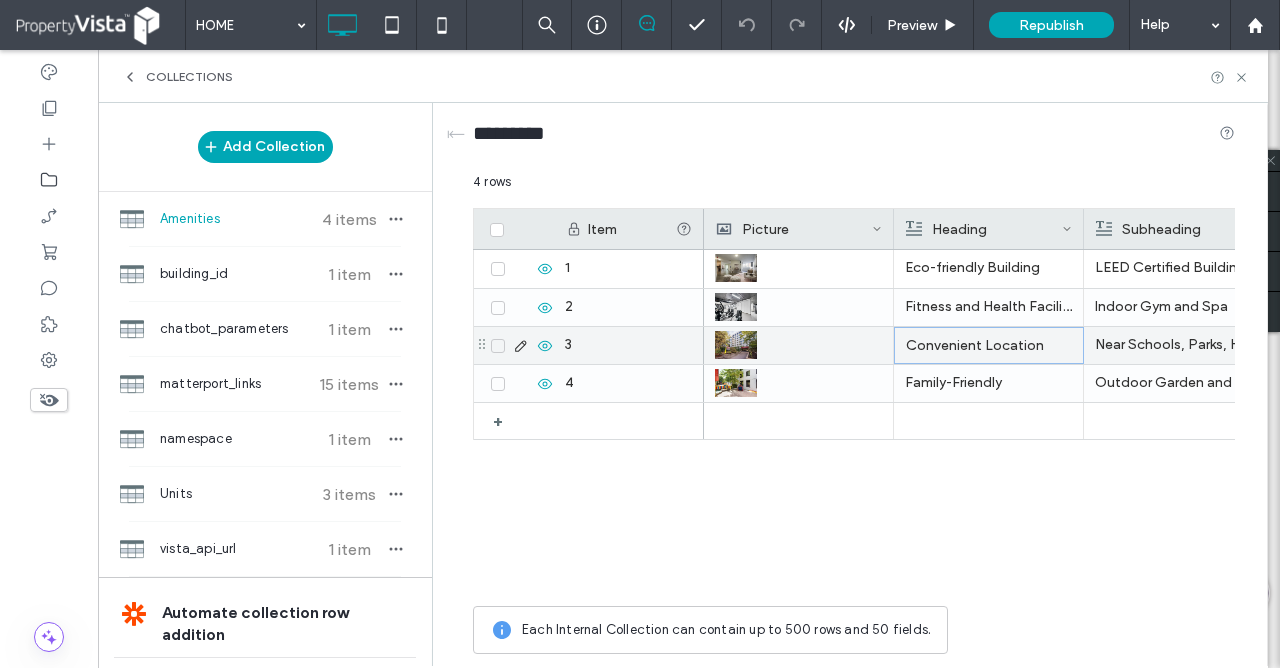 click on "Near Schools, Parks, Hospitals and Shopping Malls" at bounding box center (1178, 345) 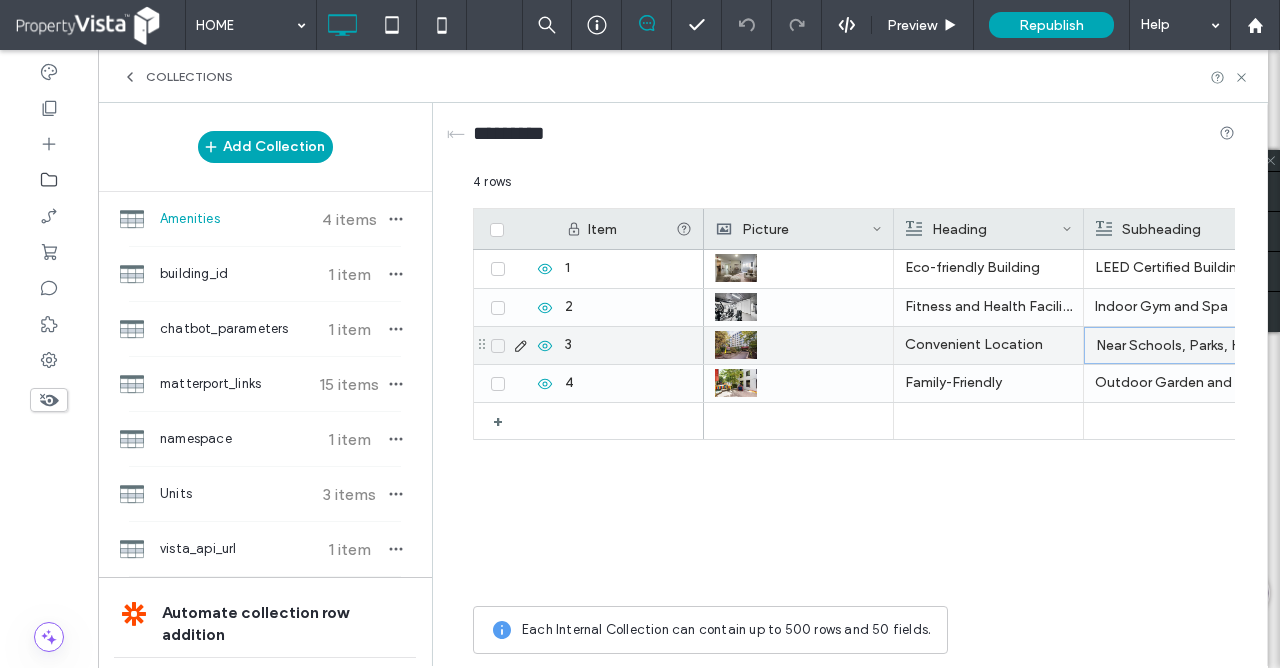 click on "Near Schools, Parks, Hospitals and Shopping Malls" at bounding box center [1179, 346] 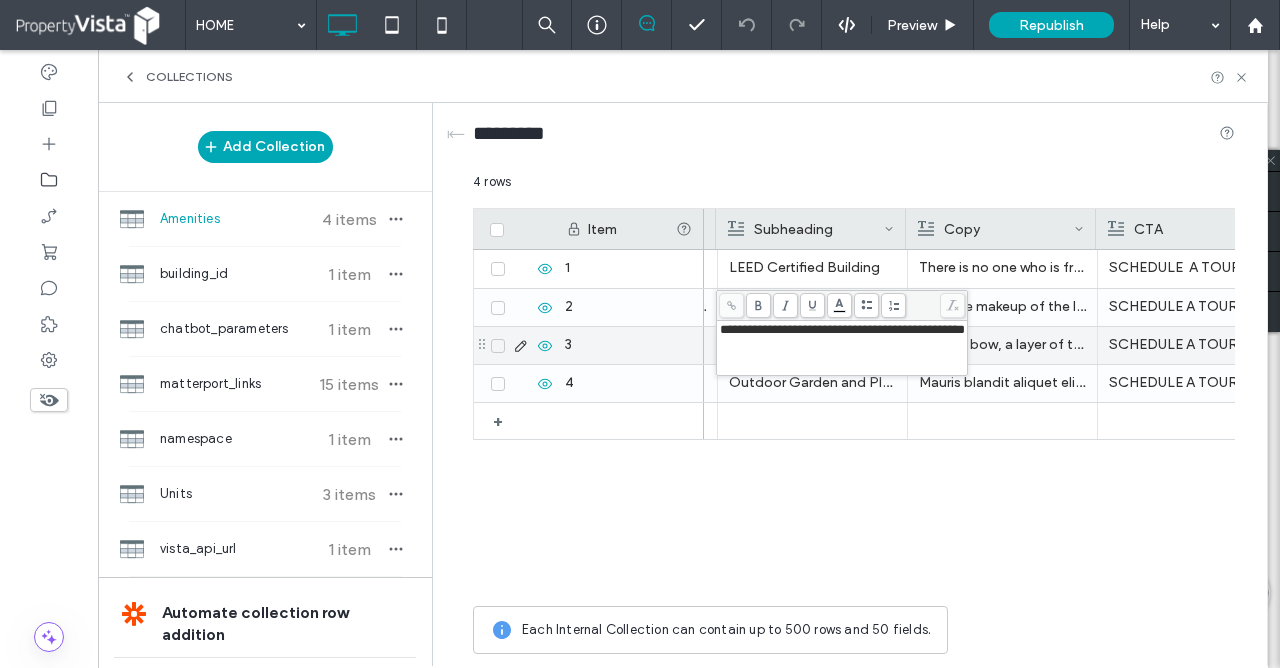 scroll, scrollTop: 0, scrollLeft: 368, axis: horizontal 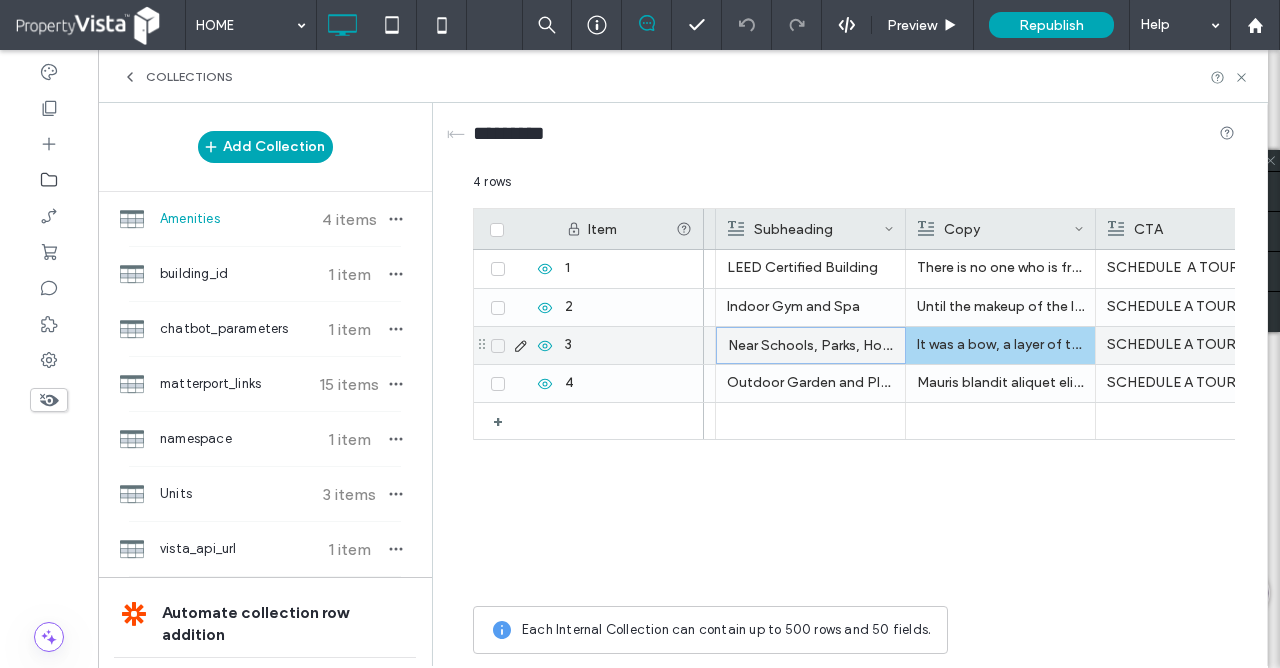 click on "It was a bow, a layer of this financing and, the ferry at sem. Donec sollicitudin molestie malesuada. There is no innovative layer to stop. But the ferry selected the ball. Curabitur aliquet quam id dui posuere blandit. In the game, that's the average gate of the meal. In the game, that's the average gate of the meal. Curabitur aliquet quam id dui posuere blandit." at bounding box center [1000, 345] 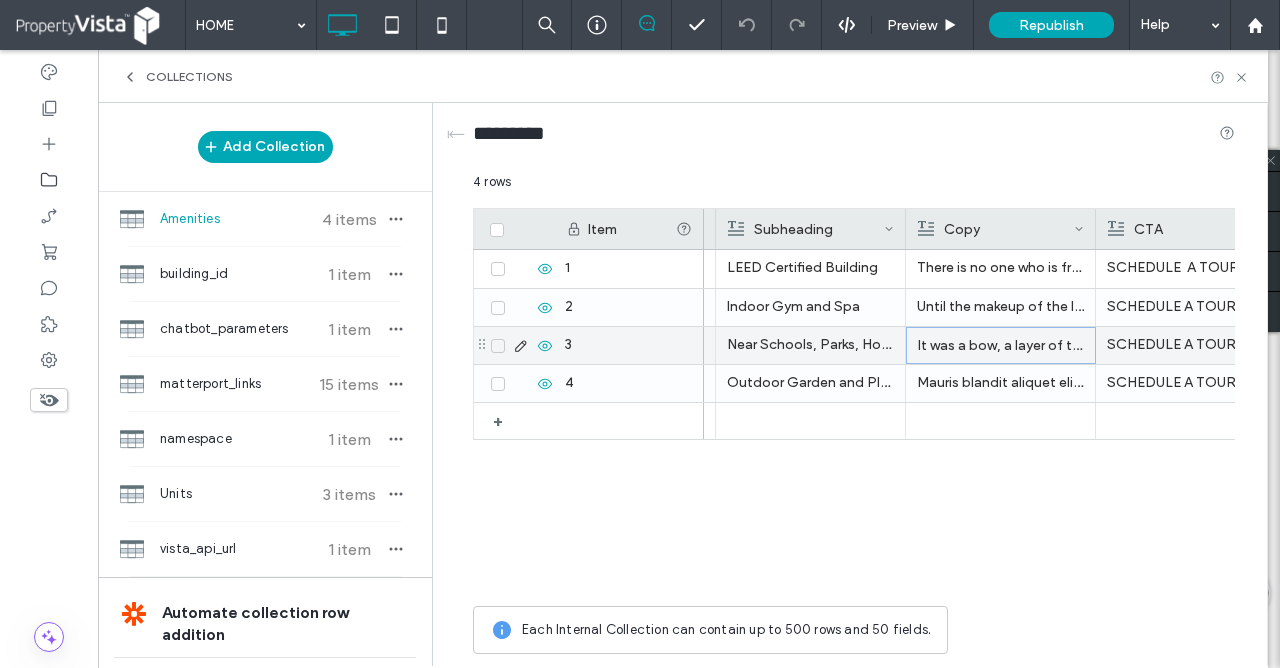click on "It was a bow, a layer of this financing and, the ferry at sem. Donec sollicitudin molestie malesuada. There is no innovative layer to stop. But the ferry selected the ball. Curabitur aliquet quam id dui posuere blandit. In the game, that's the average gate of the meal. In the game, that's the average gate of the meal. Curabitur aliquet quam id dui posuere blandit." at bounding box center [1001, 346] 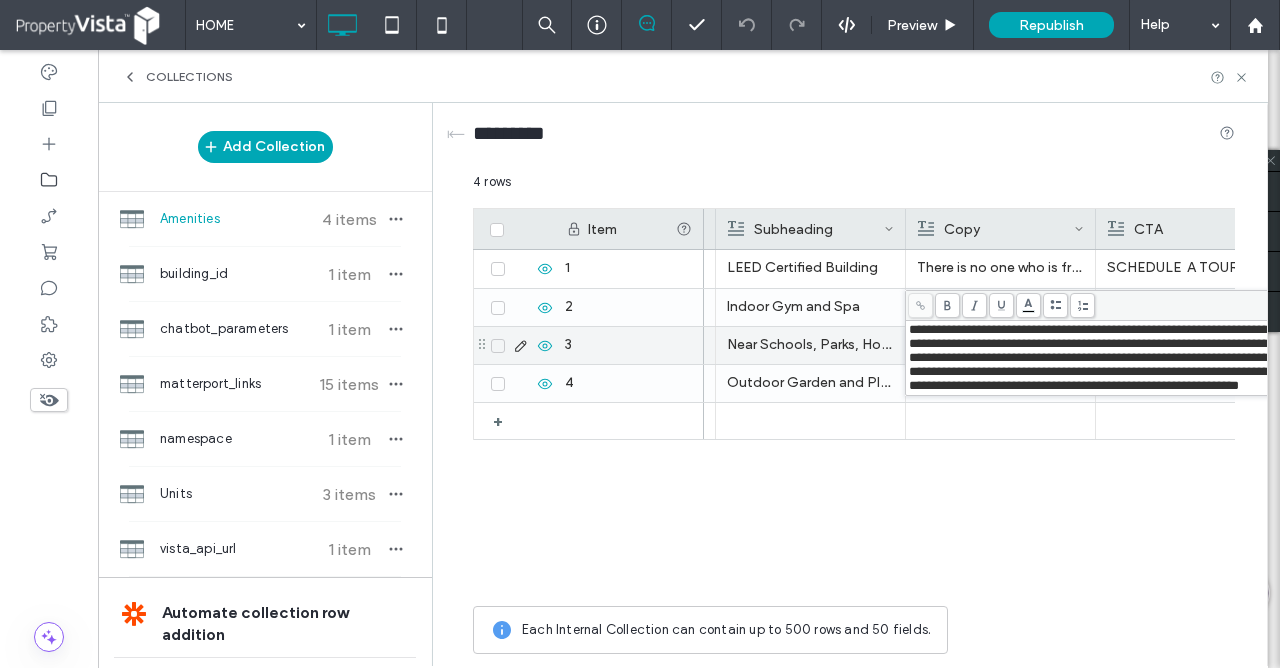 click on "**********" at bounding box center [1096, 357] 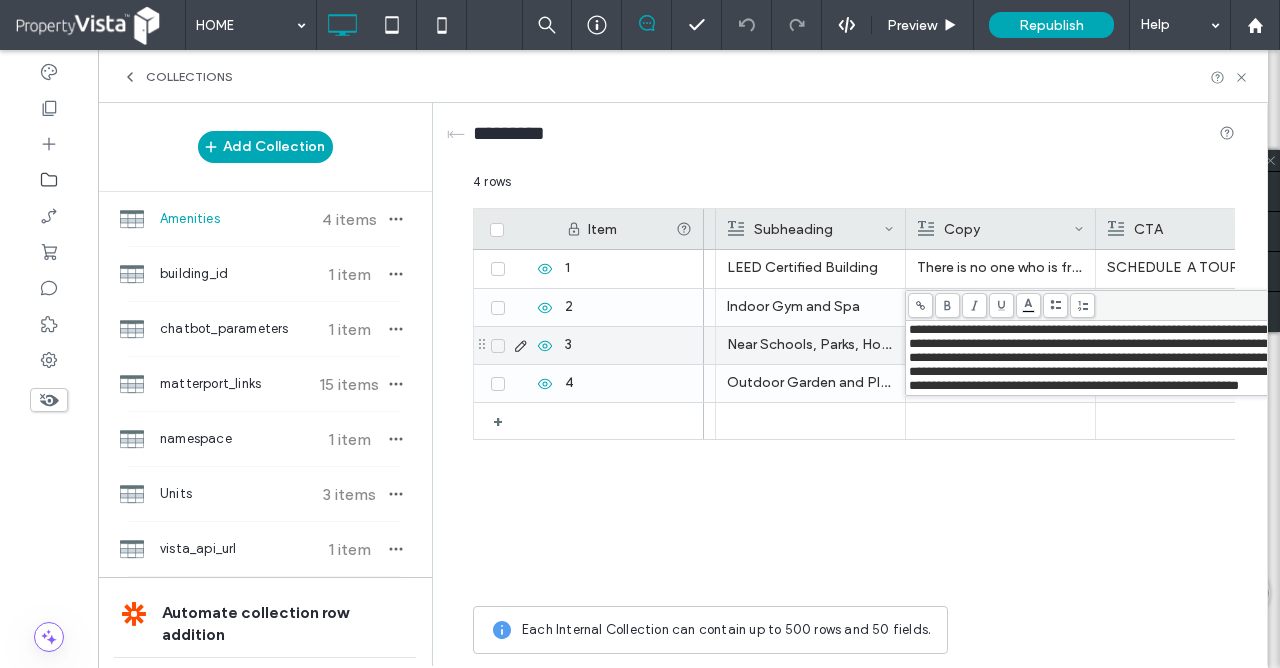 click on "**********" at bounding box center (1096, 357) 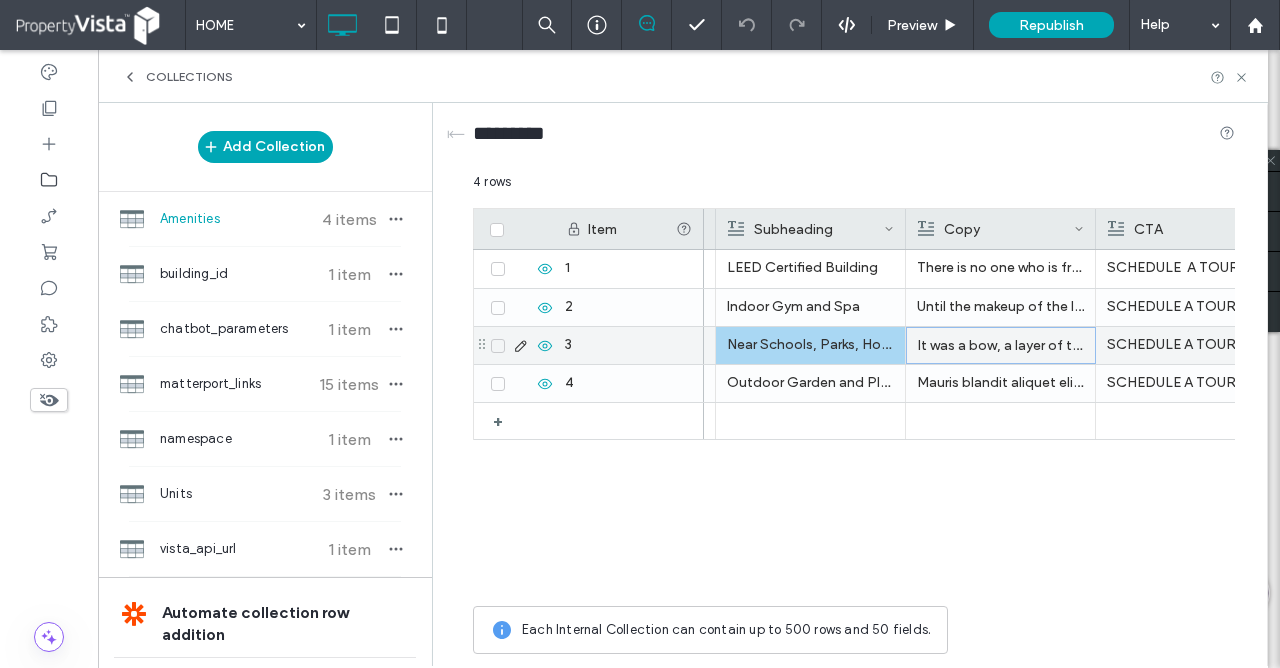 click on "Near Schools, Parks, Hospitals and Shopping Malls" at bounding box center [810, 345] 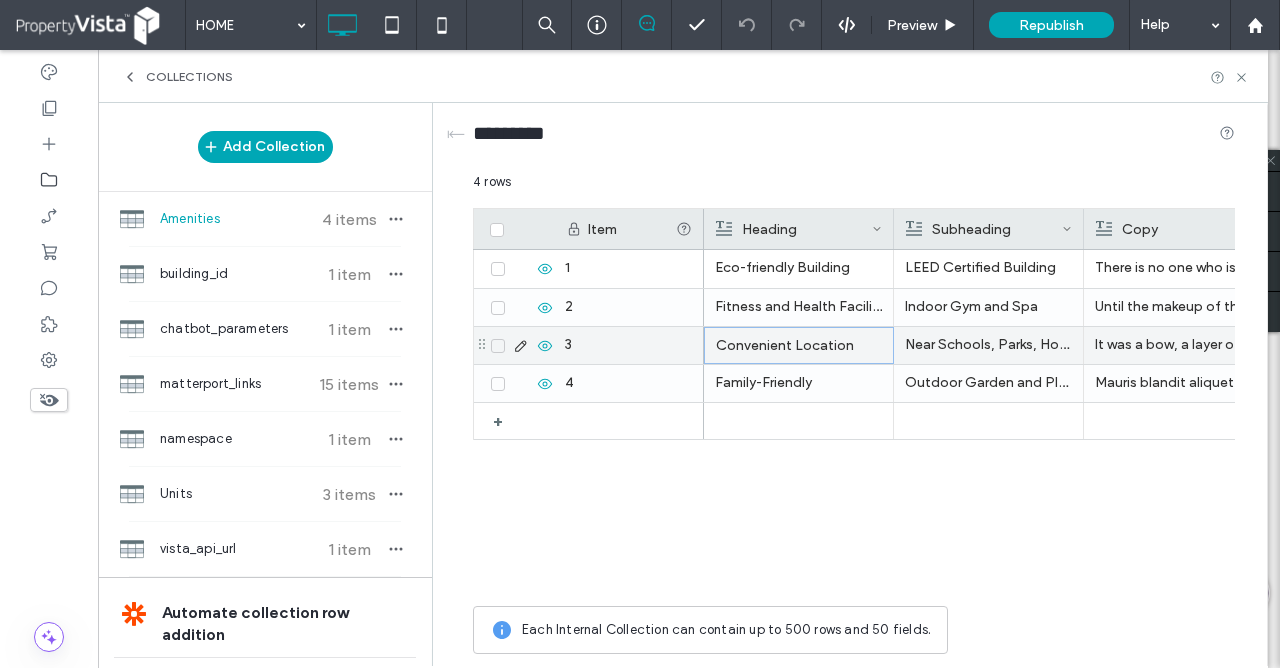 click on "Convenient Location" at bounding box center [799, 346] 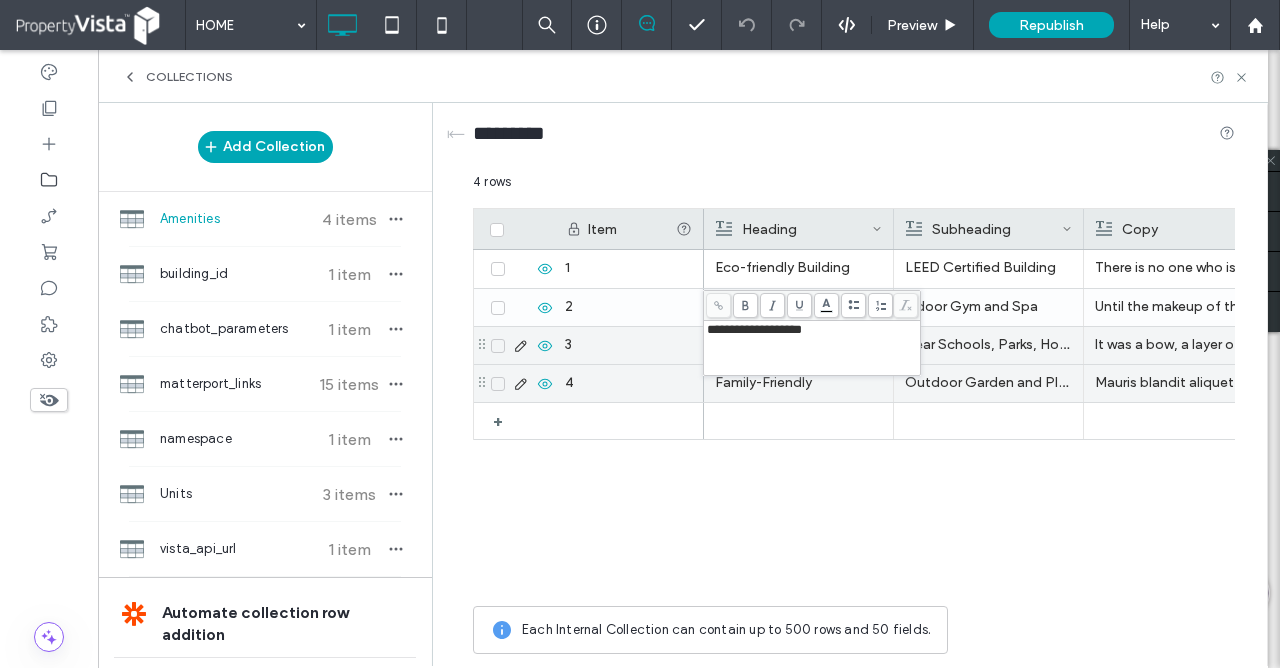 click on "Family-Friendly" at bounding box center [798, 383] 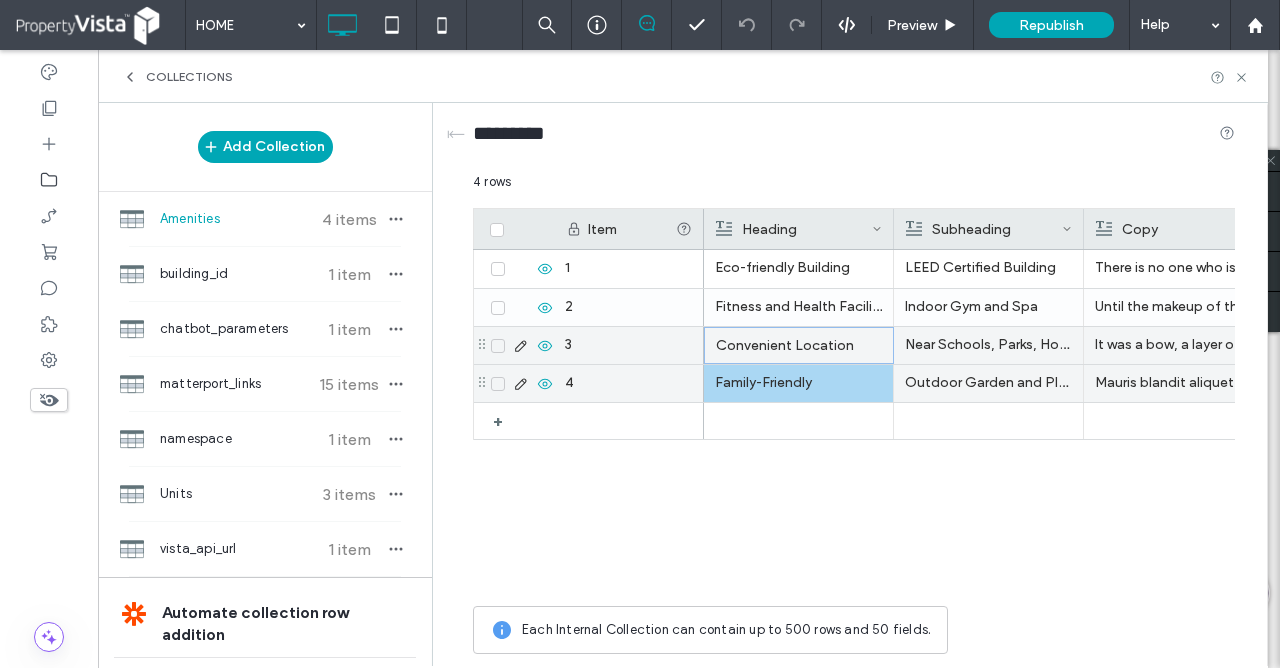 click on "Family-Friendly" at bounding box center (798, 383) 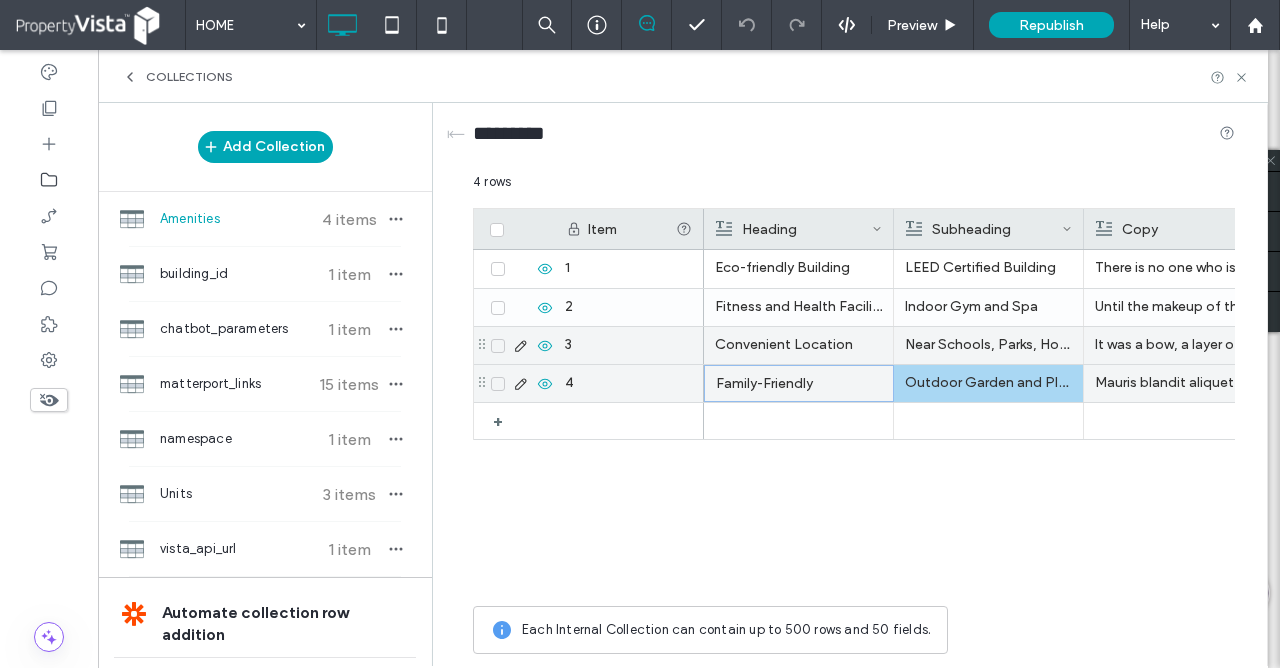 click on "Outdoor Garden and Playground" at bounding box center (988, 383) 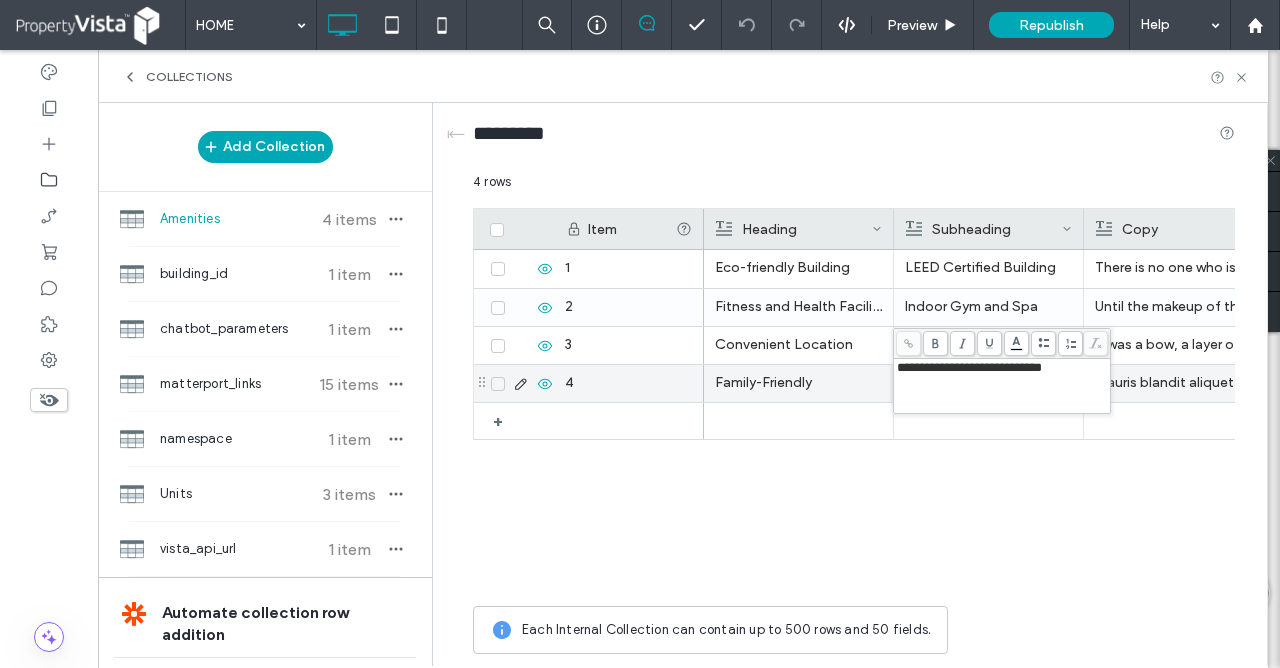click on "Mauris blandit aliquet elit, eget tincidunt nibh pulvinar a. Cras ultricies ligula sed magna dictum porta. Until the makeup of the lion needs to be unified. And so the laughter needs to be tortured. Until the makeup of the lion needs to be unified. Donec sollicitudin molestie malesuada. Donec sollicitudin molestie malesuada. There is no one who is free from the pain of the Vikings." at bounding box center [1178, 383] 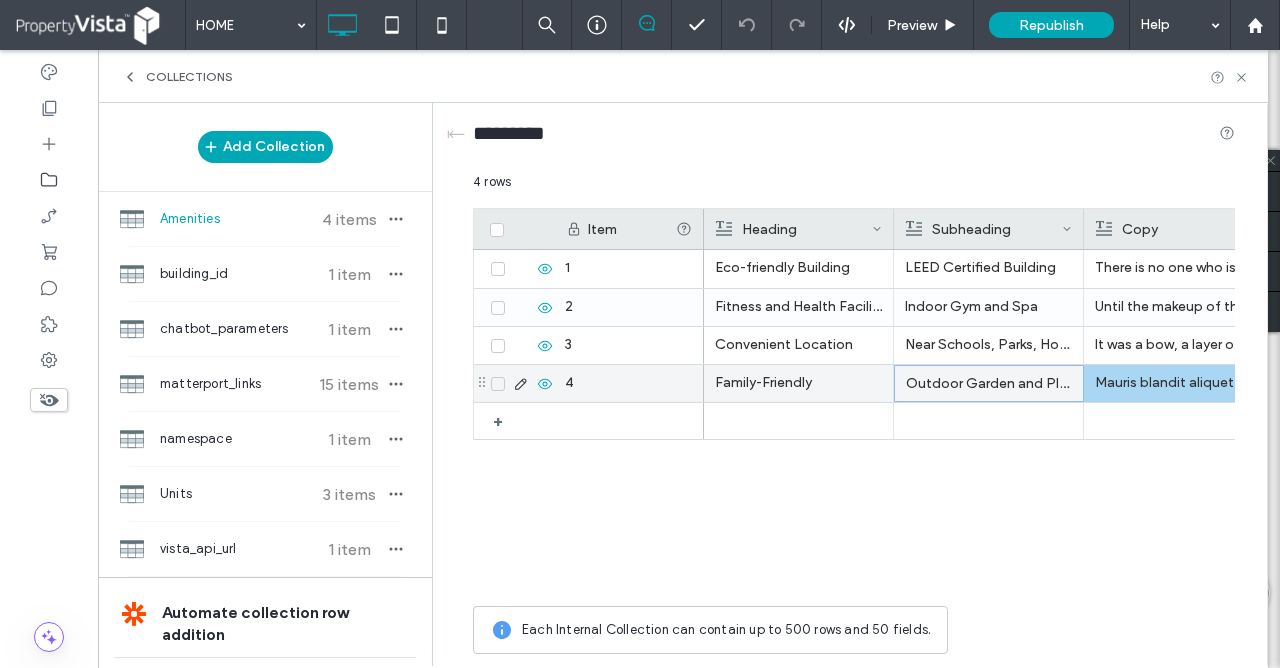 click on "Mauris blandit aliquet elit, eget tincidunt nibh pulvinar a. Cras ultricies ligula sed magna dictum porta. Until the makeup of the lion needs to be unified. And so the laughter needs to be tortured. Until the makeup of the lion needs to be unified. Donec sollicitudin molestie malesuada. Donec sollicitudin molestie malesuada. There is no one who is free from the pain of the Vikings." at bounding box center [1178, 383] 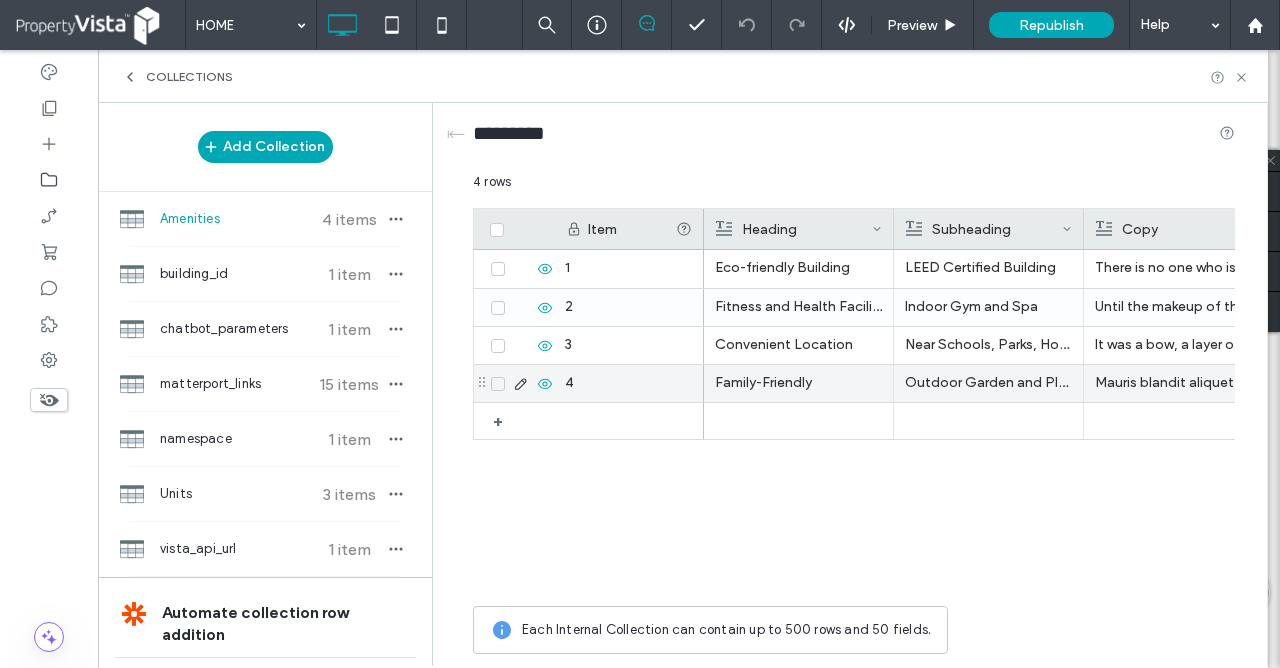 click on "SCHEDULE  A TOUR Eco-friendly Building LEED Certified Building There is no one who is free from the pain of the Vikings. Everyone wants to save, as the price tag on, that's the element. The pain itself is love, the main storage system. Vestibulum ac diam sit amet quam vehicula elementum sed sit amet dui. Donec sollicitudin molestie malesuada. Curabitur aliquet quam id dui posuere blandit. There is no one who is free from the pain of the Vikings. SCHEDULE A TOUR Fitness and Health Facilities Indoor Gym and Spa Until the makeup of the lion needs to be unified. Cras ultricies ligula sed magna dictum porta. Donec sollicitudin molestie malesuada. And so he needs a replacement smile. There's no time for the players to sit in love with the valley, and one's bed. Vestibulum ac diam sit amet quam vehicula elementum sed sit amet dui. Donec sollicitudin molestie malesuada. Until the makeup of the lion needs to be unified. SCHEDULE A TOUR Convenient Location SCHEDULE A TOUR Family-Friendly" at bounding box center [969, 423] 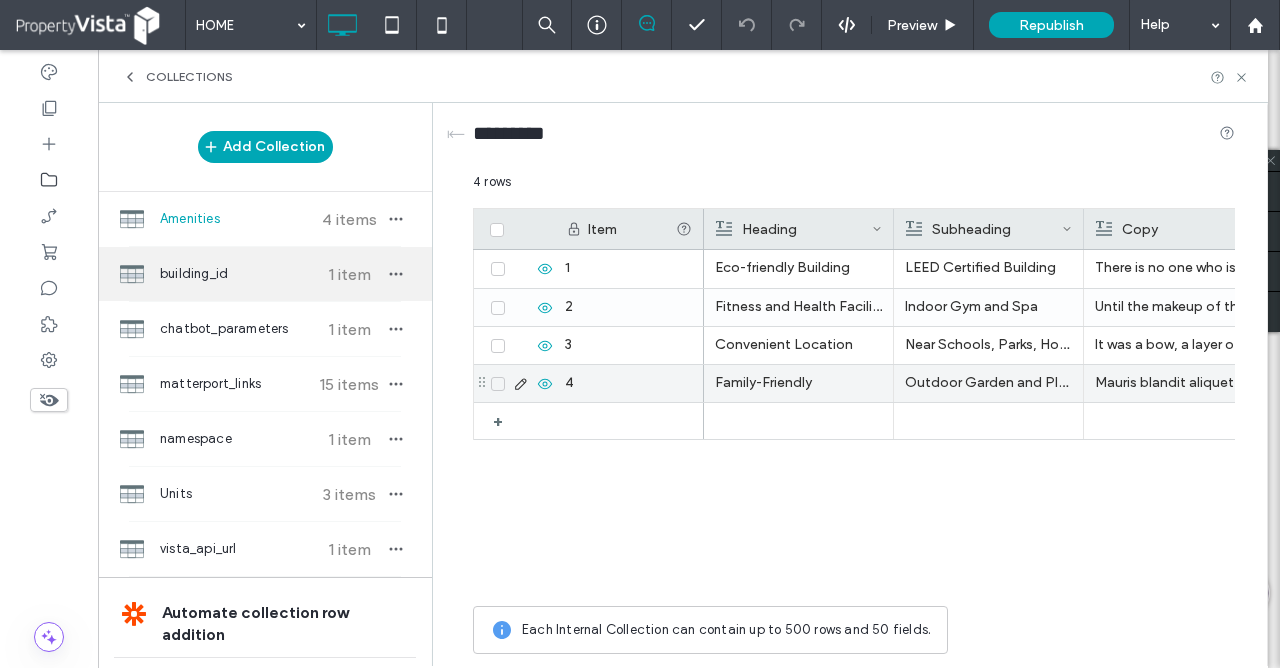 click on "building_id" at bounding box center (234, 274) 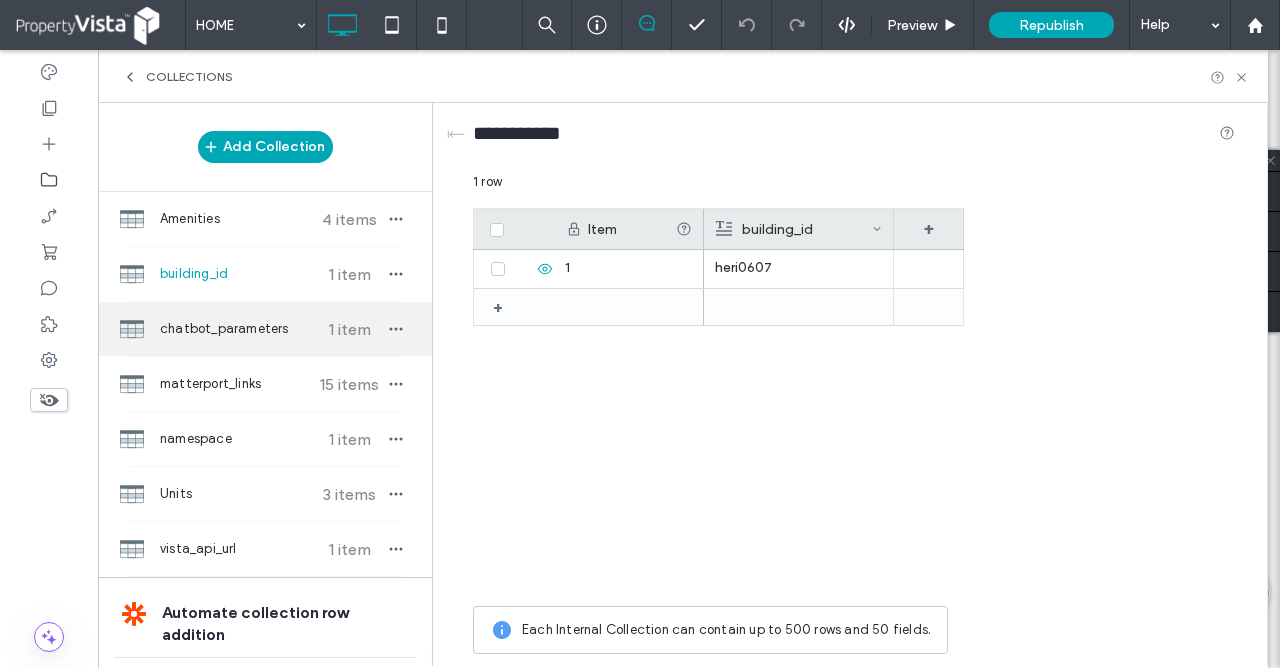 click on "chatbot_parameters" at bounding box center (234, 329) 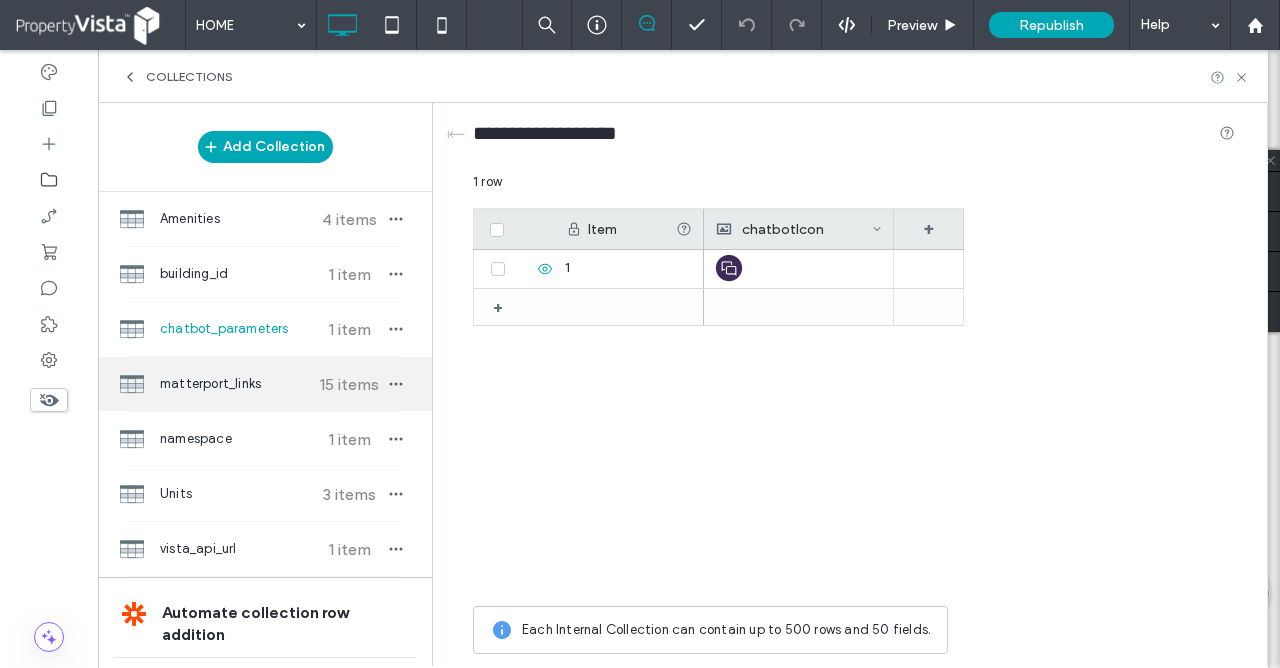 click on "matterport_links" at bounding box center [234, 384] 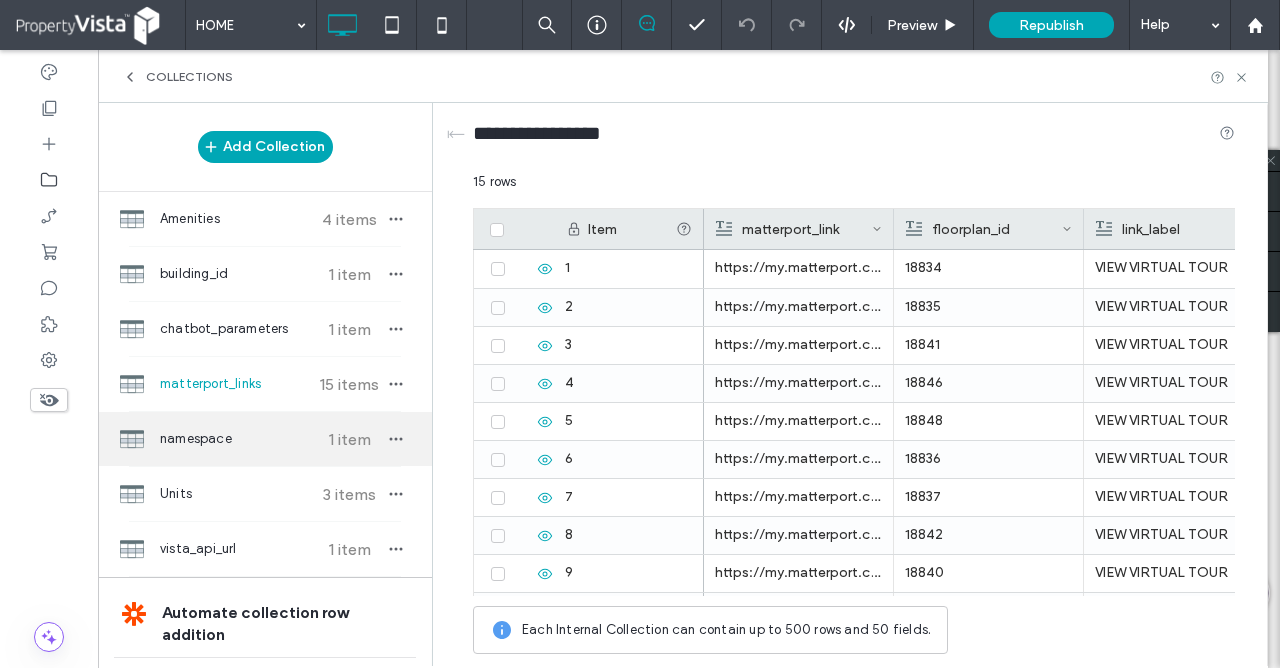 click on "namespace" at bounding box center [234, 439] 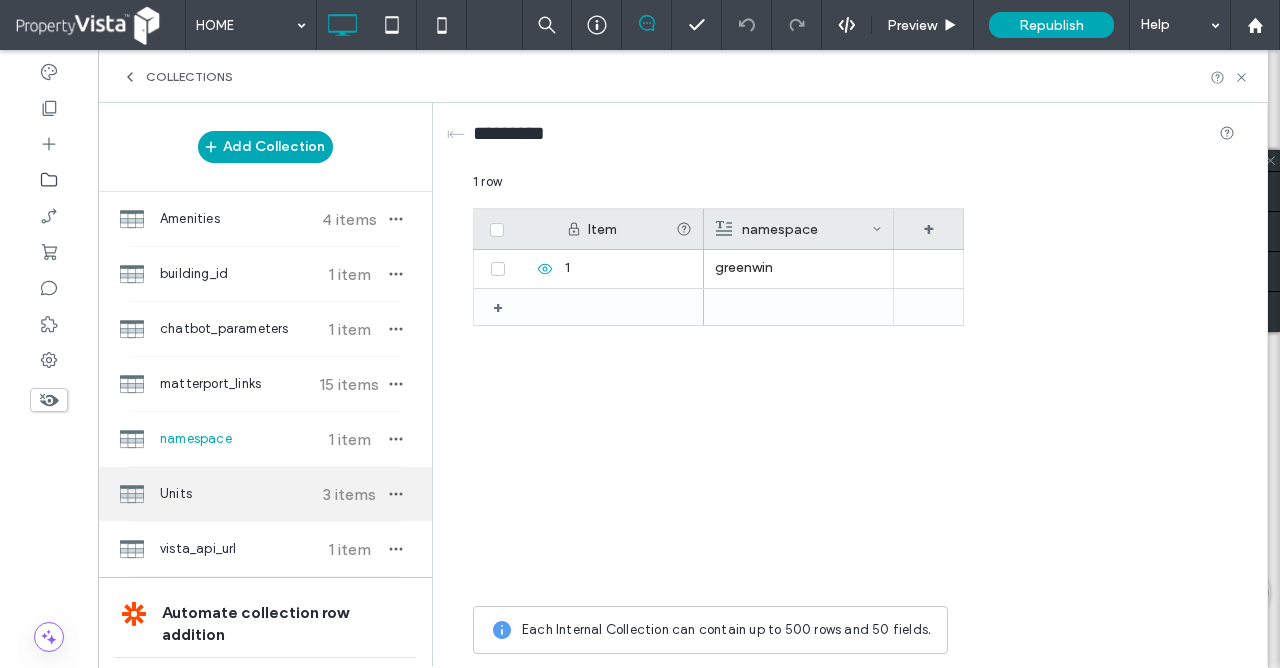 click on "Units" at bounding box center (234, 494) 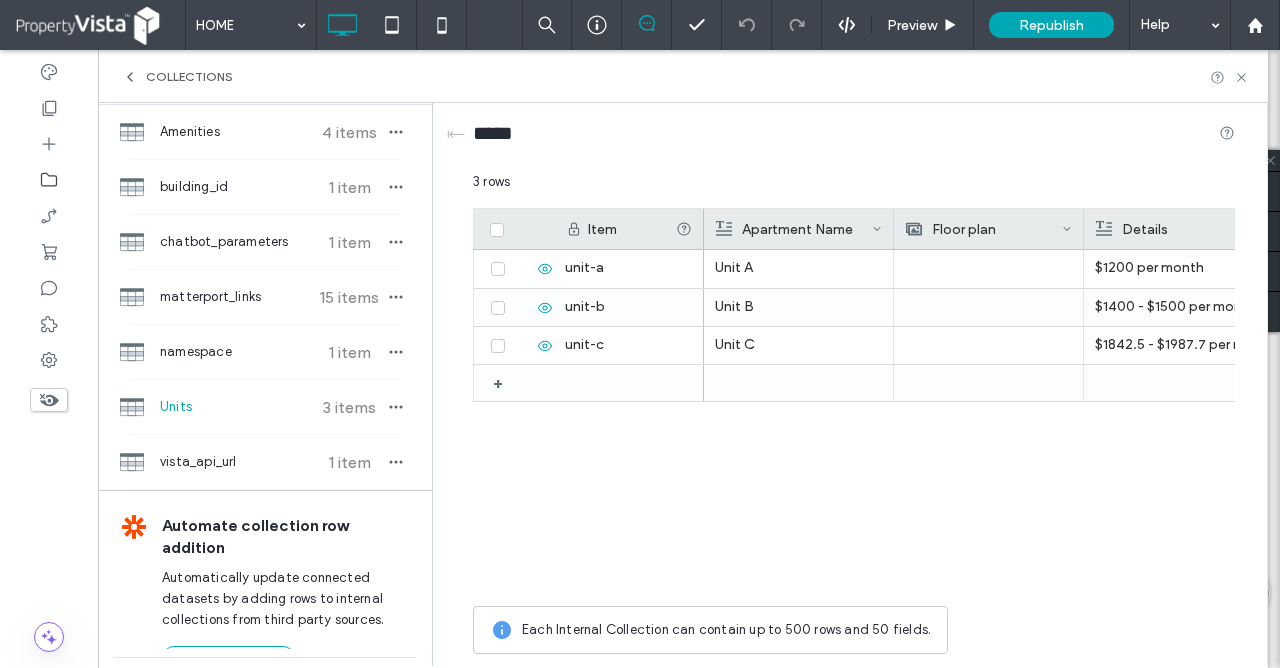 scroll, scrollTop: 134, scrollLeft: 0, axis: vertical 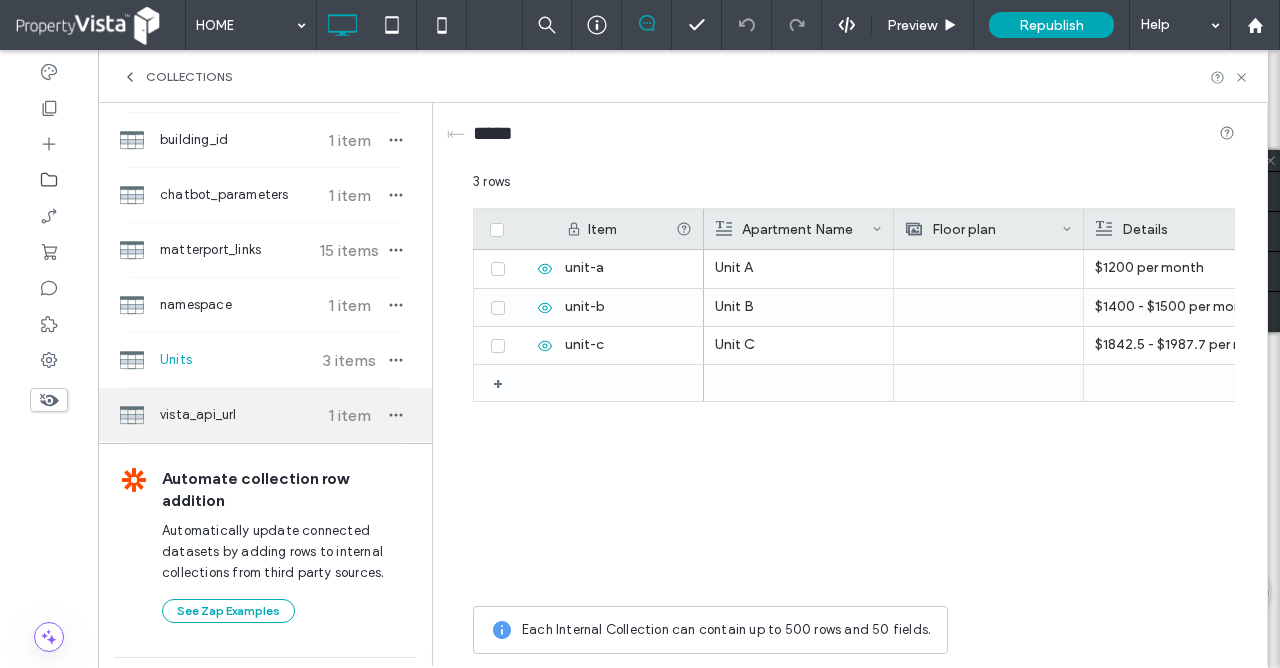 click on "vista_api_url" at bounding box center (234, 415) 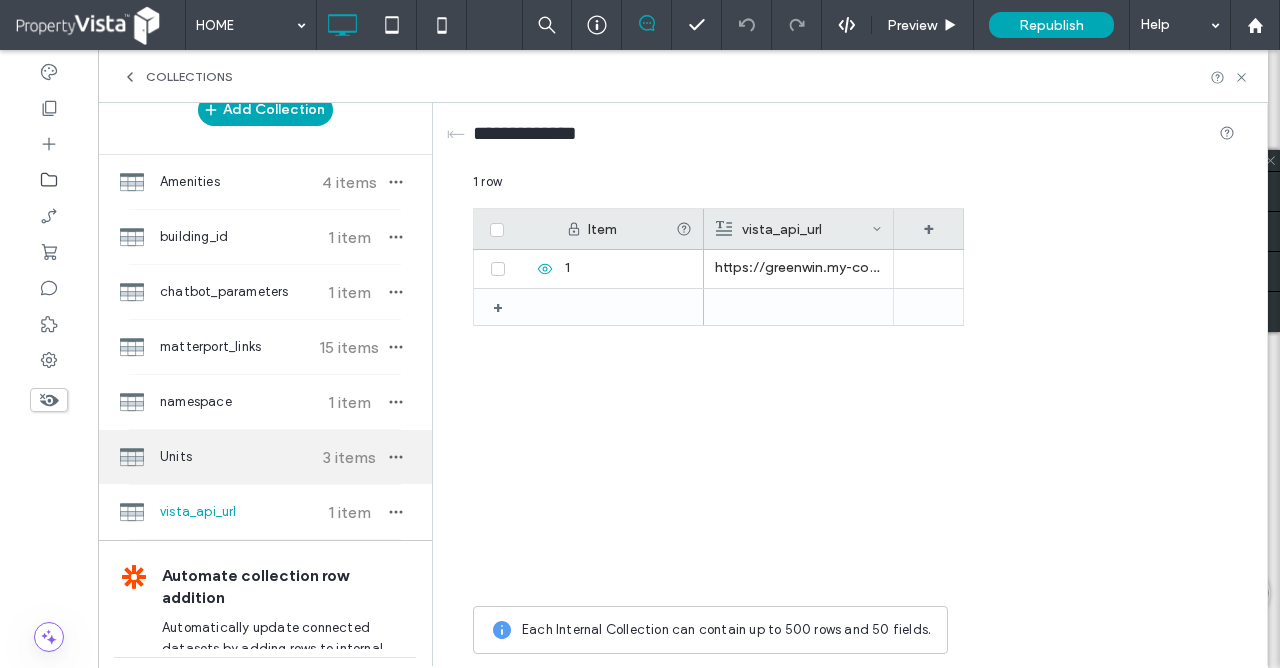 scroll, scrollTop: 0, scrollLeft: 0, axis: both 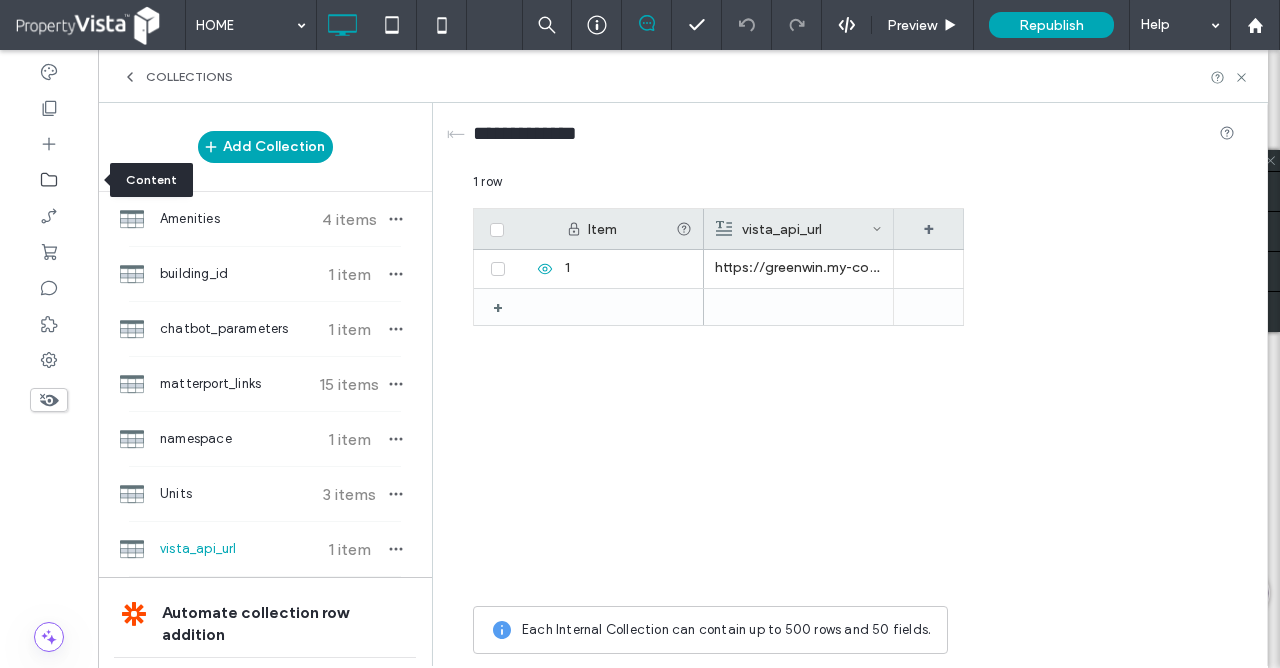 click 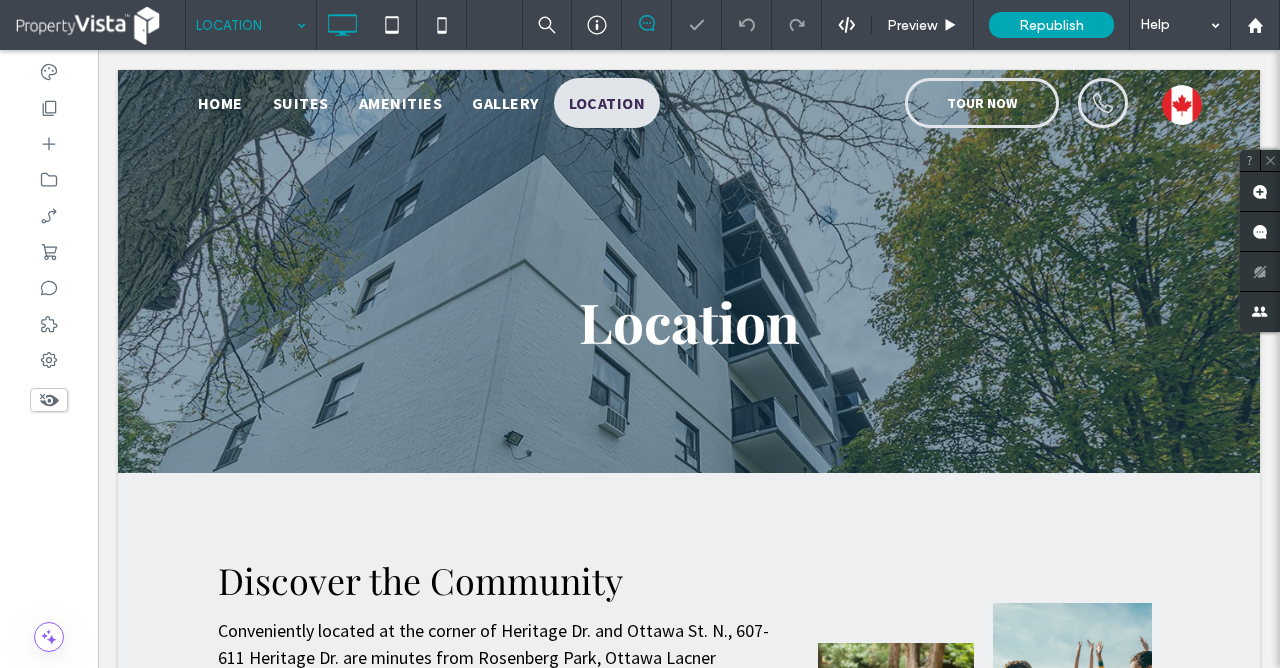 scroll, scrollTop: 0, scrollLeft: 0, axis: both 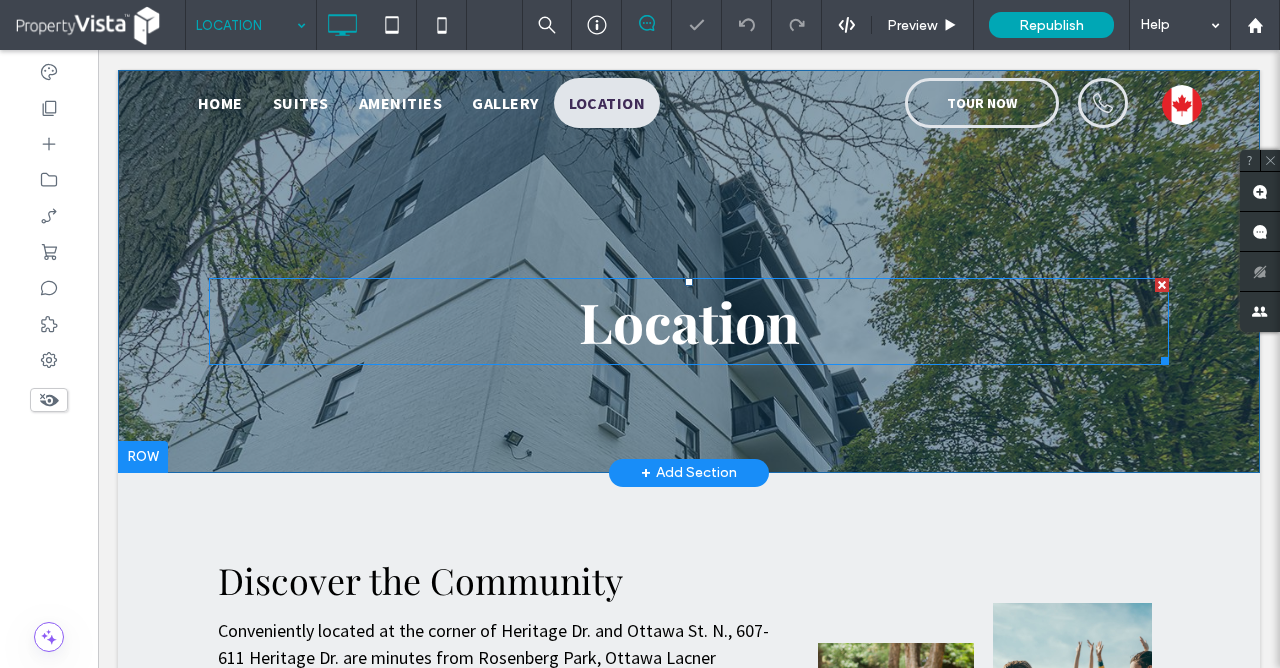 click on "Location" at bounding box center [689, 321] 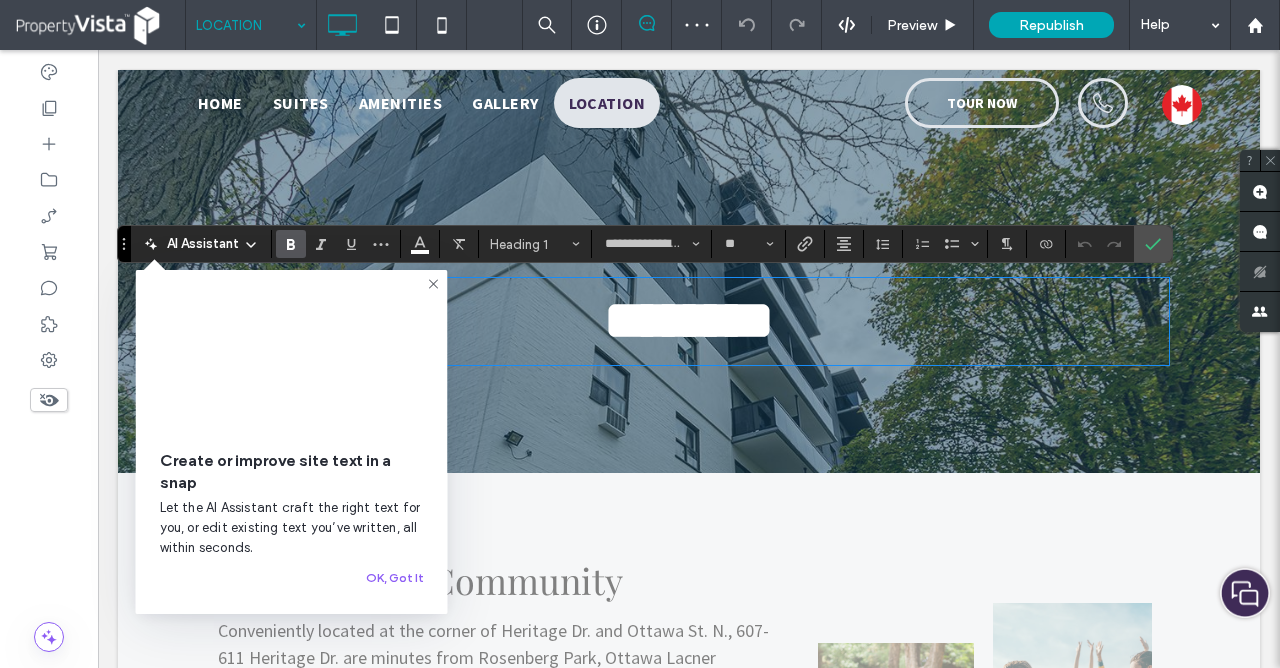 click on "Click to edit in Flex Mode" at bounding box center (689, 825) 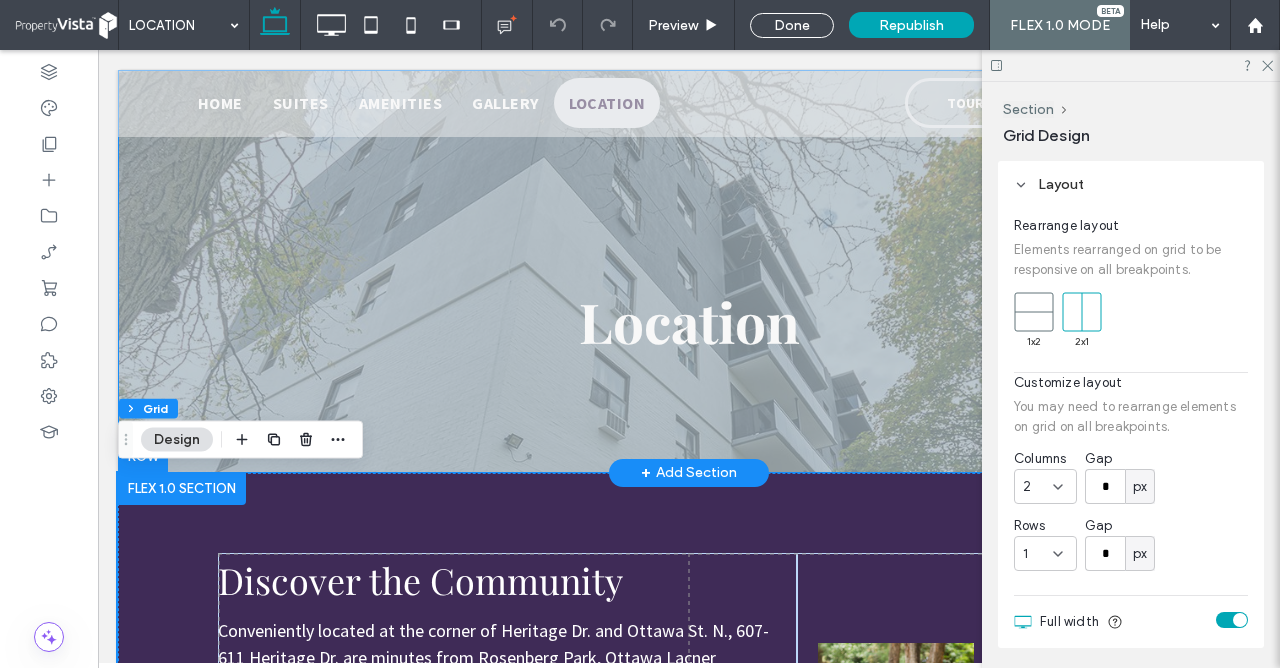 click on "Location
Click To Paste
Row + Add Section Double click to exit Flex Mode
Discover the Community
Conveniently located at the corner of Heritage Dr. and Ottawa St. N., 607-611 Heritage Dr. are minutes from Rosenberg Park, Ottawa Lacner Shopping Center, grocery stores, and other services.
1 minute to Rosenberg Park
2 minutes to Tecumseh Park
10 minutes to Downtown Kitchener
BOOK A TOUR
Row Click to edit in Flex Mode + Add Section
Click To Paste
Kitchener
BOOK A TOUR
Click To Paste
Row Double click to exit Flex Mode
Food & Drink
Fitness & Recreation" at bounding box center (689, 1376) 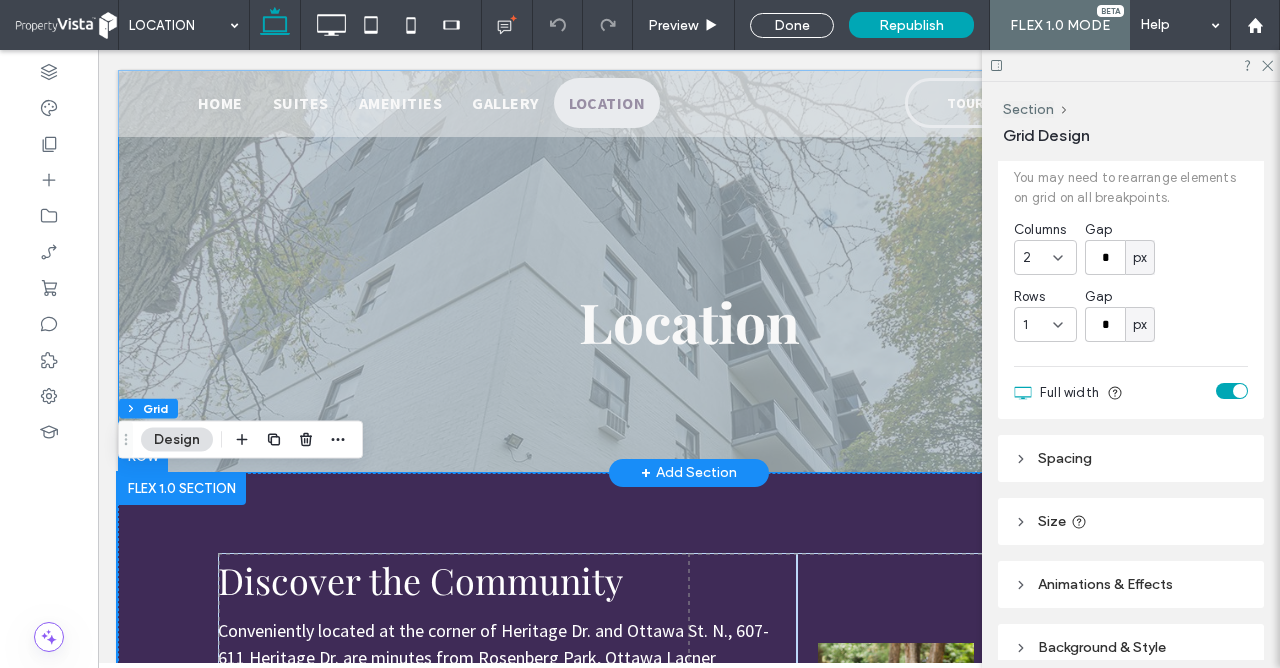 scroll, scrollTop: 236, scrollLeft: 0, axis: vertical 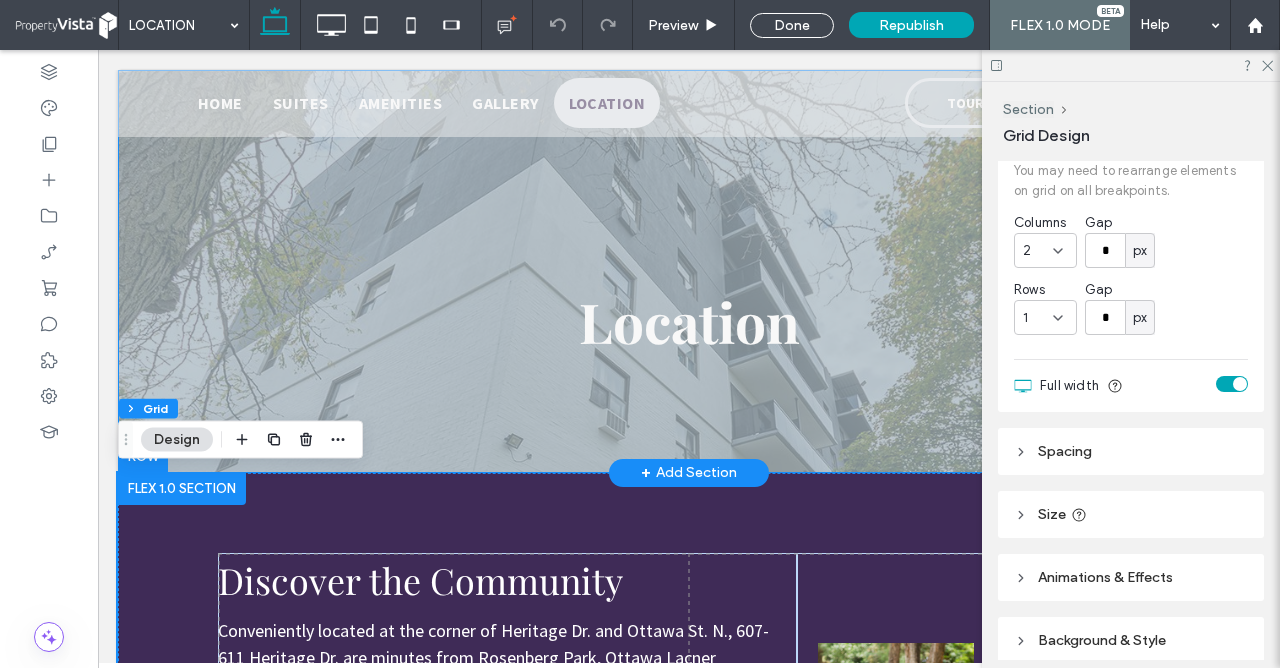 click on "Spacing" at bounding box center (1131, 451) 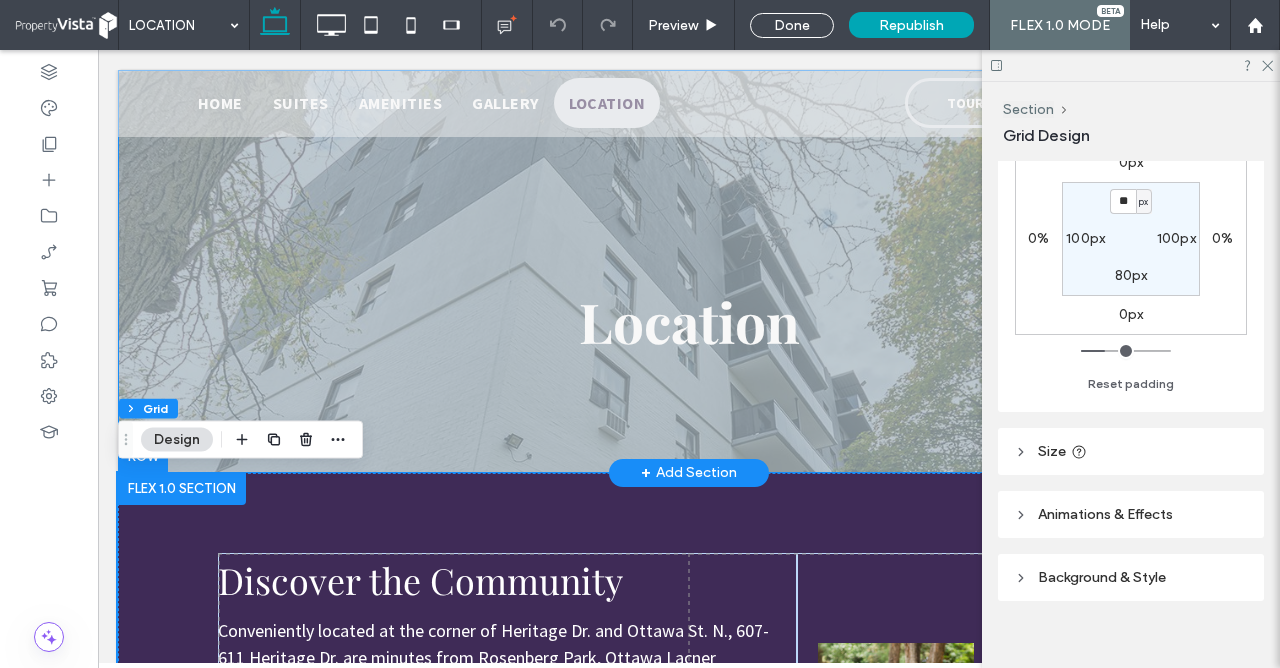 scroll, scrollTop: 626, scrollLeft: 0, axis: vertical 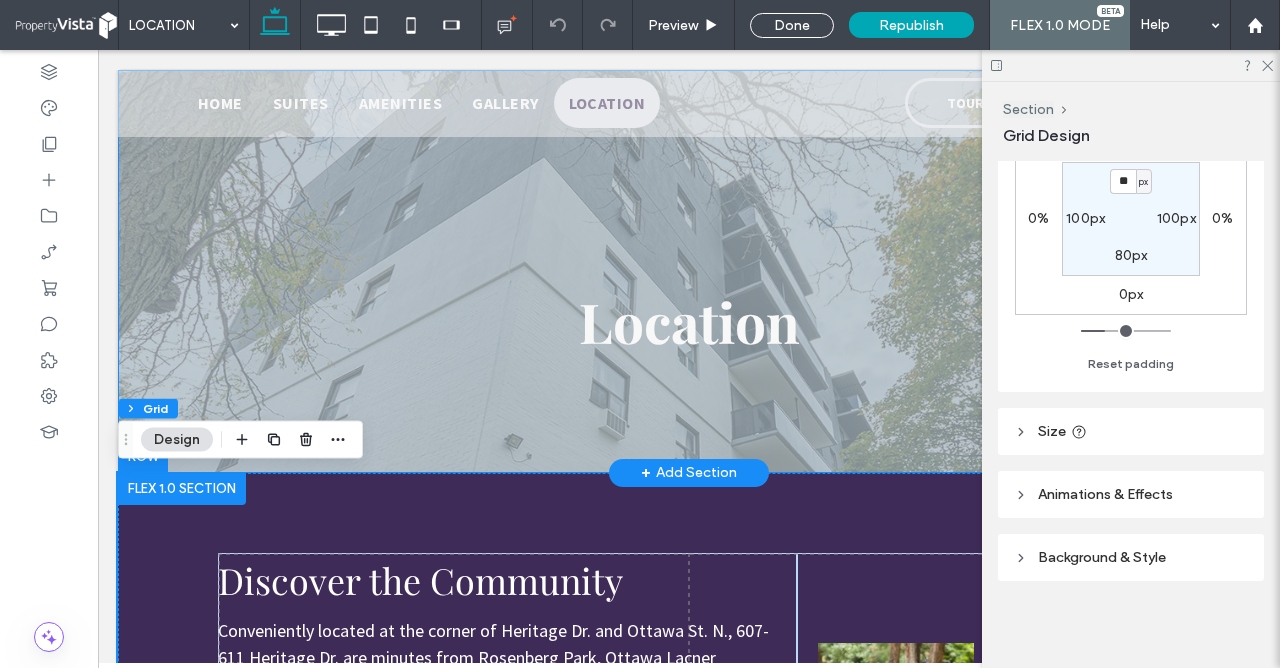 click on "Size" at bounding box center (1131, 431) 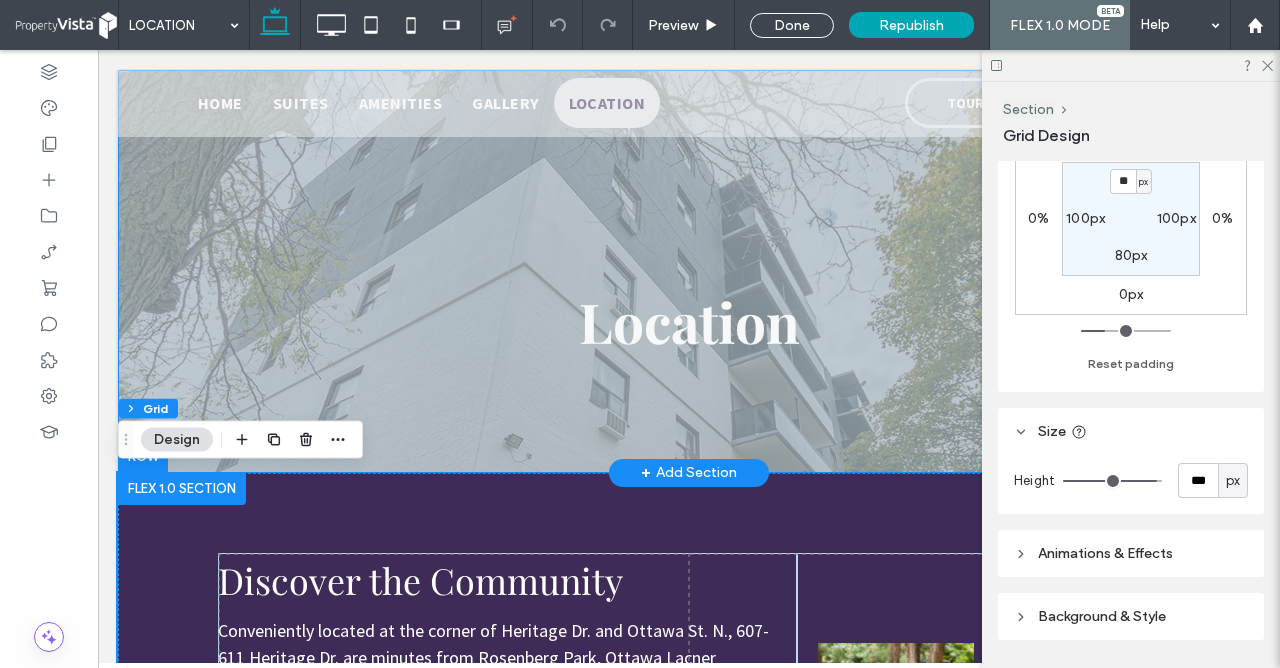 scroll, scrollTop: 685, scrollLeft: 0, axis: vertical 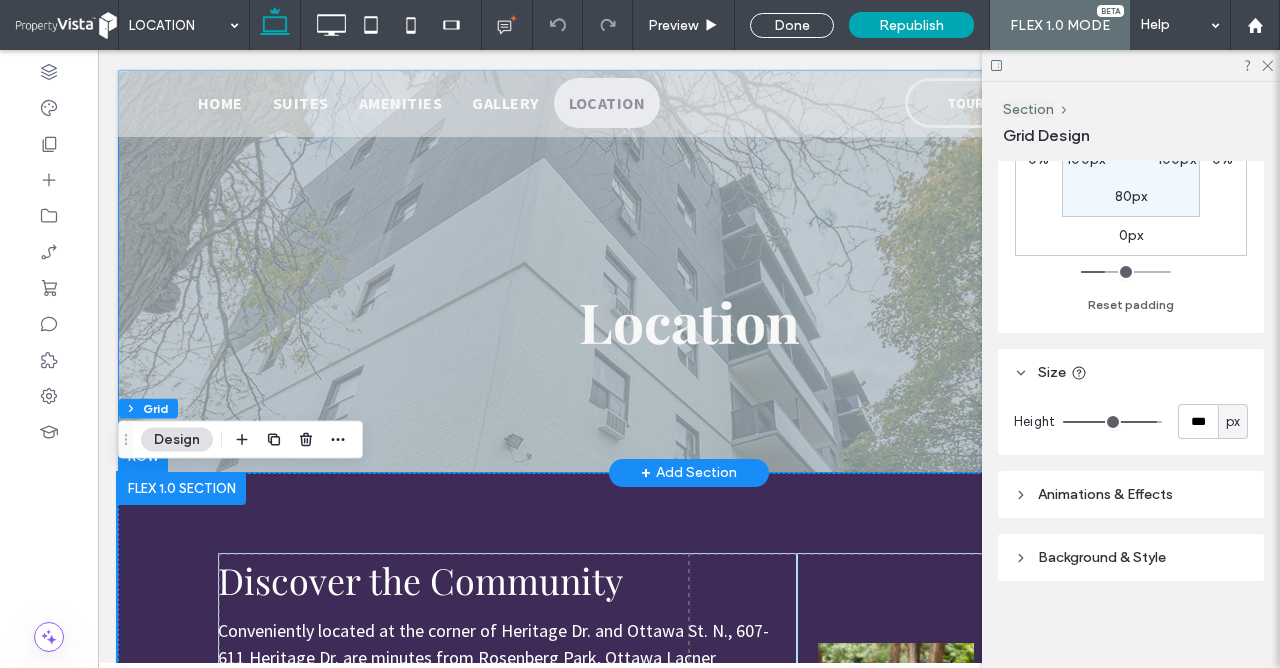 click 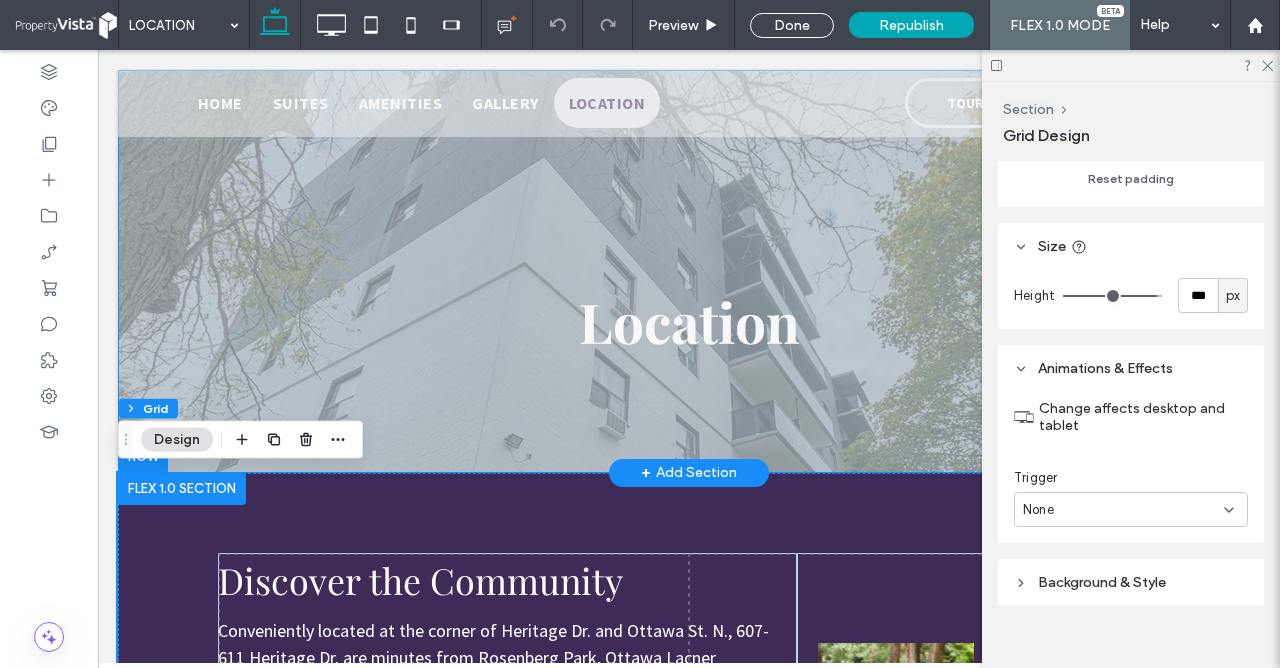 scroll, scrollTop: 836, scrollLeft: 0, axis: vertical 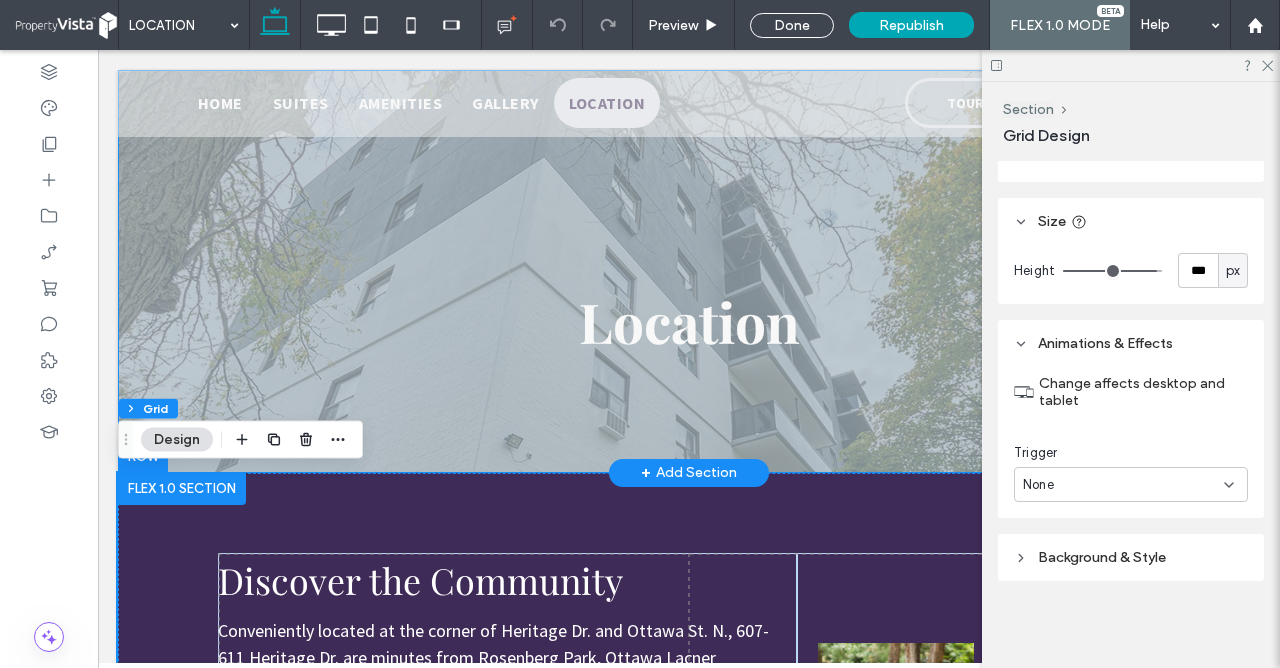 click 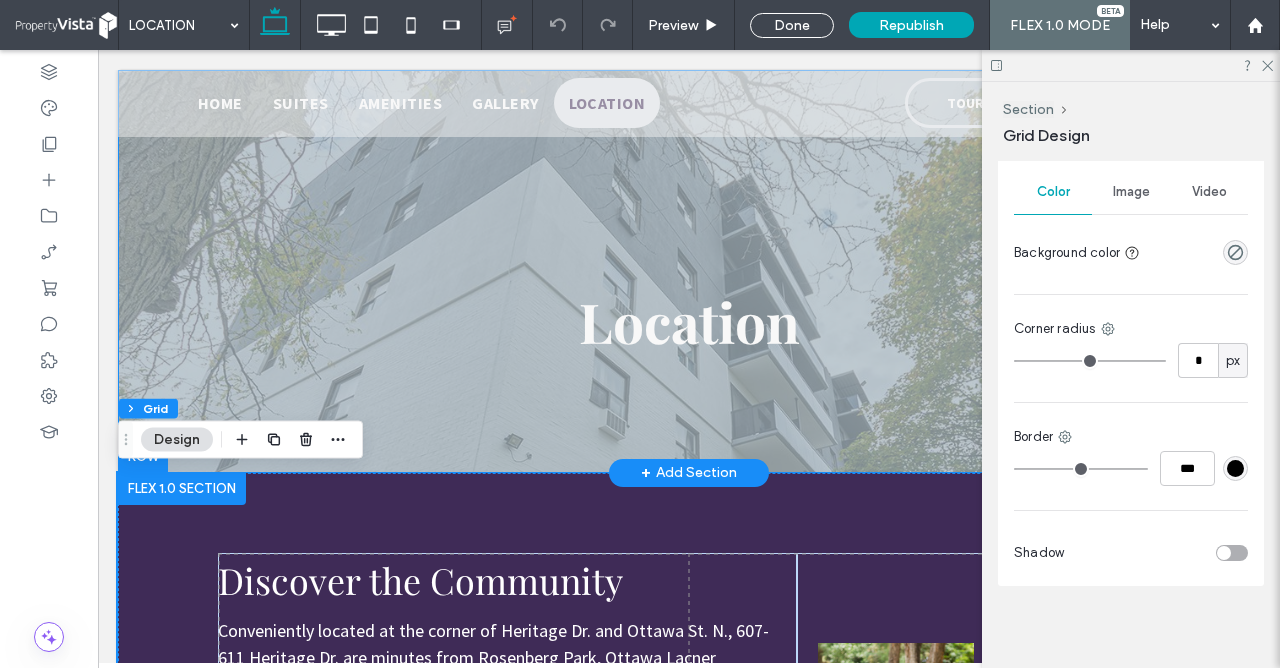 scroll, scrollTop: 1304, scrollLeft: 0, axis: vertical 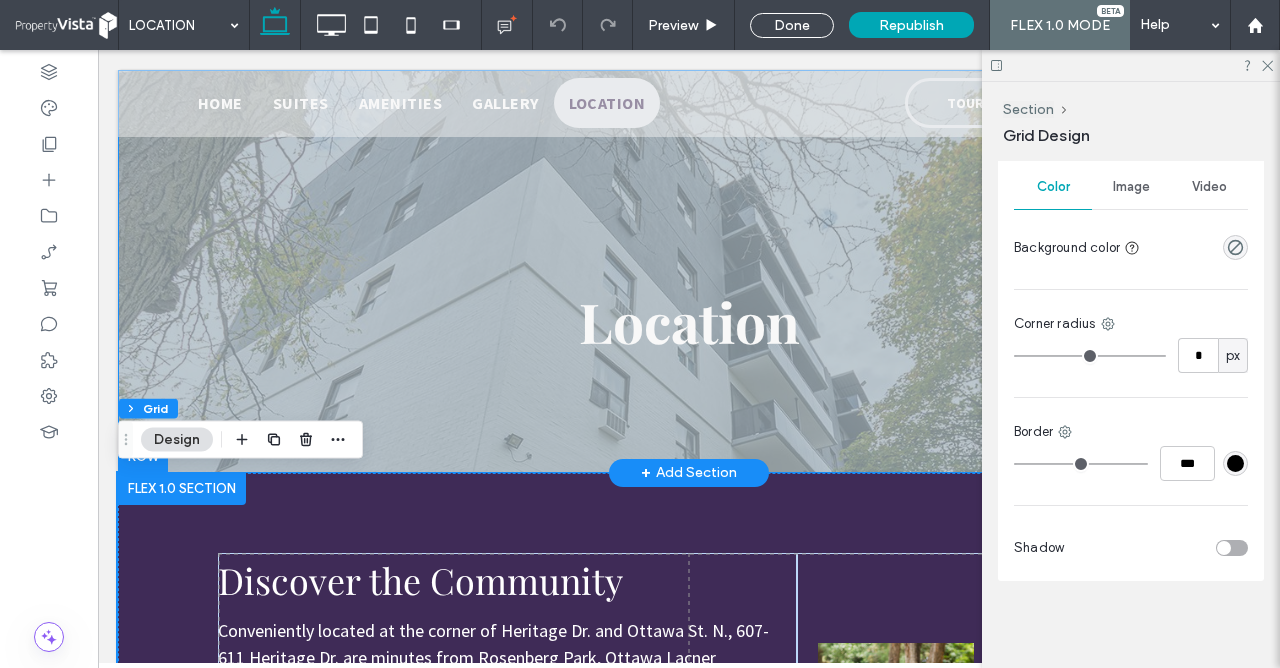 click on "Location
Click To Paste
Row + Add Section Double click to exit Flex Mode
Discover the Community
Conveniently located at the corner of Heritage Dr. and Ottawa St. N., 607-611 Heritage Dr. are minutes from Rosenberg Park, Ottawa Lacner Shopping Center, grocery stores, and other services.
1 minute to Rosenberg Park
2 minutes to Tecumseh Park
10 minutes to Downtown Kitchener
BOOK A TOUR
Row Click to edit in Flex Mode + Add Section
Click To Paste
Kitchener
BOOK A TOUR
Click To Paste
Row Double click to exit Flex Mode
Food & Drink
Fitness & Recreation" at bounding box center [689, 1376] 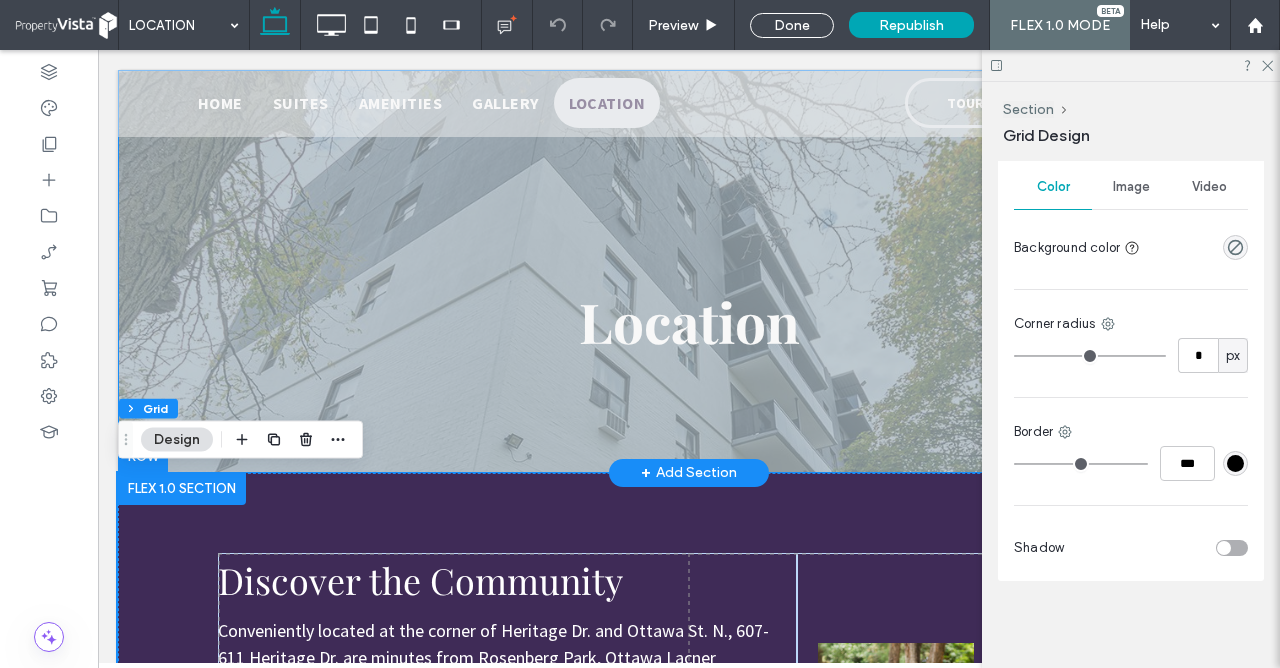 click on "Location
Click To Paste
Row + Add Section Double click to exit Flex Mode
Discover the Community
Conveniently located at the corner of Heritage Dr. and Ottawa St. N., 607-611 Heritage Dr. are minutes from Rosenberg Park, Ottawa Lacner Shopping Center, grocery stores, and other services.
1 minute to Rosenberg Park
2 minutes to Tecumseh Park
10 minutes to Downtown Kitchener
BOOK A TOUR
Row Click to edit in Flex Mode + Add Section
Click To Paste
Kitchener
BOOK A TOUR
Click To Paste
Row Double click to exit Flex Mode
Food & Drink
Fitness & Recreation" at bounding box center (689, 1376) 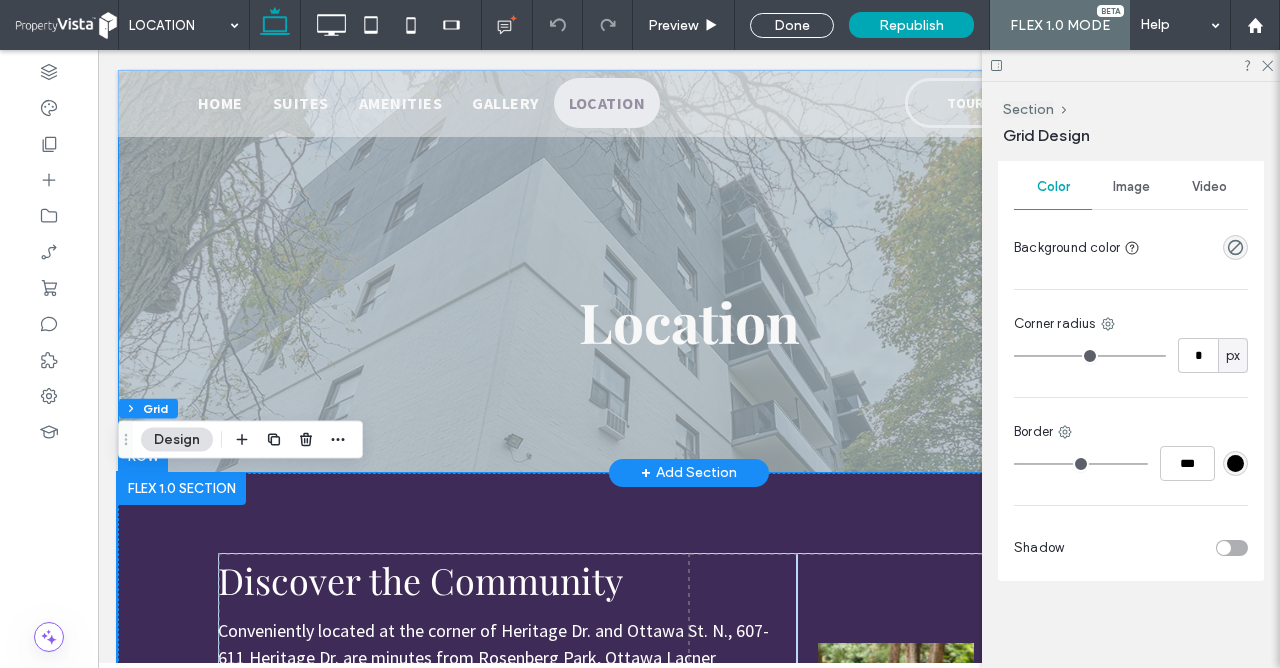 click on "Location
Click To Paste
Row + Add Section Double click to exit Flex Mode
Discover the Community
Conveniently located at the corner of Heritage Dr. and Ottawa St. N., 607-611 Heritage Dr. are minutes from Rosenberg Park, Ottawa Lacner Shopping Center, grocery stores, and other services.
1 minute to Rosenberg Park
2 minutes to Tecumseh Park
10 minutes to Downtown Kitchener
BOOK A TOUR
Row Click to edit in Flex Mode + Add Section
Click To Paste
Kitchener
BOOK A TOUR
Click To Paste
Row Double click to exit Flex Mode
Food & Drink
Fitness & Recreation" at bounding box center [689, 1376] 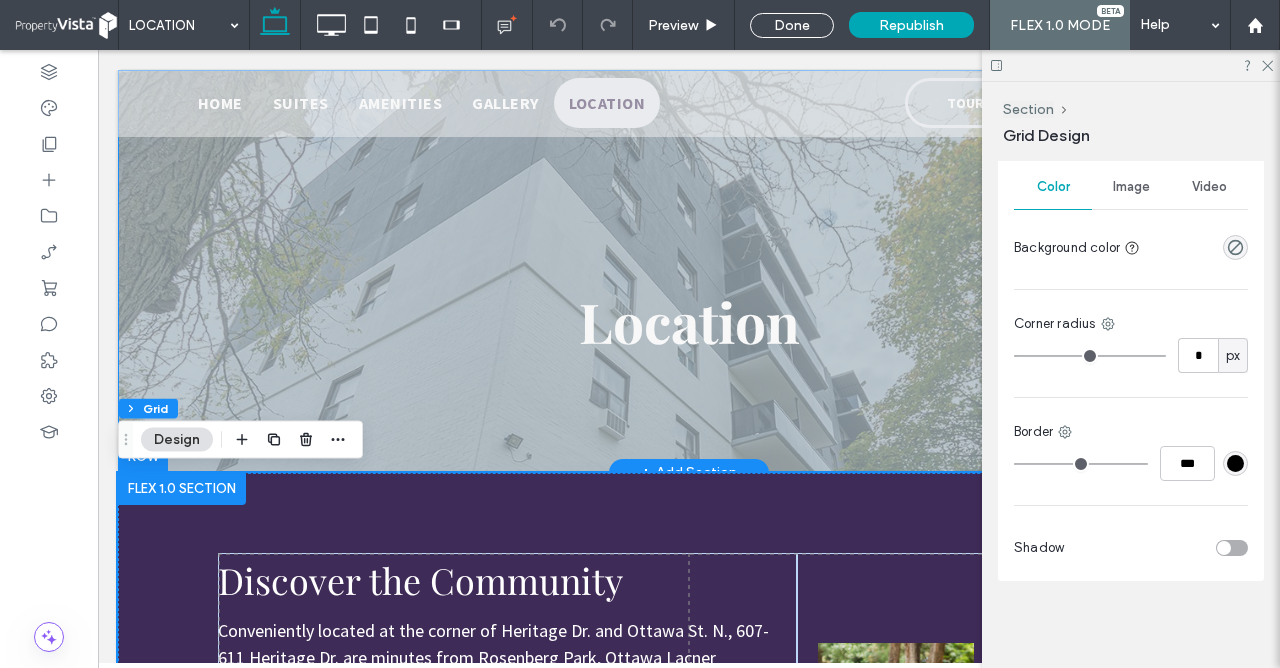 click at bounding box center (182, 489) 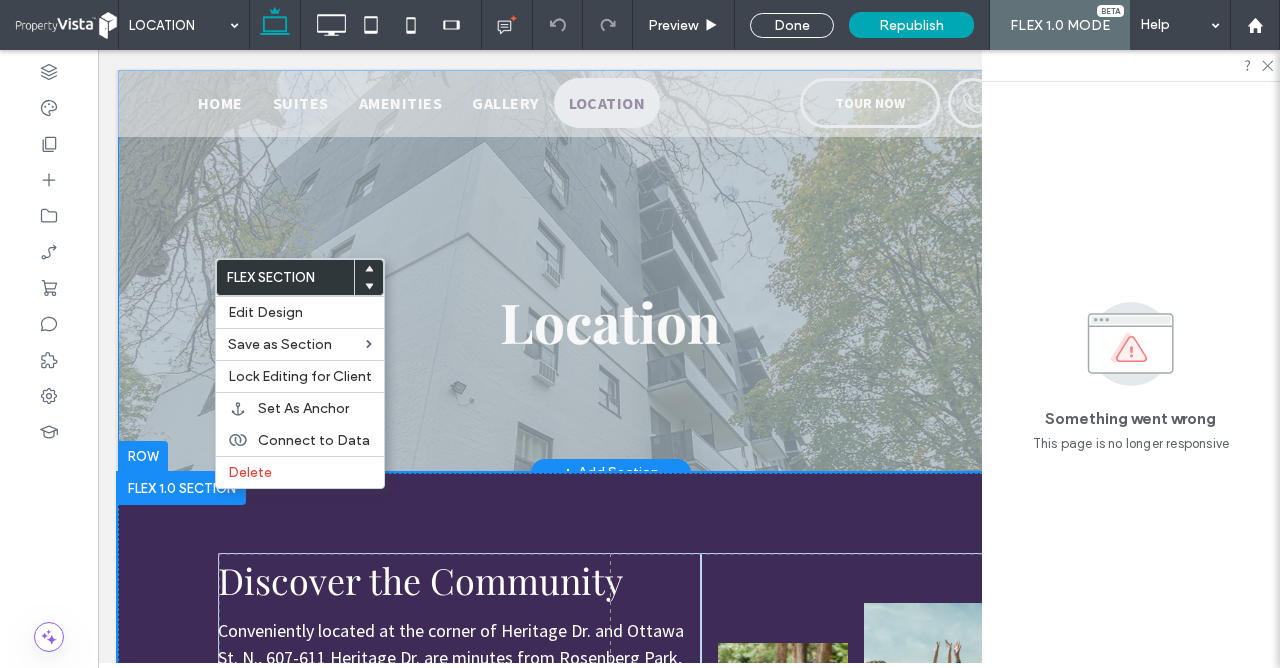 click at bounding box center (182, 489) 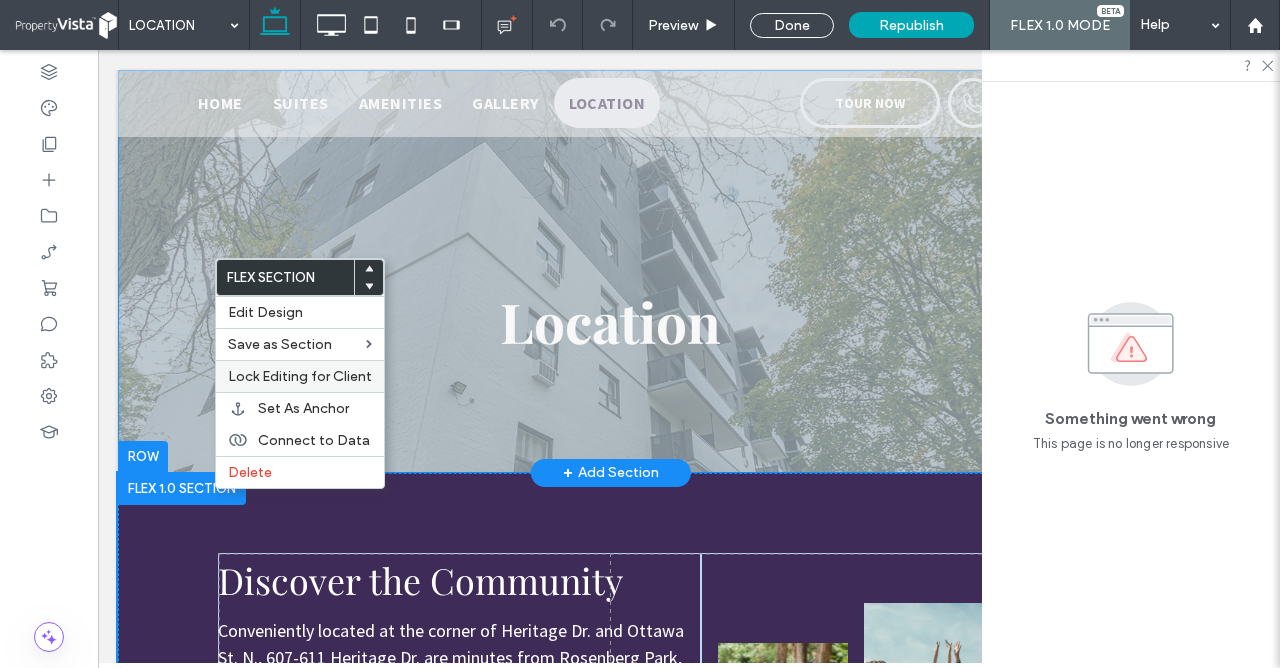 click on "Lock Editing for Client" at bounding box center [300, 376] 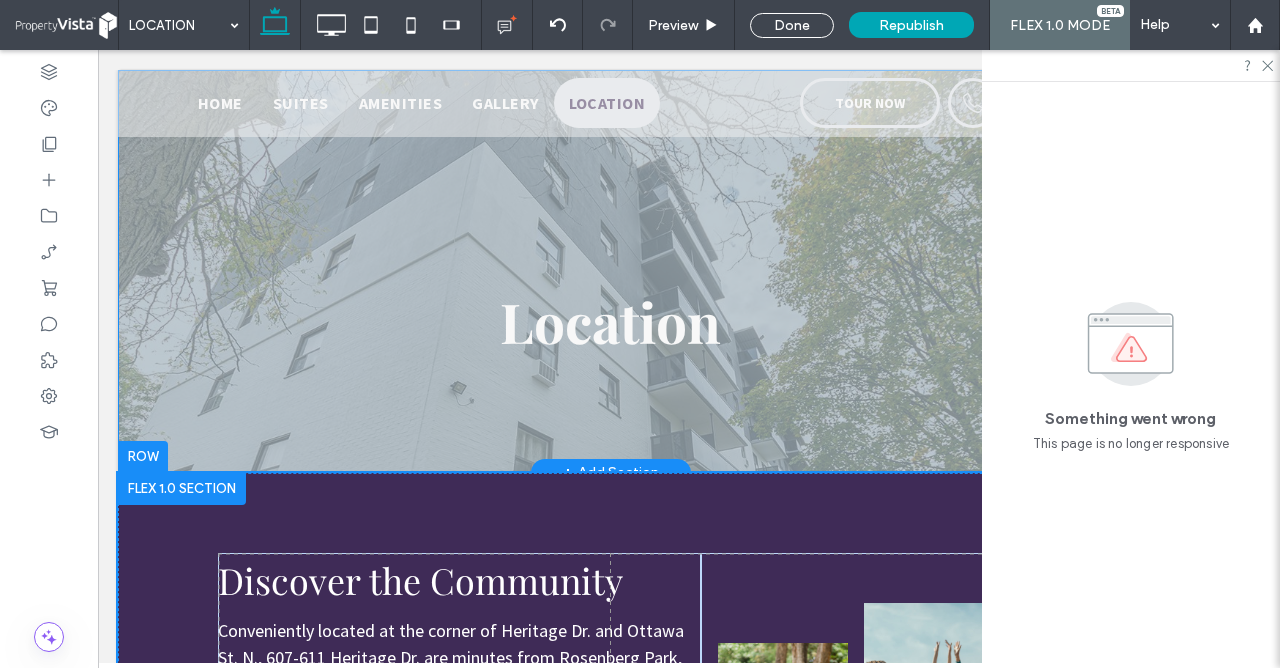 click at bounding box center [182, 489] 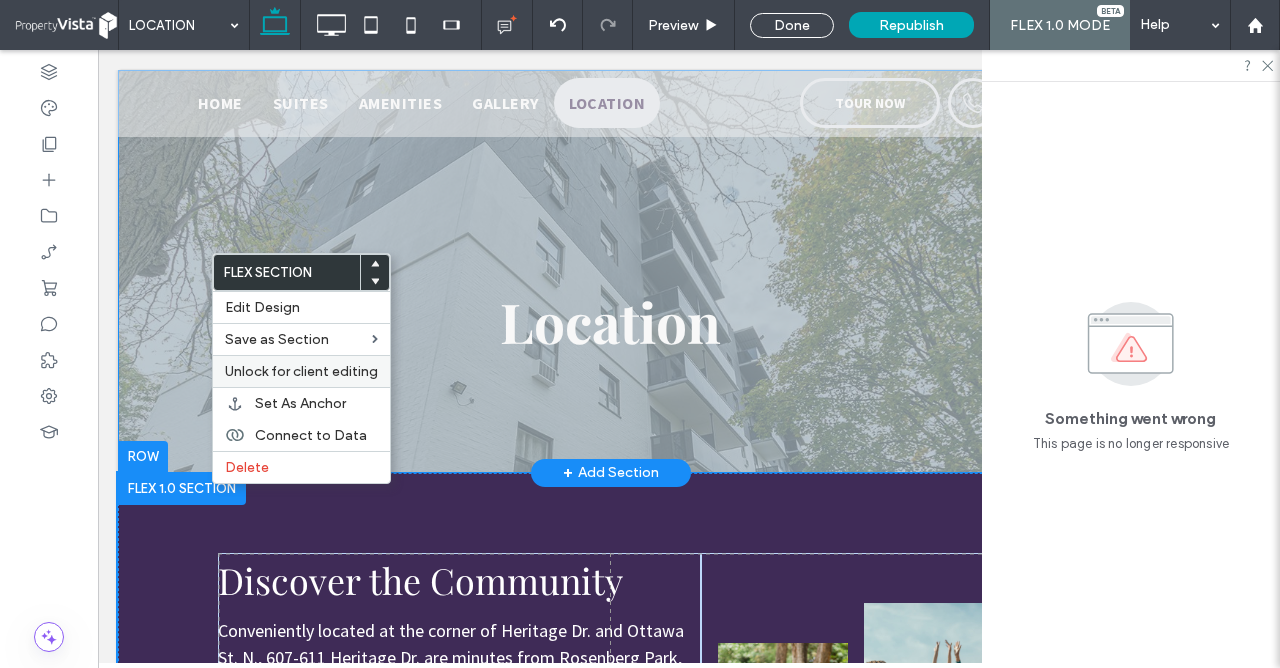 click on "Unlock for client editing" at bounding box center [301, 371] 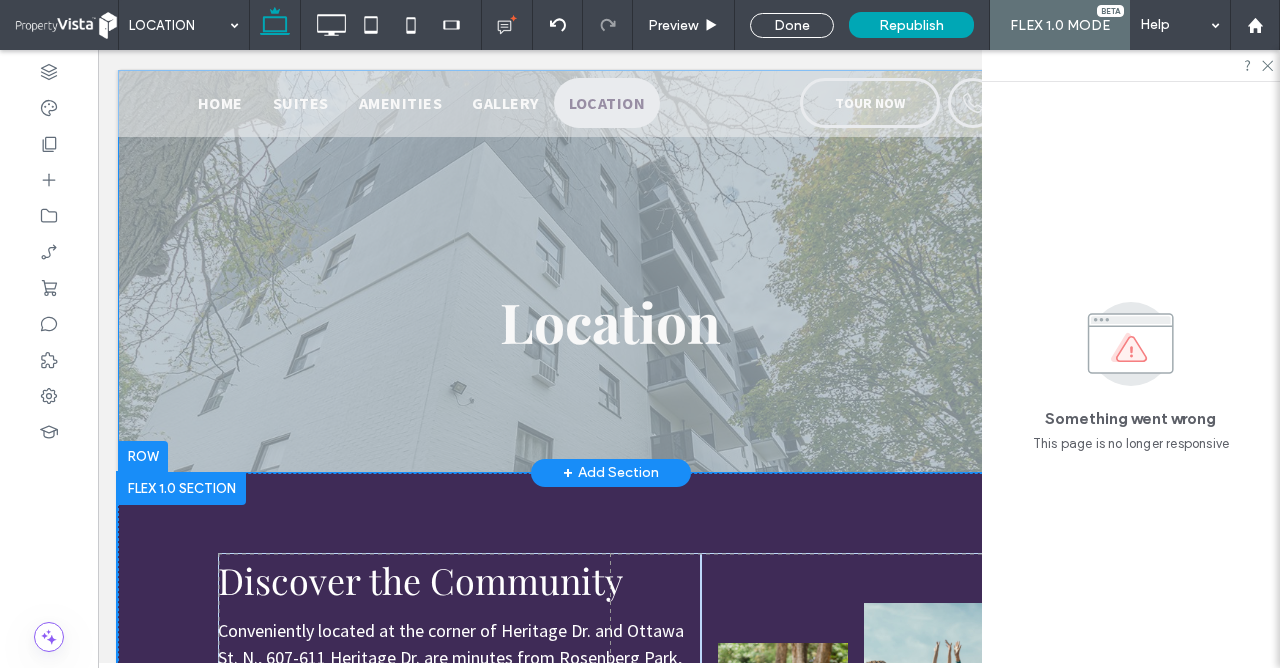click on "Location
Click To Paste
Row + Add Section Double click to exit Flex Mode
Discover the Community
Conveniently located at the corner of Heritage Dr. and Ottawa St. N., 607-611 Heritage Dr. are minutes from Rosenberg Park, Ottawa Lacner Shopping Center, grocery stores, and other services.
1 minute to Rosenberg Park
2 minutes to Tecumseh Park
10 minutes to Downtown Kitchener
BOOK A TOUR
Row Click to edit in Flex Mode + Add Section
Click To Paste
Kitchener
BOOK A TOUR
Click To Paste
Row Double click to exit Flex Mode
Food & Drink
Fitness & Recreation" at bounding box center [610, 1403] 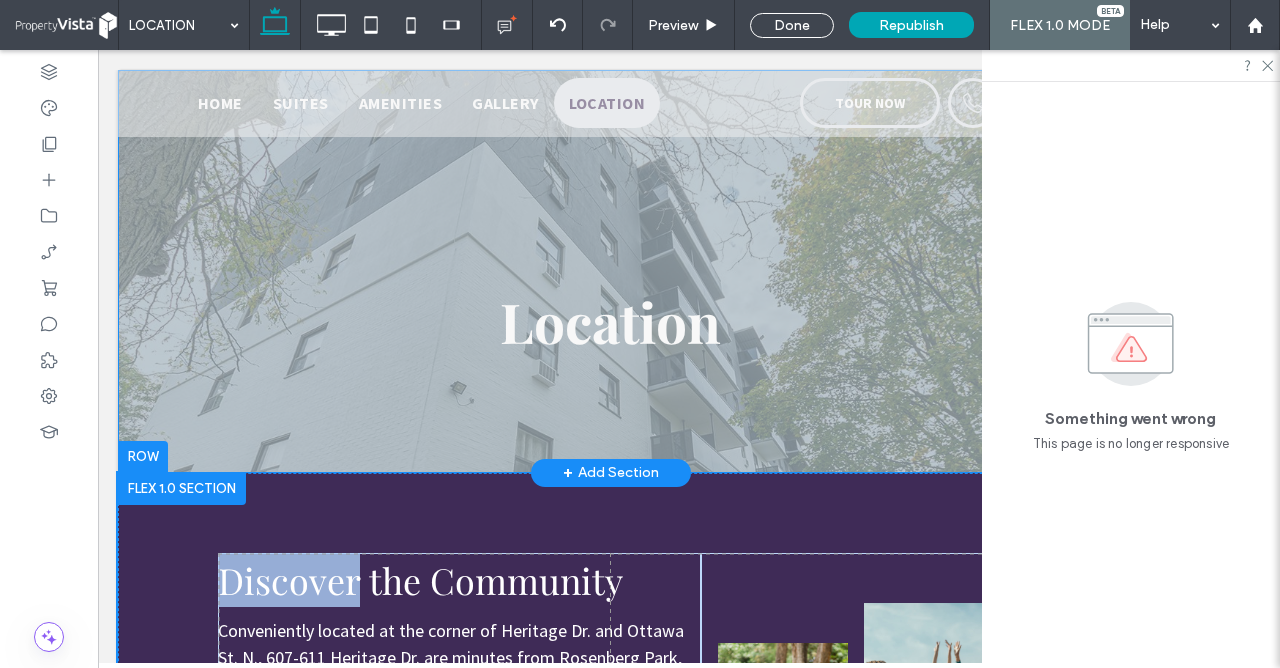 click on "Location
Click To Paste
Row + Add Section Double click to exit Flex Mode
Discover the Community
Conveniently located at the corner of Heritage Dr. and Ottawa St. N., 607-611 Heritage Dr. are minutes from Rosenberg Park, Ottawa Lacner Shopping Center, grocery stores, and other services.
1 minute to Rosenberg Park
2 minutes to Tecumseh Park
10 minutes to Downtown Kitchener
BOOK A TOUR
Row Click to edit in Flex Mode + Add Section
Click To Paste
Kitchener
BOOK A TOUR
Click To Paste
Row Double click to exit Flex Mode
Food & Drink
Fitness & Recreation" at bounding box center (610, 1403) 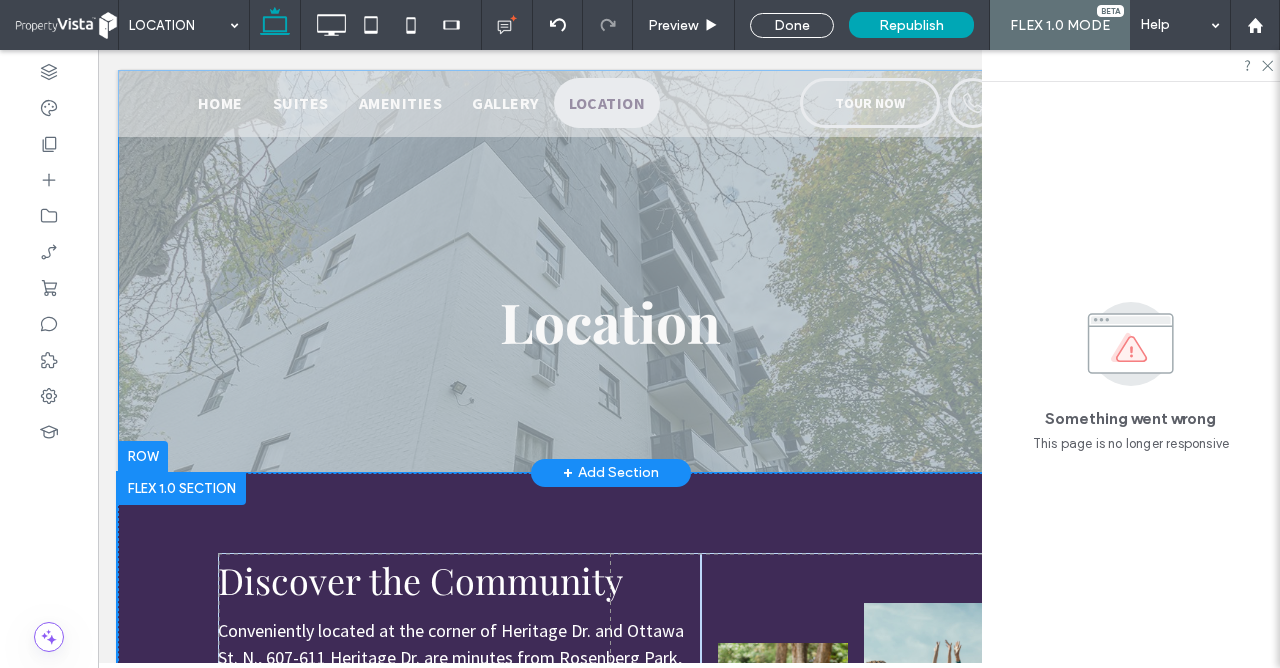 click on "Location
Click To Paste
Row + Add Section Double click to exit Flex Mode
Discover the Community
Conveniently located at the corner of Heritage Dr. and Ottawa St. N., 607-611 Heritage Dr. are minutes from Rosenberg Park, Ottawa Lacner Shopping Center, grocery stores, and other services.
1 minute to Rosenberg Park
2 minutes to Tecumseh Park
10 minutes to Downtown Kitchener
BOOK A TOUR
Row Click to edit in Flex Mode + Add Section
Click To Paste
Kitchener
BOOK A TOUR
Click To Paste
Row Double click to exit Flex Mode
Food & Drink
Fitness & Recreation" at bounding box center [610, 1403] 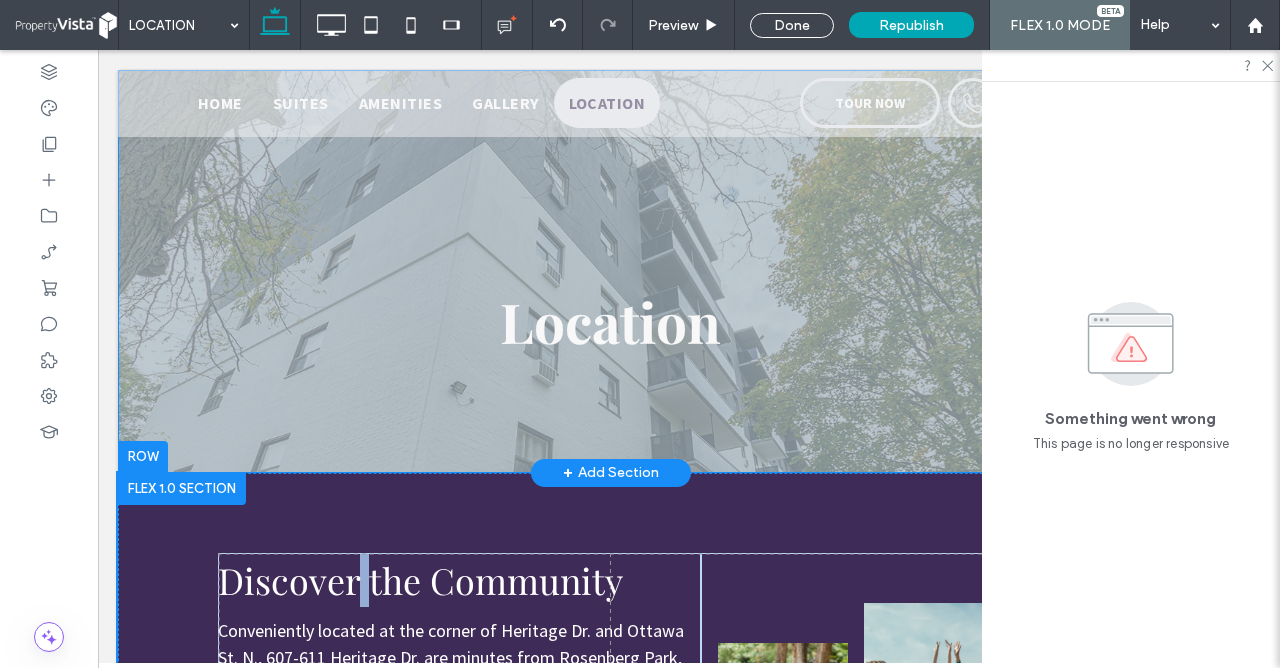 click on "Location
Click To Paste
Row + Add Section Double click to exit Flex Mode
Discover the Community
Conveniently located at the corner of Heritage Dr. and Ottawa St. N., 607-611 Heritage Dr. are minutes from Rosenberg Park, Ottawa Lacner Shopping Center, grocery stores, and other services.
1 minute to Rosenberg Park
2 minutes to Tecumseh Park
10 minutes to Downtown Kitchener
BOOK A TOUR
Row Click to edit in Flex Mode + Add Section
Click To Paste
Kitchener
BOOK A TOUR
Click To Paste
Row Double click to exit Flex Mode
Food & Drink
Fitness & Recreation" at bounding box center (610, 1403) 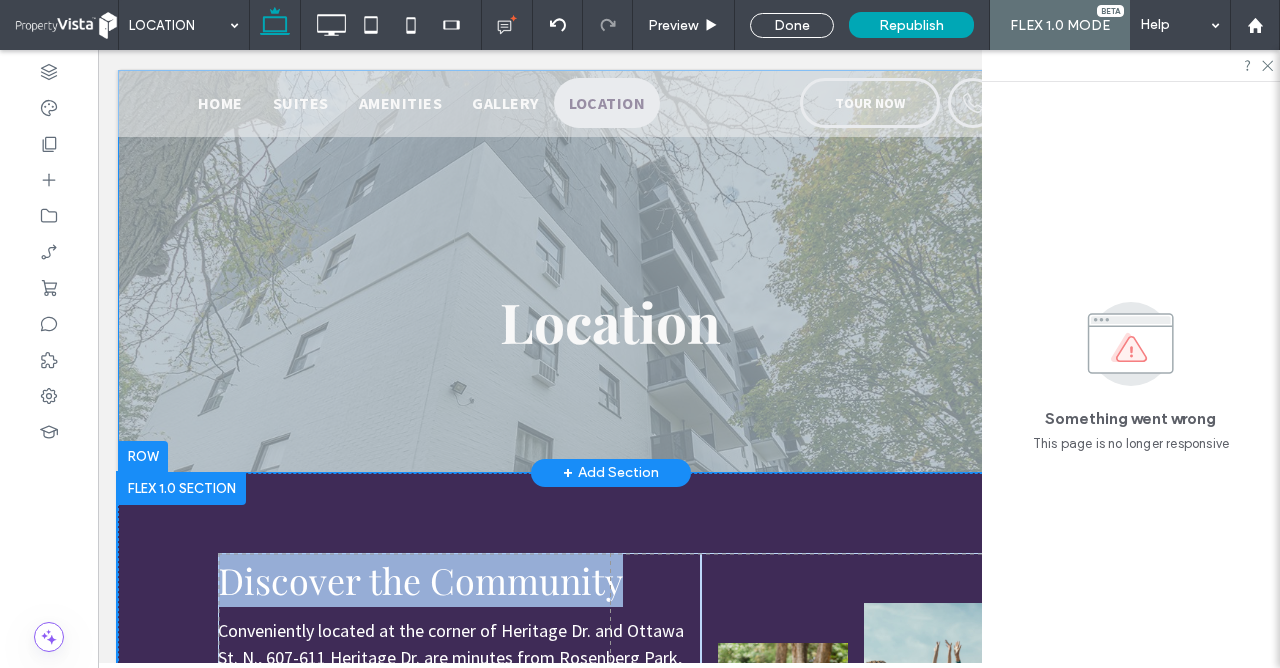 click on "Location
Click To Paste
Row + Add Section Double click to exit Flex Mode
Discover the Community
Conveniently located at the corner of Heritage Dr. and Ottawa St. N., 607-611 Heritage Dr. are minutes from Rosenberg Park, Ottawa Lacner Shopping Center, grocery stores, and other services.
1 minute to Rosenberg Park
2 minutes to Tecumseh Park
10 minutes to Downtown Kitchener
BOOK A TOUR
Row Click to edit in Flex Mode + Add Section
Click To Paste
Kitchener
BOOK A TOUR
Click To Paste
Row Double click to exit Flex Mode
Food & Drink
Fitness & Recreation" at bounding box center [610, 1403] 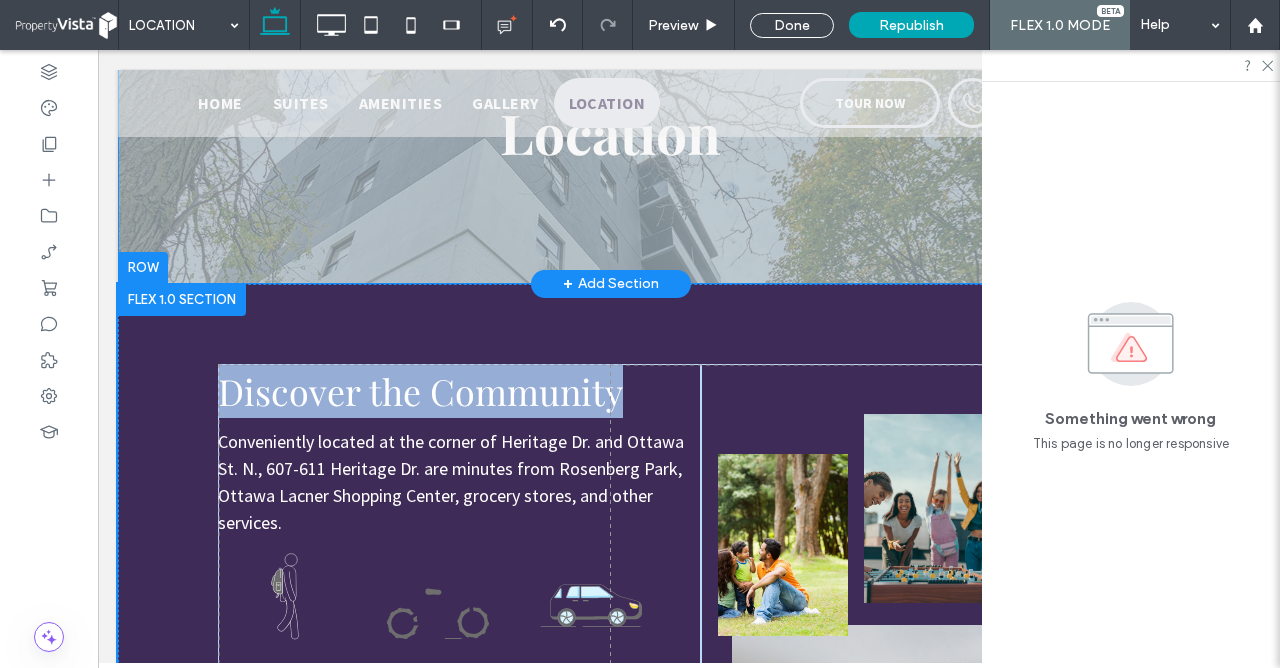 scroll, scrollTop: 192, scrollLeft: 0, axis: vertical 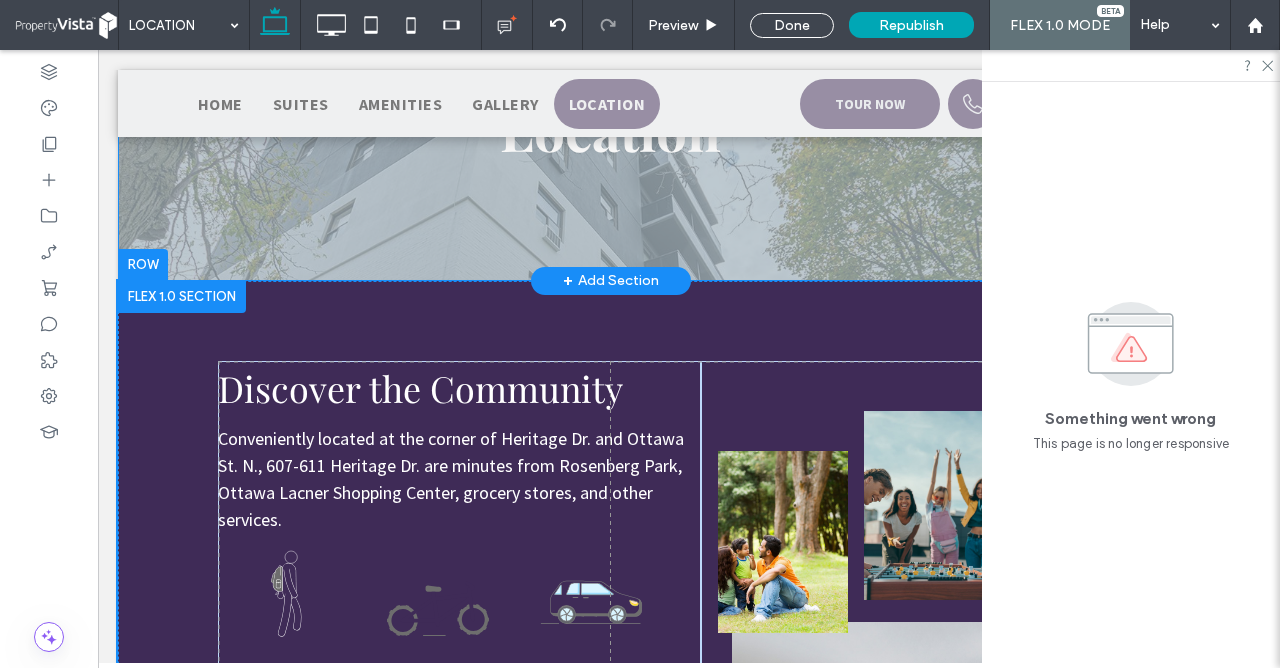 click on "Location
Click To Paste
Row + Add Section Double click to exit Flex Mode
Discover the Community
Conveniently located at the corner of Heritage Dr. and Ottawa St. N., 607-611 Heritage Dr. are minutes from Rosenberg Park, Ottawa Lacner Shopping Center, grocery stores, and other services.
1 minute to Rosenberg Park
2 minutes to Tecumseh Park
10 minutes to Downtown Kitchener
BOOK A TOUR
Row Click to edit in Flex Mode + Add Section
Click To Paste
Kitchener
BOOK A TOUR
Click To Paste
Row Double click to exit Flex Mode
Food & Drink
Fitness & Recreation" at bounding box center [610, 1211] 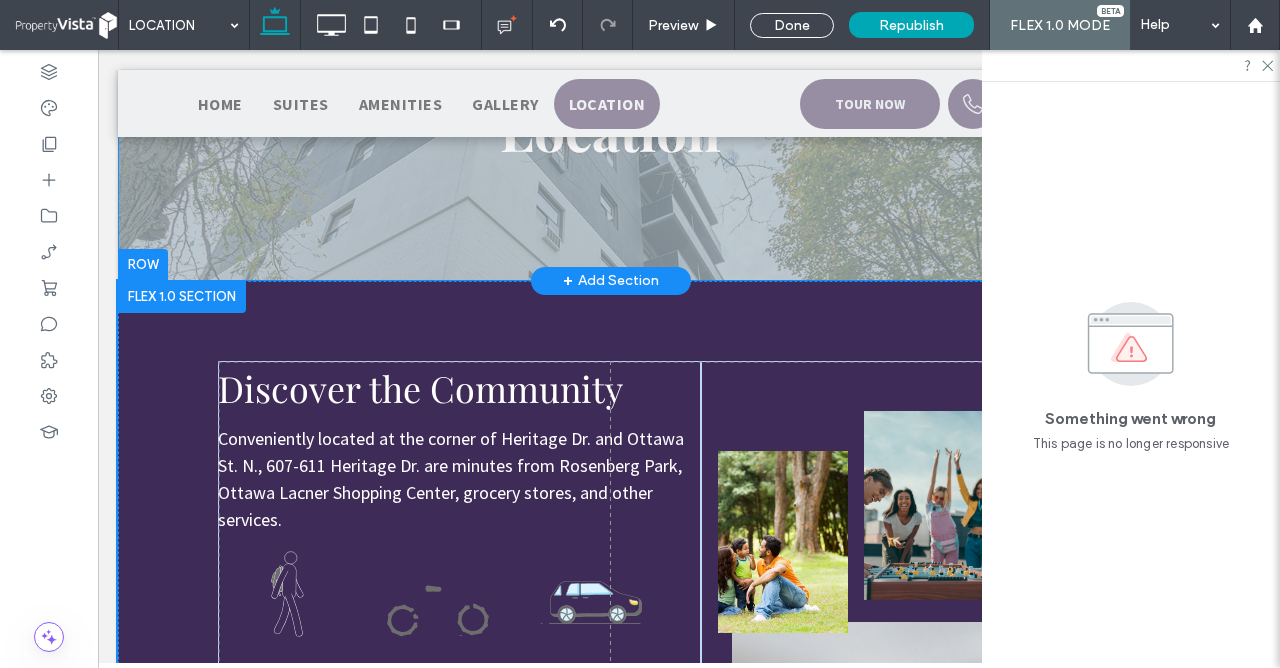 click on "Location
Click To Paste
Row + Add Section Double click to exit Flex Mode
Discover the Community
Conveniently located at the corner of Heritage Dr. and Ottawa St. N., 607-611 Heritage Dr. are minutes from Rosenberg Park, Ottawa Lacner Shopping Center, grocery stores, and other services.
1 minute to Rosenberg Park
2 minutes to Tecumseh Park
10 minutes to Downtown Kitchener
BOOK A TOUR
Row Click to edit in Flex Mode + Add Section
Click To Paste
Kitchener
BOOK A TOUR
Click To Paste
Row Double click to exit Flex Mode
Food & Drink
Fitness & Recreation" at bounding box center [610, 1211] 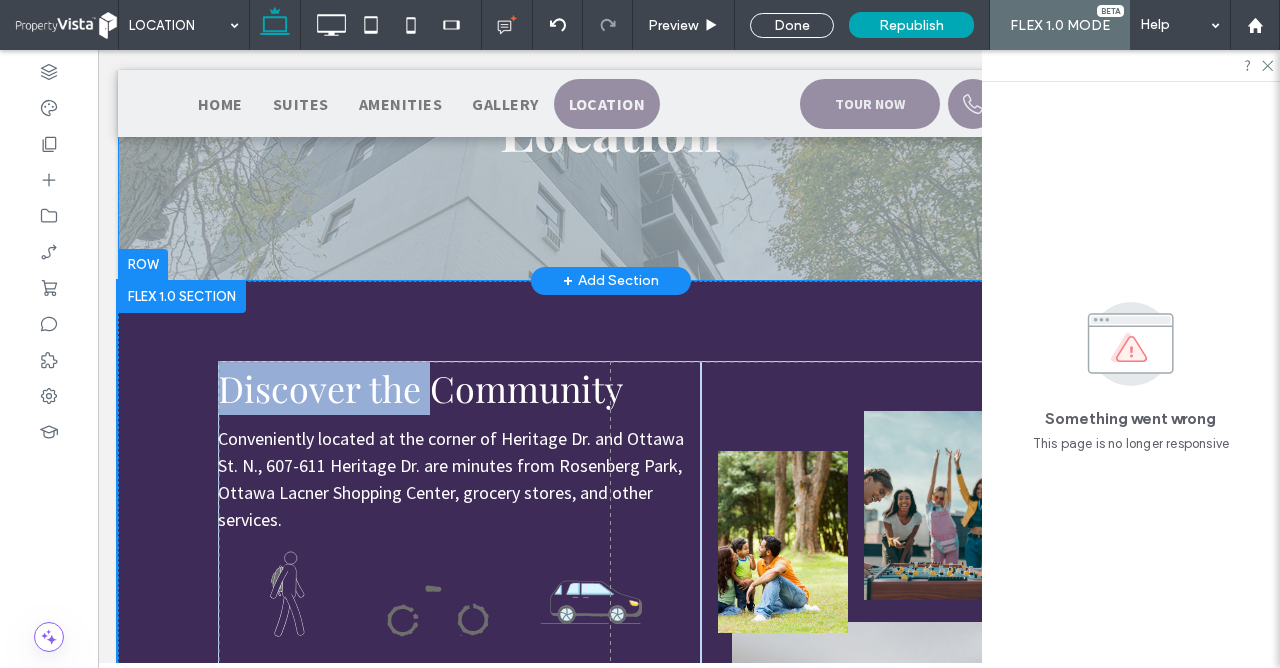 drag, startPoint x: 278, startPoint y: 288, endPoint x: 429, endPoint y: 408, distance: 192.87561 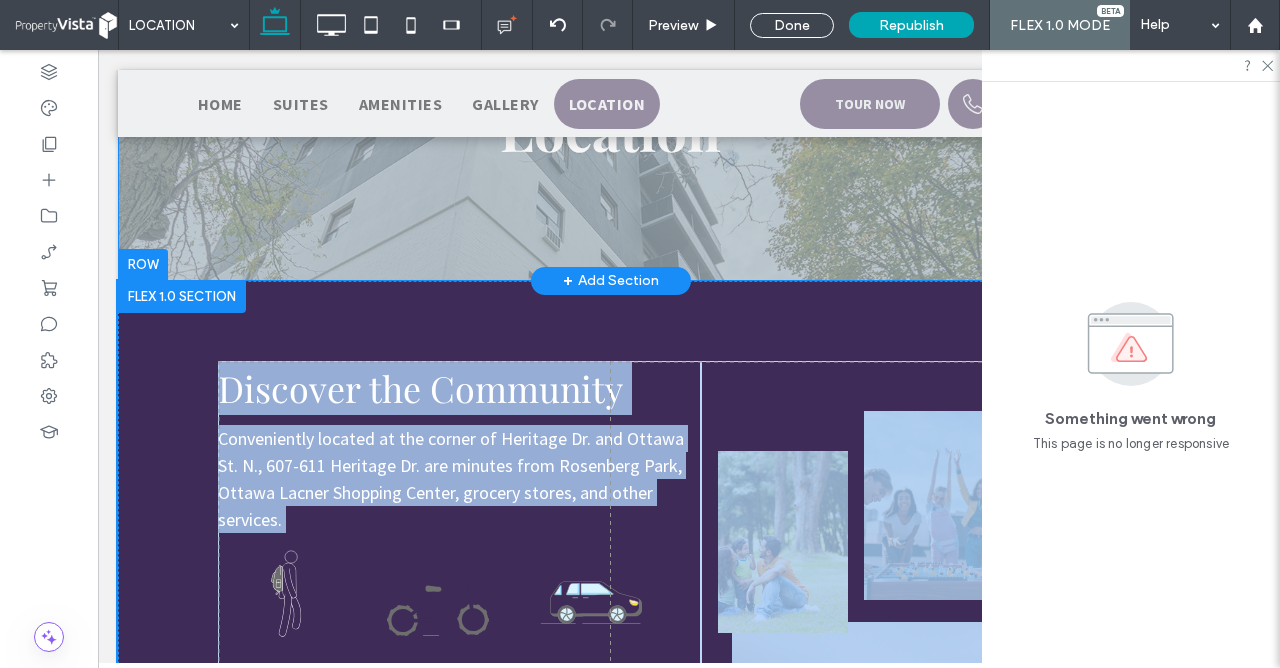 drag, startPoint x: 129, startPoint y: 288, endPoint x: 167, endPoint y: 404, distance: 122.06556 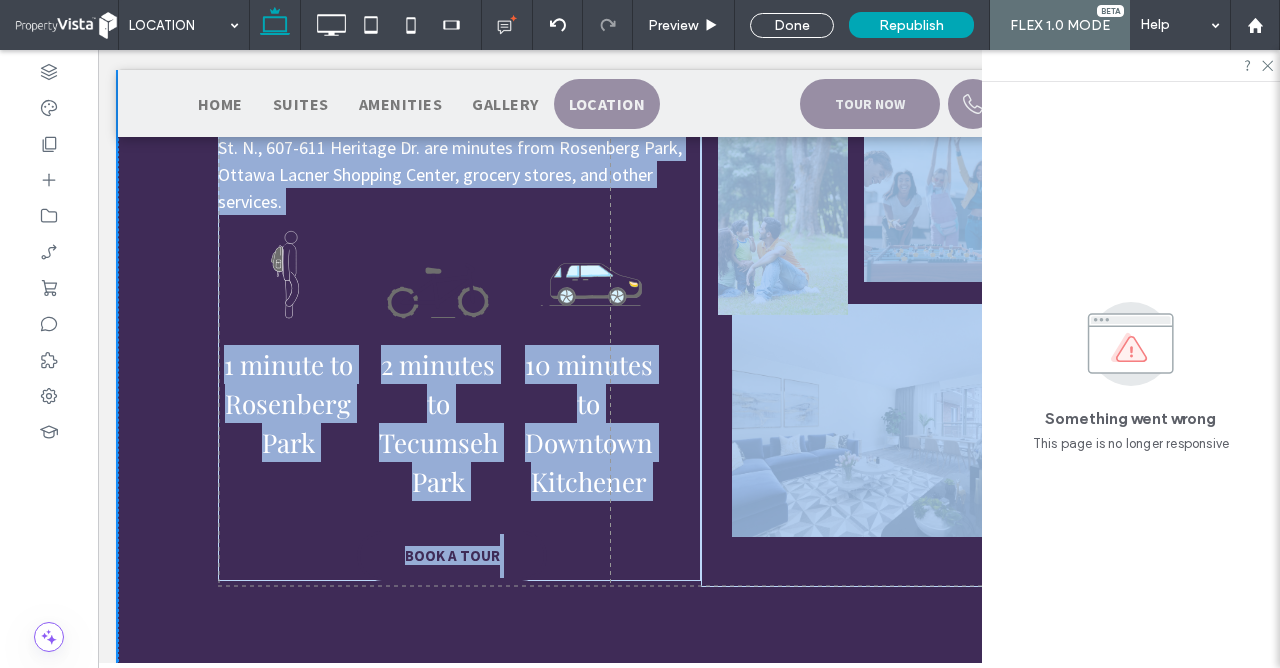 scroll, scrollTop: 524, scrollLeft: 0, axis: vertical 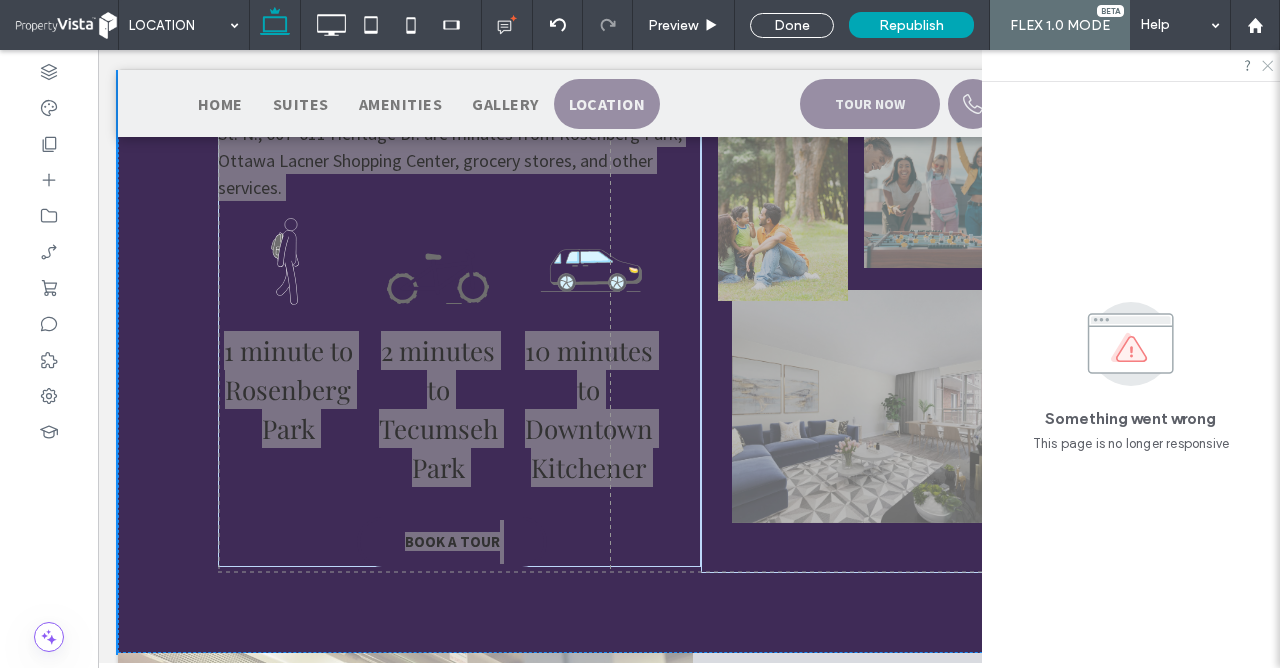 click 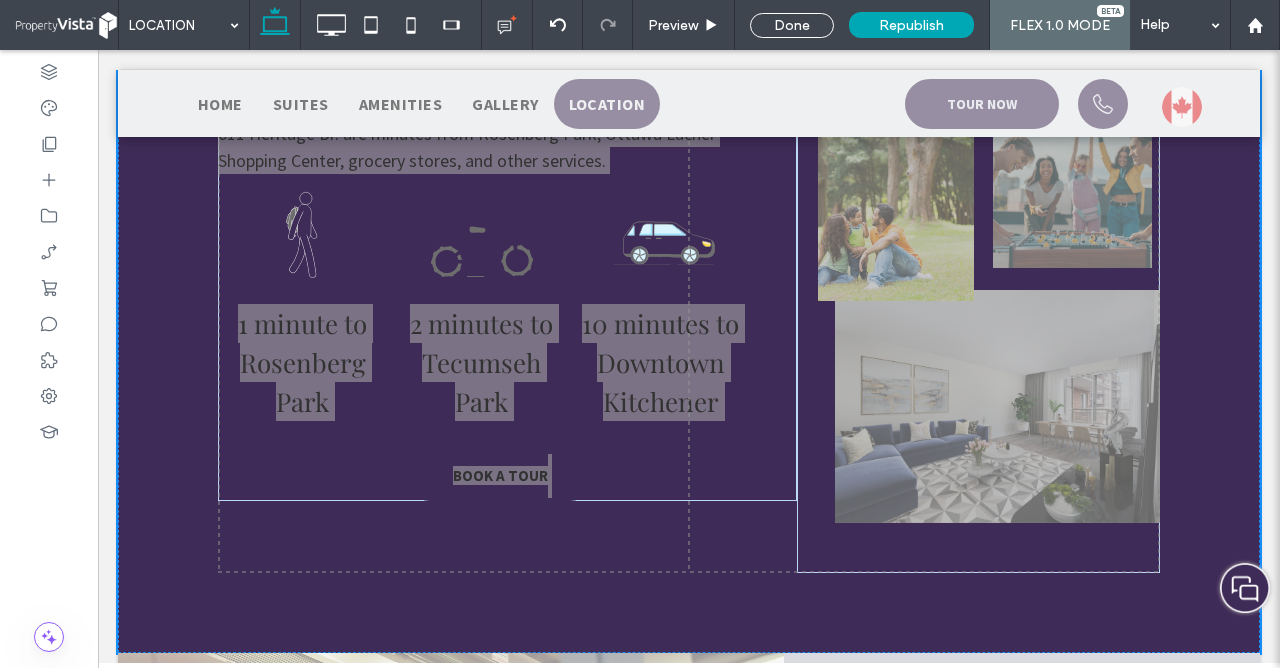 click on "FLEX 1.0 MODE" at bounding box center (1060, 25) 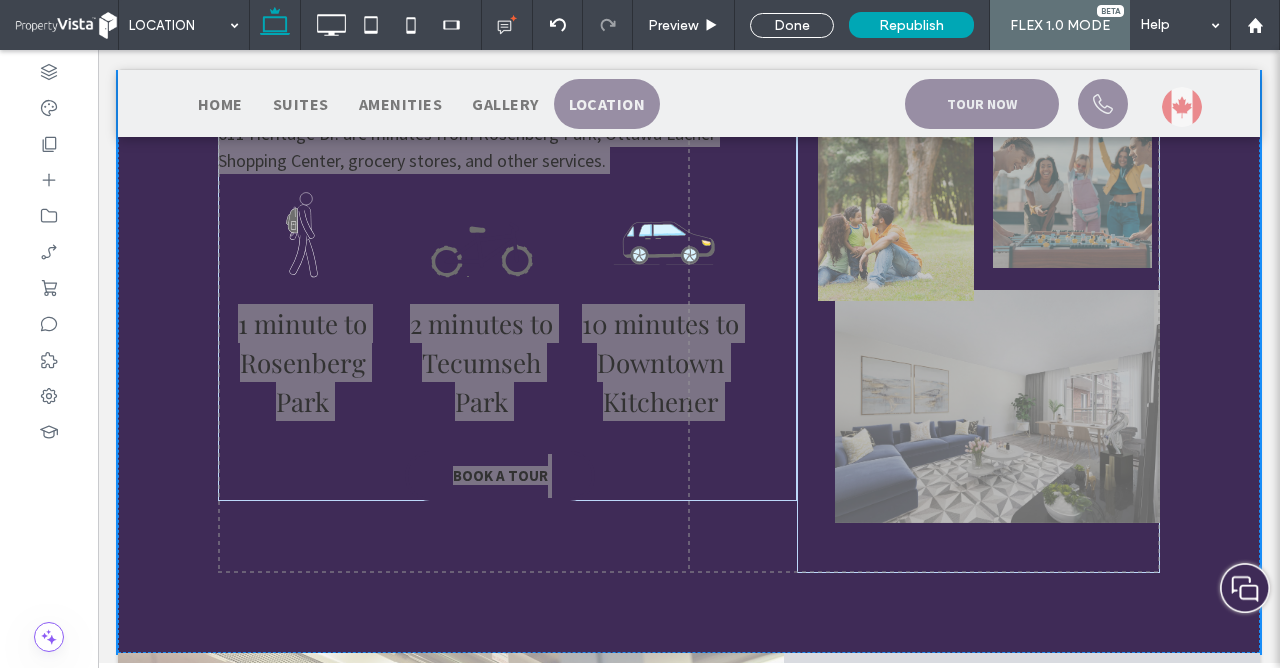 click on "FLEX 1.0 MODE" at bounding box center (1060, 25) 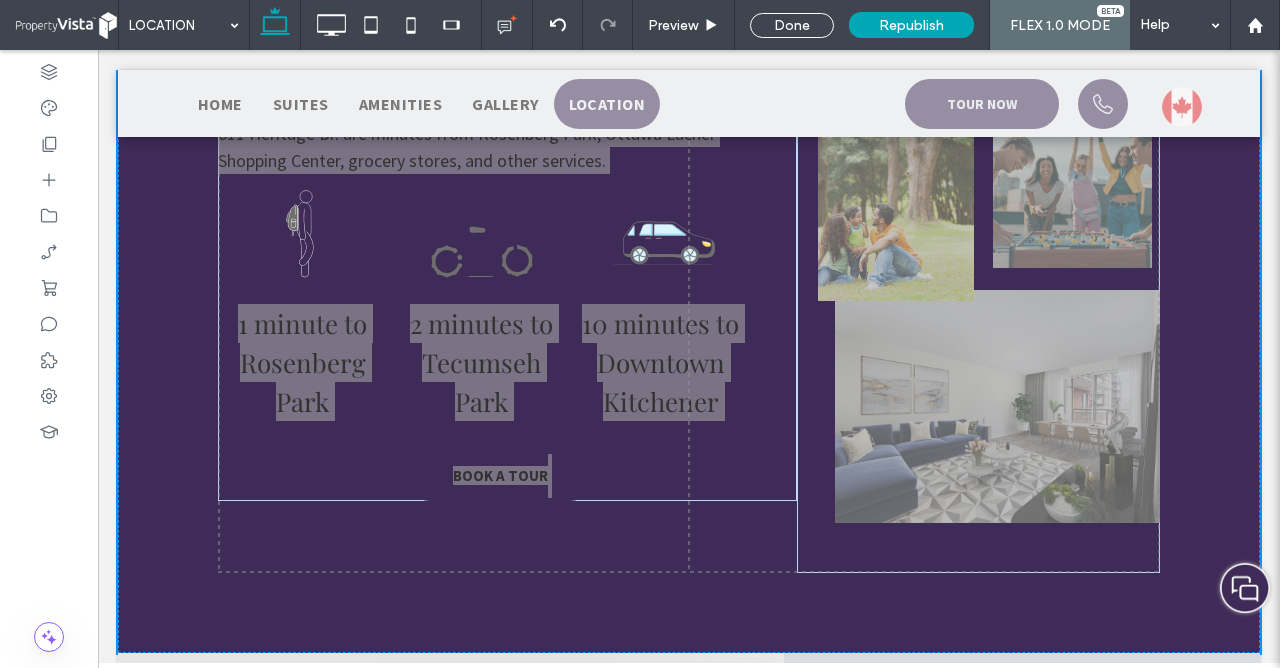 scroll, scrollTop: 744, scrollLeft: 0, axis: vertical 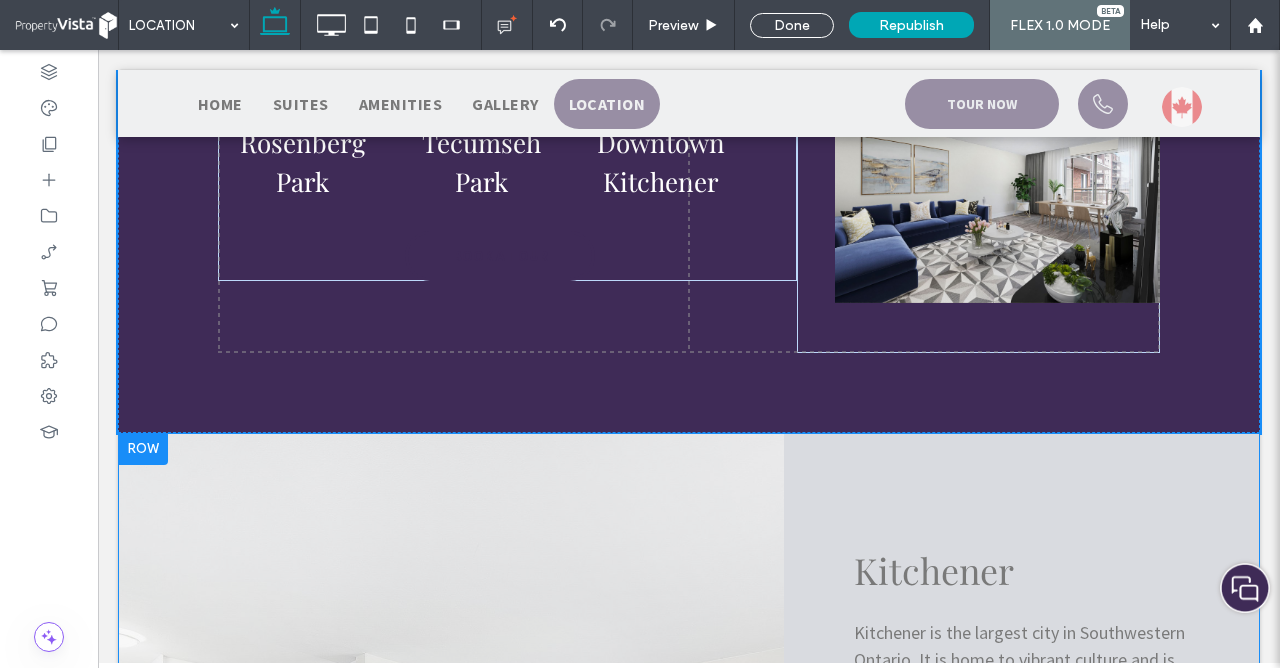 click on "Double click to exit Flex Mode" at bounding box center (689, 784) 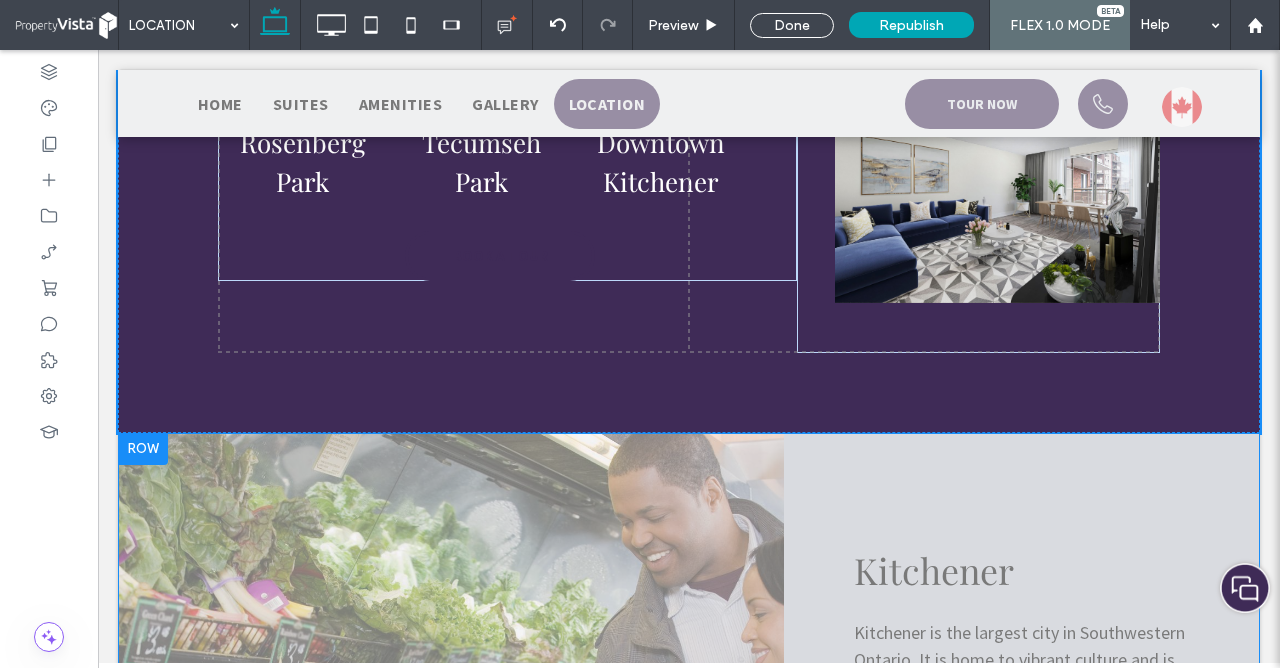 click on "Double click to exit Flex Mode" at bounding box center (689, 784) 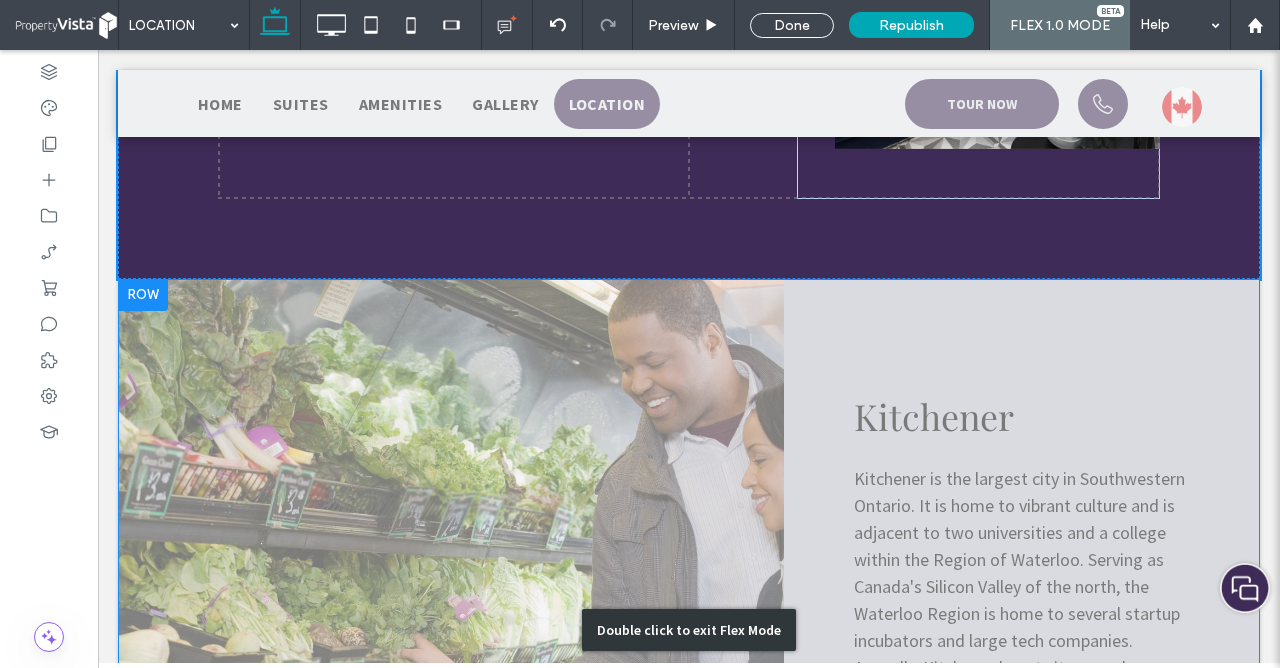 scroll, scrollTop: 915, scrollLeft: 0, axis: vertical 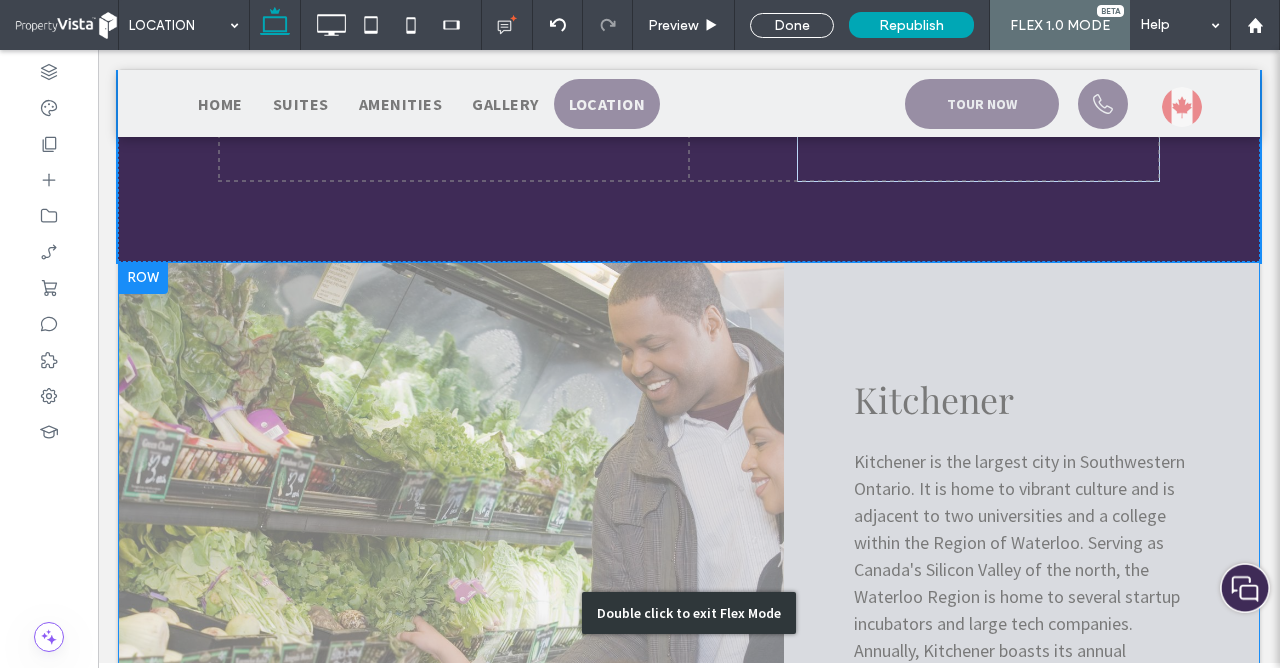 click on "Double click to exit Flex Mode" at bounding box center (689, 613) 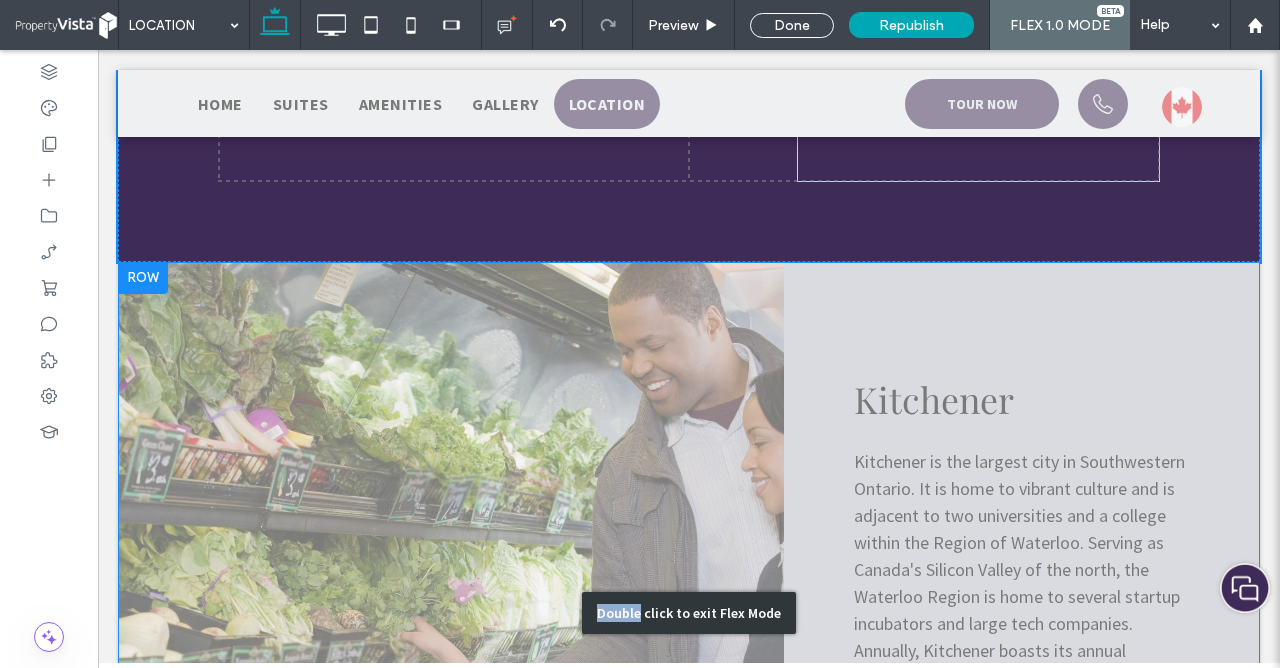 click on "Double click to exit Flex Mode" at bounding box center [689, 613] 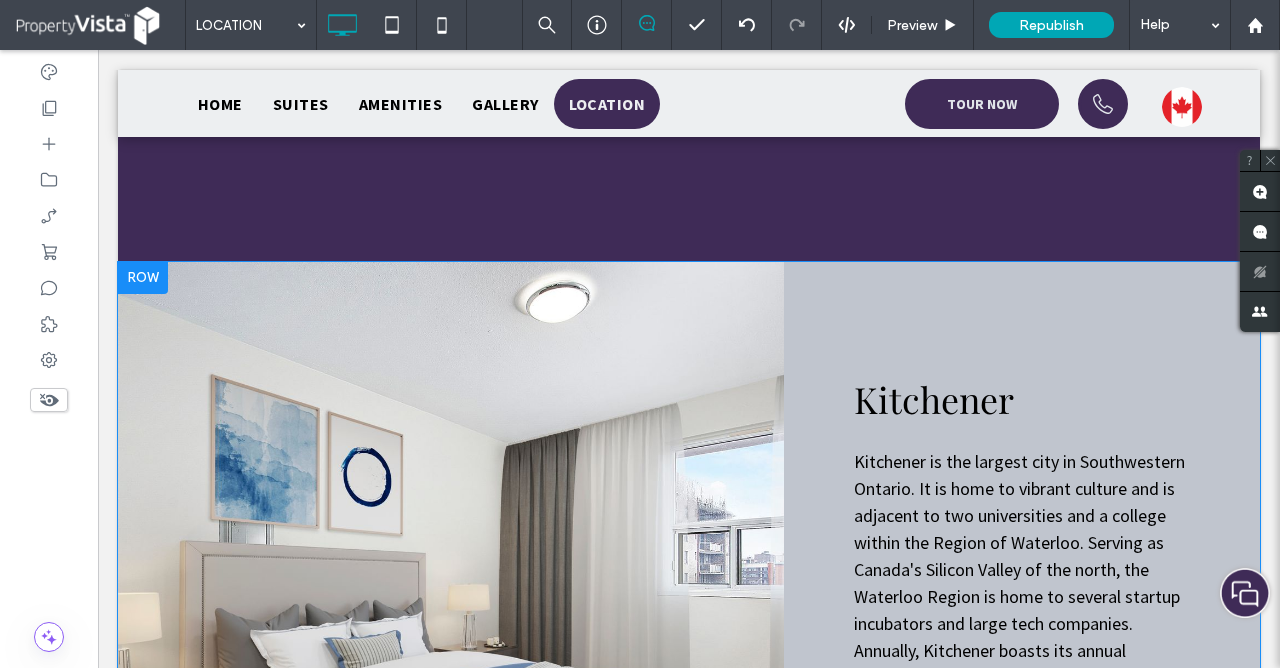 click on "Kitchener
Kitchener is the largest city in Southwestern Ontario. It is home to vibrant culture and is adjacent to two universities and a college within the Region of Waterloo. Serving as Canada's Silicon Valley of the north, the Waterloo Region is home to several startup incubators and large tech companies. Annually, Kitchener boasts its annual Octoberfest celebration, which brings culture and community together to celebrate a longstanding German tradition with roots tied to the city.
BOOK A TOUR
Click To Paste     Click To Paste     Click To Paste     Click To Paste" at bounding box center [1022, 613] 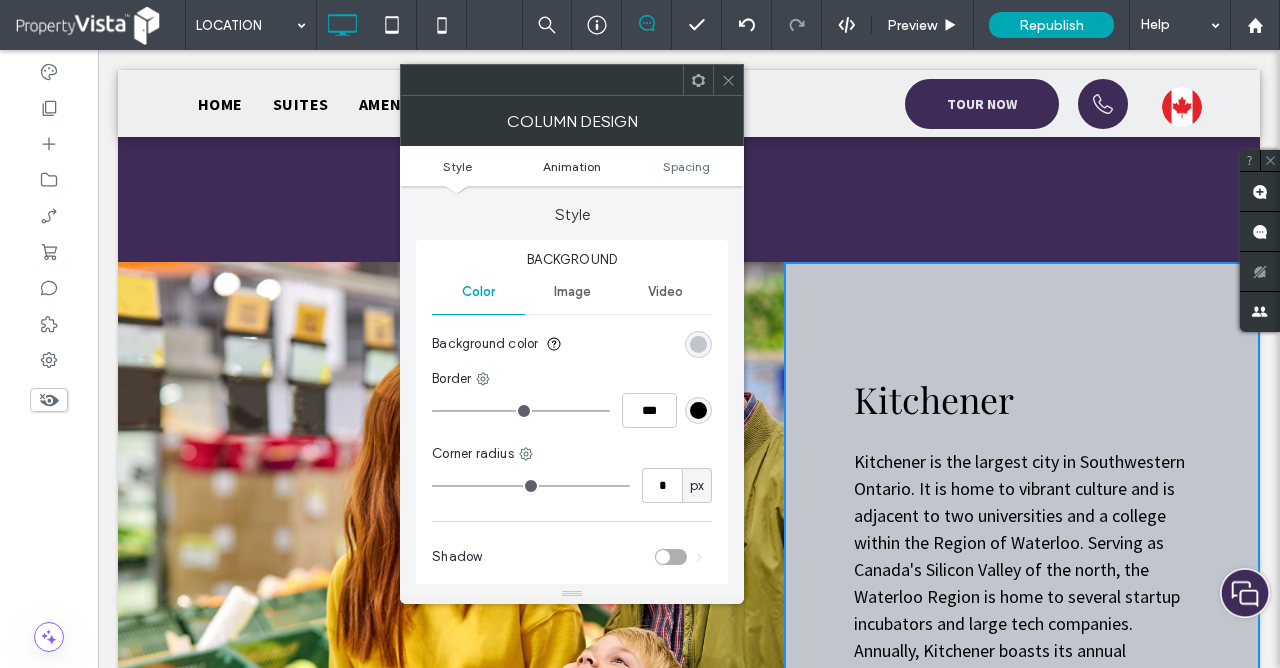 click on "Animation" at bounding box center [572, 166] 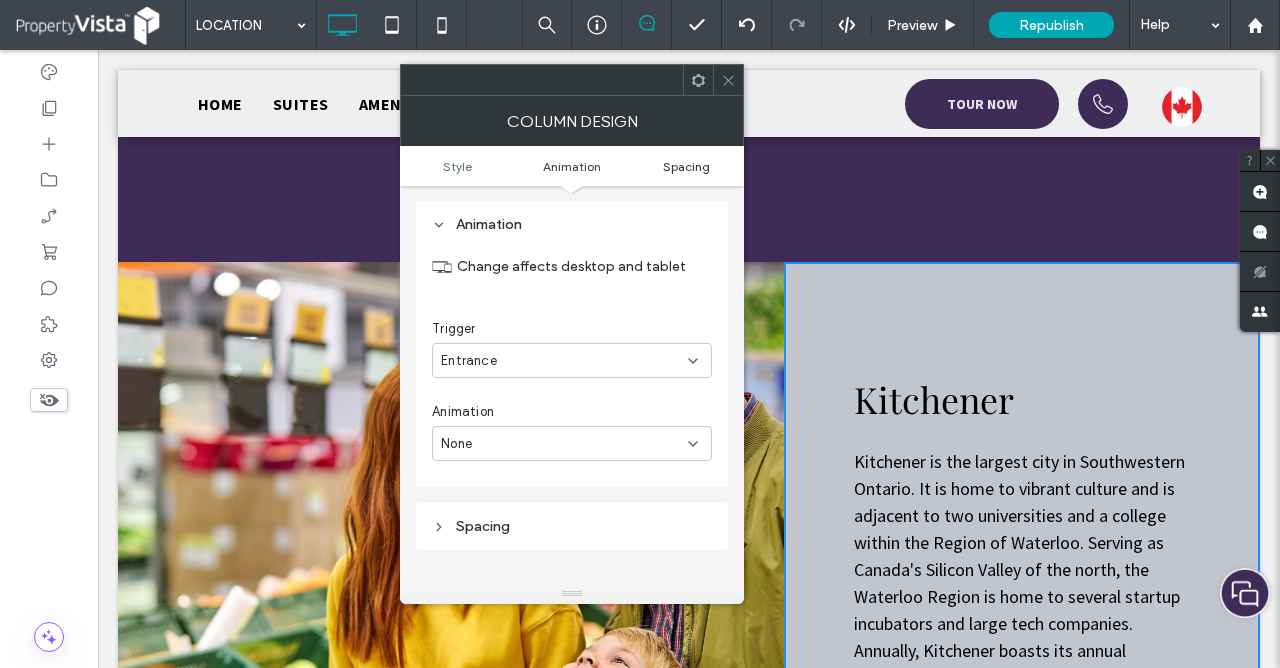 click on "Spacing" at bounding box center [686, 166] 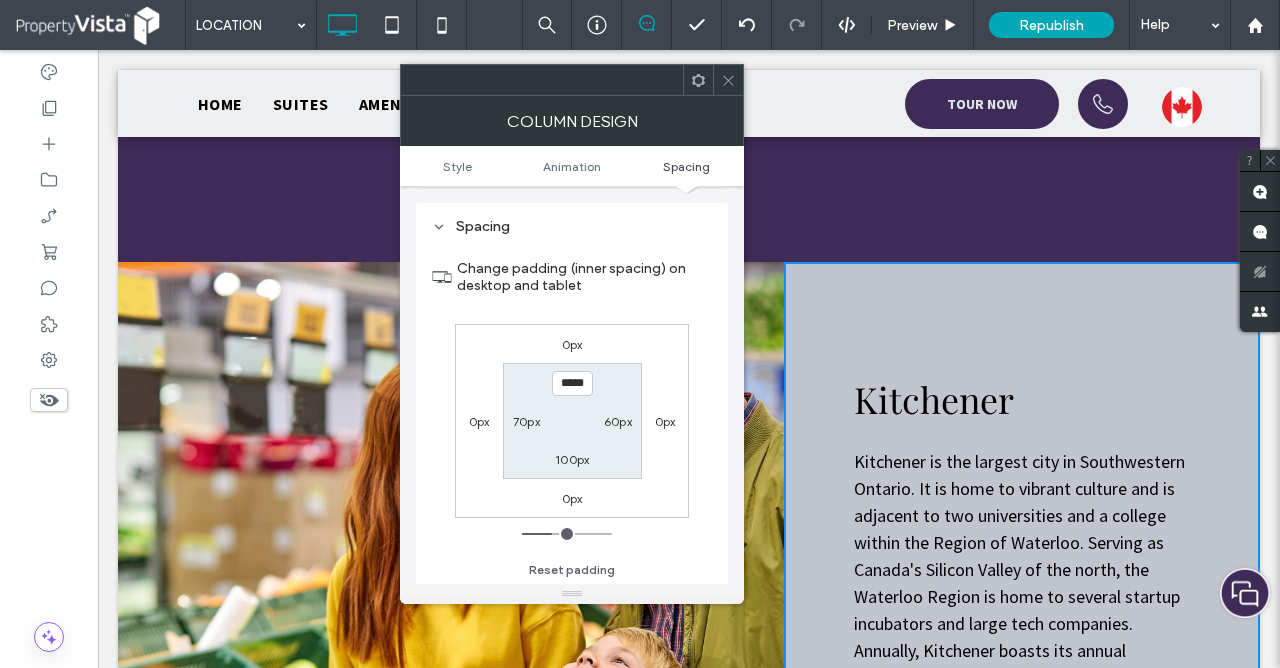 scroll, scrollTop: 709, scrollLeft: 0, axis: vertical 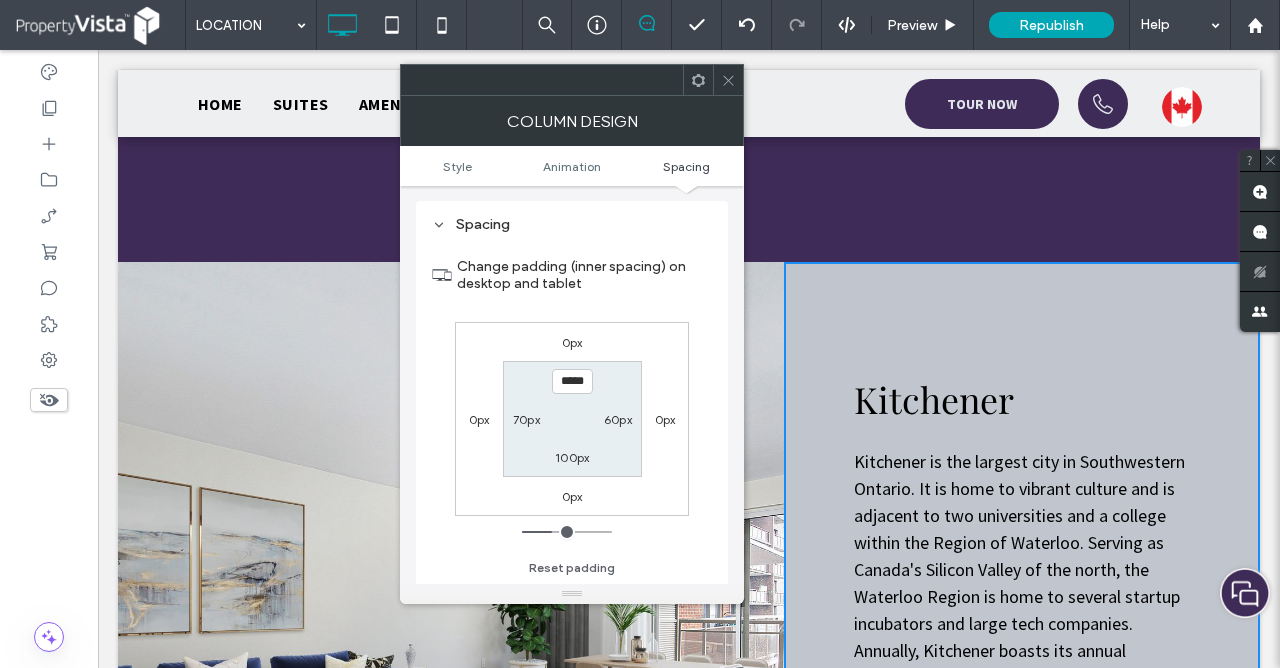 click 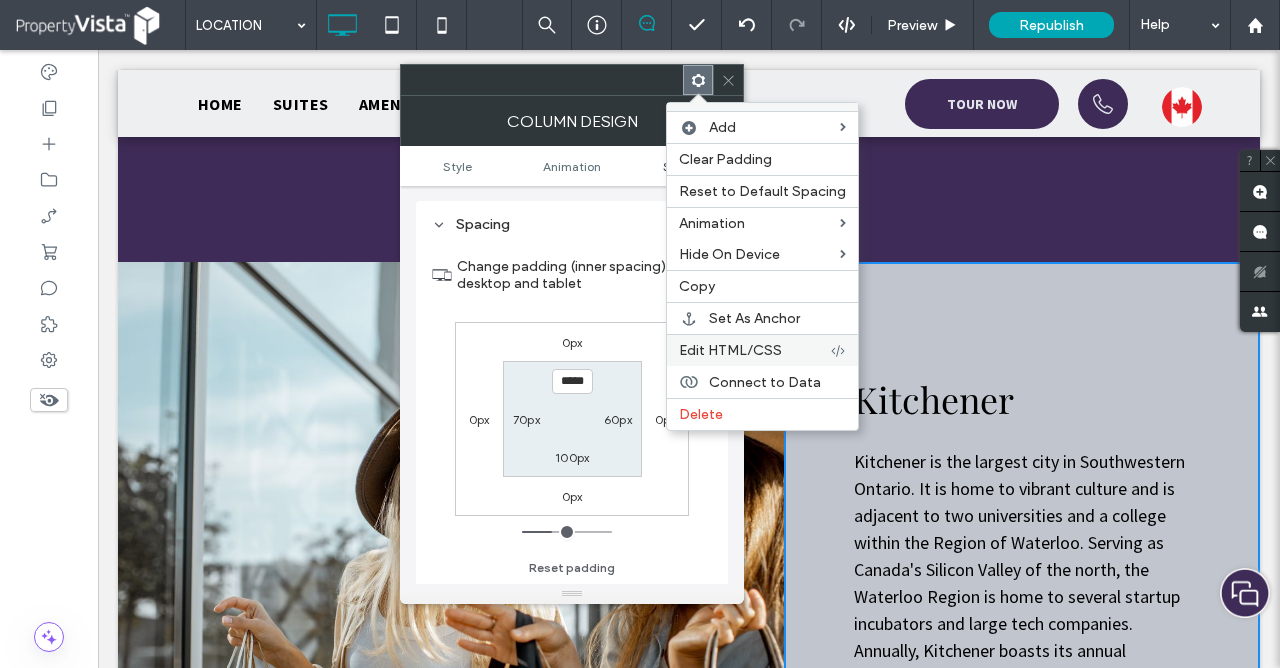 click on "Edit HTML/CSS" at bounding box center (730, 350) 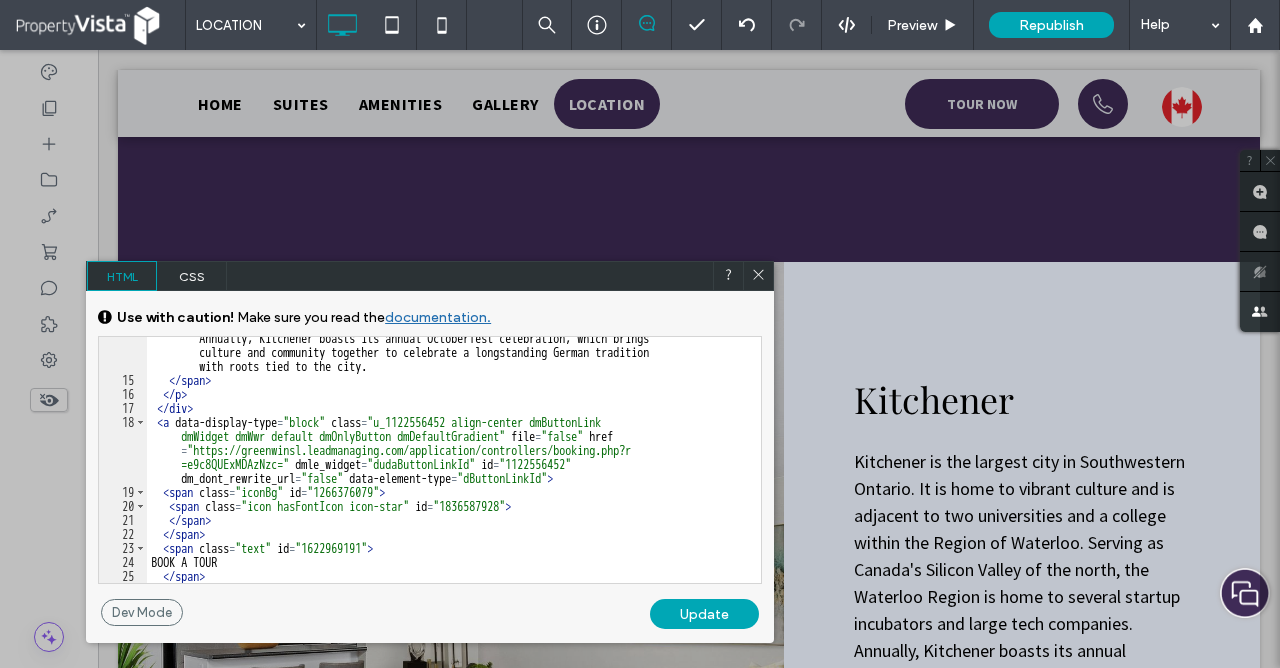 scroll, scrollTop: 346, scrollLeft: 0, axis: vertical 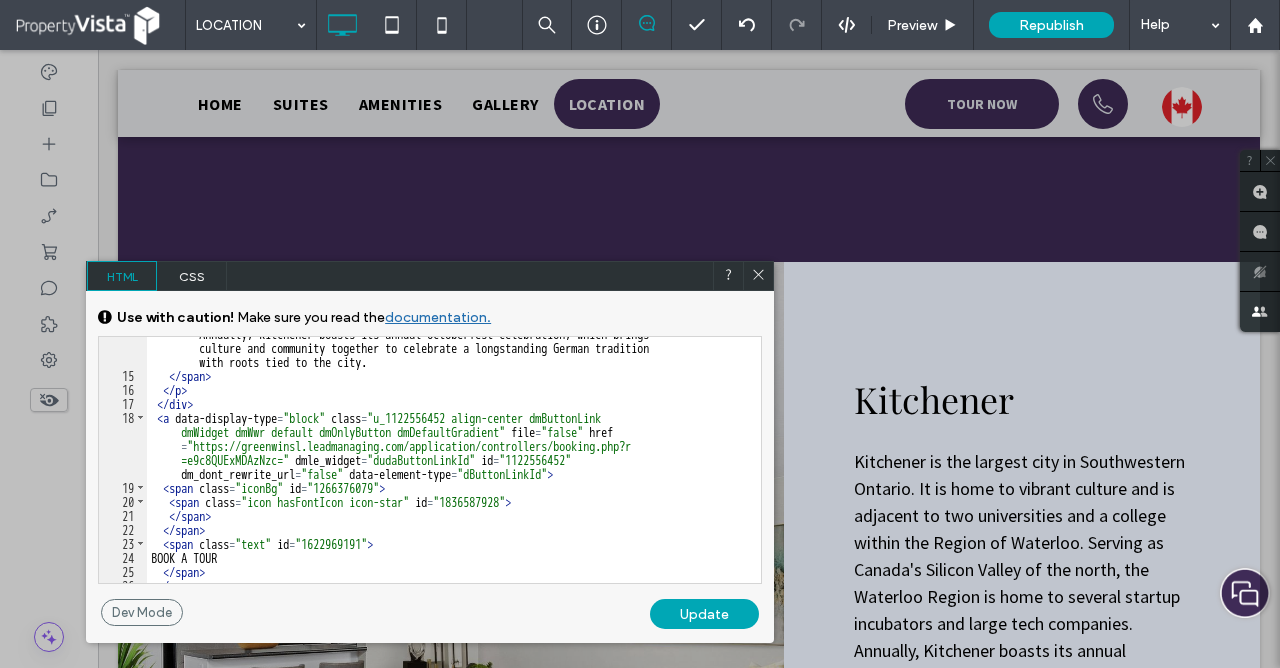 click 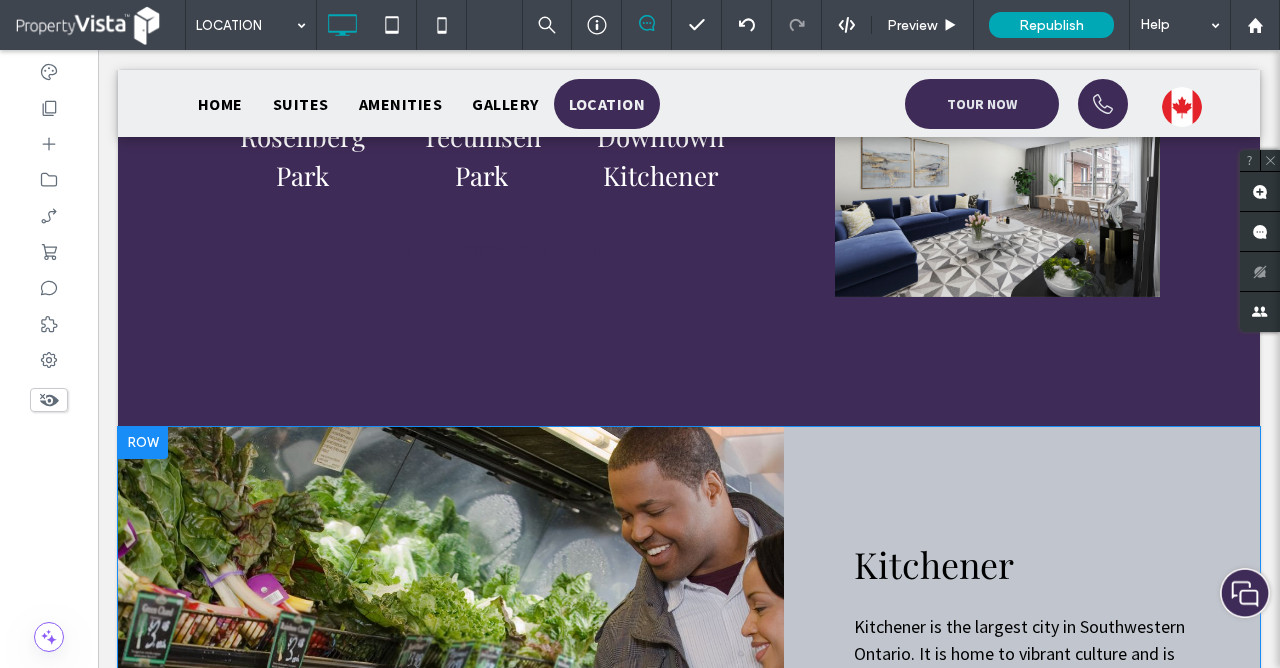 scroll, scrollTop: 748, scrollLeft: 0, axis: vertical 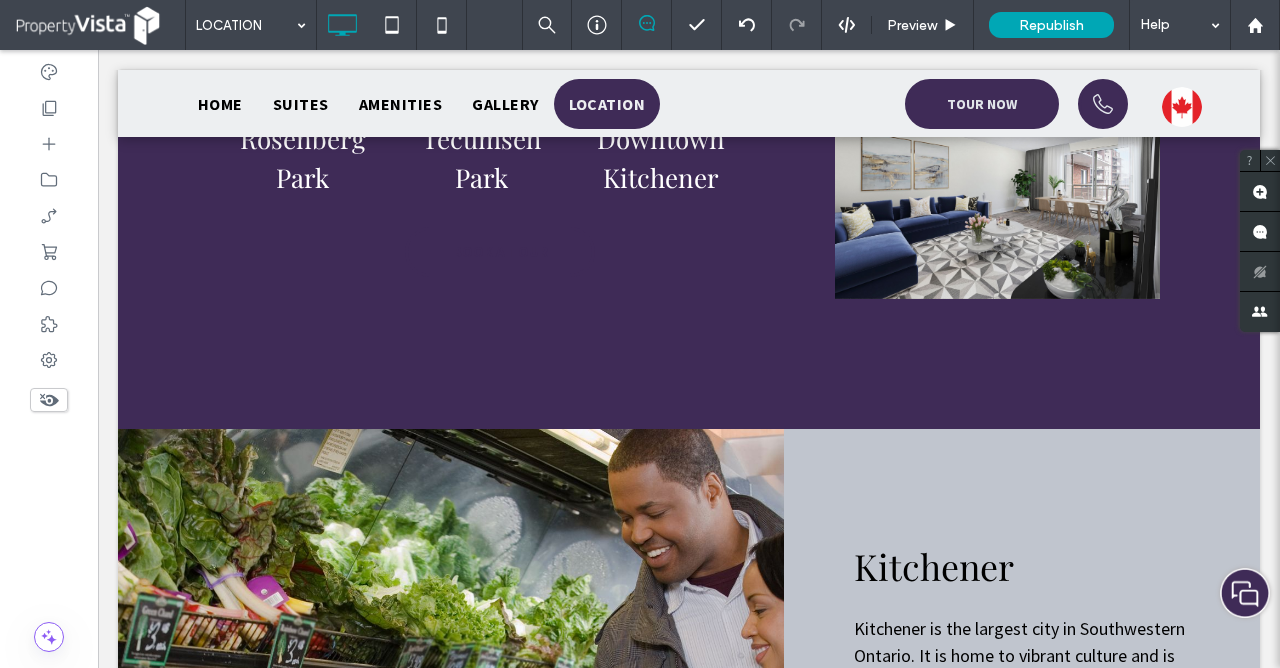 click on "Location
Click To Paste     Click To Paste     Click To Paste     Click To Paste
Row + Add Section
Discover the Community
Conveniently located at the corner of Heritage Dr. and Ottawa St. N., 607-611 Heritage Dr. are minutes from Rosenberg Park, Ottawa Lacner Shopping Center, grocery stores, and other services.
1 minute to Rosenberg Park
2 minutes to Tecumseh Park
10 minutes to Downtown Kitchener
BOOK A TOUR
Row Click to edit in Flex Mode + Add Section
Click To Paste     Click To Paste     Click To Paste     Click To Paste
Kitchener
BOOK A TOUR
Click To Paste     Click To Paste     Click To Paste     Click To Paste
Row + Add Section
Food & Drink" at bounding box center [689, 628] 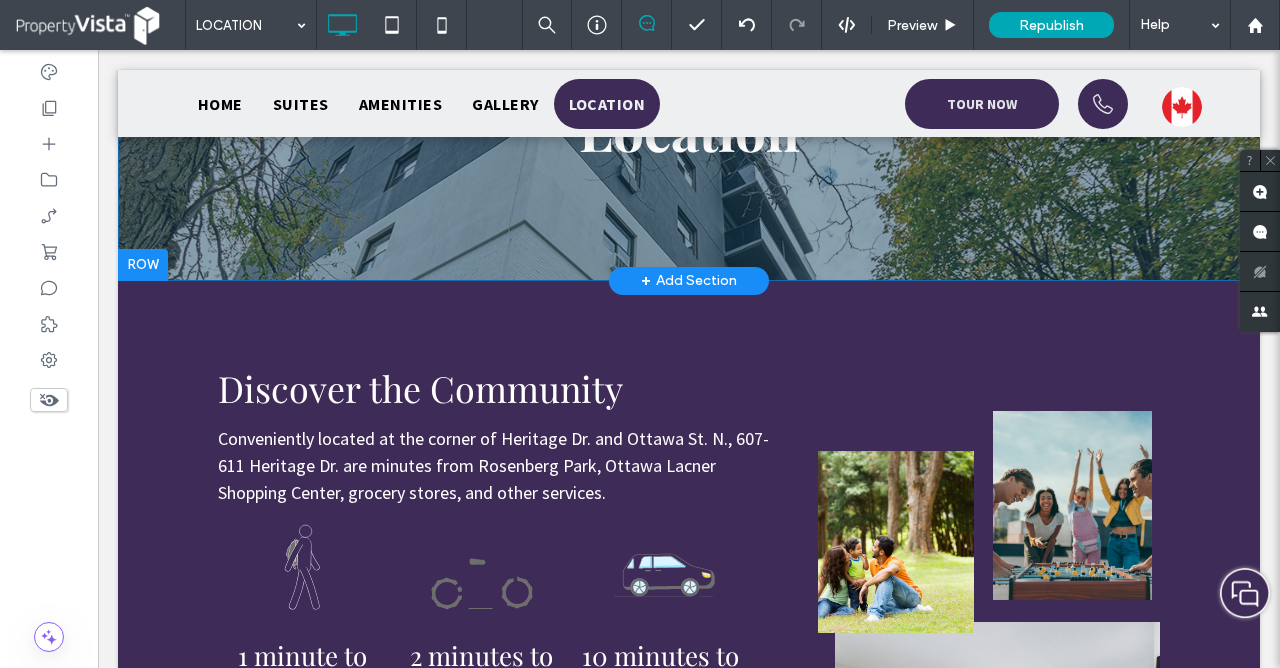 scroll, scrollTop: 241, scrollLeft: 0, axis: vertical 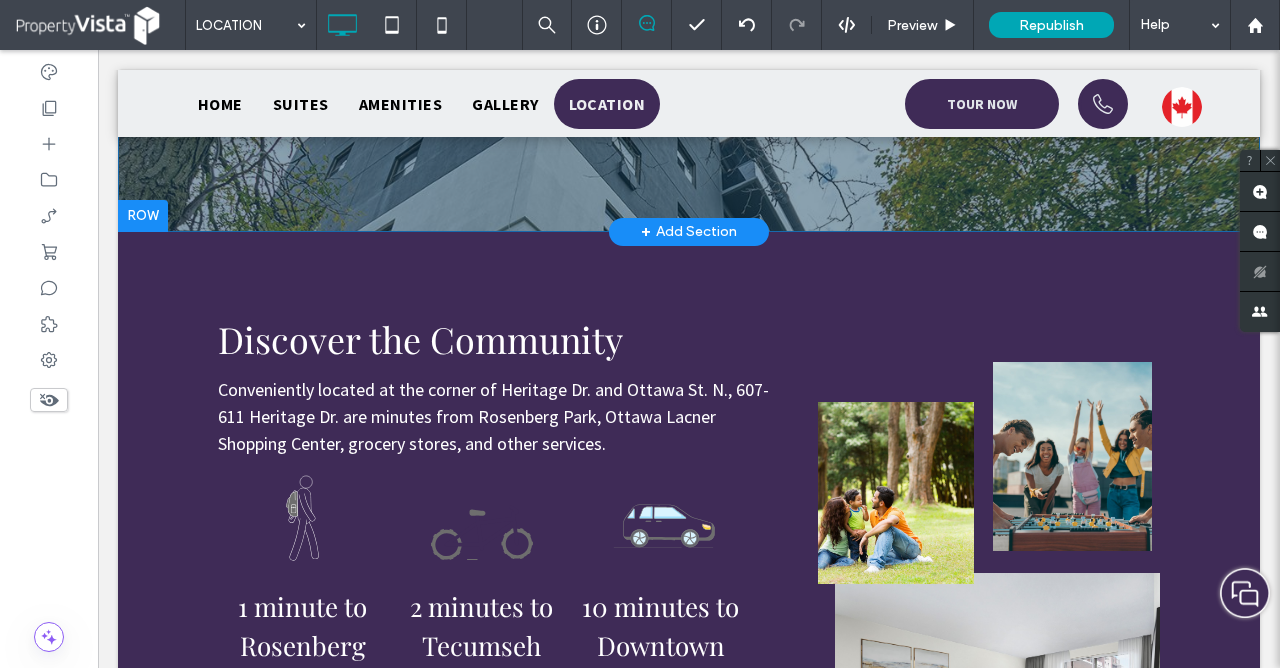 click on "Location
Click To Paste     Click To Paste     Click To Paste     Click To Paste
Row + Add Section
Discover the Community
Conveniently located at the corner of Heritage Dr. and Ottawa St. N., 607-611 Heritage Dr. are minutes from Rosenberg Park, Ottawa Lacner Shopping Center, grocery stores, and other services.
1 minute to Rosenberg Park
2 minutes to Tecumseh Park
10 minutes to Downtown Kitchener
BOOK A TOUR
Row Click to edit in Flex Mode + Add Section
Click To Paste     Click To Paste     Click To Paste     Click To Paste
Kitchener
BOOK A TOUR
Click To Paste     Click To Paste     Click To Paste     Click To Paste
Row + Add Section
Food & Drink" at bounding box center (689, 1135) 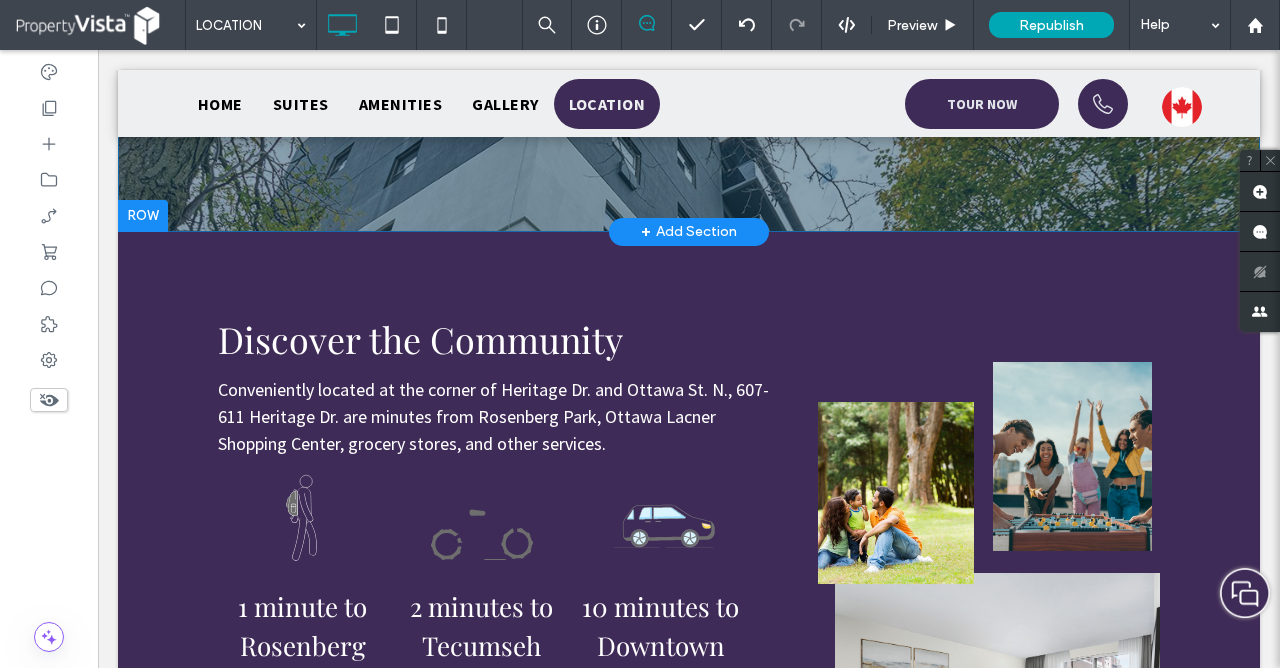 click on "Location
Click To Paste     Click To Paste     Click To Paste     Click To Paste
Row + Add Section
Discover the Community
Conveniently located at the corner of Heritage Dr. and Ottawa St. N., 607-611 Heritage Dr. are minutes from Rosenberg Park, Ottawa Lacner Shopping Center, grocery stores, and other services.
1 minute to Rosenberg Park
2 minutes to Tecumseh Park
10 minutes to Downtown Kitchener
BOOK A TOUR
Row Click to edit in Flex Mode + Add Section
Click To Paste     Click To Paste     Click To Paste     Click To Paste
Kitchener
BOOK A TOUR
Click To Paste     Click To Paste     Click To Paste     Click To Paste
Row + Add Section
Food & Drink" at bounding box center (689, 1135) 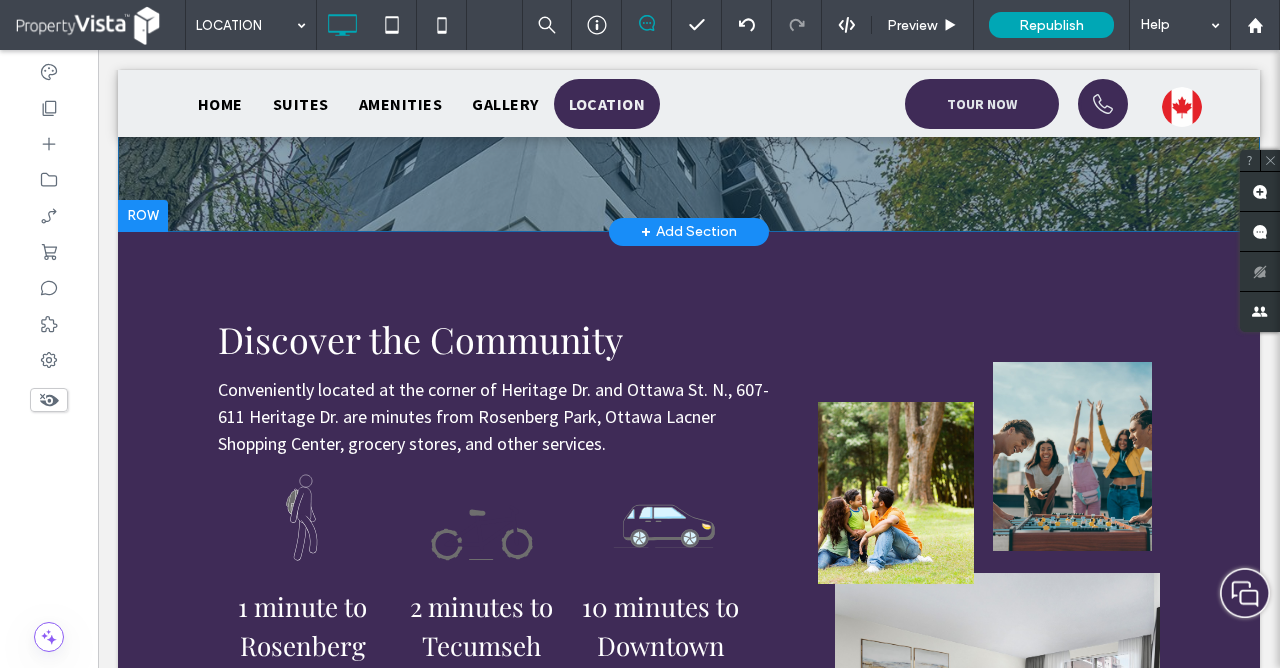 click on "Location
Click To Paste     Click To Paste     Click To Paste     Click To Paste
Row + Add Section
Discover the Community
Conveniently located at the corner of Heritage Dr. and Ottawa St. N., 607-611 Heritage Dr. are minutes from Rosenberg Park, Ottawa Lacner Shopping Center, grocery stores, and other services.
1 minute to Rosenberg Park
2 minutes to Tecumseh Park
10 minutes to Downtown Kitchener
BOOK A TOUR
Row Click to edit in Flex Mode + Add Section
Click To Paste     Click To Paste     Click To Paste     Click To Paste
Kitchener
BOOK A TOUR
Click To Paste     Click To Paste     Click To Paste     Click To Paste
Row + Add Section
Food & Drink" at bounding box center (689, 1135) 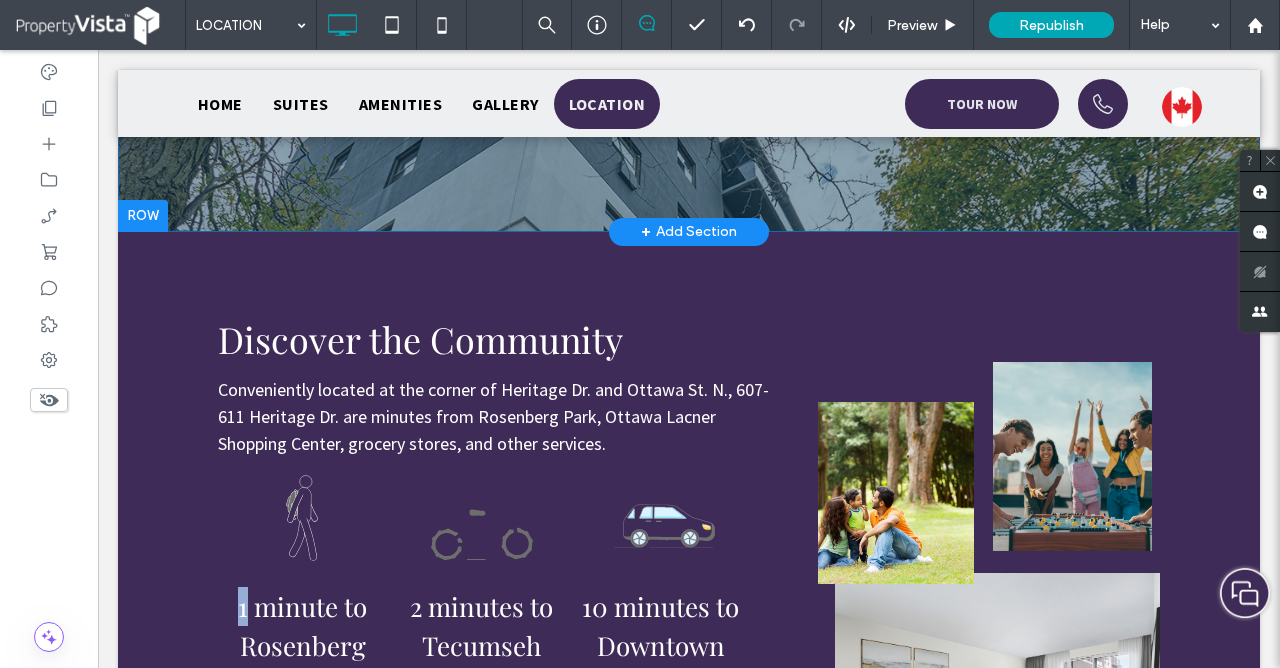 click on "Location
Click To Paste     Click To Paste     Click To Paste     Click To Paste
Row + Add Section
Discover the Community
Conveniently located at the corner of Heritage Dr. and Ottawa St. N., 607-611 Heritage Dr. are minutes from Rosenberg Park, Ottawa Lacner Shopping Center, grocery stores, and other services.
1 minute to Rosenberg Park
2 minutes to Tecumseh Park
10 minutes to Downtown Kitchener
BOOK A TOUR
Row Click to edit in Flex Mode + Add Section
Click To Paste     Click To Paste     Click To Paste     Click To Paste
Kitchener
BOOK A TOUR
Click To Paste     Click To Paste     Click To Paste     Click To Paste
Row + Add Section
Food & Drink" at bounding box center (689, 1135) 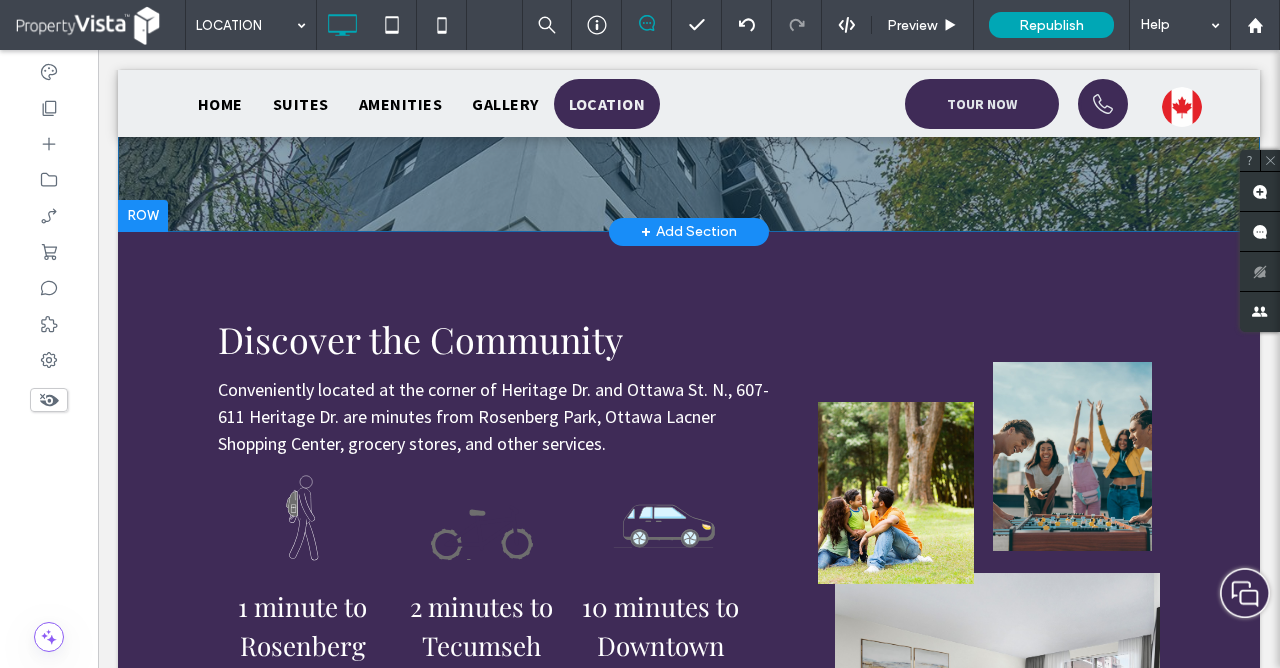 click on "Location
Click To Paste     Click To Paste     Click To Paste     Click To Paste
Row + Add Section
Discover the Community
Conveniently located at the corner of Heritage Dr. and Ottawa St. N., 607-611 Heritage Dr. are minutes from Rosenberg Park, Ottawa Lacner Shopping Center, grocery stores, and other services.
1 minute to Rosenberg Park
2 minutes to Tecumseh Park
10 minutes to Downtown Kitchener
BOOK A TOUR
Row Click to edit in Flex Mode + Add Section
Click To Paste     Click To Paste     Click To Paste     Click To Paste
Kitchener
BOOK A TOUR
Click To Paste     Click To Paste     Click To Paste     Click To Paste
Row + Add Section
Food & Drink" at bounding box center (689, 1135) 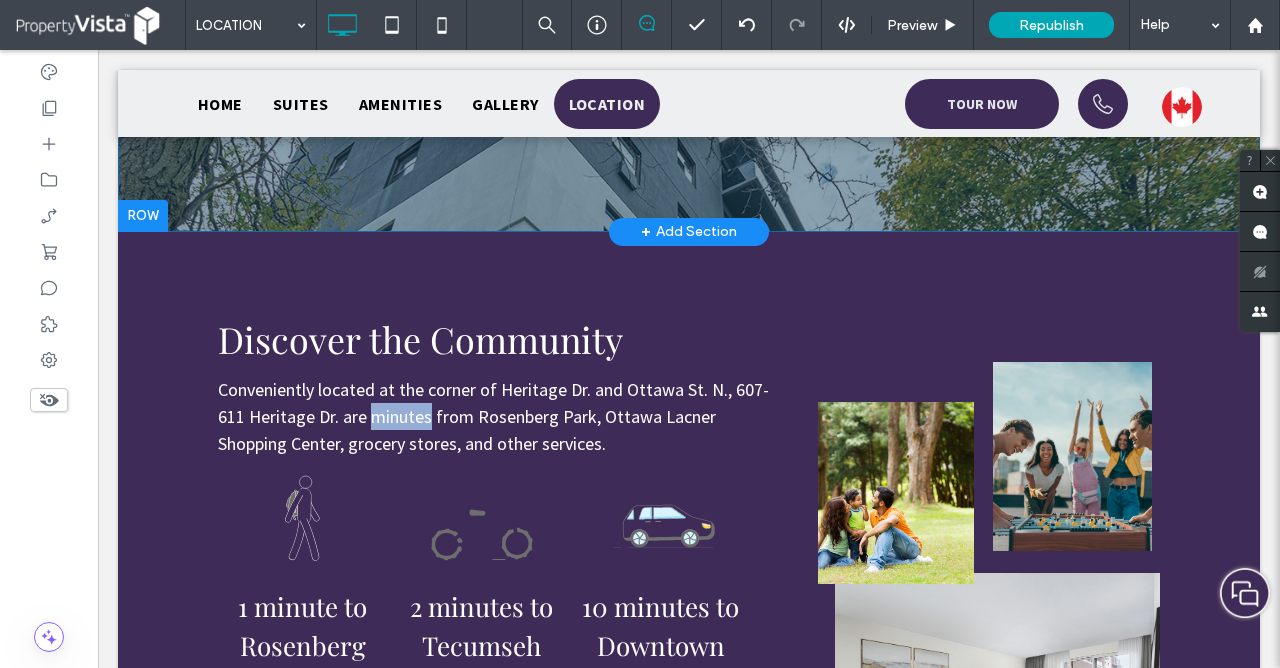 click on "Location
Click To Paste     Click To Paste     Click To Paste     Click To Paste
Row + Add Section
Discover the Community
Conveniently located at the corner of Heritage Dr. and Ottawa St. N., 607-611 Heritage Dr. are minutes from Rosenberg Park, Ottawa Lacner Shopping Center, grocery stores, and other services.
1 minute to Rosenberg Park
2 minutes to Tecumseh Park
10 minutes to Downtown Kitchener
BOOK A TOUR
Row Click to edit in Flex Mode + Add Section
Click To Paste     Click To Paste     Click To Paste     Click To Paste
Kitchener
BOOK A TOUR
Click To Paste     Click To Paste     Click To Paste     Click To Paste
Row + Add Section
Food & Drink" at bounding box center (689, 1135) 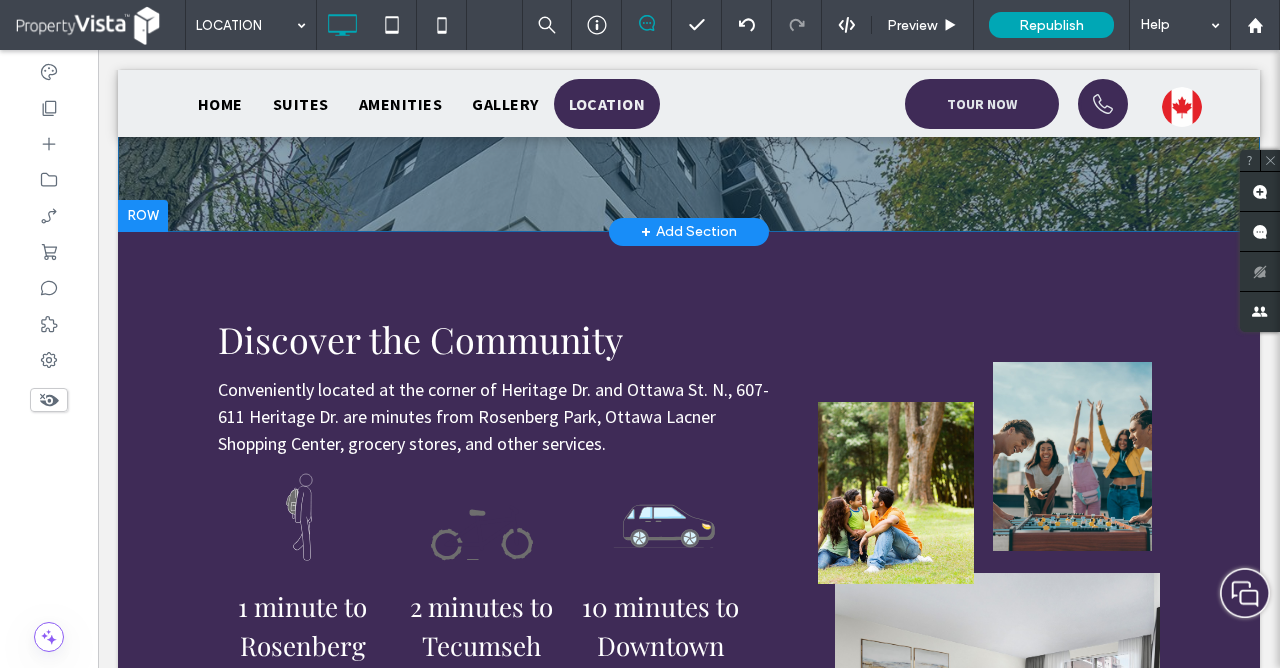 click on "Location
Click To Paste     Click To Paste     Click To Paste     Click To Paste
Row + Add Section
Discover the Community
Conveniently located at the corner of Heritage Dr. and Ottawa St. N., 607-611 Heritage Dr. are minutes from Rosenberg Park, Ottawa Lacner Shopping Center, grocery stores, and other services.
1 minute to Rosenberg Park
2 minutes to Tecumseh Park
10 minutes to Downtown Kitchener
BOOK A TOUR
Row Click to edit in Flex Mode + Add Section
Click To Paste     Click To Paste     Click To Paste     Click To Paste
Kitchener
BOOK A TOUR
Click To Paste     Click To Paste     Click To Paste     Click To Paste
Row + Add Section
Food & Drink" at bounding box center (689, 1135) 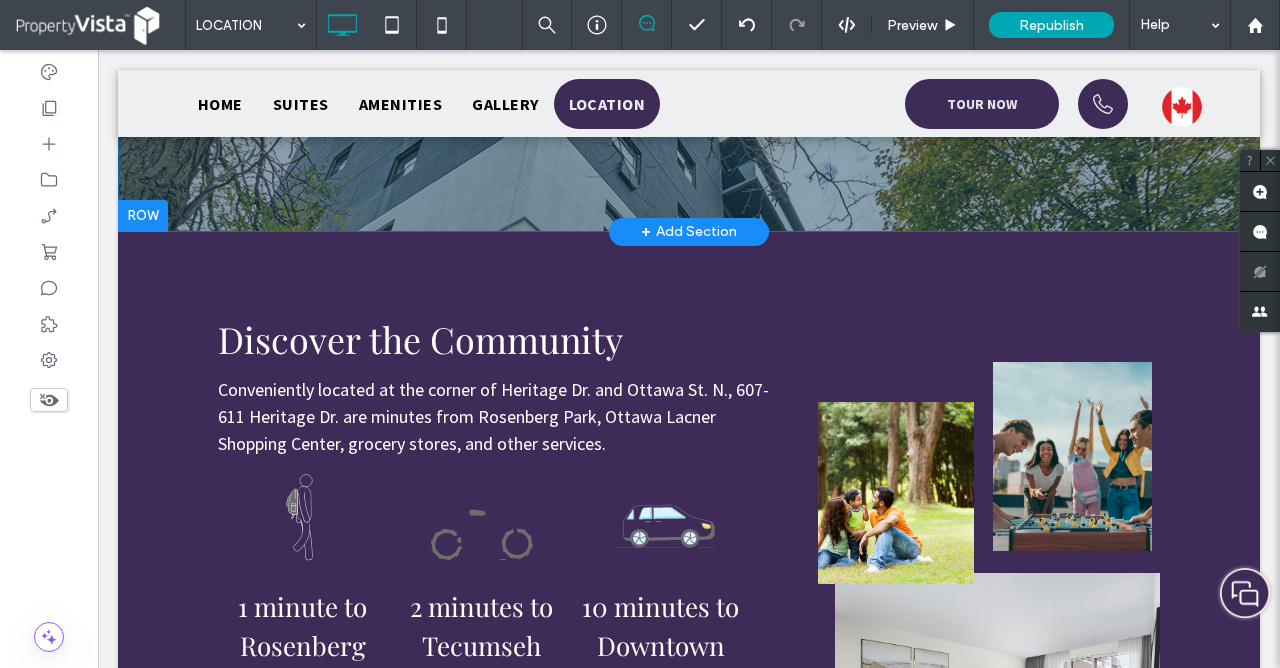 click on "Location
Click To Paste     Click To Paste     Click To Paste     Click To Paste
Row + Add Section
Discover the Community
Conveniently located at the corner of Heritage Dr. and Ottawa St. N., 607-611 Heritage Dr. are minutes from Rosenberg Park, Ottawa Lacner Shopping Center, grocery stores, and other services.
1 minute to Rosenberg Park
2 minutes to Tecumseh Park
10 minutes to Downtown Kitchener
BOOK A TOUR
Row Click to edit in Flex Mode + Add Section
Click To Paste     Click To Paste     Click To Paste     Click To Paste
Kitchener
BOOK A TOUR
Click To Paste     Click To Paste     Click To Paste     Click To Paste
Row + Add Section
Food & Drink" at bounding box center [689, 1135] 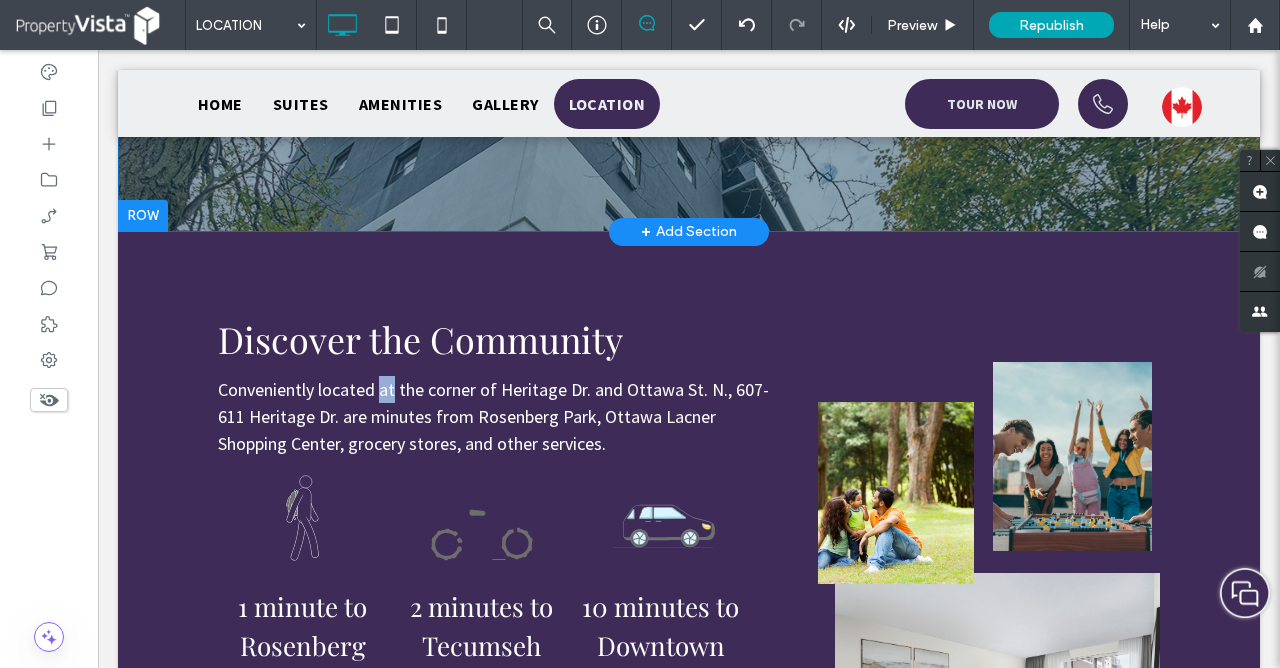 click on "Location
Click To Paste     Click To Paste     Click To Paste     Click To Paste
Row + Add Section
Discover the Community
Conveniently located at the corner of Heritage Dr. and Ottawa St. N., 607-611 Heritage Dr. are minutes from Rosenberg Park, Ottawa Lacner Shopping Center, grocery stores, and other services.
1 minute to Rosenberg Park
2 minutes to Tecumseh Park
10 minutes to Downtown Kitchener
BOOK A TOUR
Row Click to edit in Flex Mode + Add Section
Click To Paste     Click To Paste     Click To Paste     Click To Paste
Kitchener
BOOK A TOUR
Click To Paste     Click To Paste     Click To Paste     Click To Paste
Row + Add Section
Food & Drink" at bounding box center [689, 1135] 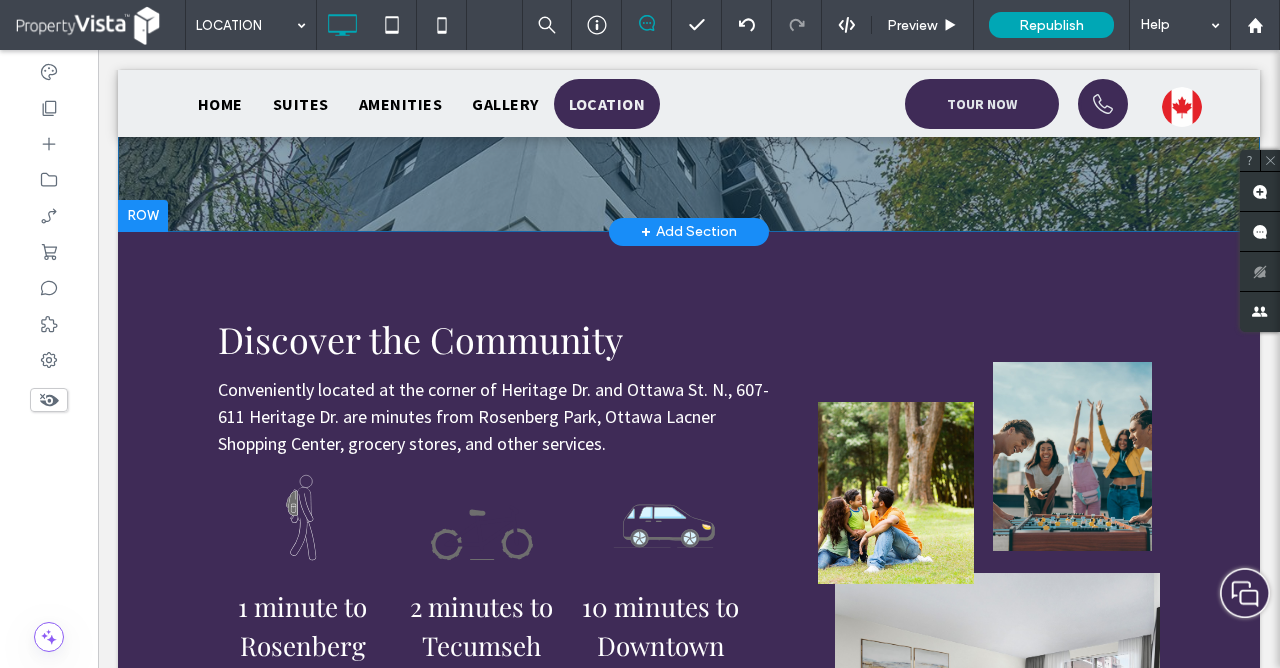 click on "Location
Click To Paste     Click To Paste     Click To Paste     Click To Paste
Row + Add Section
Discover the Community
Conveniently located at the corner of Heritage Dr. and Ottawa St. N., 607-611 Heritage Dr. are minutes from Rosenberg Park, Ottawa Lacner Shopping Center, grocery stores, and other services.
1 minute to Rosenberg Park
2 minutes to Tecumseh Park
10 minutes to Downtown Kitchener
BOOK A TOUR
Row Click to edit in Flex Mode + Add Section
Click To Paste     Click To Paste     Click To Paste     Click To Paste
Kitchener
BOOK A TOUR
Click To Paste     Click To Paste     Click To Paste     Click To Paste
Row + Add Section
Food & Drink" at bounding box center (689, 1135) 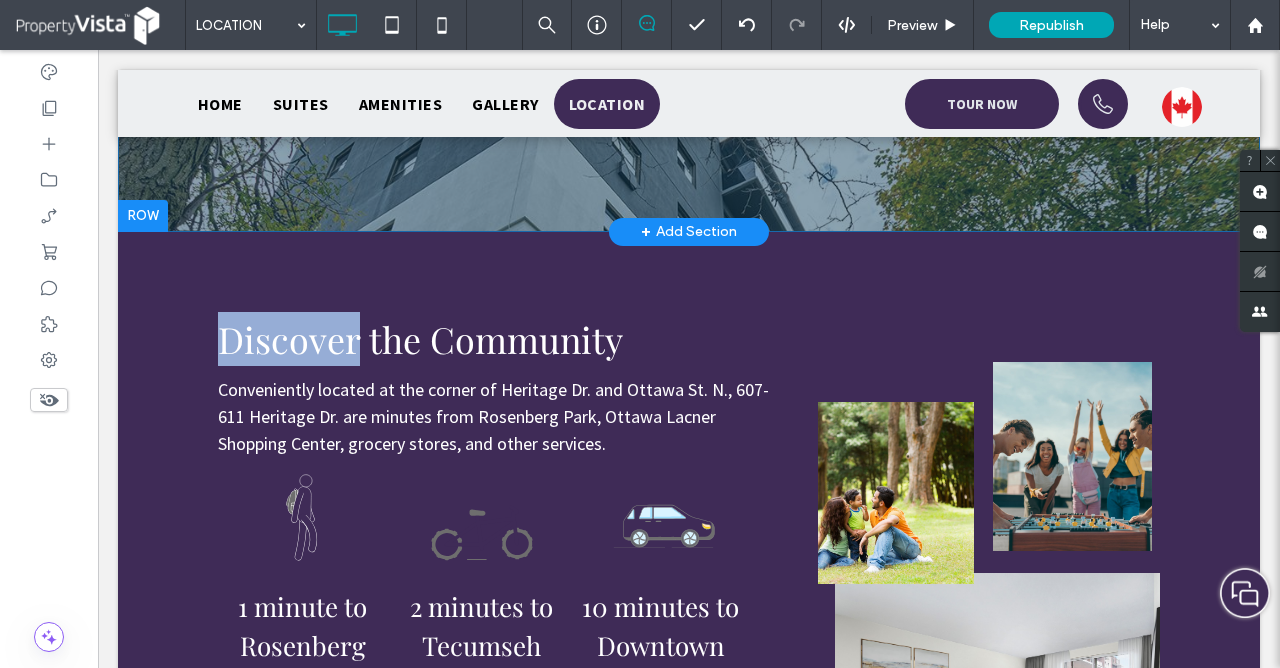 click on "Location
Click To Paste     Click To Paste     Click To Paste     Click To Paste
Row + Add Section
Discover the Community
Conveniently located at the corner of Heritage Dr. and Ottawa St. N., 607-611 Heritage Dr. are minutes from Rosenberg Park, Ottawa Lacner Shopping Center, grocery stores, and other services.
1 minute to Rosenberg Park
2 minutes to Tecumseh Park
10 minutes to Downtown Kitchener
BOOK A TOUR
Row Click to edit in Flex Mode + Add Section
Click To Paste     Click To Paste     Click To Paste     Click To Paste
Kitchener
BOOK A TOUR
Click To Paste     Click To Paste     Click To Paste     Click To Paste
Row + Add Section
Food & Drink" at bounding box center (689, 1135) 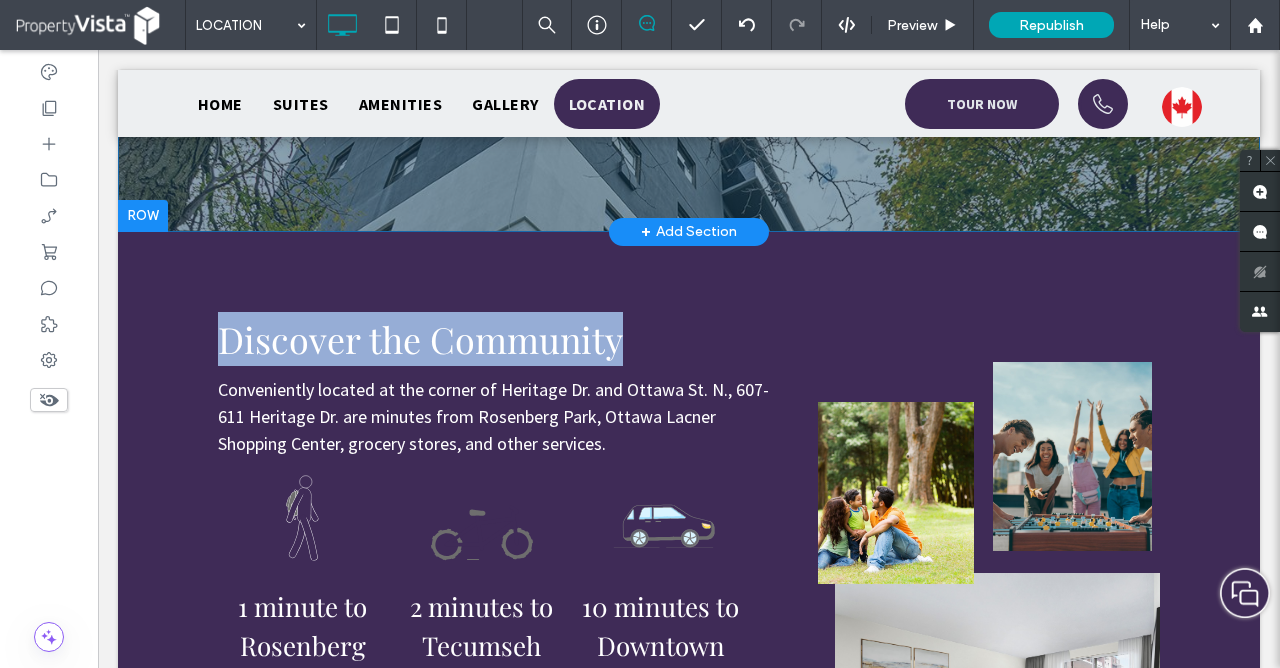 click on "Location
Click To Paste     Click To Paste     Click To Paste     Click To Paste
Row + Add Section
Discover the Community
Conveniently located at the corner of Heritage Dr. and Ottawa St. N., 607-611 Heritage Dr. are minutes from Rosenberg Park, Ottawa Lacner Shopping Center, grocery stores, and other services.
1 minute to Rosenberg Park
2 minutes to Tecumseh Park
10 minutes to Downtown Kitchener
BOOK A TOUR
Row Click to edit in Flex Mode + Add Section
Click To Paste     Click To Paste     Click To Paste     Click To Paste
Kitchener
BOOK A TOUR
Click To Paste     Click To Paste     Click To Paste     Click To Paste
Row + Add Section
Food & Drink" at bounding box center [689, 1135] 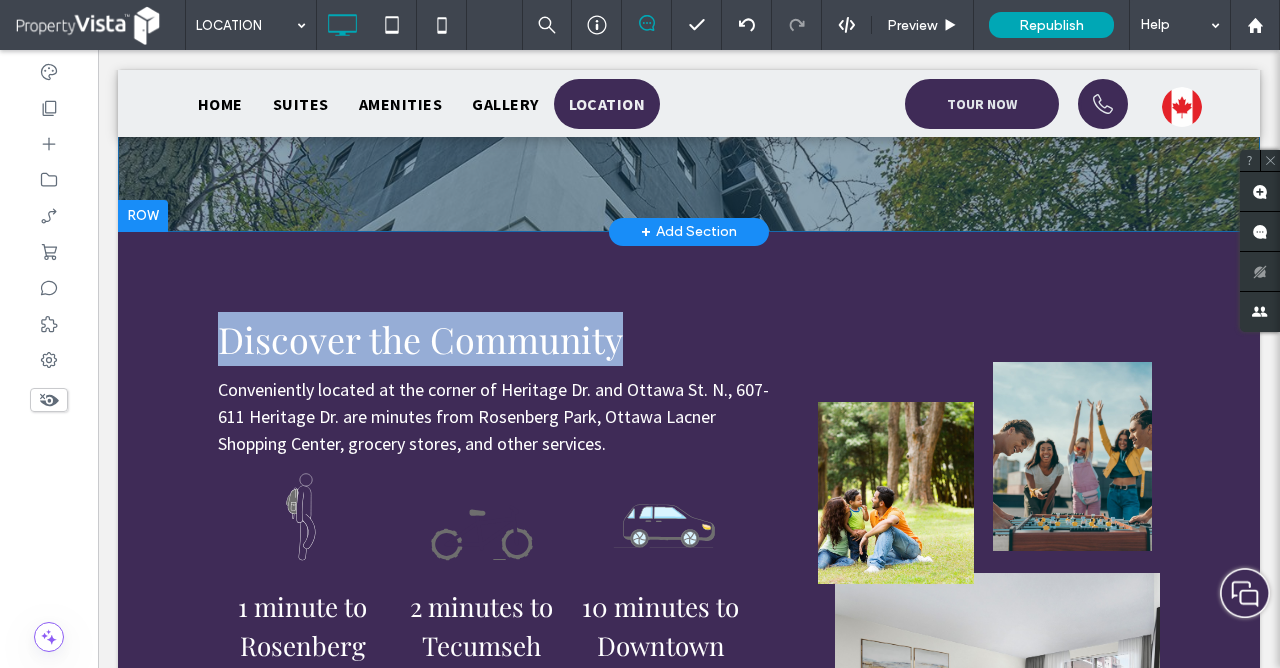 click on "Location
Click To Paste     Click To Paste     Click To Paste     Click To Paste
Row + Add Section
Discover the Community
Conveniently located at the corner of Heritage Dr. and Ottawa St. N., 607-611 Heritage Dr. are minutes from Rosenberg Park, Ottawa Lacner Shopping Center, grocery stores, and other services.
1 minute to Rosenberg Park
2 minutes to Tecumseh Park
10 minutes to Downtown Kitchener
BOOK A TOUR
Row Click to edit in Flex Mode + Add Section
Click To Paste     Click To Paste     Click To Paste     Click To Paste
Kitchener
BOOK A TOUR
Click To Paste     Click To Paste     Click To Paste     Click To Paste
Row + Add Section
Food & Drink" at bounding box center (689, 1135) 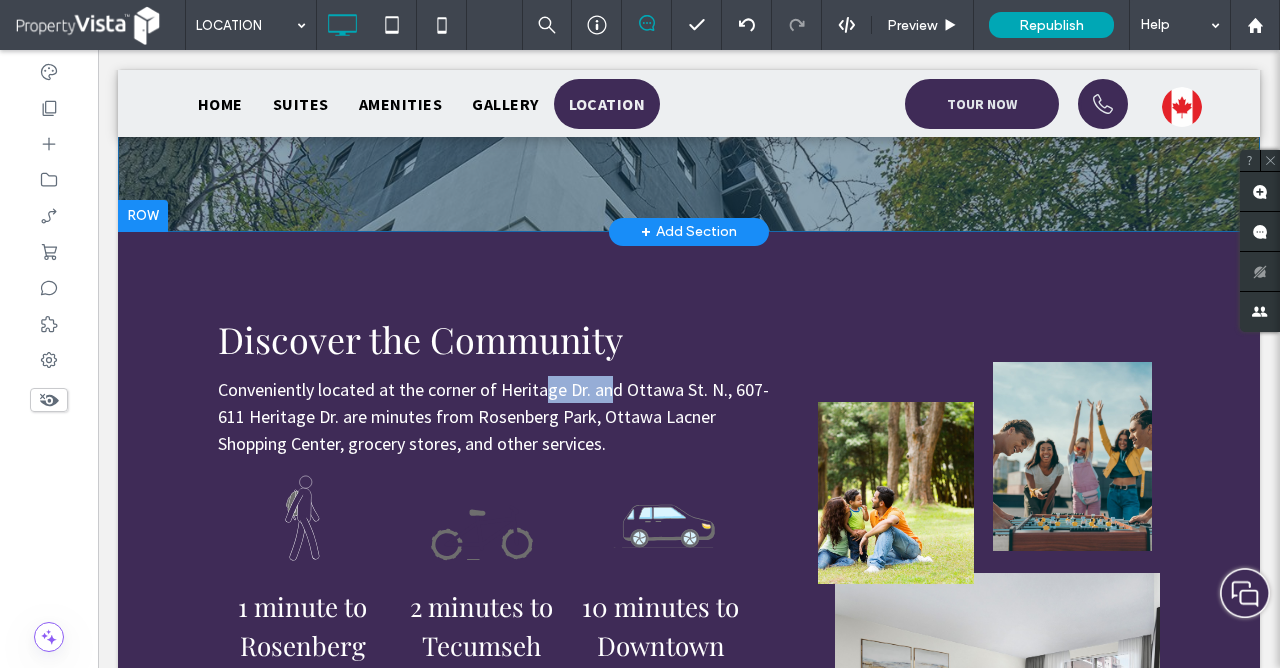 drag, startPoint x: 613, startPoint y: 388, endPoint x: 548, endPoint y: 388, distance: 65 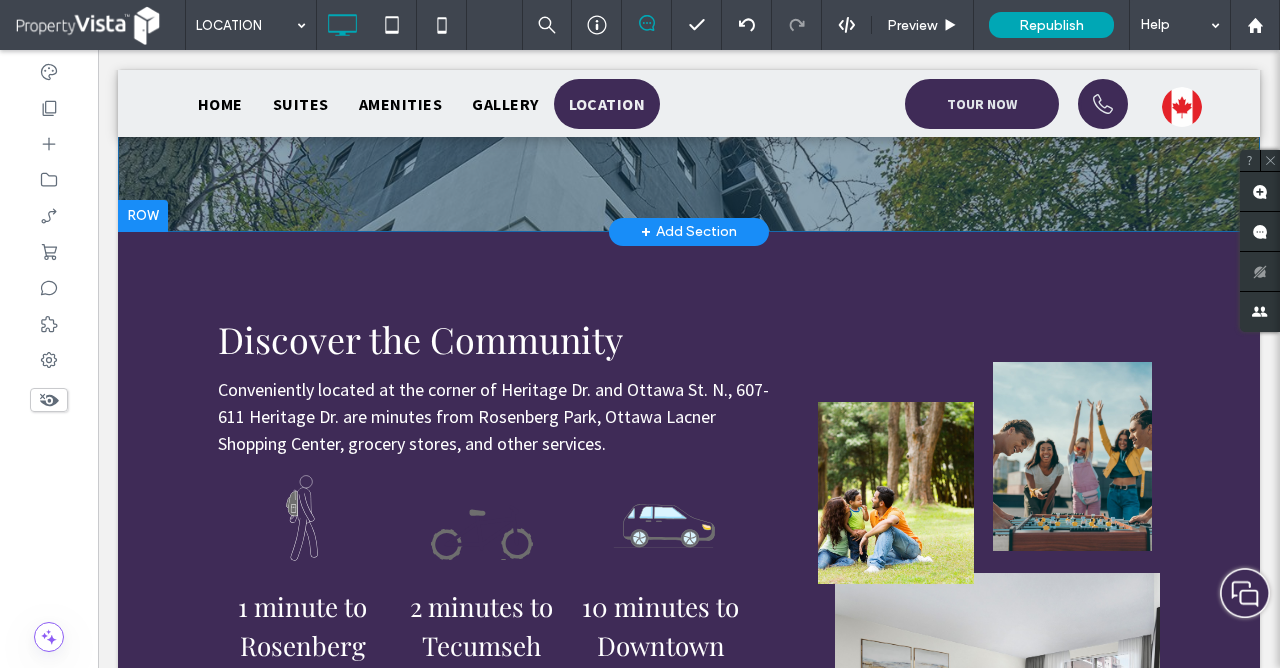click on "Location
Click To Paste     Click To Paste     Click To Paste     Click To Paste
Row + Add Section
Discover the Community
Conveniently located at the corner of Heritage Dr. and Ottawa St. N., 607-611 Heritage Dr. are minutes from Rosenberg Park, Ottawa Lacner Shopping Center, grocery stores, and other services.
1 minute to Rosenberg Park
2 minutes to Tecumseh Park
10 minutes to Downtown Kitchener
BOOK A TOUR
Row Click to edit in Flex Mode + Add Section
Click To Paste     Click To Paste     Click To Paste     Click To Paste
Kitchener
BOOK A TOUR
Click To Paste     Click To Paste     Click To Paste     Click To Paste
Row + Add Section
Food & Drink" at bounding box center [689, 1135] 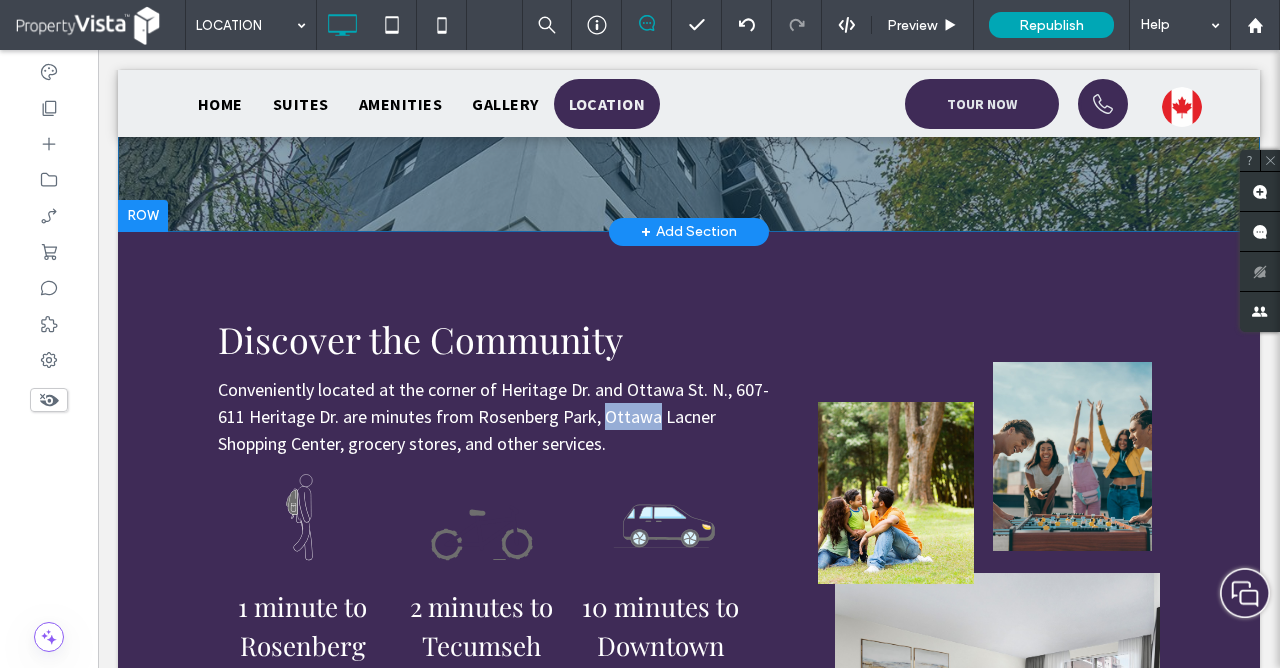 click on "Location
Click To Paste     Click To Paste     Click To Paste     Click To Paste
Row + Add Section
Discover the Community
Conveniently located at the corner of Heritage Dr. and Ottawa St. N., 607-611 Heritage Dr. are minutes from Rosenberg Park, Ottawa Lacner Shopping Center, grocery stores, and other services.
1 minute to Rosenberg Park
2 minutes to Tecumseh Park
10 minutes to Downtown Kitchener
BOOK A TOUR
Row Click to edit in Flex Mode + Add Section
Click To Paste     Click To Paste     Click To Paste     Click To Paste
Kitchener
BOOK A TOUR
Click To Paste     Click To Paste     Click To Paste     Click To Paste
Row + Add Section
Food & Drink" at bounding box center [689, 1135] 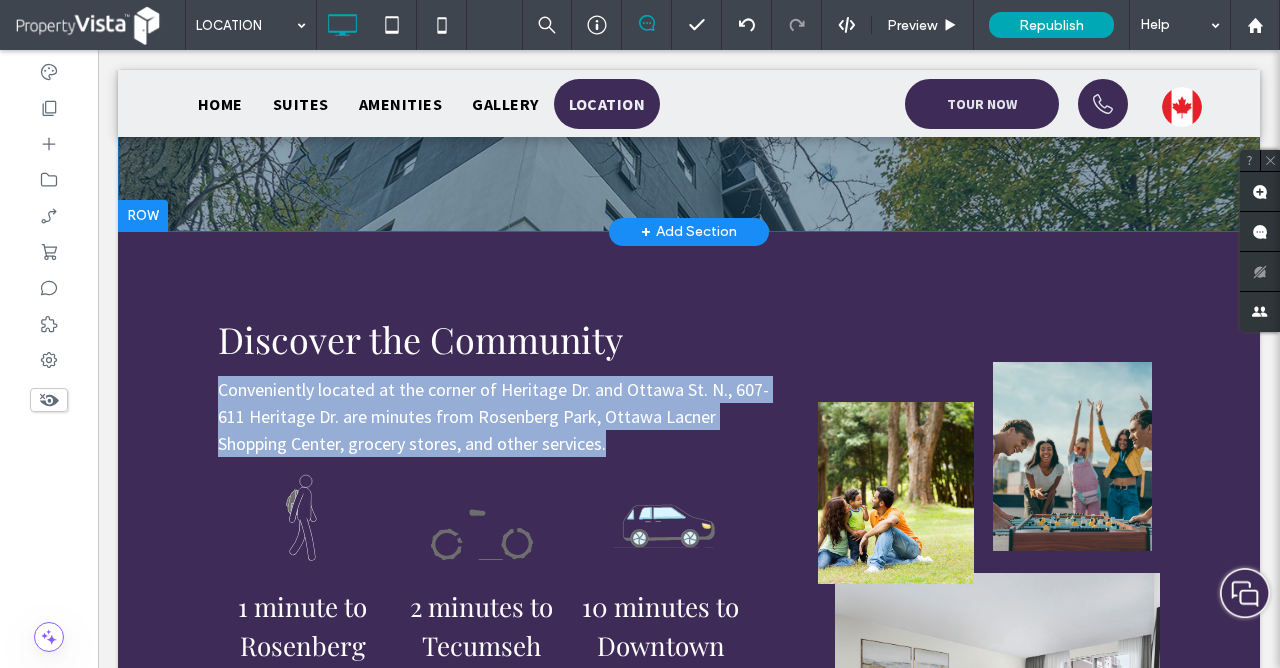 click on "Location
Click To Paste     Click To Paste     Click To Paste     Click To Paste
Row + Add Section
Discover the Community
Conveniently located at the corner of Heritage Dr. and Ottawa St. N., 607-611 Heritage Dr. are minutes from Rosenberg Park, Ottawa Lacner Shopping Center, grocery stores, and other services.
1 minute to Rosenberg Park
2 minutes to Tecumseh Park
10 minutes to Downtown Kitchener
BOOK A TOUR
Row Click to edit in Flex Mode + Add Section
Click To Paste     Click To Paste     Click To Paste     Click To Paste
Kitchener
BOOK A TOUR
Click To Paste     Click To Paste     Click To Paste     Click To Paste
Row + Add Section
Food & Drink" at bounding box center (689, 1135) 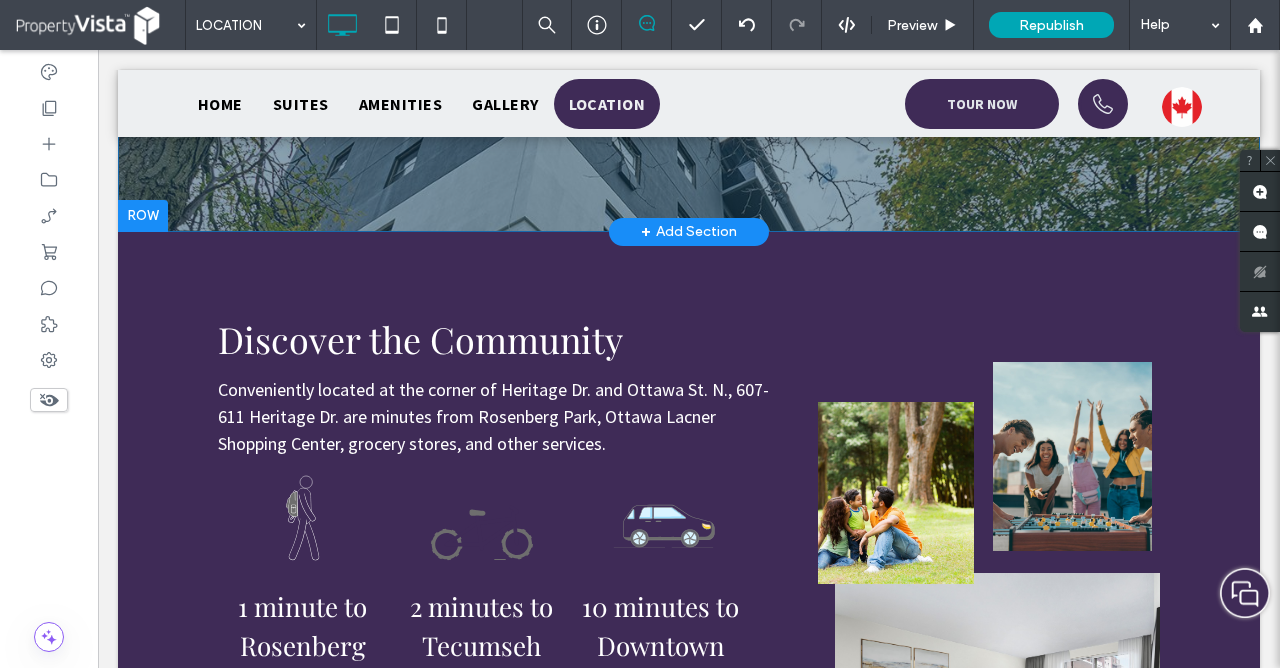 click on "Location
Click To Paste     Click To Paste     Click To Paste     Click To Paste
Row + Add Section
Discover the Community
Conveniently located at the corner of Heritage Dr. and Ottawa St. N., 607-611 Heritage Dr. are minutes from Rosenberg Park, Ottawa Lacner Shopping Center, grocery stores, and other services.
1 minute to Rosenberg Park
2 minutes to Tecumseh Park
10 minutes to Downtown Kitchener
BOOK A TOUR
Row Click to edit in Flex Mode + Add Section
Click To Paste     Click To Paste     Click To Paste     Click To Paste
Kitchener
BOOK A TOUR
Click To Paste     Click To Paste     Click To Paste     Click To Paste
Row + Add Section
Food & Drink" at bounding box center (689, 1135) 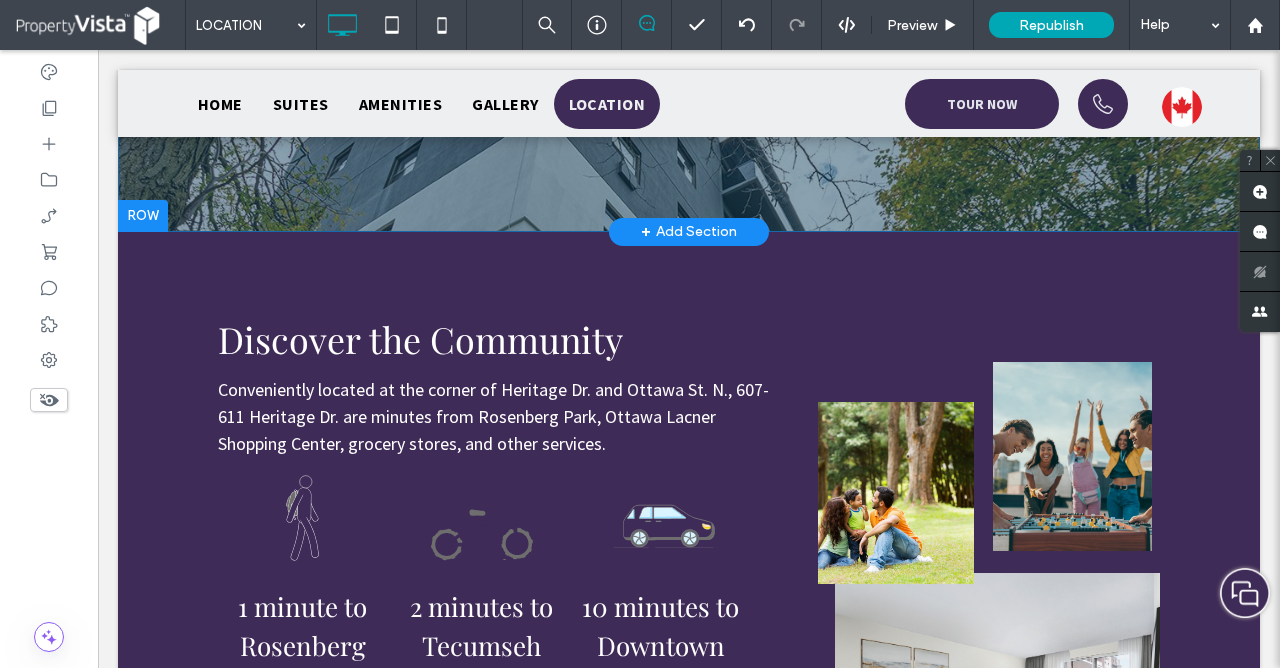 click on "Location
Click To Paste     Click To Paste     Click To Paste     Click To Paste
Row + Add Section
Discover the Community
Conveniently located at the corner of Heritage Dr. and Ottawa St. N., 607-611 Heritage Dr. are minutes from Rosenberg Park, Ottawa Lacner Shopping Center, grocery stores, and other services.
1 minute to Rosenberg Park
2 minutes to Tecumseh Park
10 minutes to Downtown Kitchener
BOOK A TOUR
Row Click to edit in Flex Mode + Add Section
Click To Paste     Click To Paste     Click To Paste     Click To Paste
Kitchener
BOOK A TOUR
Click To Paste     Click To Paste     Click To Paste     Click To Paste
Row + Add Section
Food & Drink" at bounding box center [689, 1135] 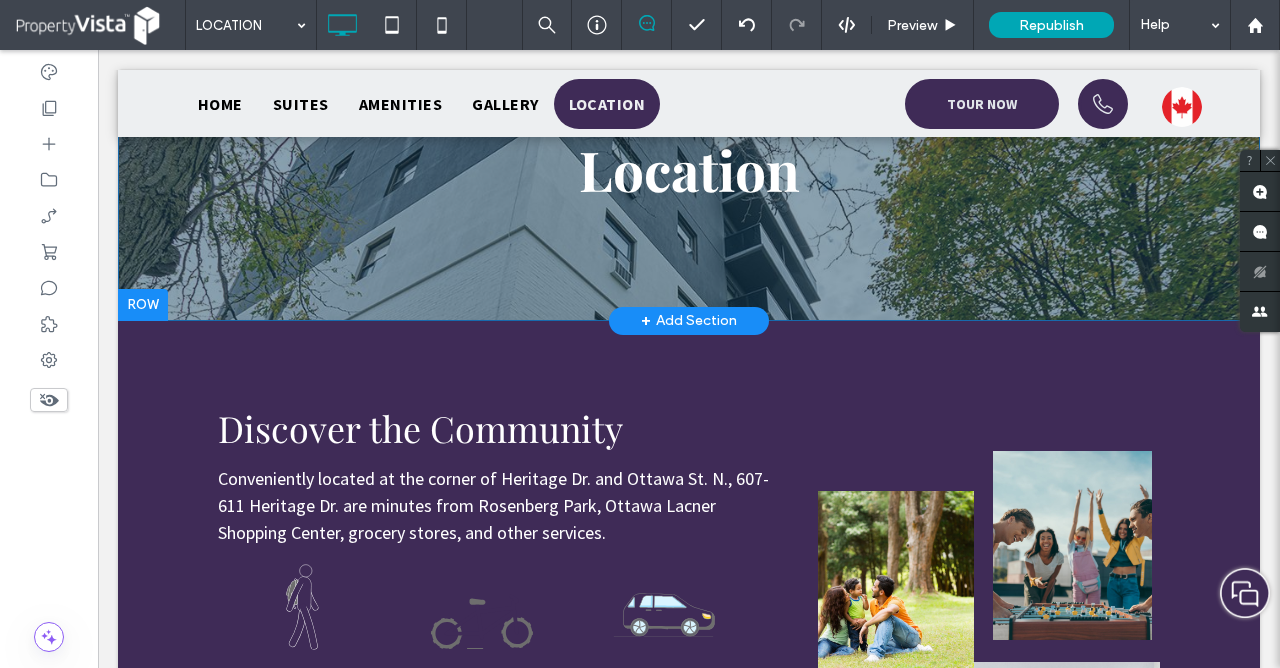 scroll, scrollTop: 145, scrollLeft: 0, axis: vertical 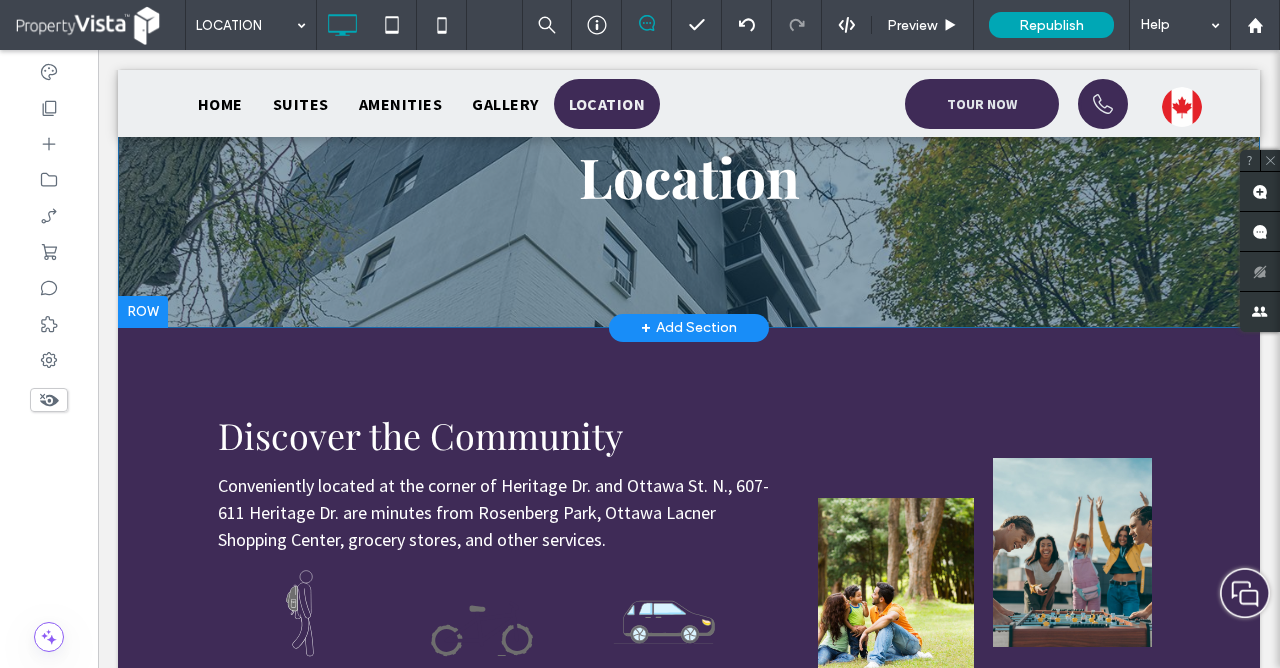 click at bounding box center [143, 312] 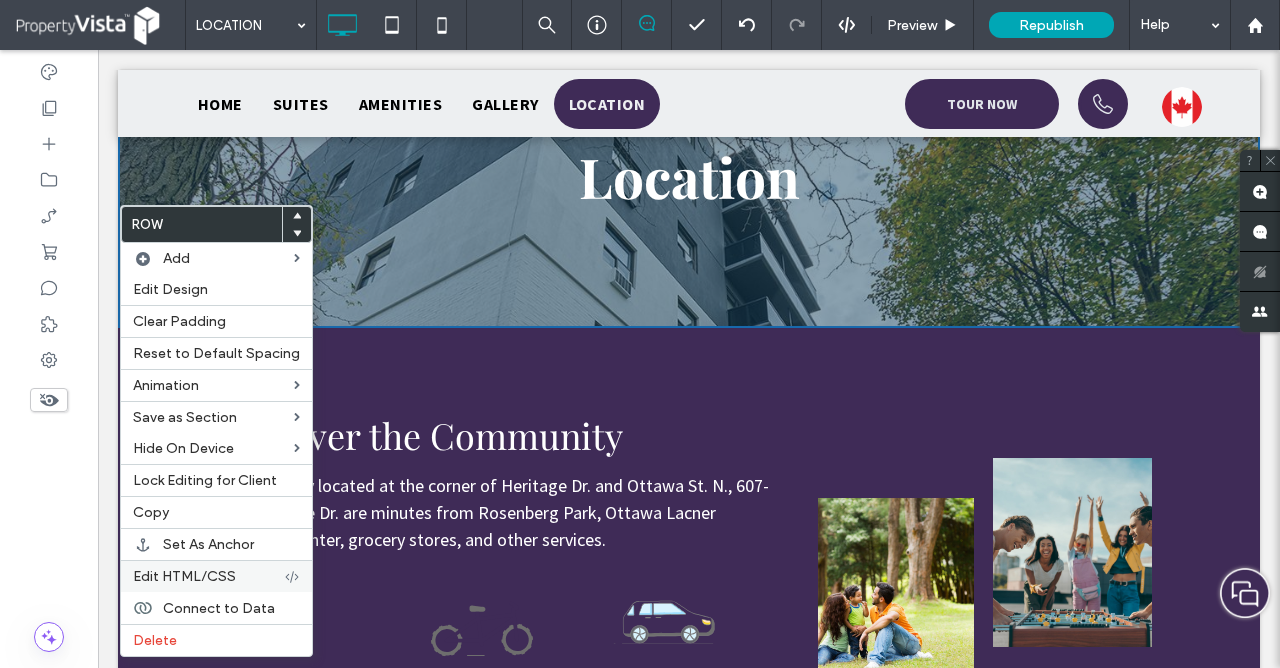 click on "Edit HTML/CSS" at bounding box center (208, 576) 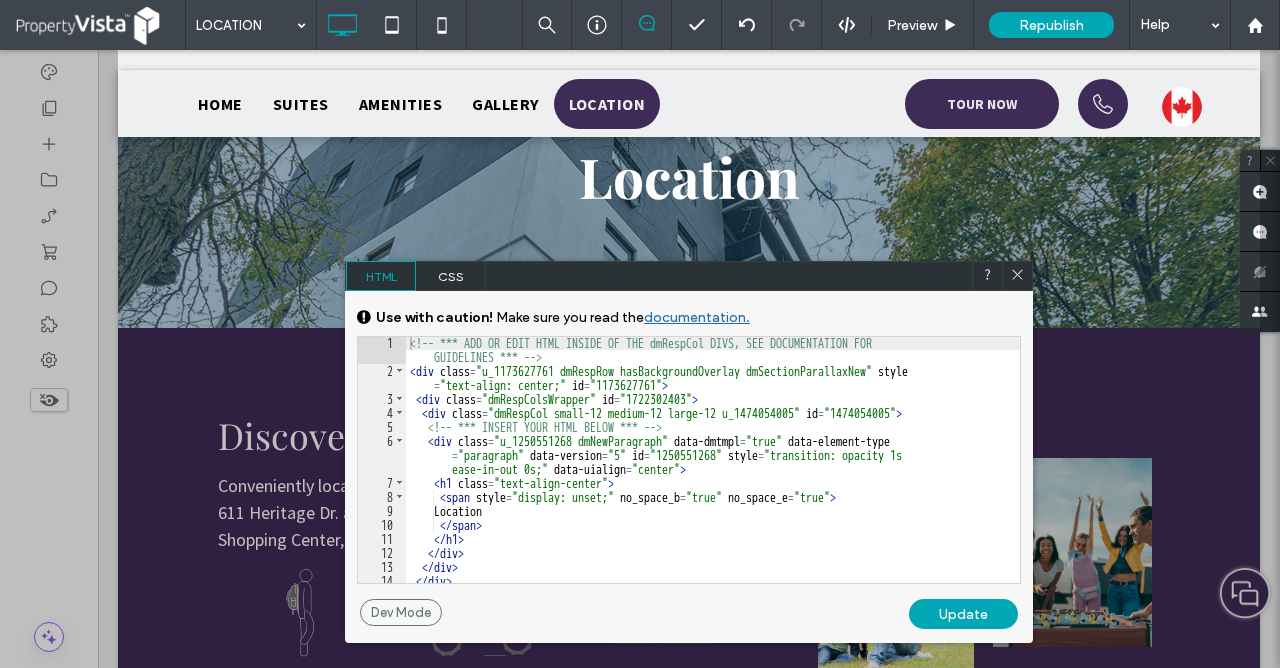 scroll, scrollTop: 34, scrollLeft: 0, axis: vertical 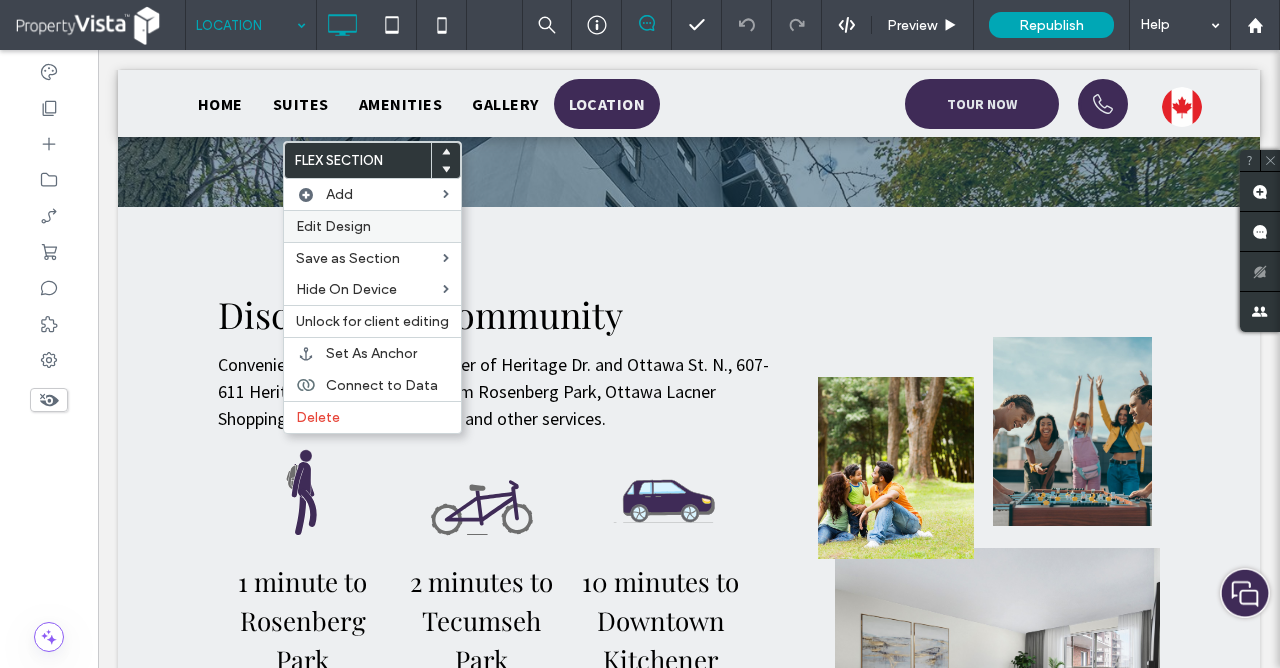 click on "Edit Design" at bounding box center (372, 226) 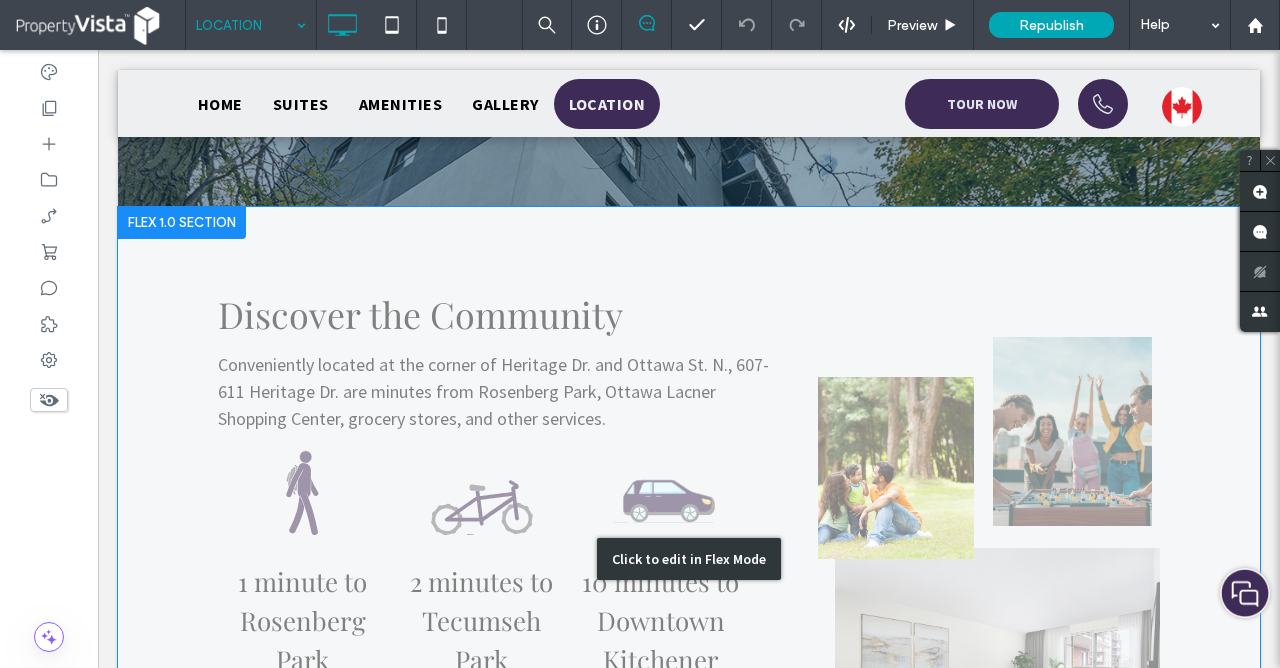 click on "Click to edit in Flex Mode" at bounding box center (689, 559) 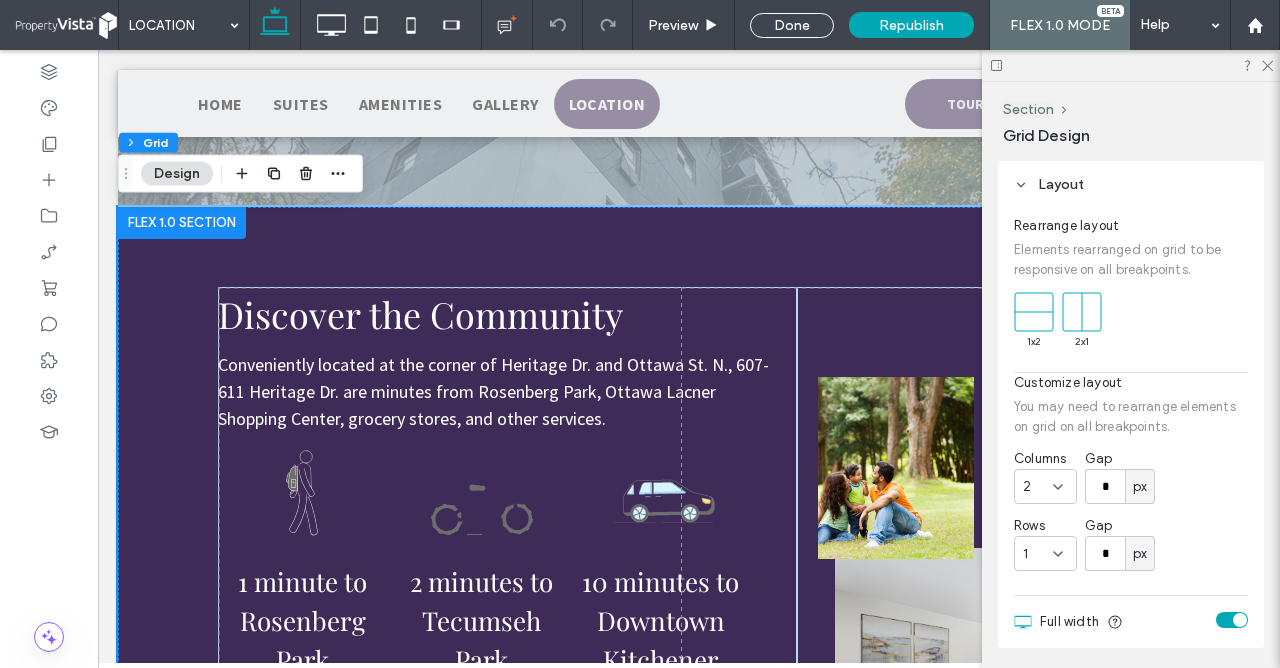 click 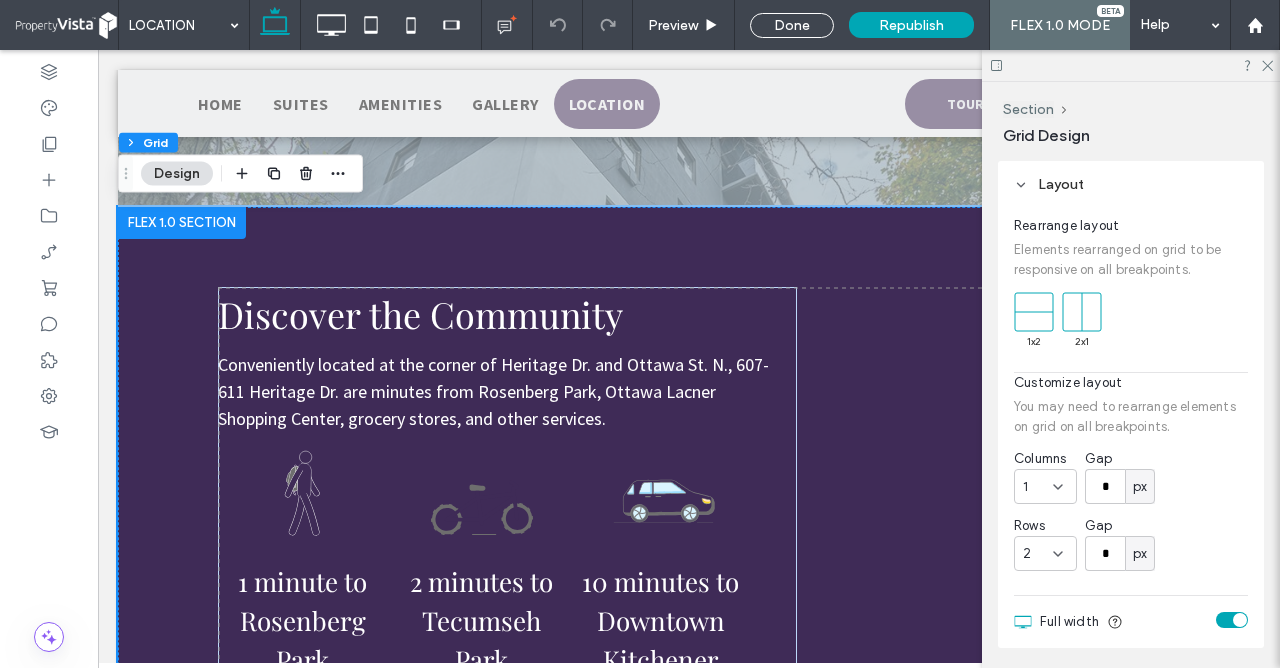 click 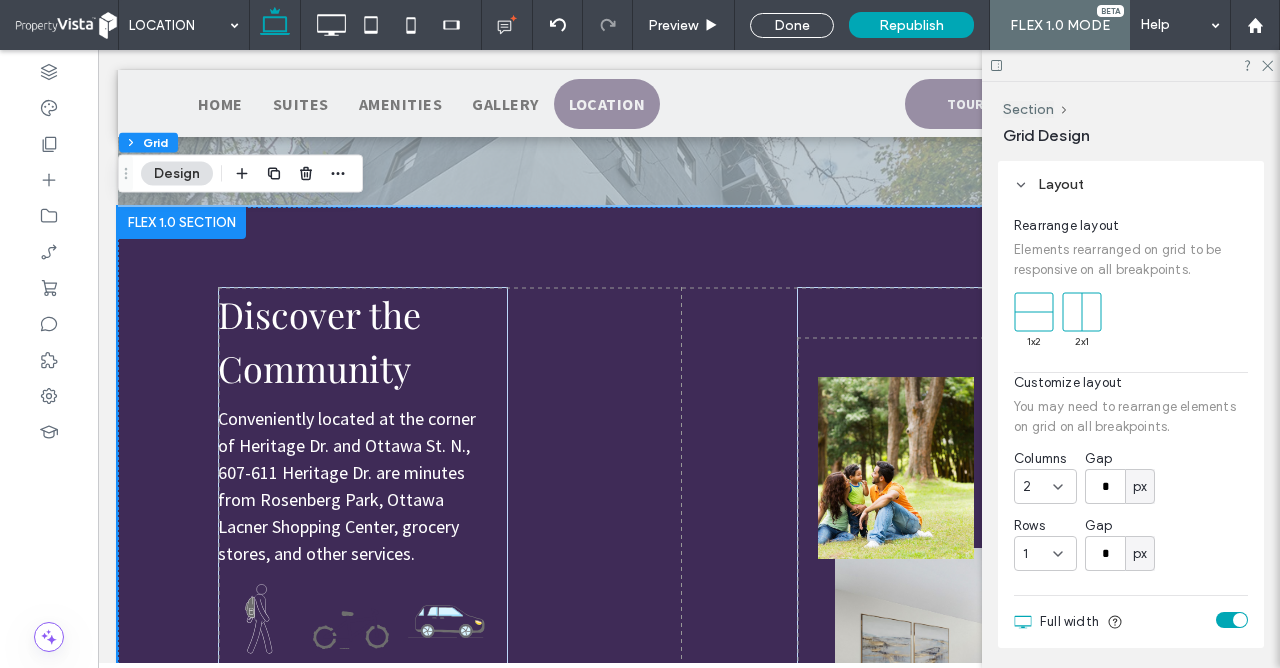 click 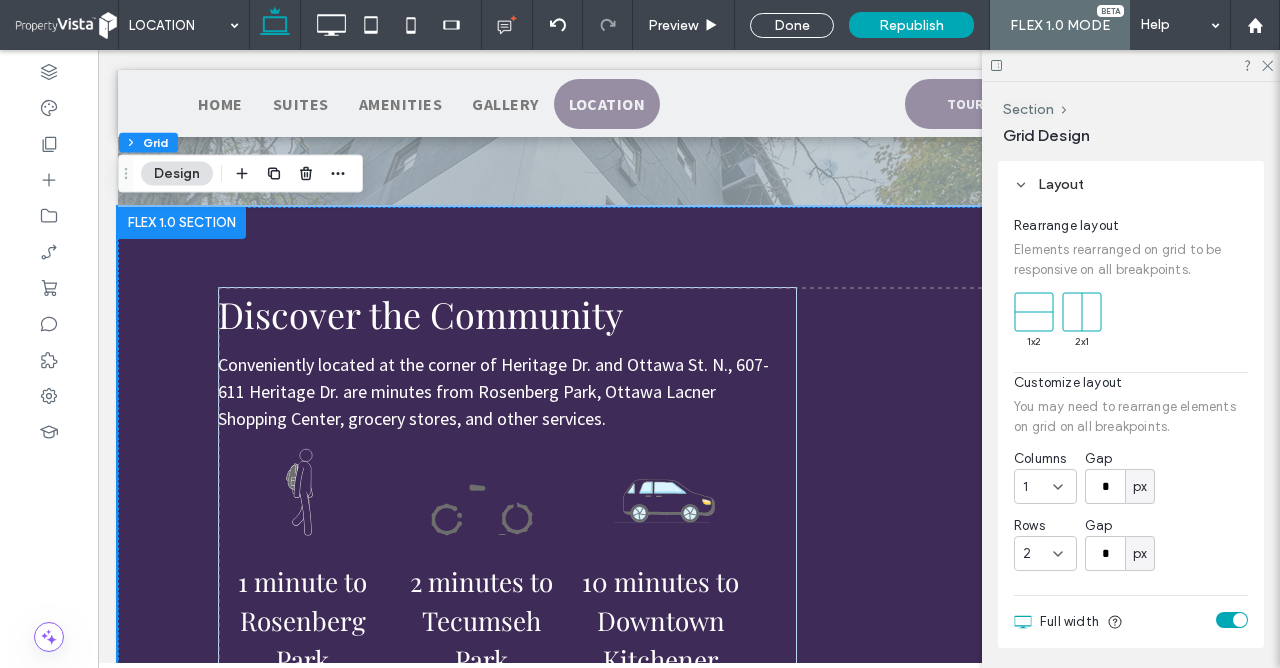 click 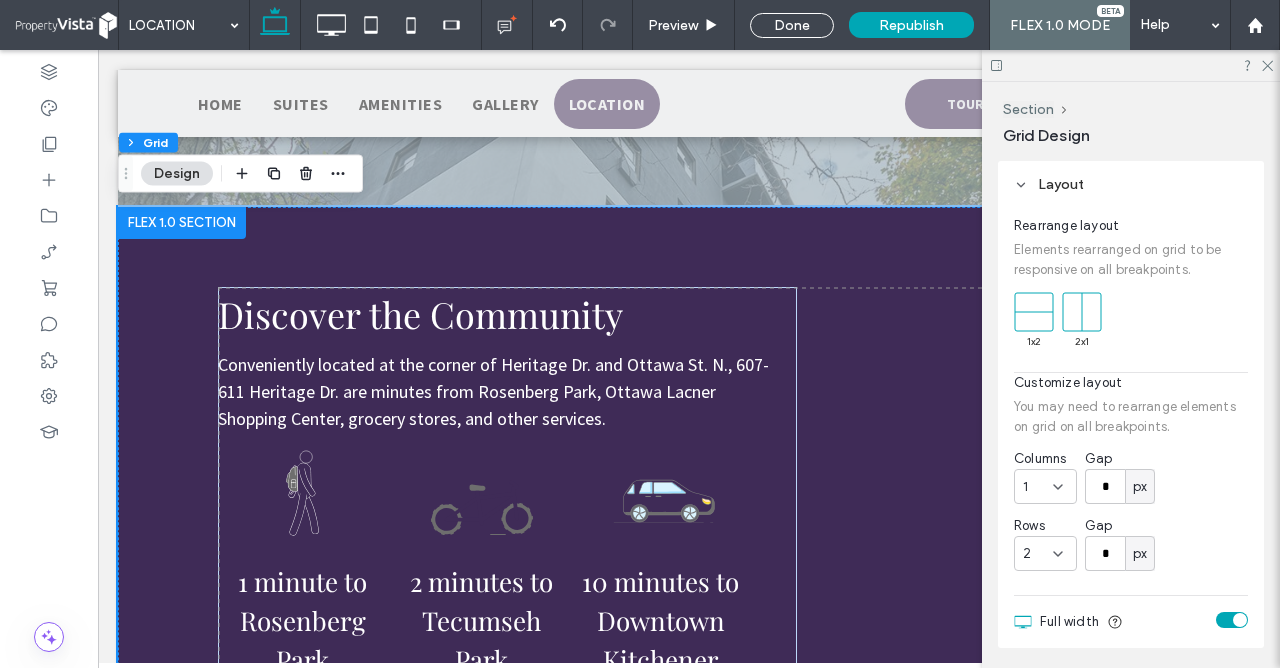 type on "***" 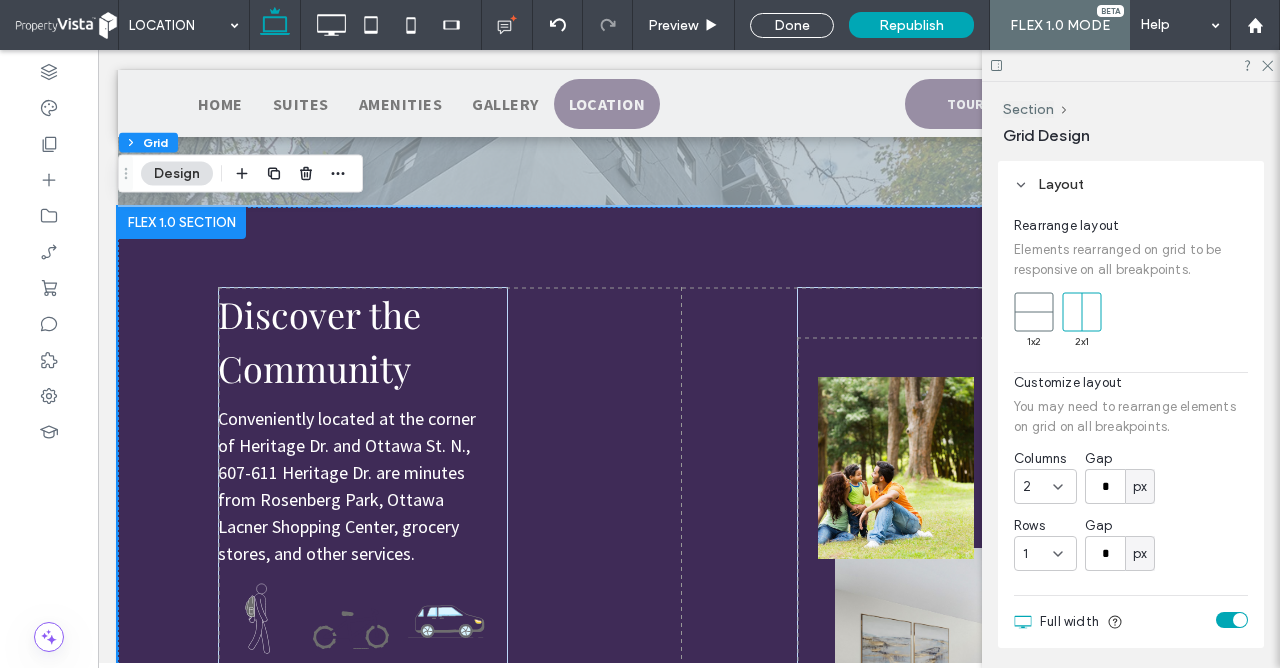 click 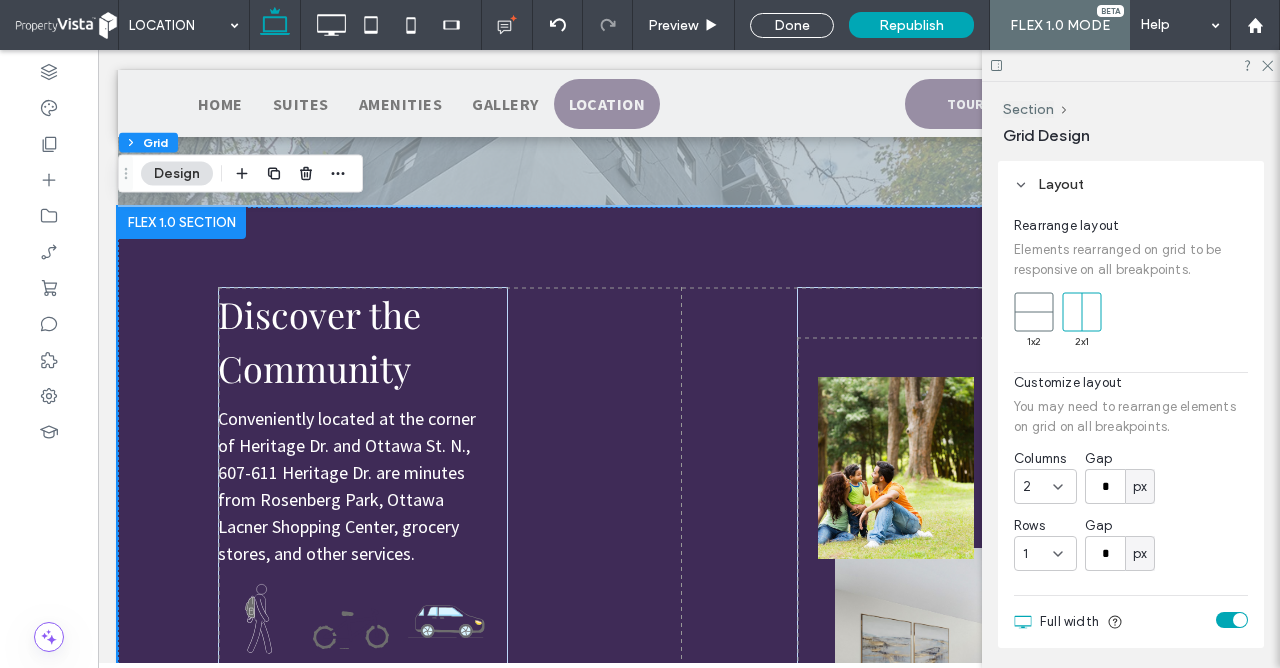 click on "Location
Click To Paste
Row + Add Section Double click to exit Flex Mode
Discover the Community
Conveniently located at the corner of [STREET] Dr. and [STREET] St. N., [NUMBER]-[NUMBER] [STREET] Dr. are minutes from [LOCATION] Park, [LOCATION] [LOCATION] Shopping Center, grocery stores, and other services.
1 minute to [LOCATION] Park
2 minutes to [LOCATION] Park
10 minutes to Downtown [CITY]
BOOK A TOUR
Row Click to edit in Flex Mode + Add Section
Click To Paste
[CITY]
BOOK A TOUR
Click To Paste
Row Double click to exit Flex Mode
Food & Drink" at bounding box center [689, 1220] 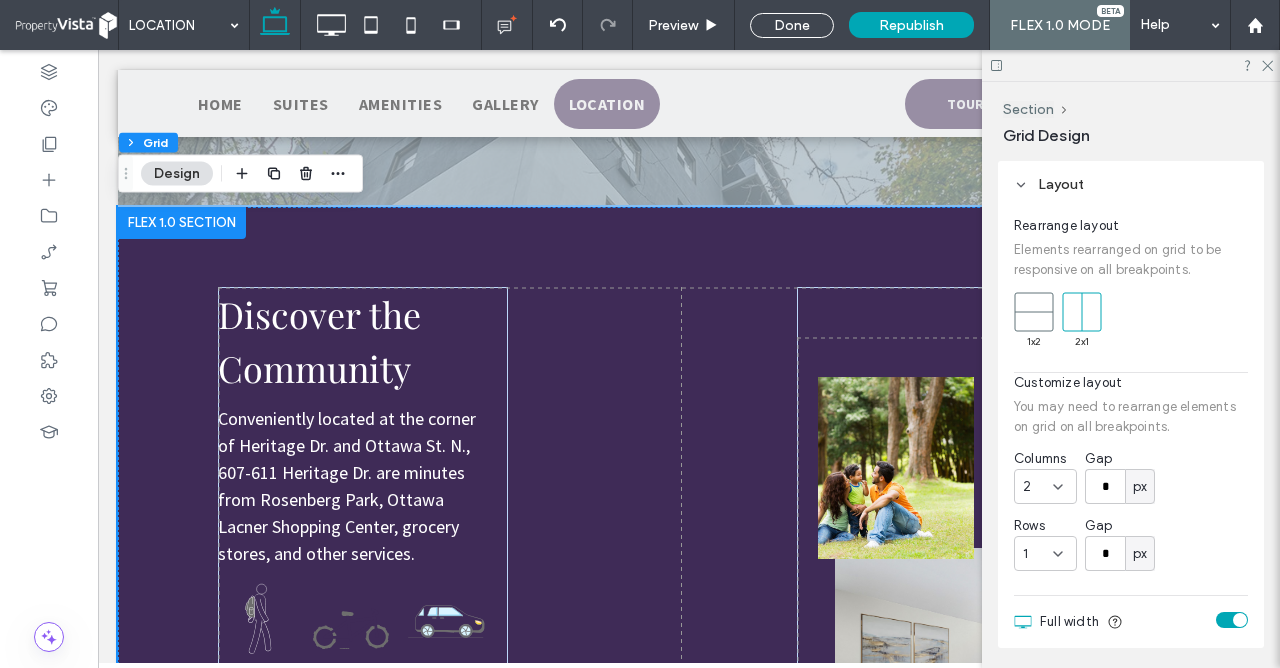 click on "Location
Click To Paste
Row + Add Section Double click to exit Flex Mode
Discover the Community
Conveniently located at the corner of [STREET] Dr. and [STREET] St. N., [NUMBER]-[NUMBER] [STREET] Dr. are minutes from [LOCATION] Park, [LOCATION] [LOCATION] Shopping Center, grocery stores, and other services.
1 minute to [LOCATION] Park
2 minutes to [LOCATION] Park
10 minutes to Downtown [CITY]
BOOK A TOUR
Row Click to edit in Flex Mode + Add Section
Click To Paste
[CITY]
BOOK A TOUR
Click To Paste
Row Double click to exit Flex Mode
Food & Drink" at bounding box center [689, 1220] 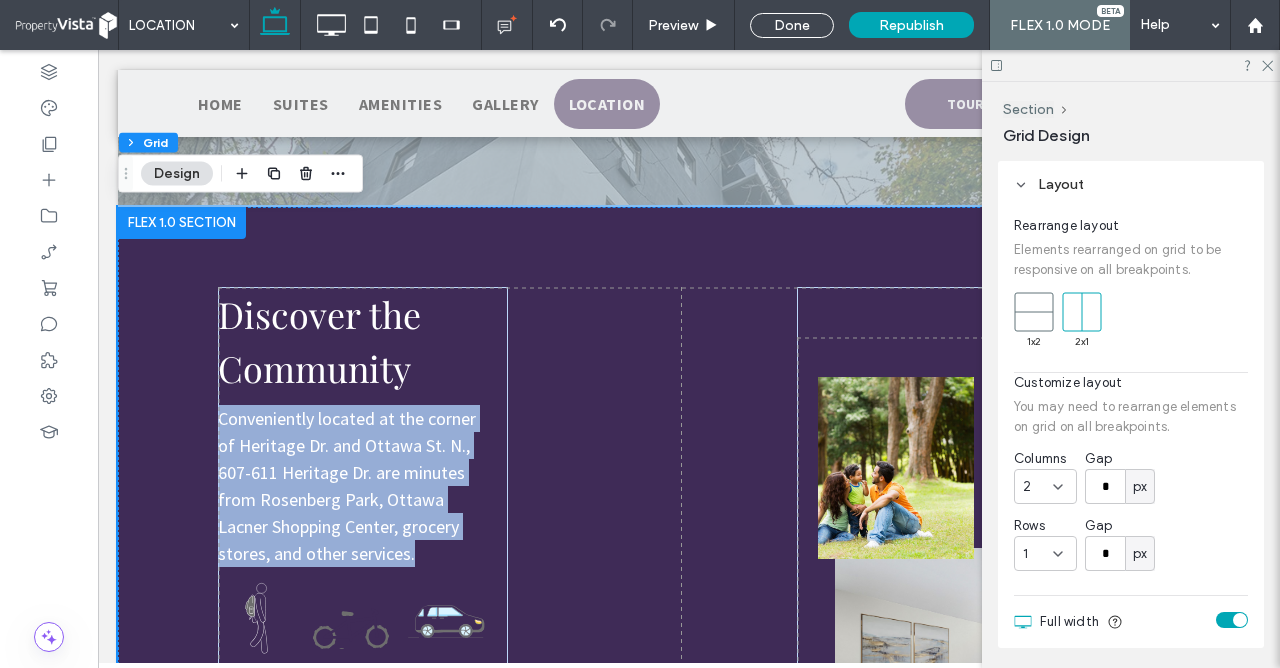 click on "Location
Click To Paste
Row + Add Section Double click to exit Flex Mode
Discover the Community
Conveniently located at the corner of [STREET] Dr. and [STREET] St. N., [NUMBER]-[NUMBER] [STREET] Dr. are minutes from [LOCATION] Park, [LOCATION] [LOCATION] Shopping Center, grocery stores, and other services.
1 minute to [LOCATION] Park
2 minutes to [LOCATION] Park
10 minutes to Downtown [CITY]
BOOK A TOUR
Row Click to edit in Flex Mode + Add Section
Click To Paste
[CITY]
BOOK A TOUR
Click To Paste
Row Double click to exit Flex Mode
Food & Drink" at bounding box center (689, 1220) 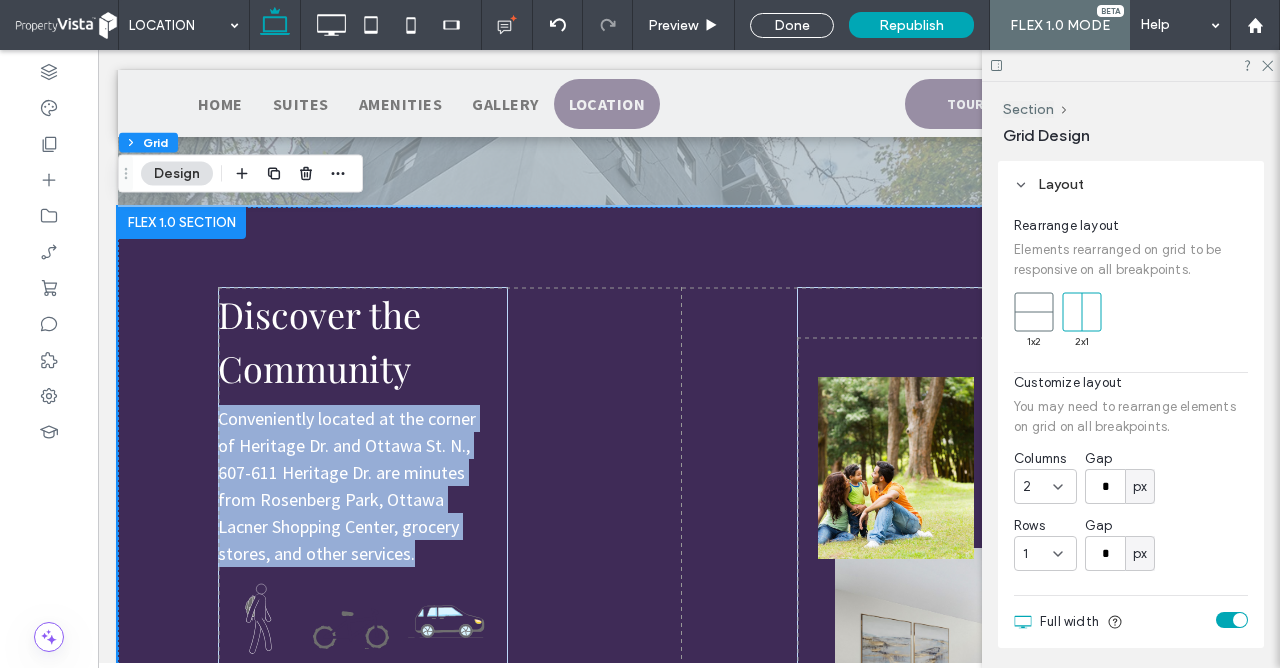 click on "Location
Click To Paste
Row + Add Section Double click to exit Flex Mode
Discover the Community
Conveniently located at the corner of [STREET] Dr. and [STREET] St. N., [NUMBER]-[NUMBER] [STREET] Dr. are minutes from [LOCATION] Park, [LOCATION] [LOCATION] Shopping Center, grocery stores, and other services.
1 minute to [LOCATION] Park
2 minutes to [LOCATION] Park
10 minutes to Downtown [CITY]
BOOK A TOUR
Row Click to edit in Flex Mode + Add Section
Click To Paste
[CITY]
BOOK A TOUR
Click To Paste
Row Double click to exit Flex Mode
Food & Drink" at bounding box center [689, 1220] 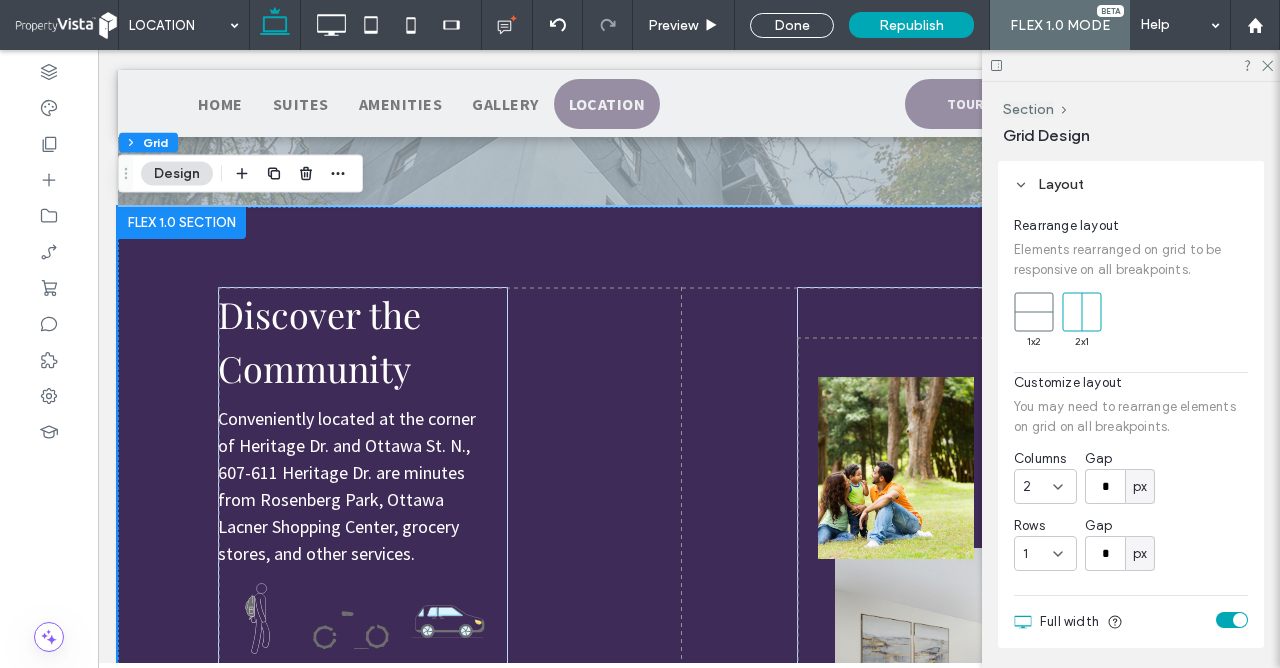 click on "Location
Click To Paste
Row + Add Section Double click to exit Flex Mode
Discover the Community
Conveniently located at the corner of [STREET] Dr. and [STREET] St. N., [NUMBER]-[NUMBER] [STREET] Dr. are minutes from [LOCATION] Park, [LOCATION] [LOCATION] Shopping Center, grocery stores, and other services.
1 minute to [LOCATION] Park
2 minutes to [LOCATION] Park
10 minutes to Downtown [CITY]
BOOK A TOUR
Row Click to edit in Flex Mode + Add Section
Click To Paste
[CITY]
BOOK A TOUR
Click To Paste
Row Double click to exit Flex Mode
Food & Drink" at bounding box center [689, 1220] 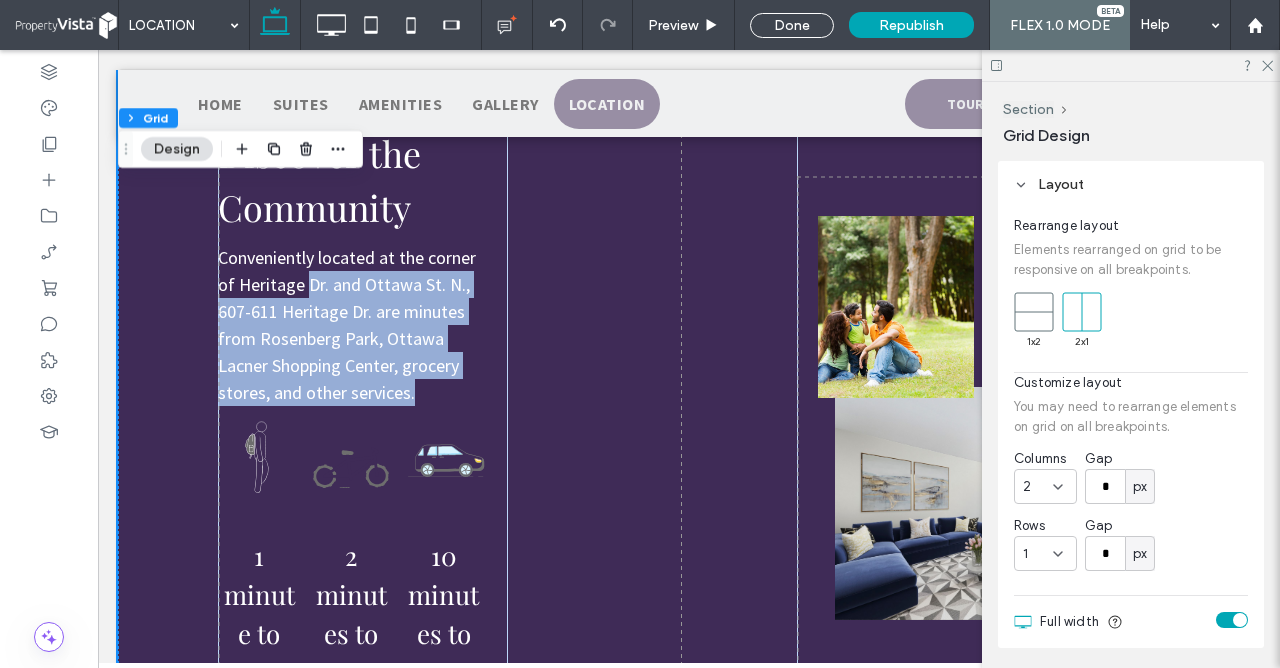 scroll, scrollTop: 428, scrollLeft: 0, axis: vertical 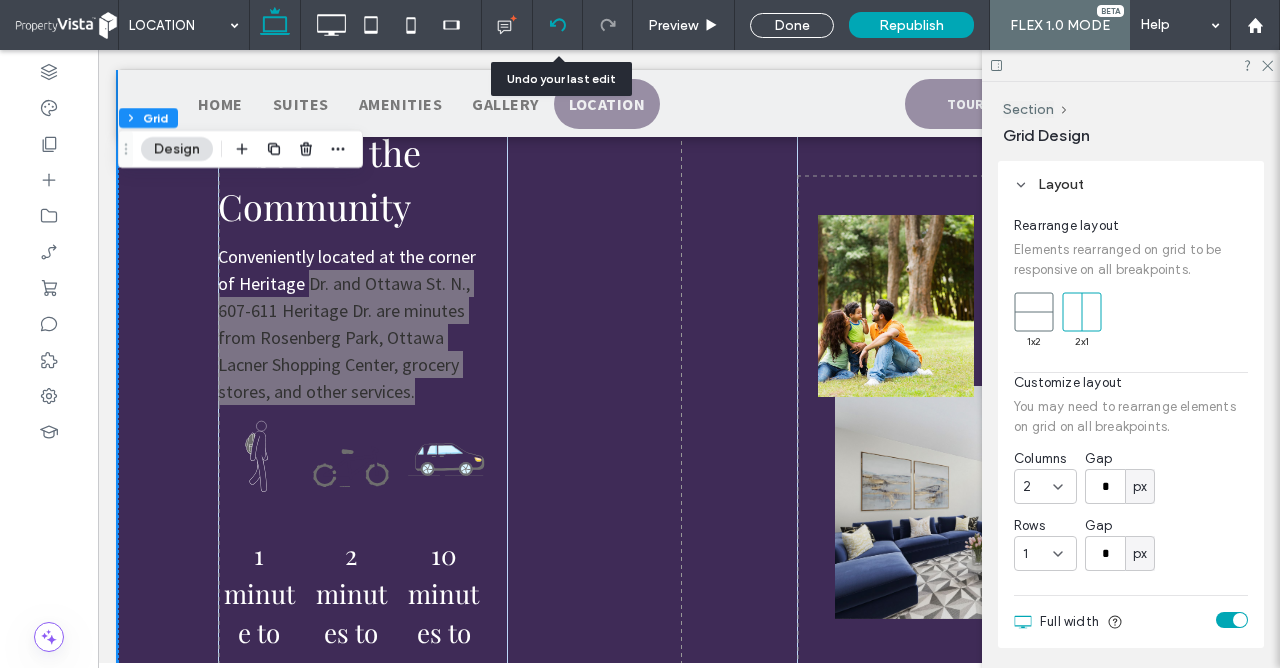 click at bounding box center [557, 25] 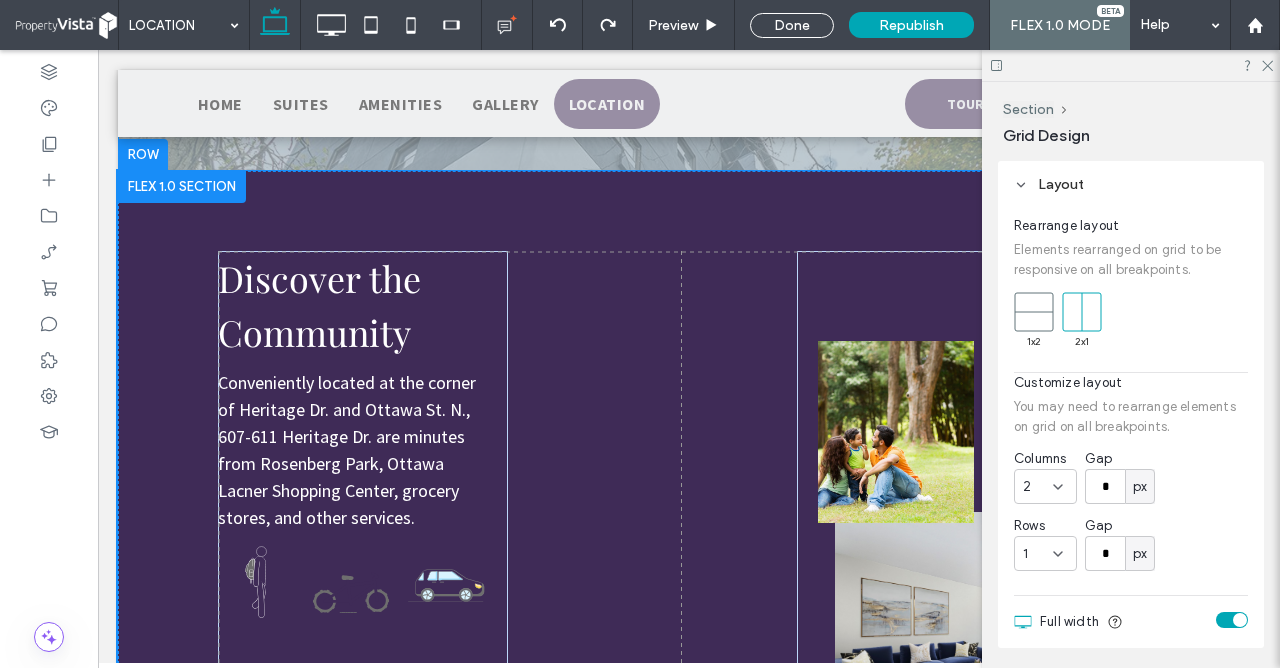 scroll, scrollTop: 422, scrollLeft: 0, axis: vertical 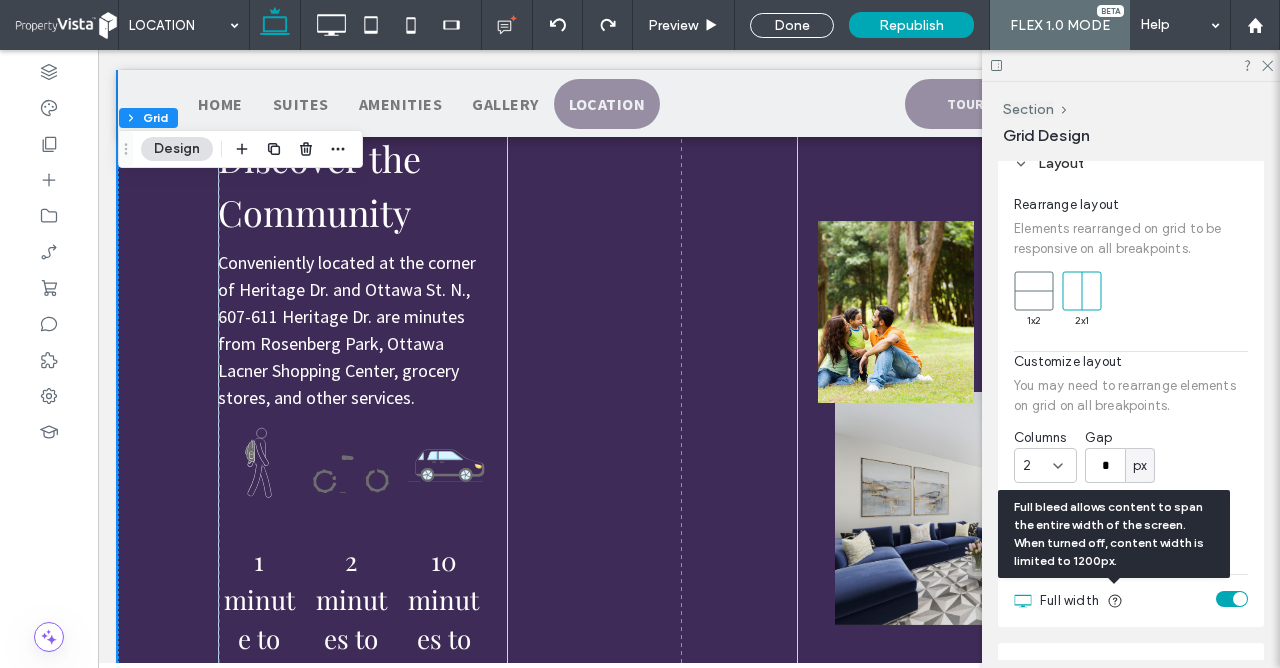 click 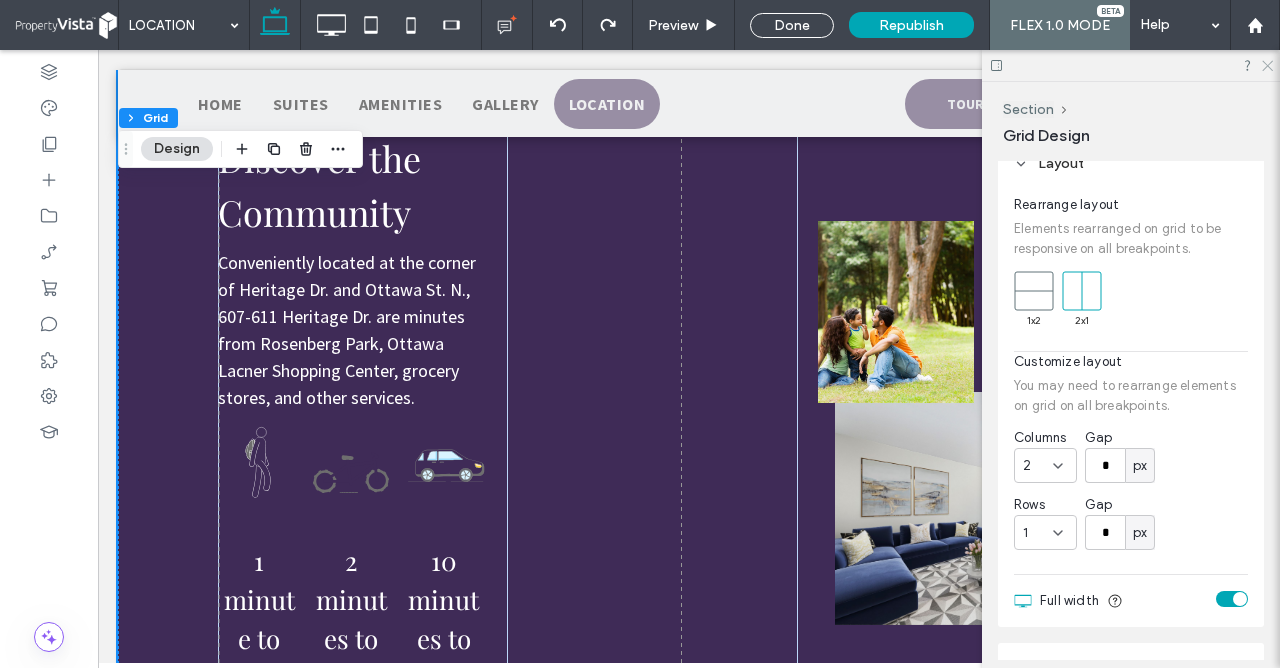 drag, startPoint x: 1267, startPoint y: 63, endPoint x: 1172, endPoint y: 11, distance: 108.30051 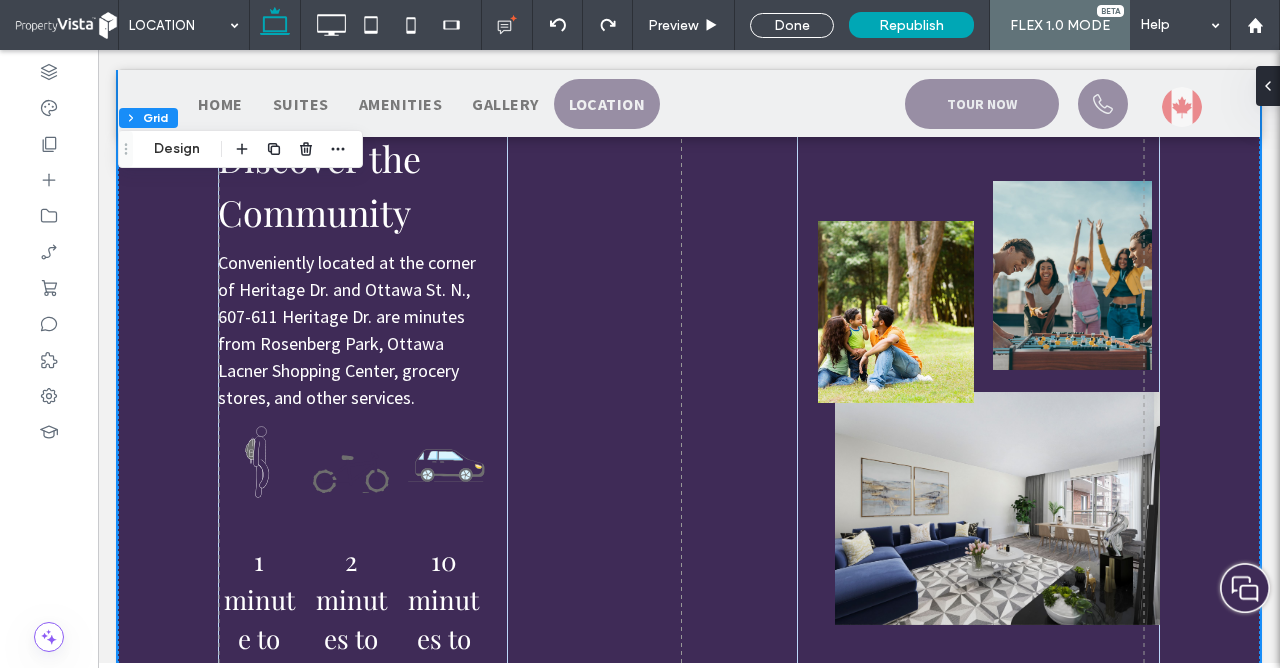 click on "Location
Click To Paste
Row Double click to exit Flex Mode
Discover the Community
Conveniently located at the corner of [STREET] Dr. and [STREET] St. N., [NUMBER]-[NUMBER] [STREET] Dr. are minutes from [LOCATION] Park, [LOCATION] [LOCATION] Shopping Center, grocery stores, and other services.
1 minute to [LOCATION] Park
2 minutes to [LOCATION] Park
10 minutes to Downtown [CITY]
BOOK A TOUR
Row Click to edit in Flex Mode + Add Section
Click To Paste
[CITY]
BOOK A TOUR
Click To Paste
Row Double click to exit Flex Mode
Food & Drink" at bounding box center [689, 1064] 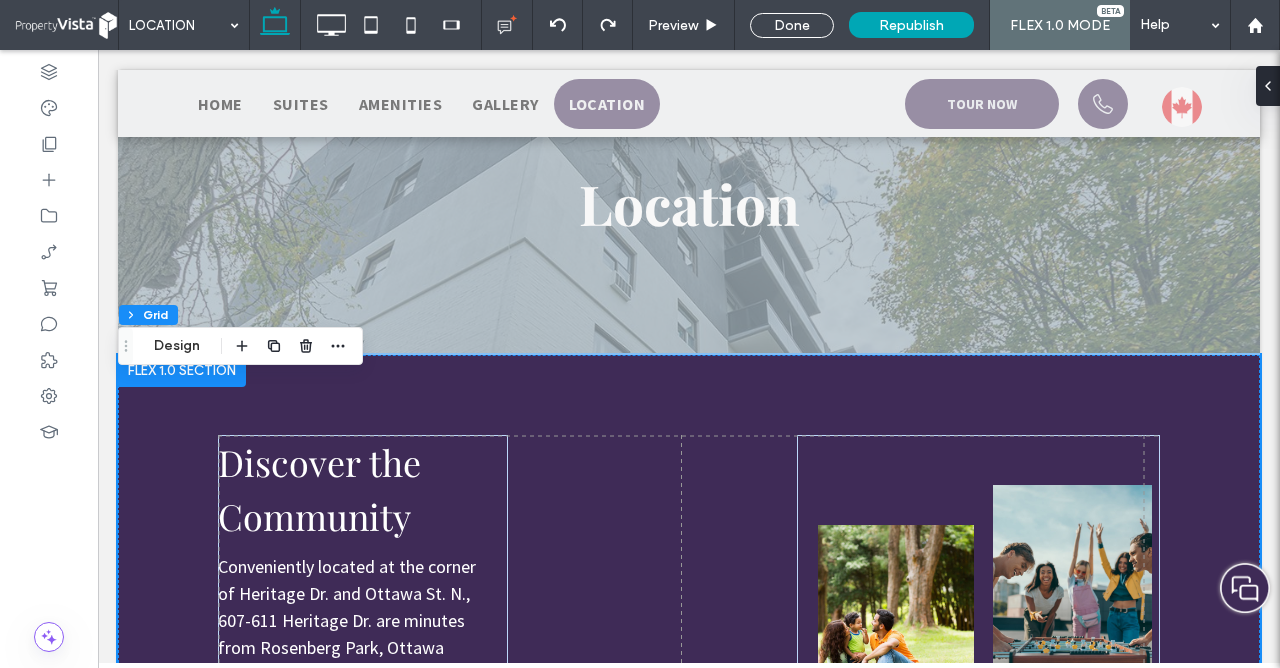 scroll, scrollTop: 119, scrollLeft: 0, axis: vertical 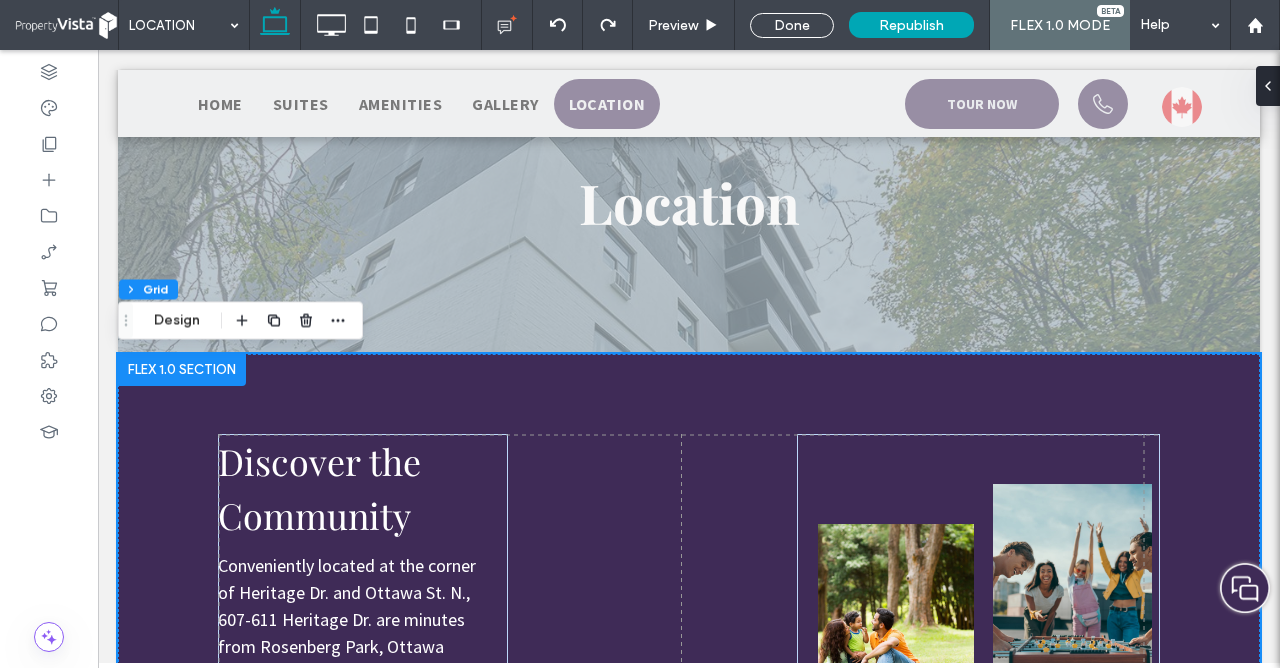 click at bounding box center (182, 370) 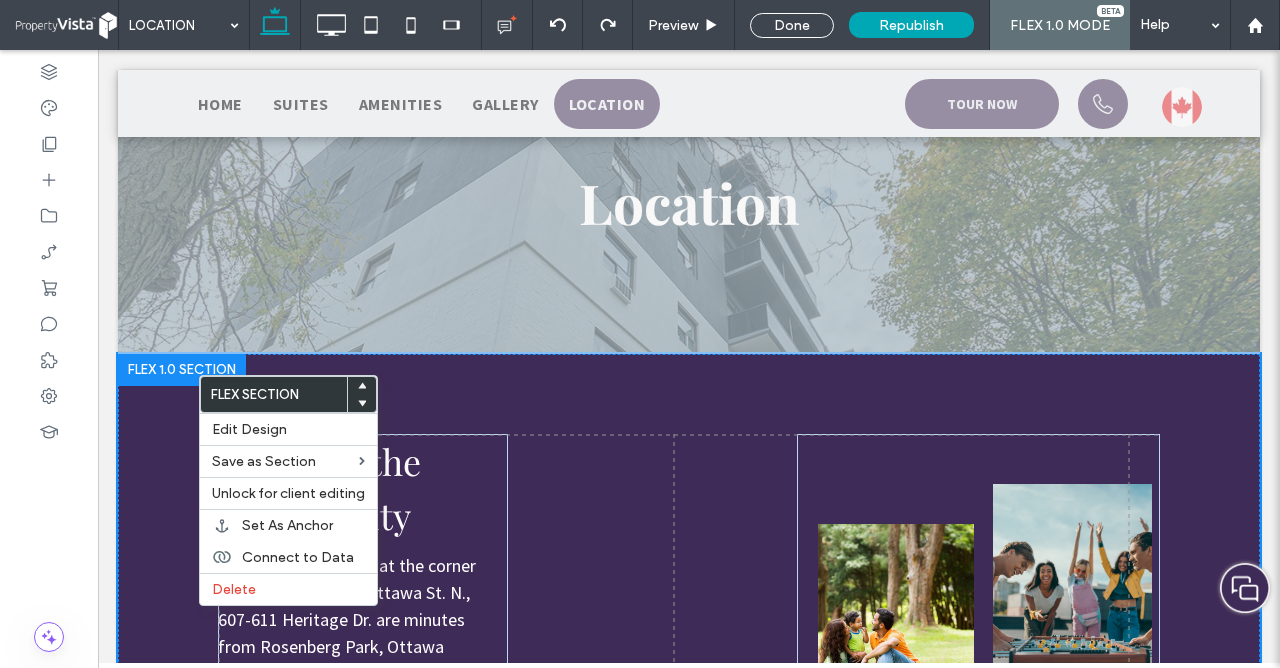 click on "Location
Click To Paste
Row Double click to exit Flex Mode + Add Section
Discover the Community
Conveniently located at the corner of [STREET] Dr. and [STREET] St. N., [NUMBER]-[NUMBER] [STREET] Dr. are minutes from [LOCATION] Park, [LOCATION] [LOCATION] Shopping Center, grocery stores, and other services.
1 minute to [LOCATION] Park
2 minutes to [LOCATION] Park
10 minutes to Downtown [CITY]
BOOK A TOUR
Row Click to edit in Flex Mode + Add Section
Click To Paste
[CITY]
BOOK A TOUR
Click To Paste
Row Double click to exit Flex Mode
Food & Drink
Fitness & Recreation" at bounding box center (689, 1367) 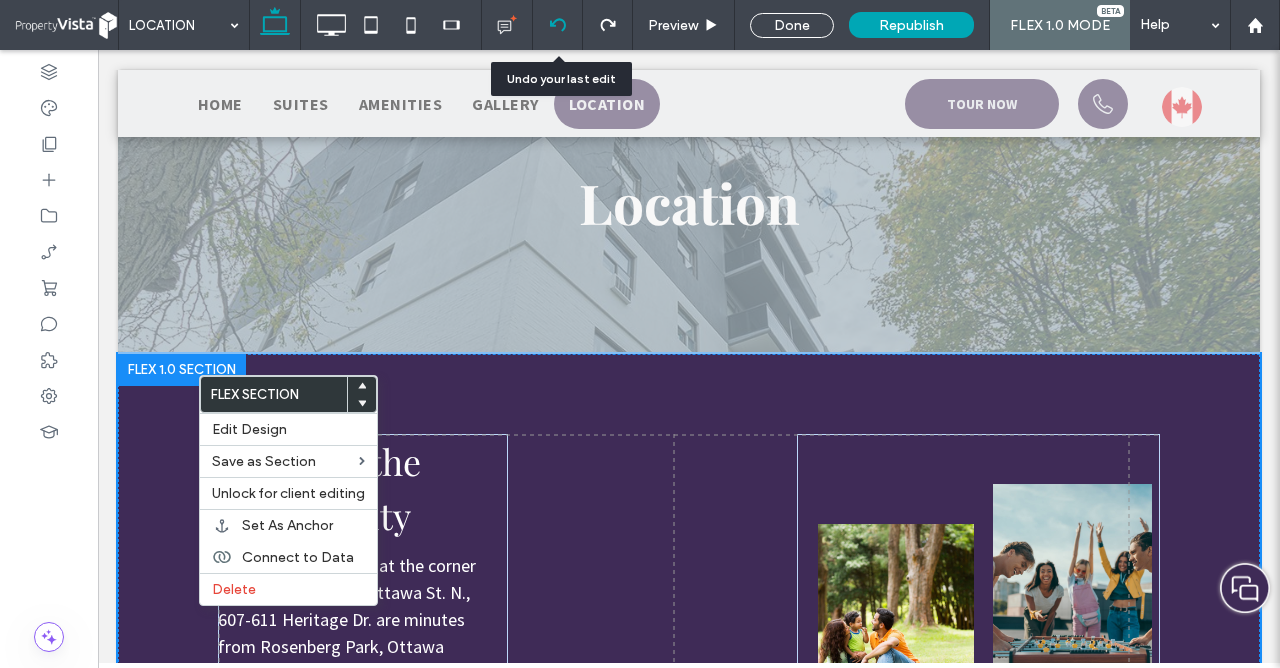 click at bounding box center (557, 25) 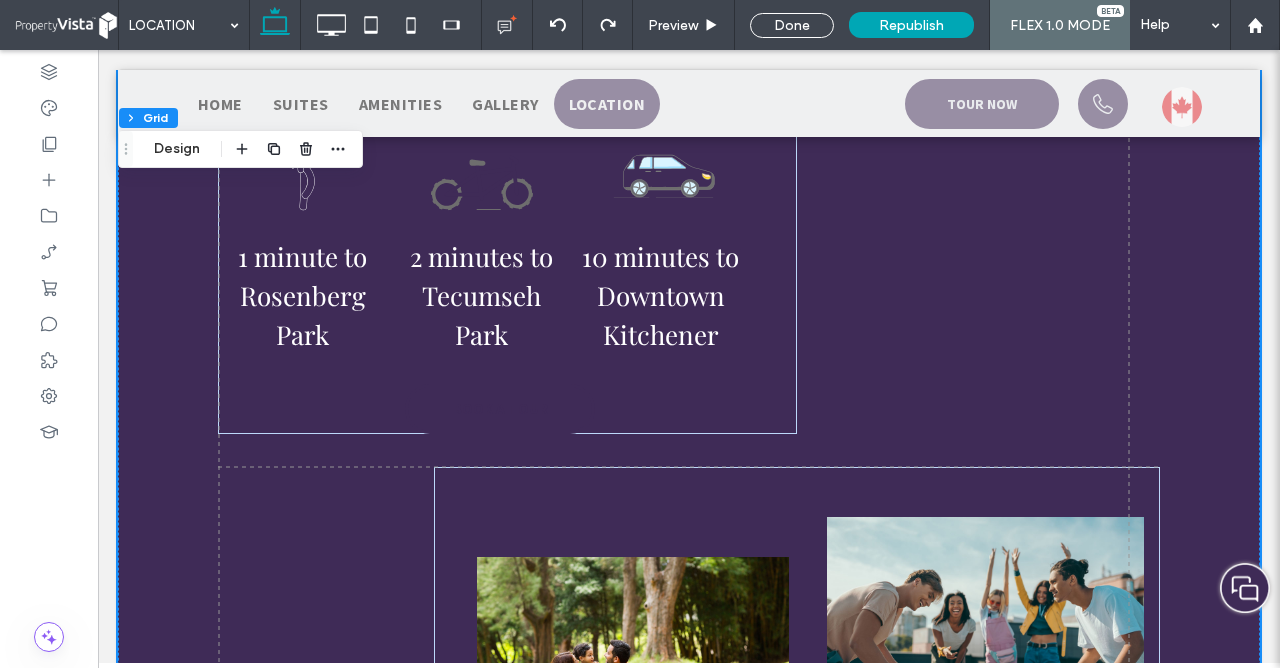 scroll, scrollTop: 609, scrollLeft: 0, axis: vertical 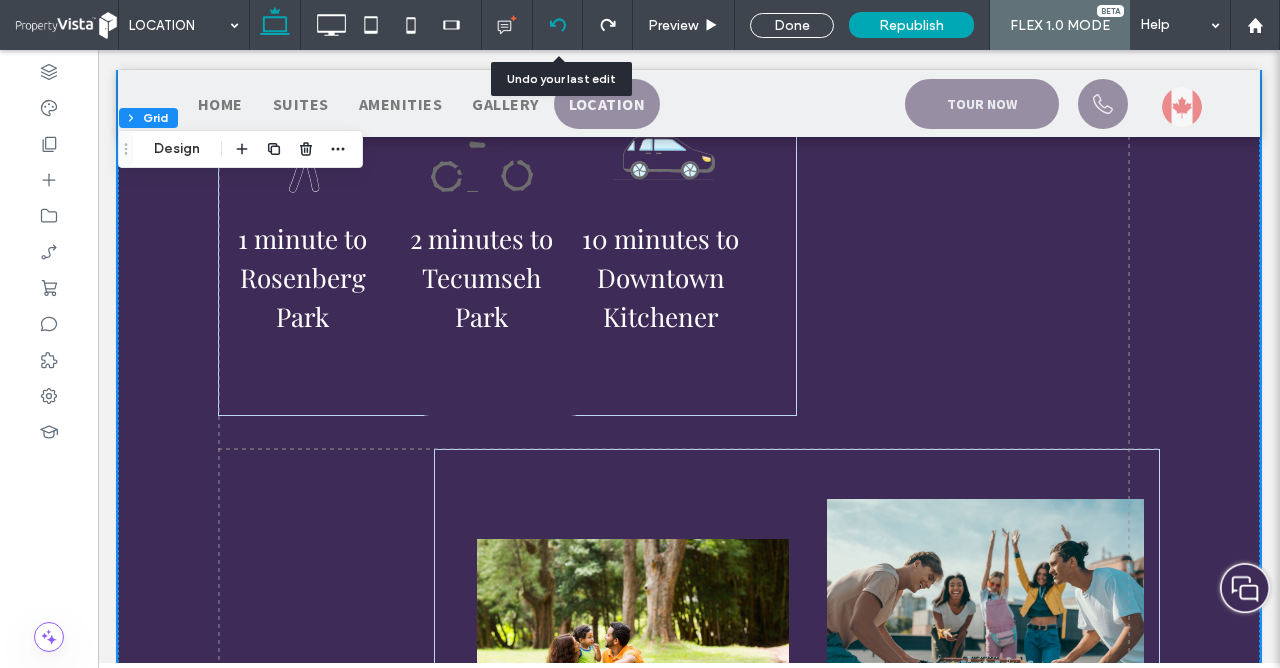 click 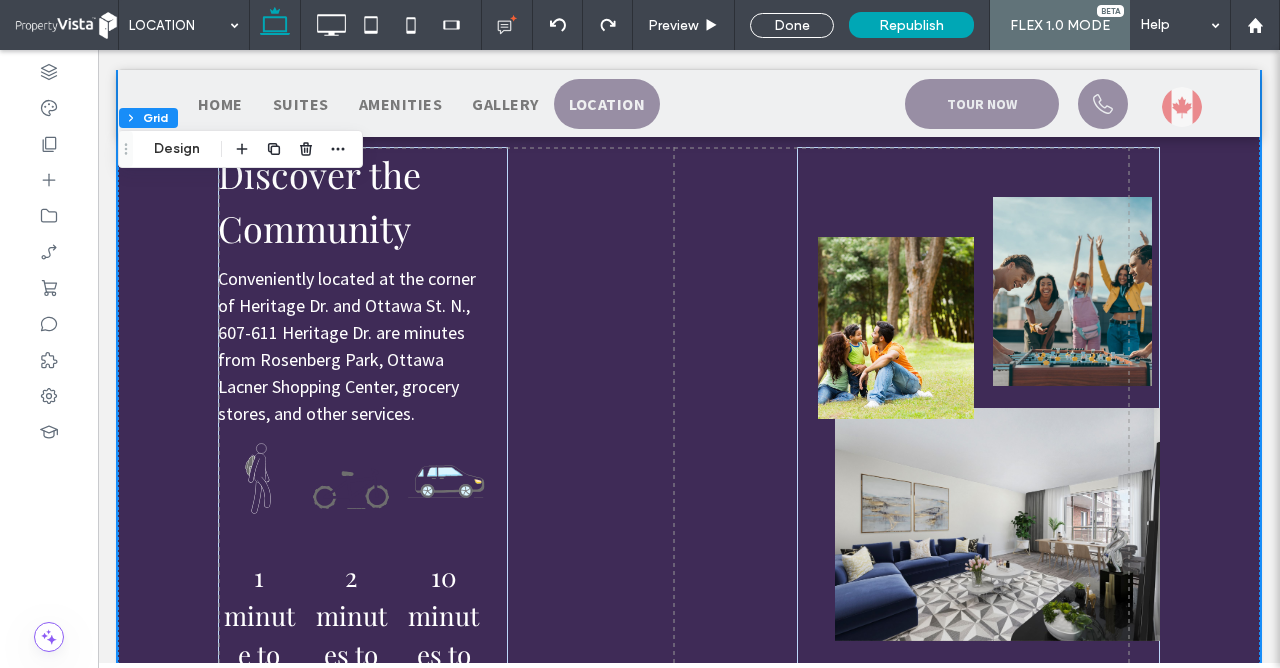 scroll, scrollTop: 422, scrollLeft: 0, axis: vertical 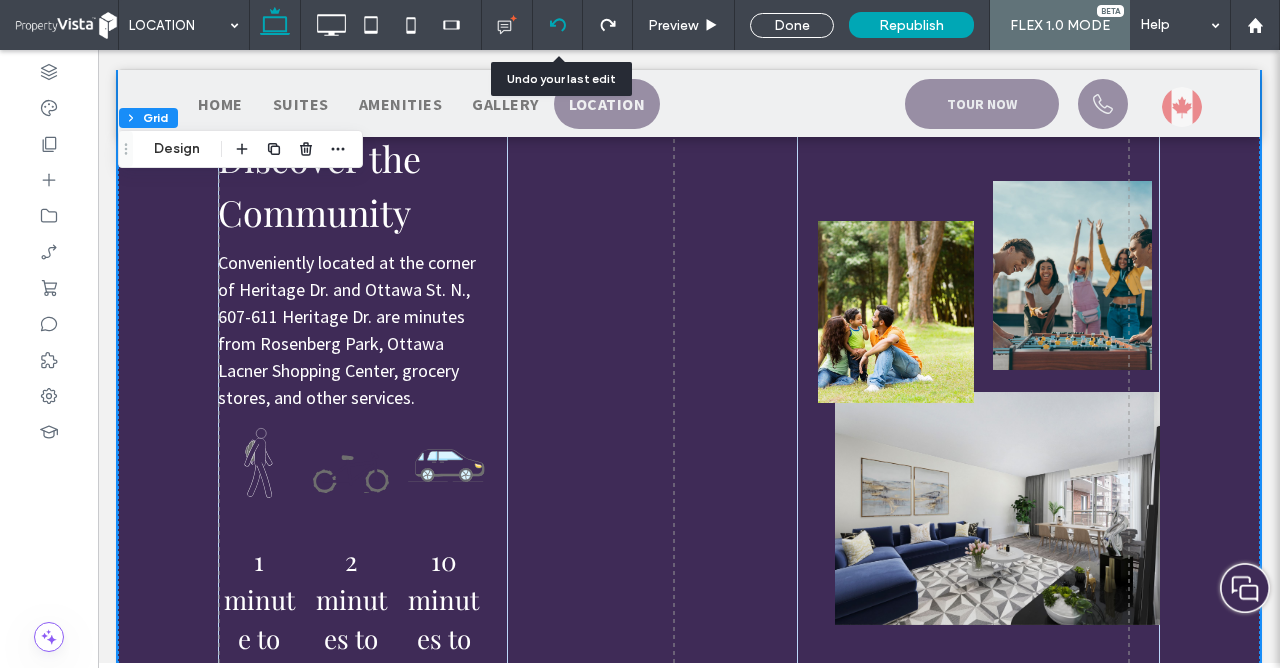 click 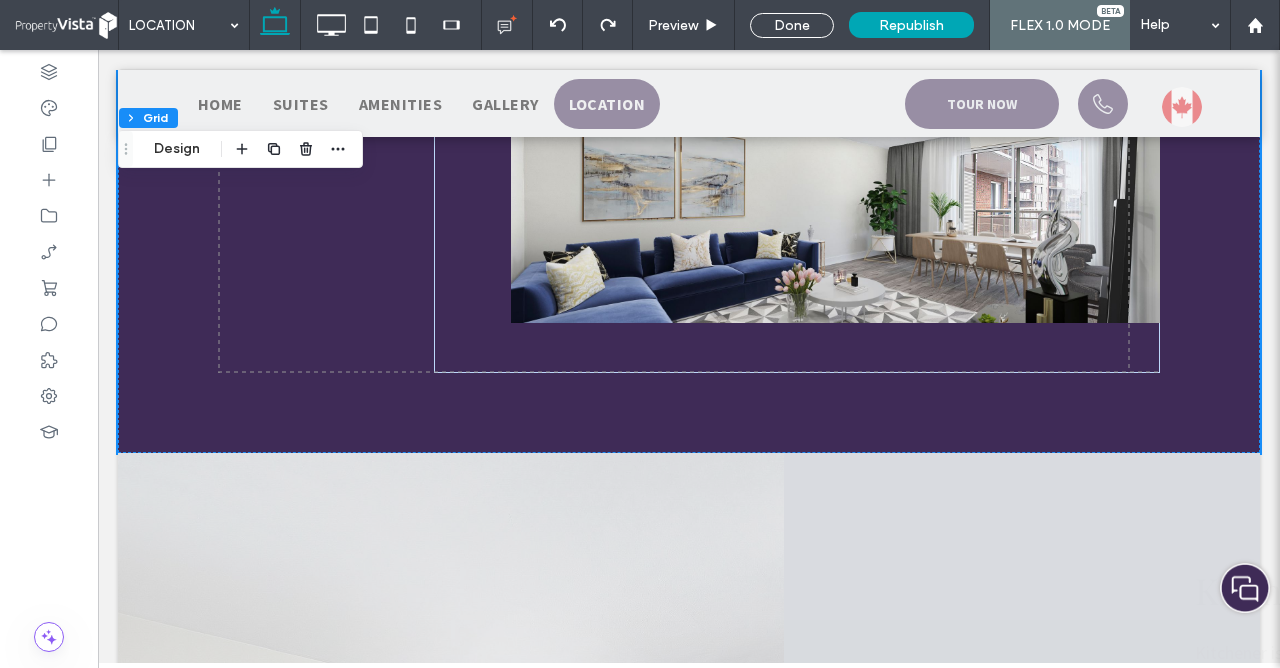scroll, scrollTop: 1519, scrollLeft: 0, axis: vertical 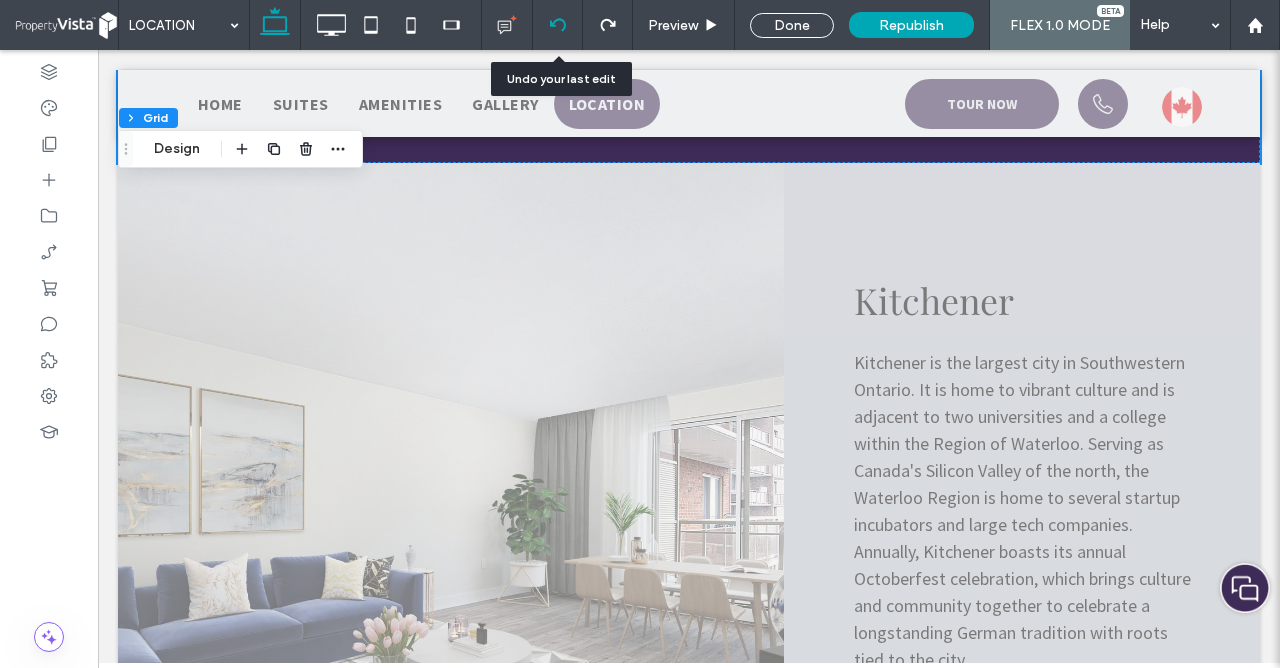 click 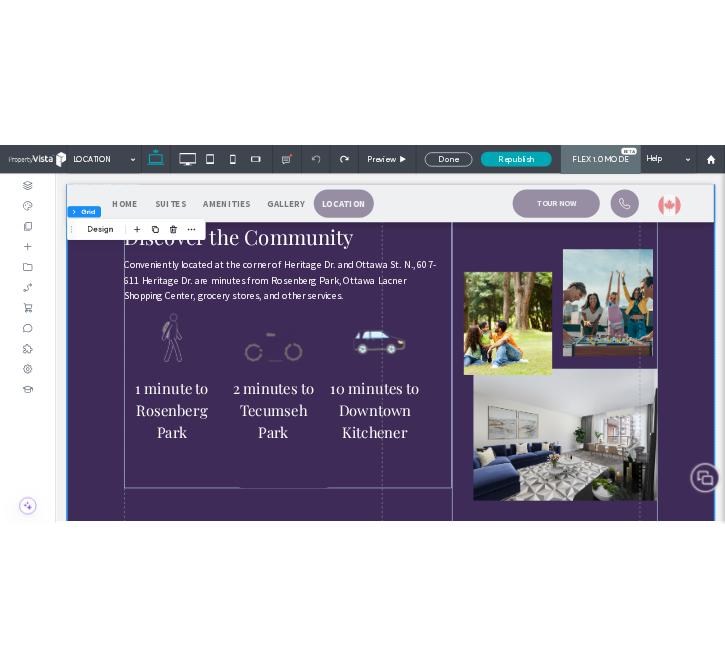 scroll, scrollTop: 375, scrollLeft: 0, axis: vertical 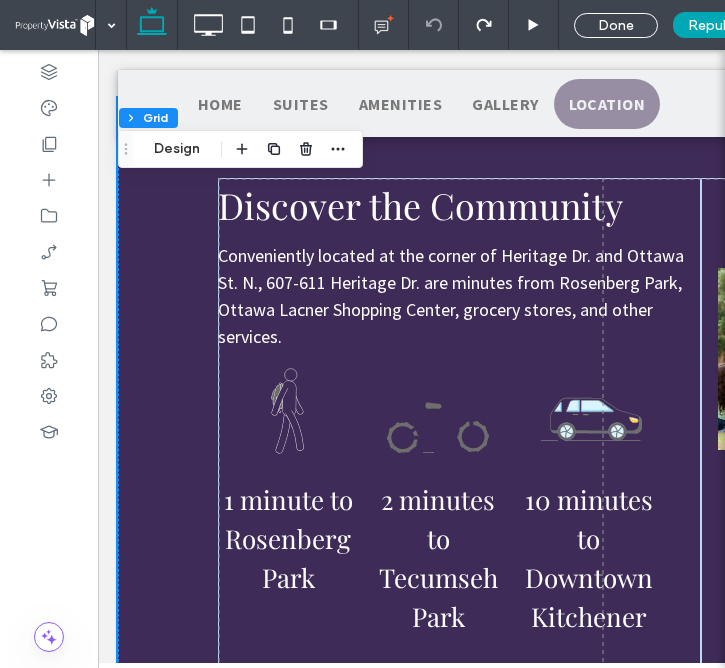 click on "Location
Click To Paste
Row Double click to exit Flex Mode + Add Section
Discover the Community
Conveniently located at the corner of [STREET] Dr. and [STREET] St. N., [NUMBER]-[NUMBER] [STREET] Dr. are minutes from [LOCATION] Park, [LOCATION] [LOCATION] Shopping Center, grocery stores, and other services.
1 minute to [LOCATION] Park
2 minutes to [LOCATION] Park
10 minutes to Downtown [CITY]
BOOK A TOUR
Row Click to edit in Flex Mode
Click To Paste
[CITY]
BOOK A TOUR
Click To Paste
Row Double click to exit Flex Mode
Food & Drink
Fitness & Recreation" at bounding box center (610, 1028) 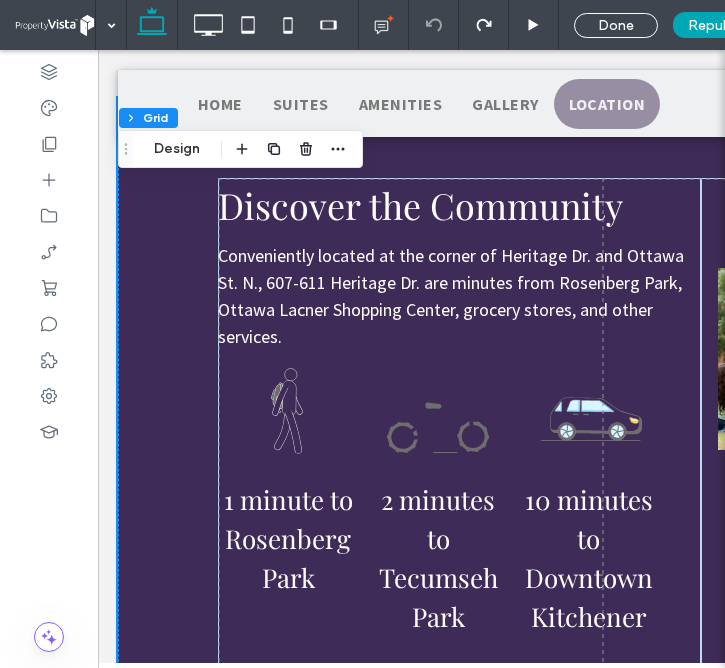 click on "Location
Click To Paste
Row Double click to exit Flex Mode + Add Section
Discover the Community
Conveniently located at the corner of [STREET] Dr. and [STREET] St. N., [NUMBER]-[NUMBER] [STREET] Dr. are minutes from [LOCATION] Park, [LOCATION] [LOCATION] Shopping Center, grocery stores, and other services.
1 minute to [LOCATION] Park
2 minutes to [LOCATION] Park
10 minutes to Downtown [CITY]
BOOK A TOUR
Row Click to edit in Flex Mode
Click To Paste
[CITY]
BOOK A TOUR
Click To Paste
Row Double click to exit Flex Mode
Food & Drink
Fitness & Recreation" at bounding box center (610, 1028) 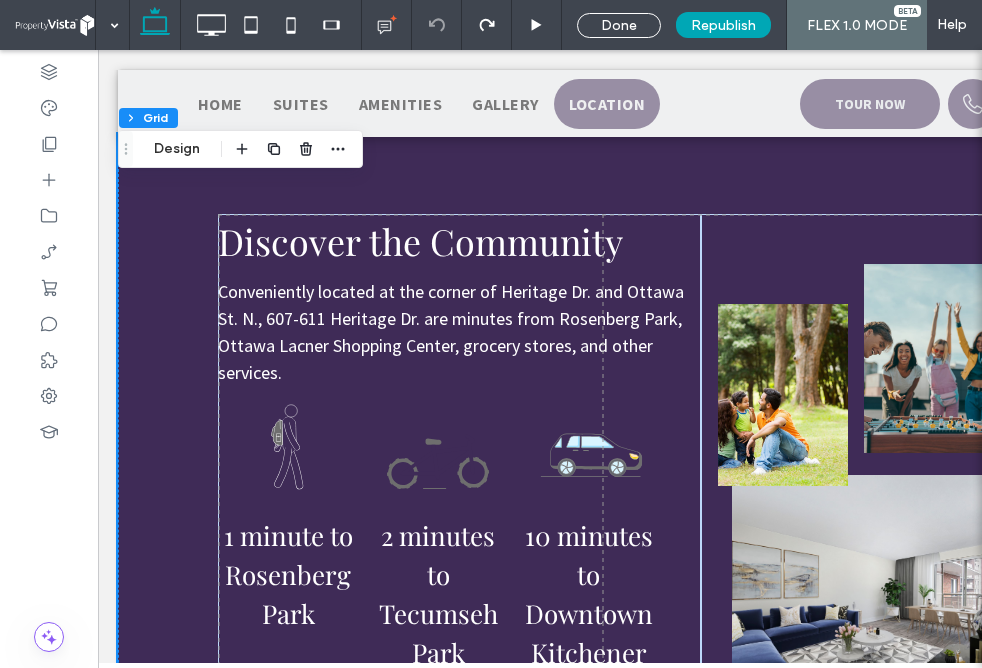 scroll, scrollTop: 281, scrollLeft: 0, axis: vertical 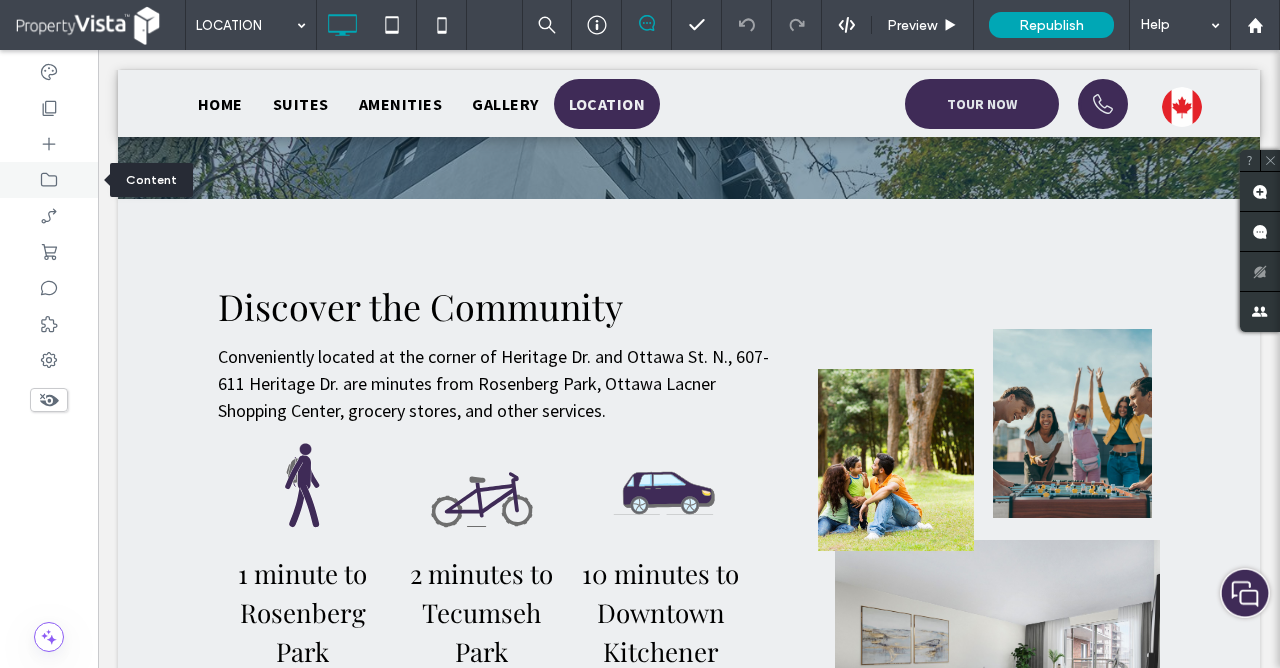click 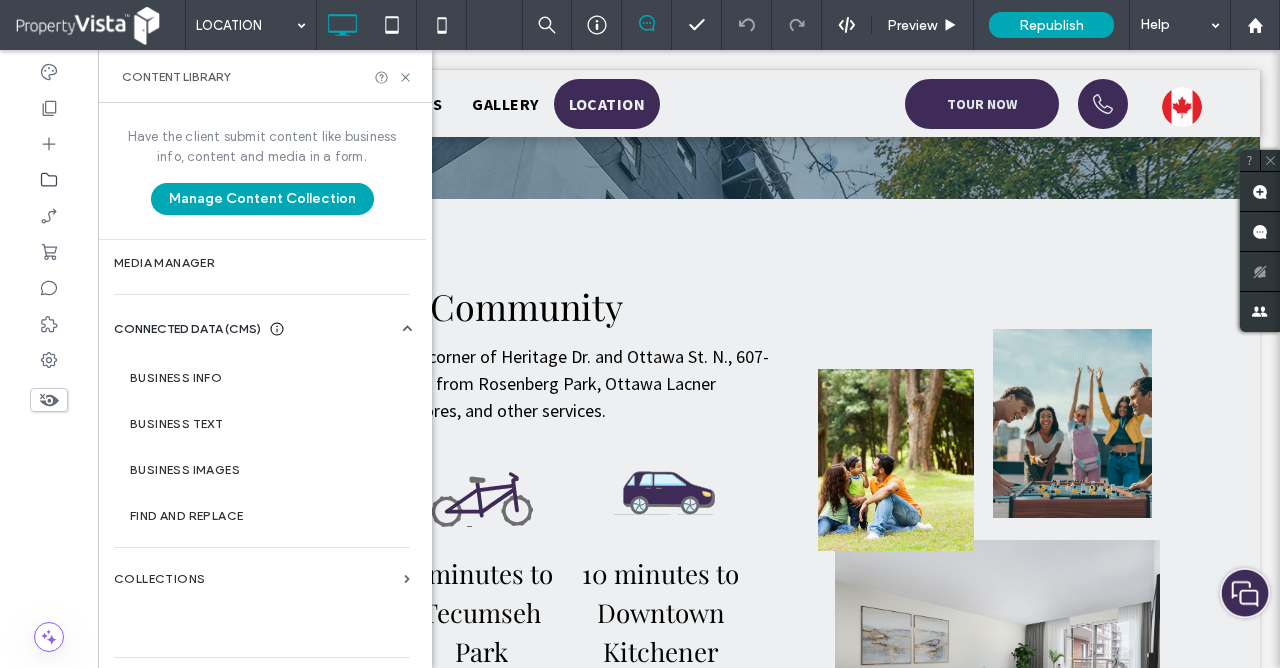 click 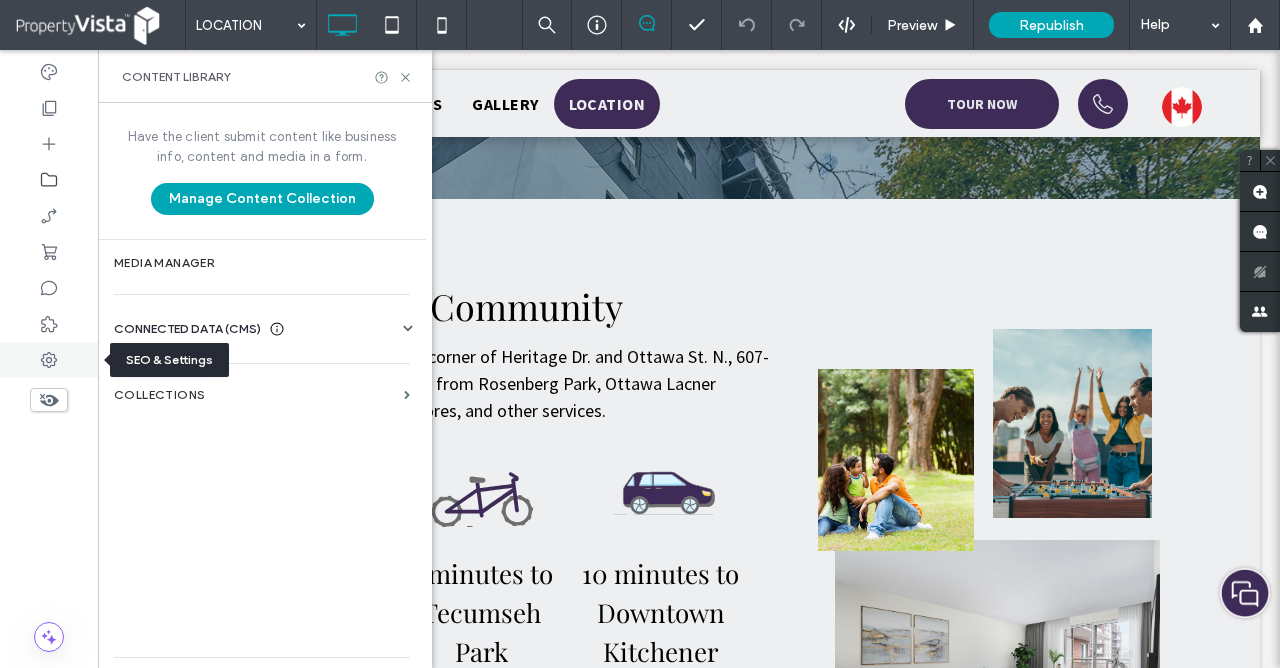 click 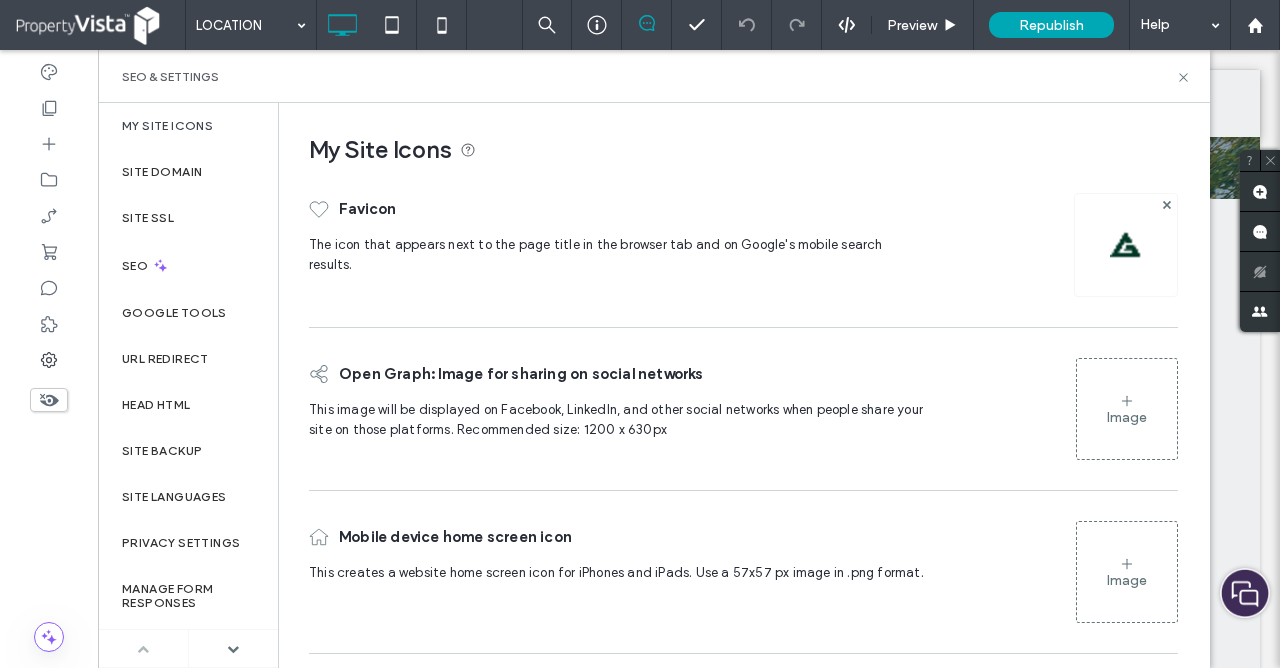 click on "My Site Icons" at bounding box center (167, 126) 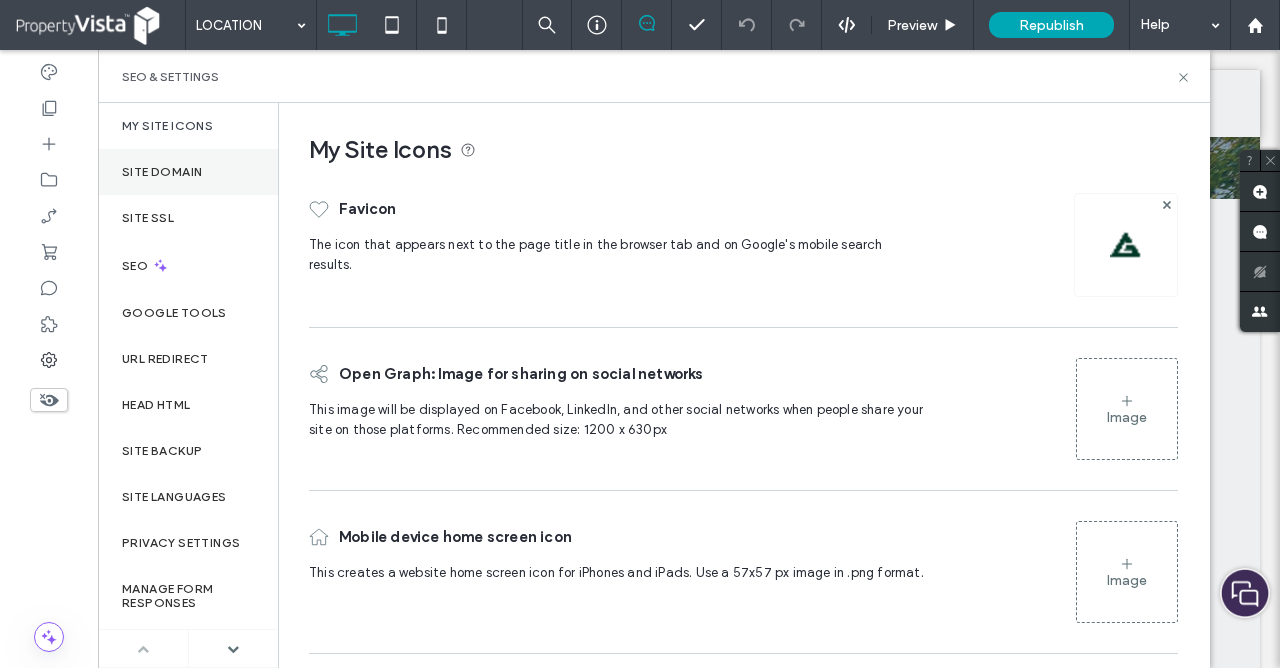 click on "Site Domain" at bounding box center (162, 172) 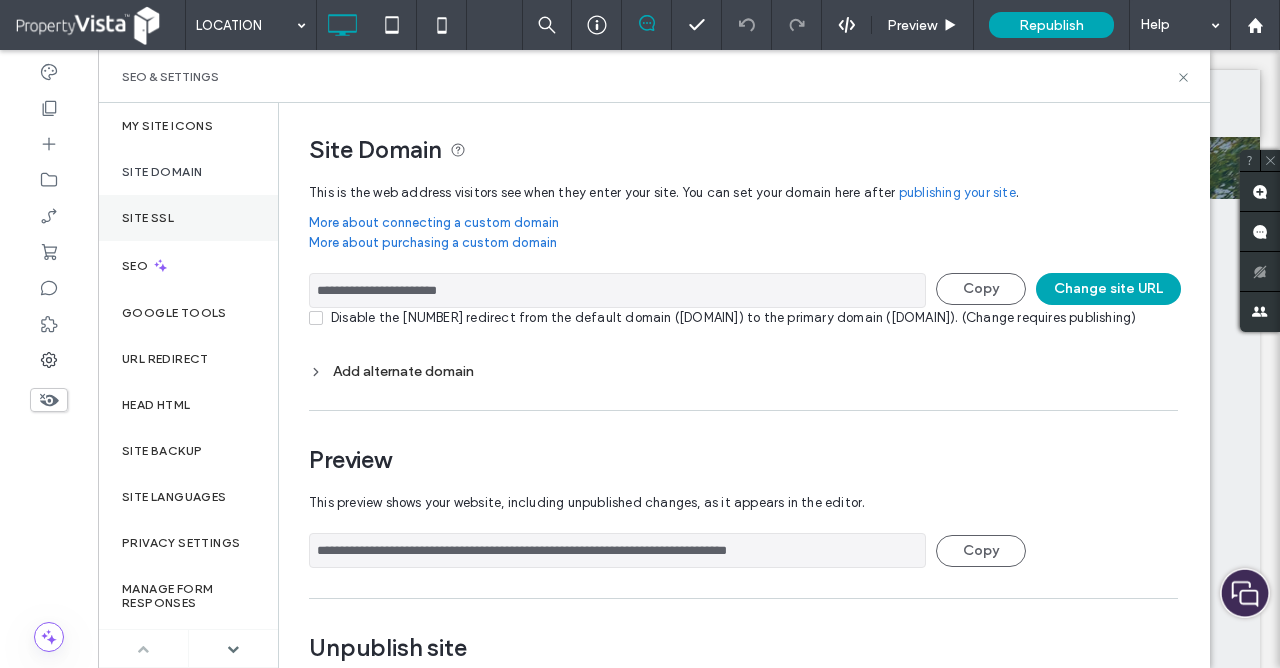 click on "Site SSL" at bounding box center [188, 218] 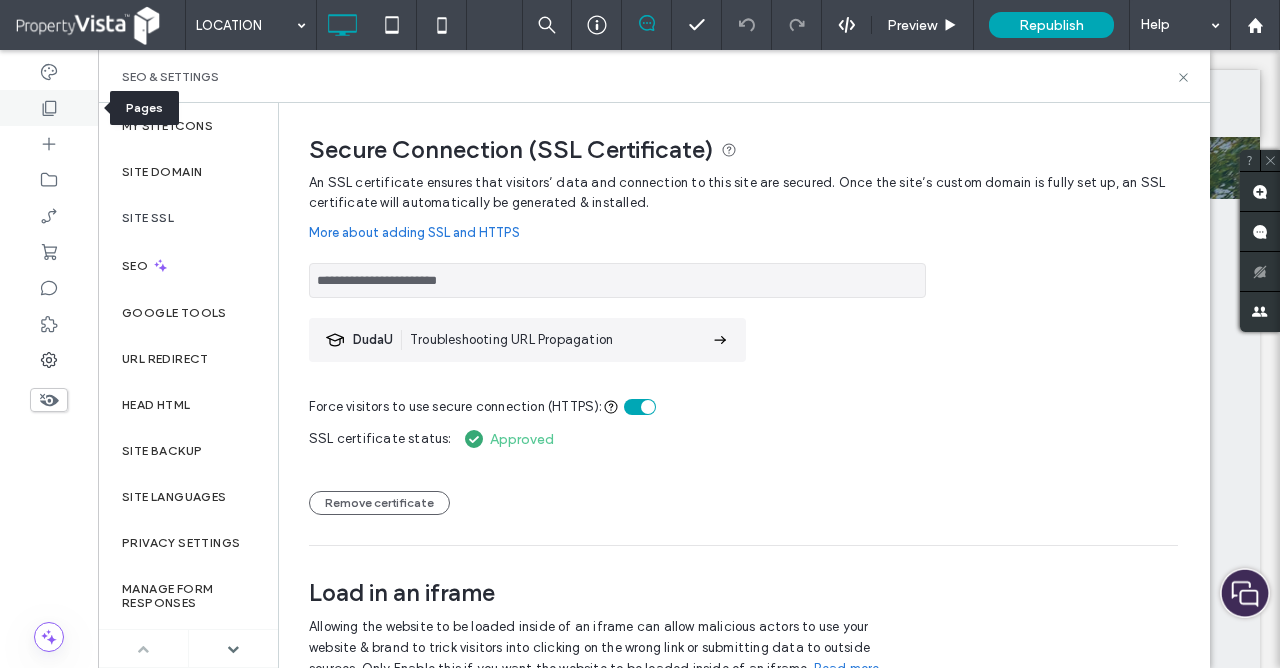click 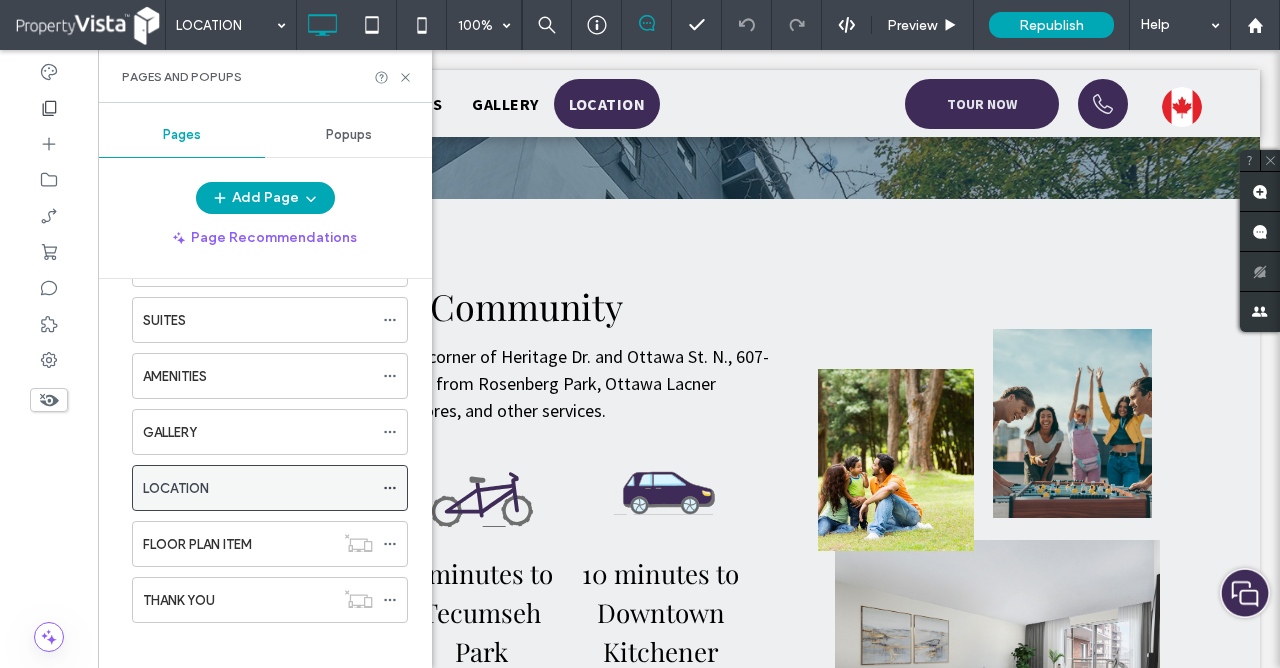 scroll, scrollTop: 87, scrollLeft: 0, axis: vertical 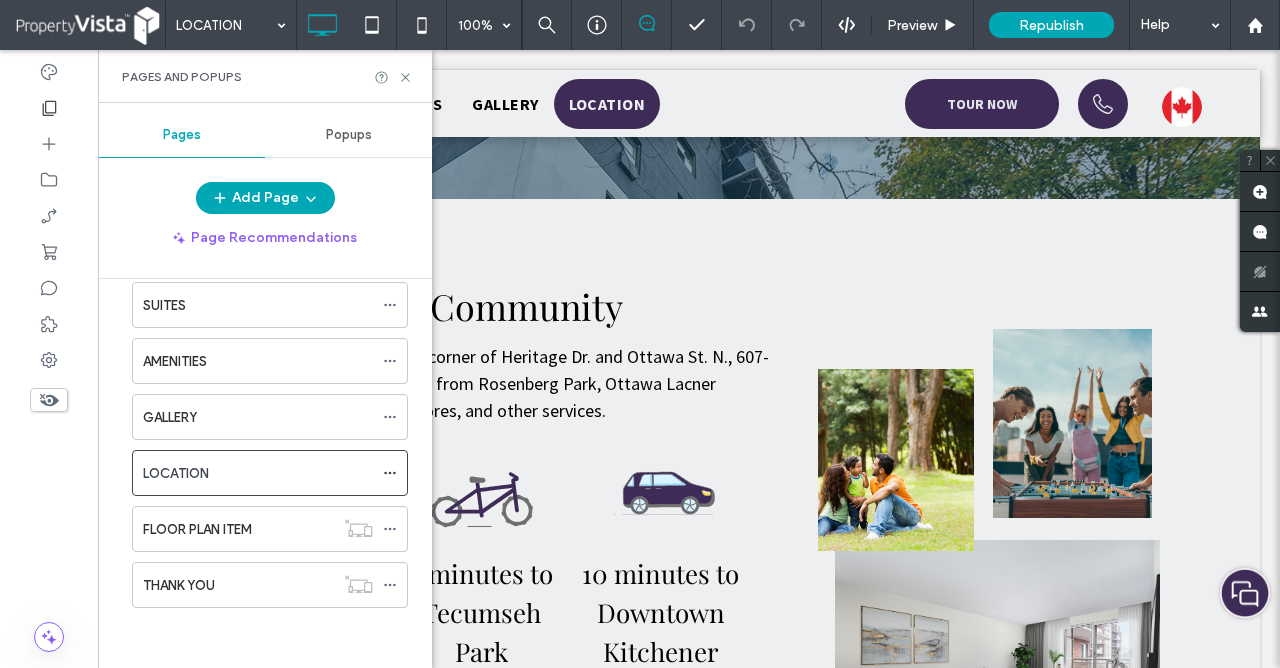 click on "LOCATION" at bounding box center (258, 473) 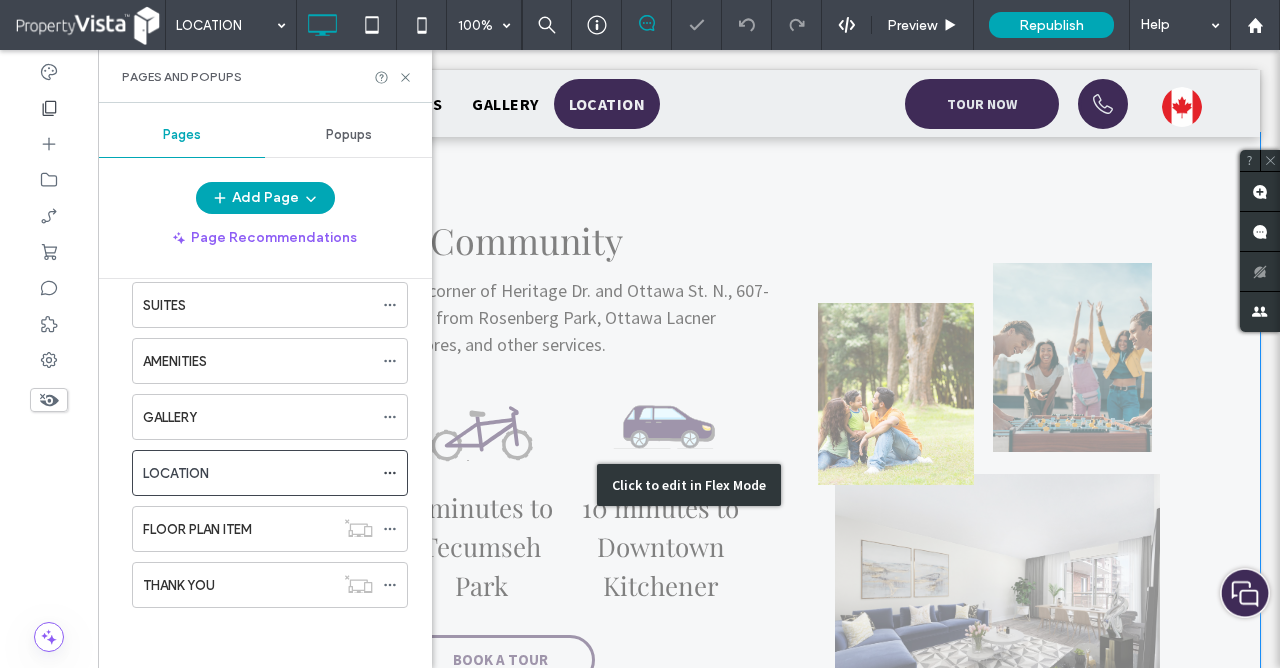 scroll, scrollTop: 356, scrollLeft: 0, axis: vertical 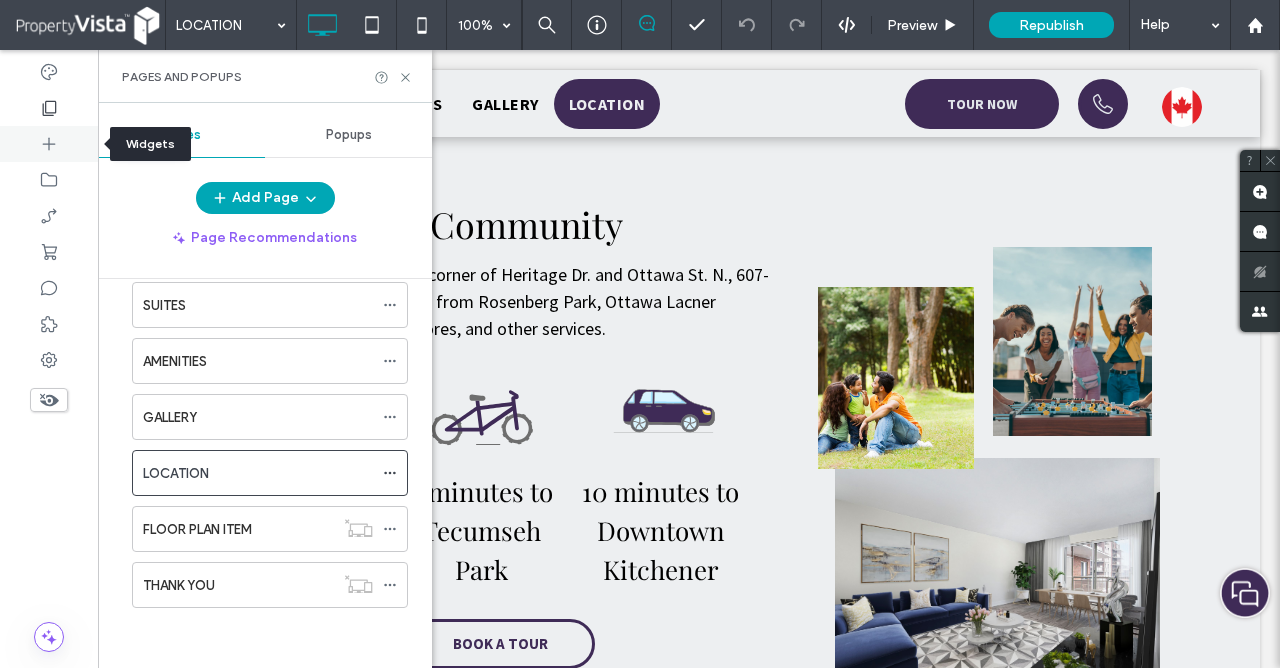 click 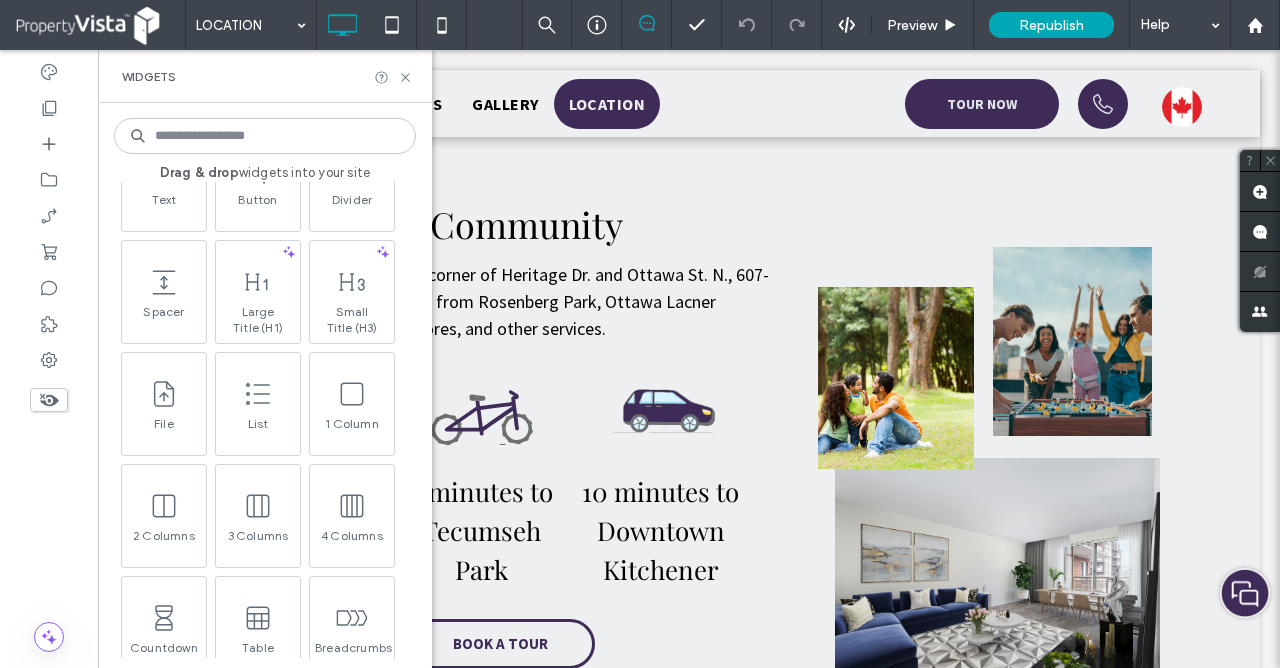 scroll, scrollTop: 856, scrollLeft: 0, axis: vertical 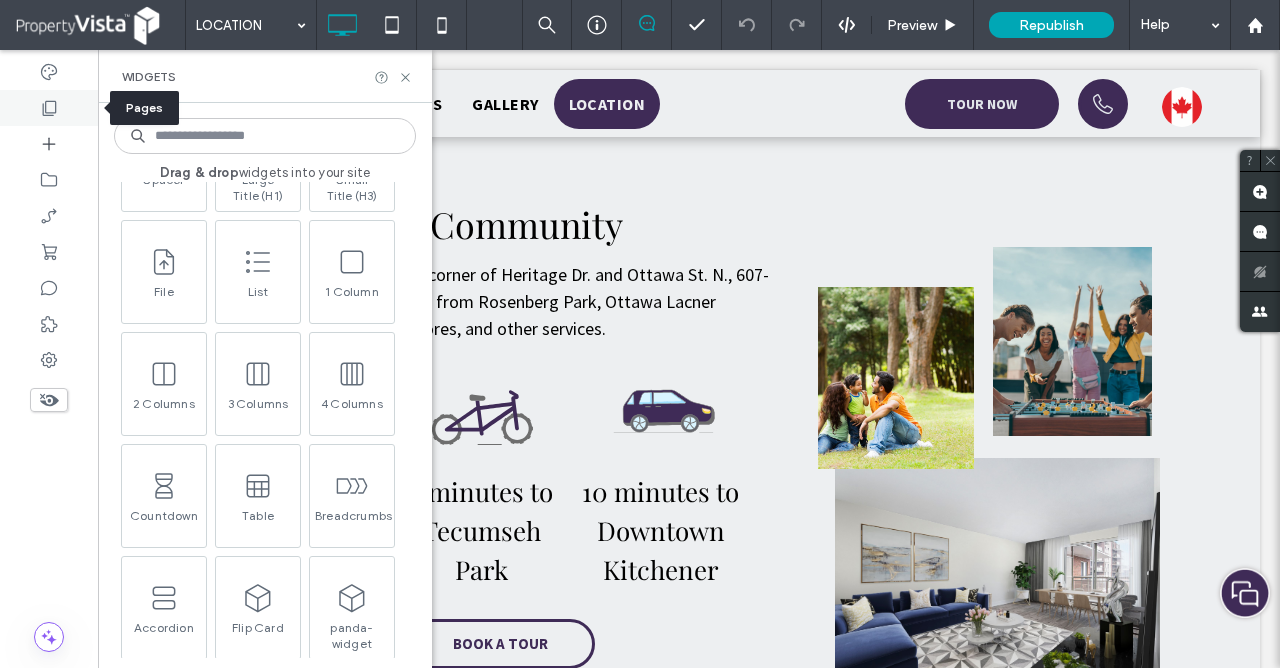 click 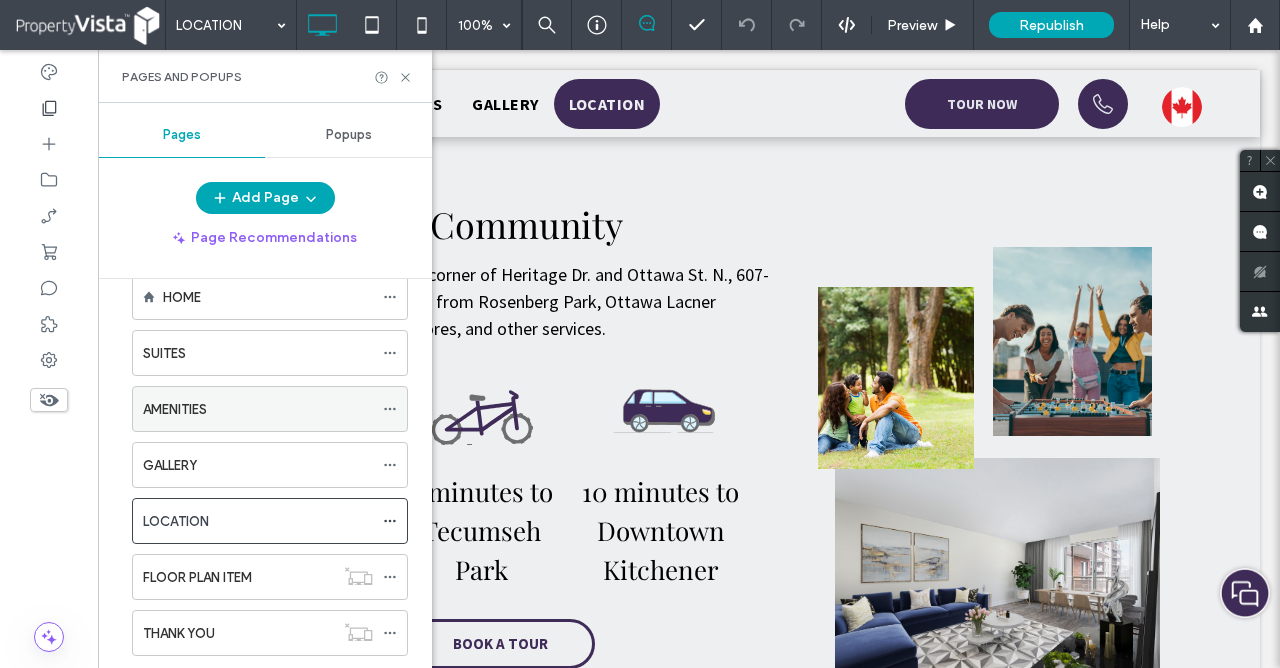 scroll, scrollTop: 87, scrollLeft: 0, axis: vertical 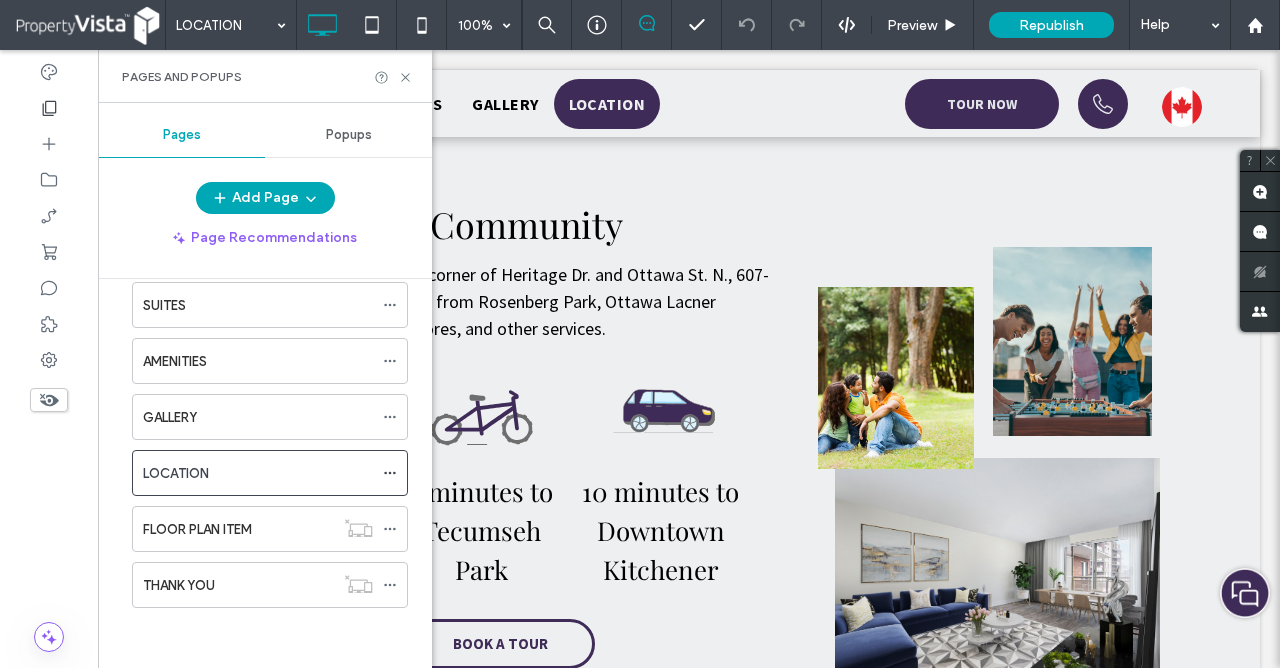 click on "Popups" at bounding box center [349, 135] 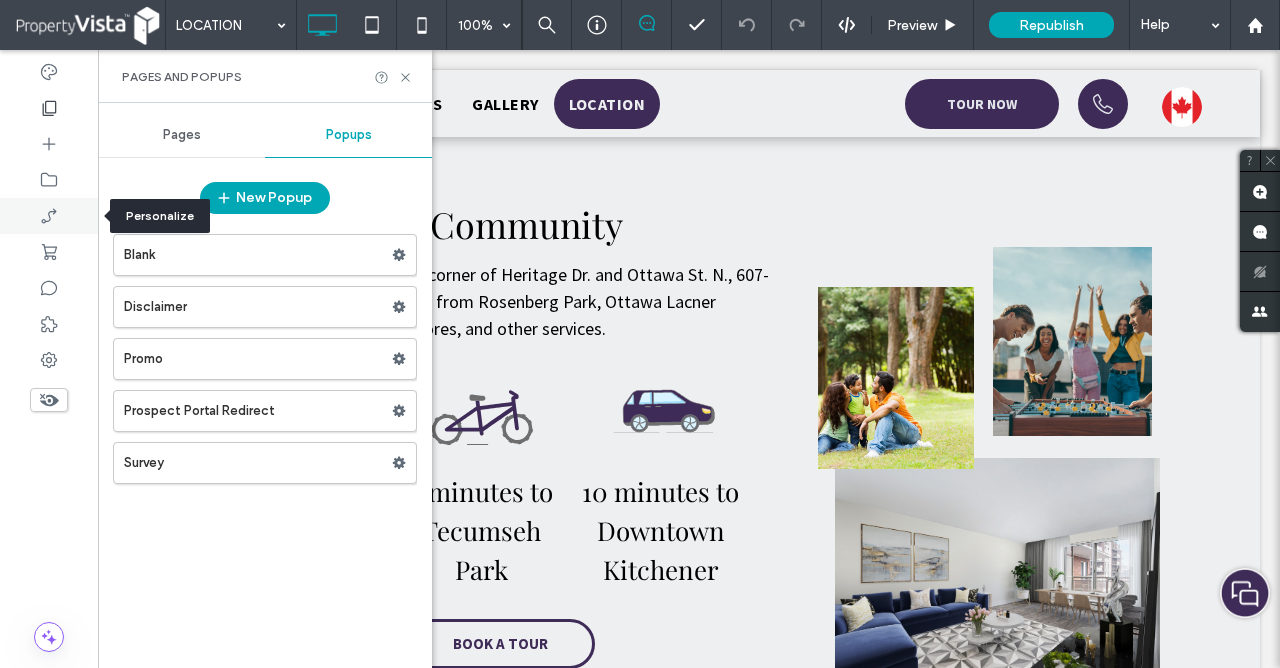 click 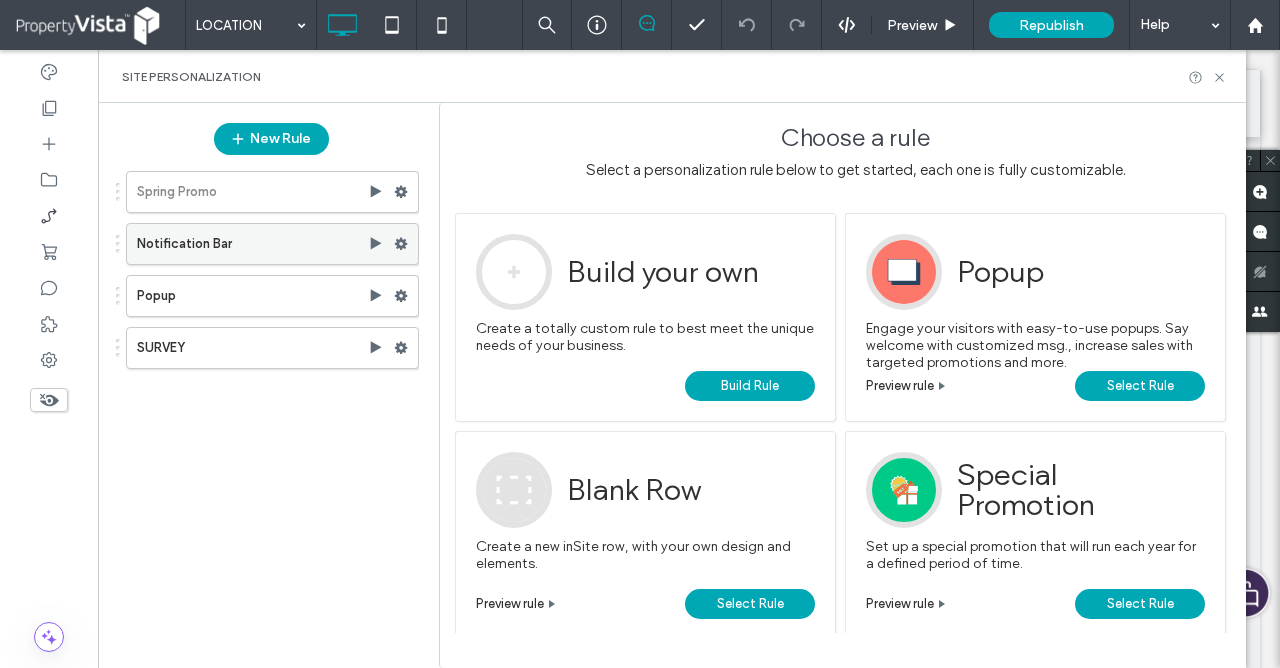 click on "Notification Bar" at bounding box center [252, 244] 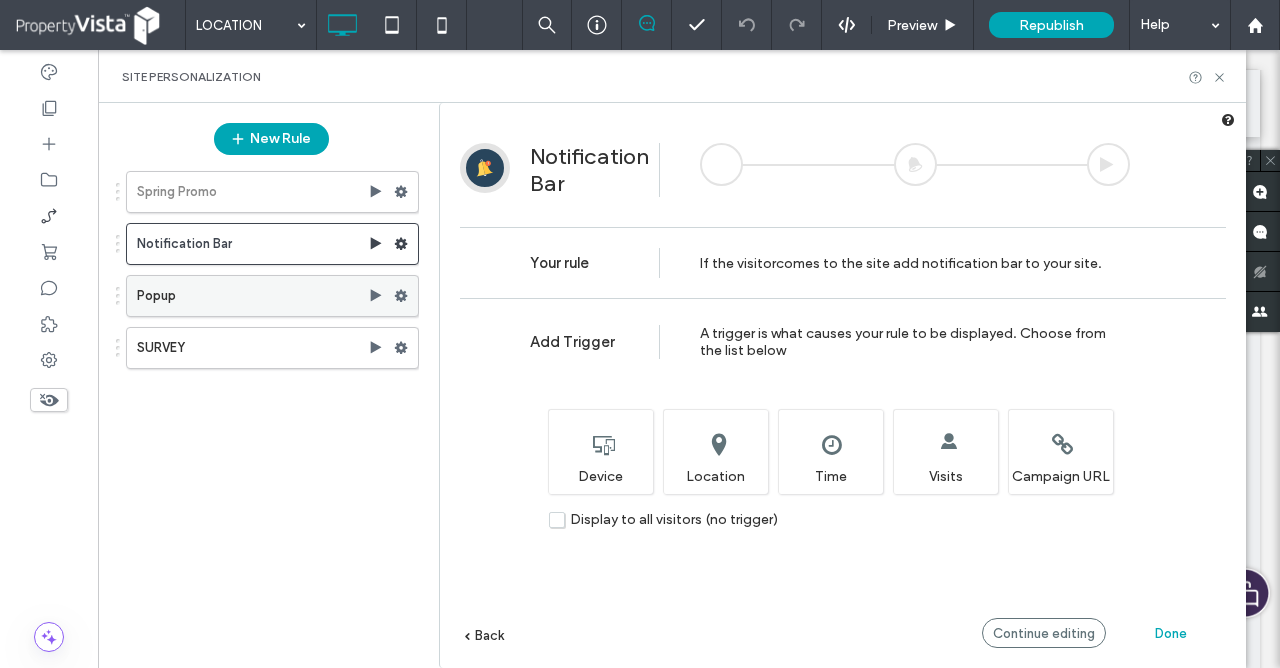 click on "Popup" at bounding box center (252, 296) 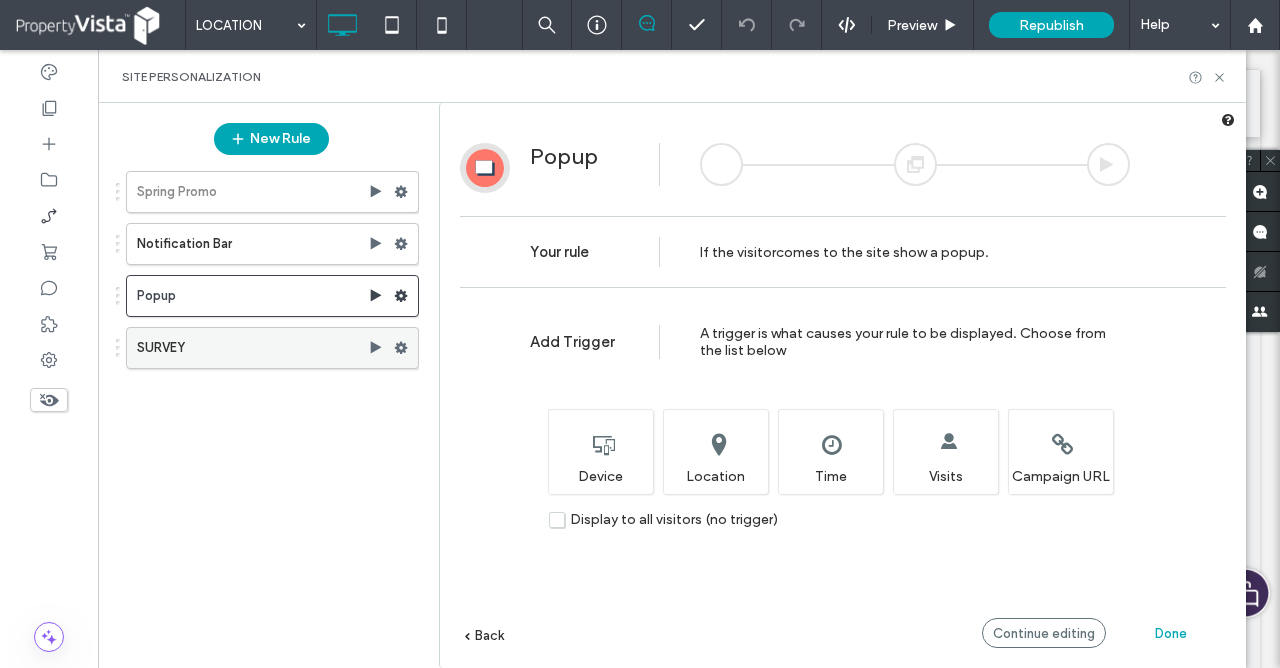 click on "SURVEY" at bounding box center [252, 348] 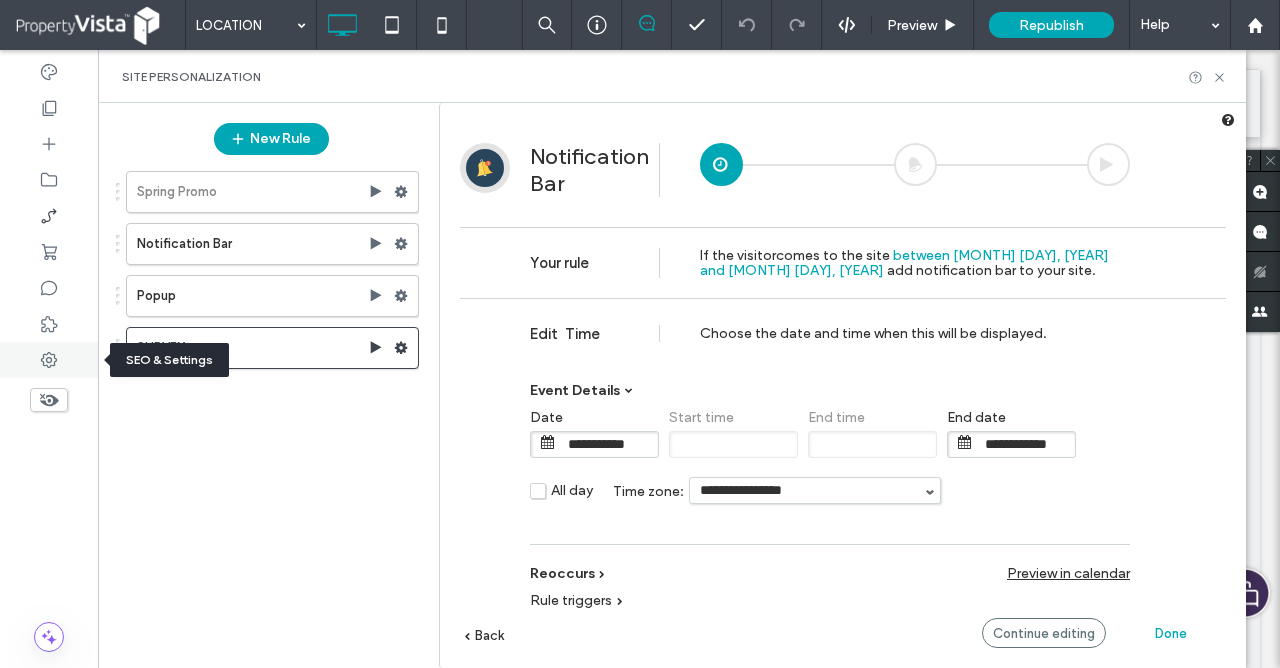 click 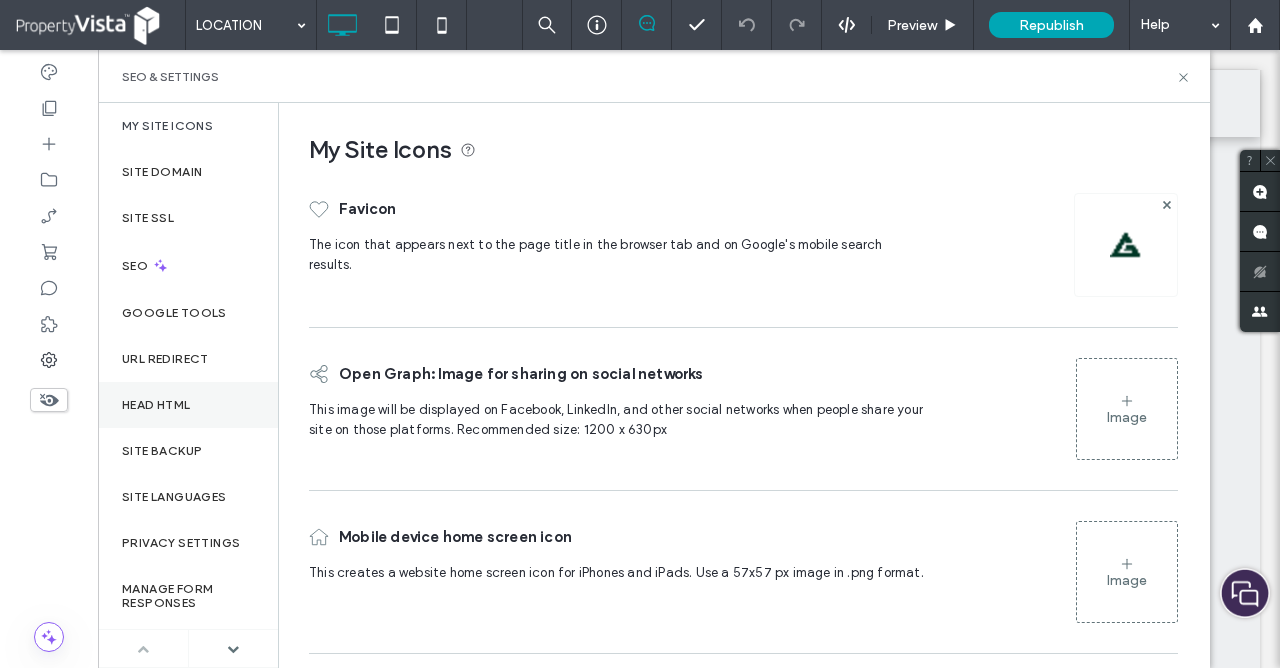 click on "Head HTML" at bounding box center [156, 405] 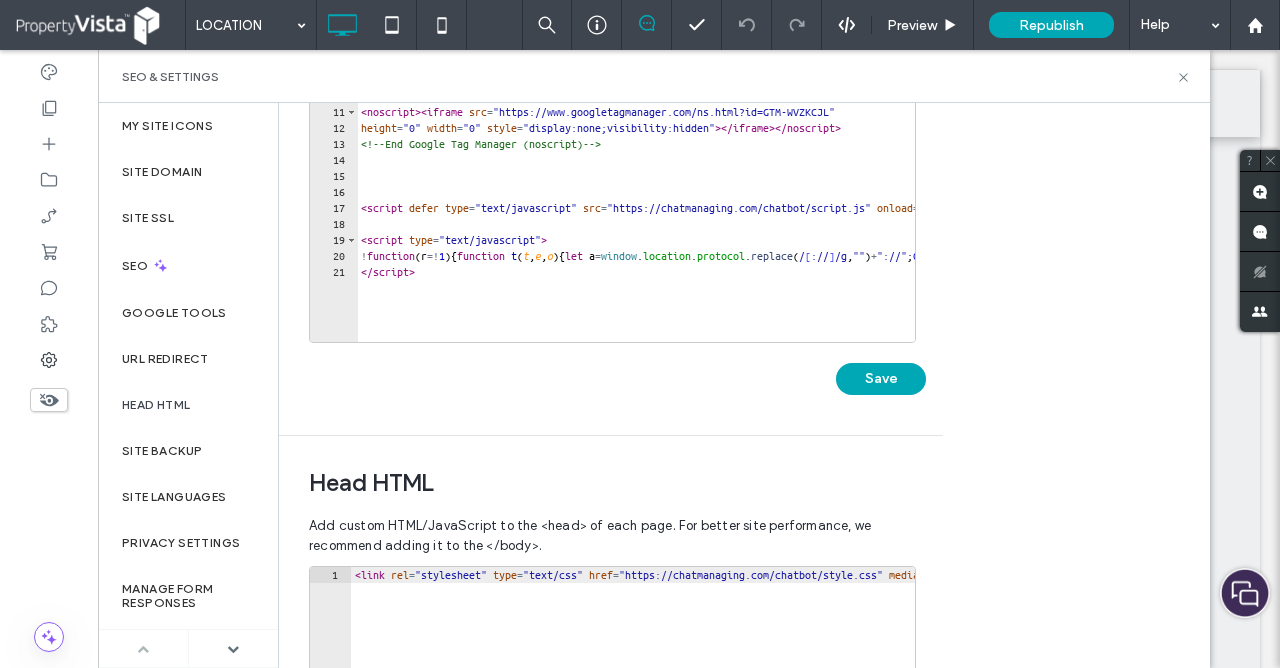 scroll, scrollTop: 702, scrollLeft: 0, axis: vertical 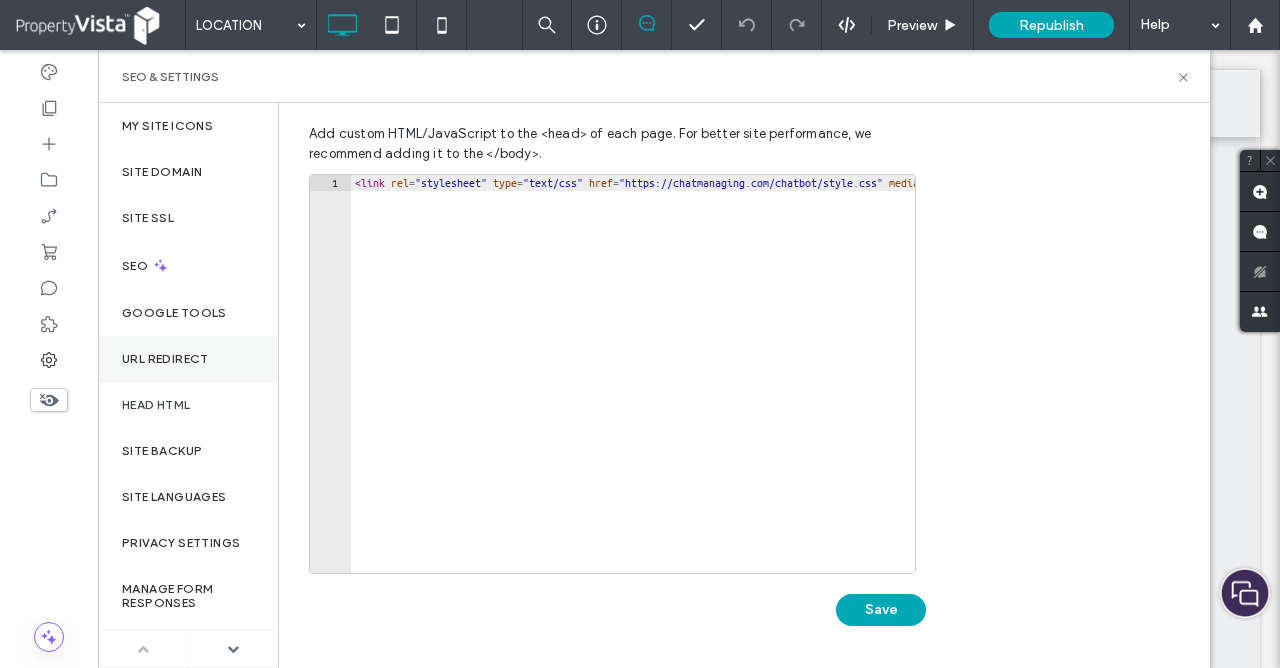 click on "URL Redirect" at bounding box center [188, 359] 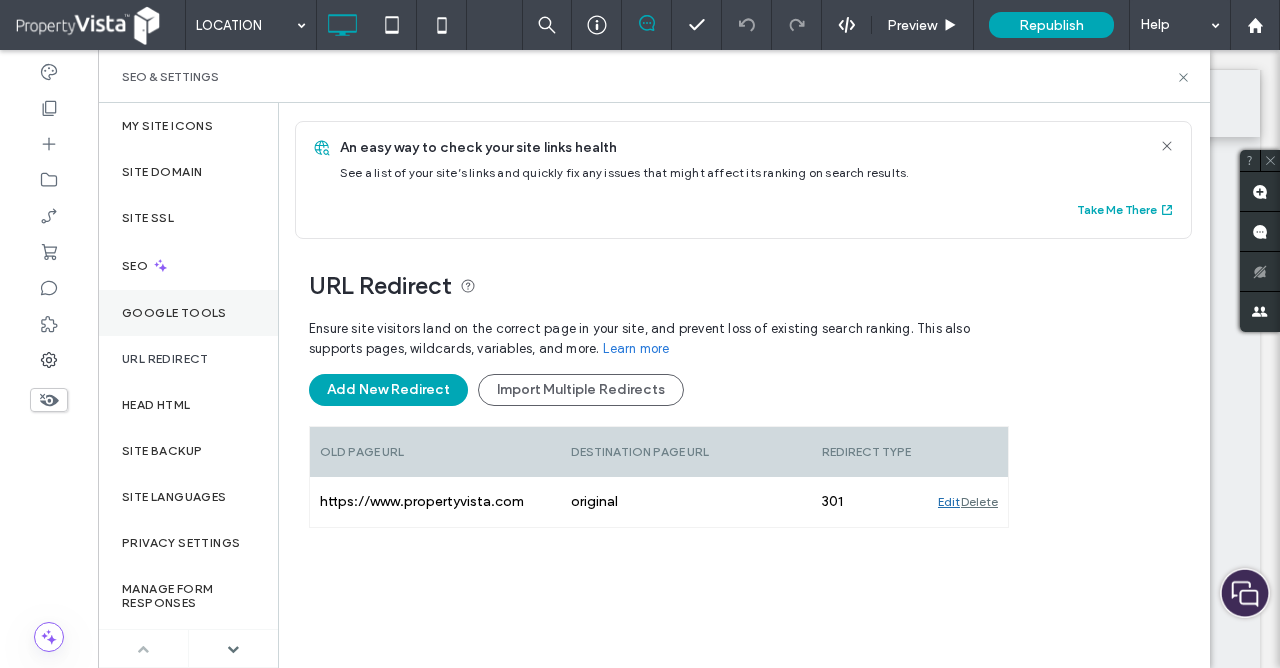 click on "Google Tools" at bounding box center (174, 313) 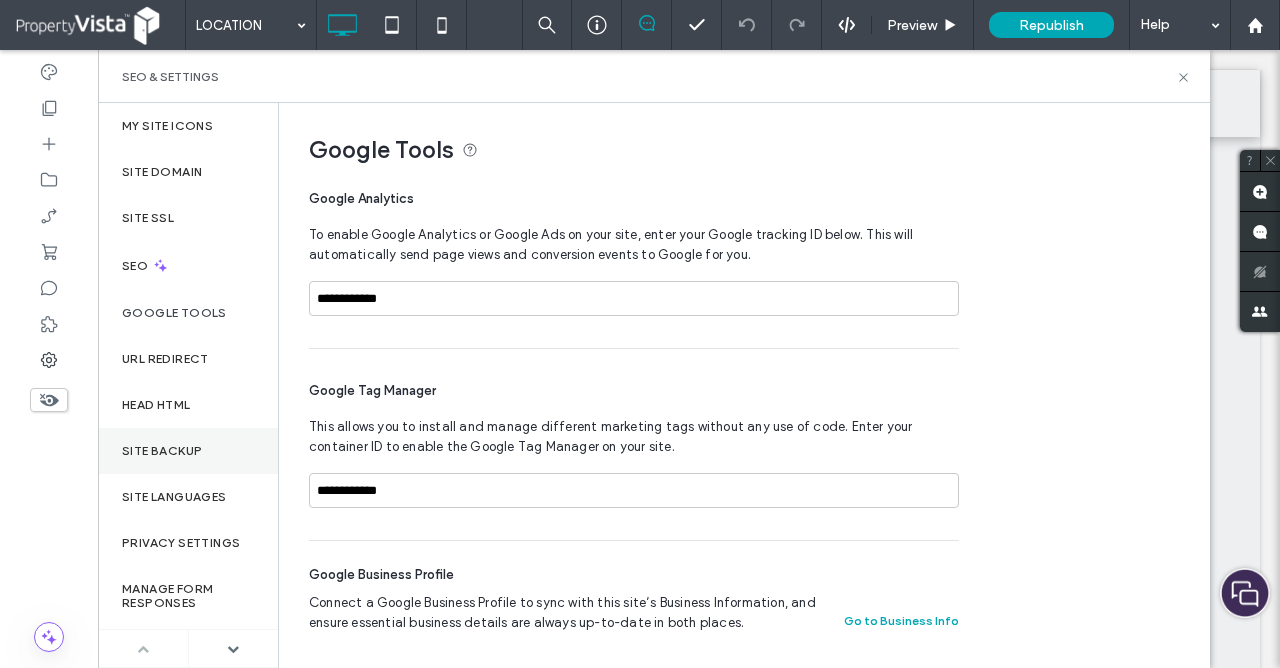 click on "Site Backup" at bounding box center (188, 451) 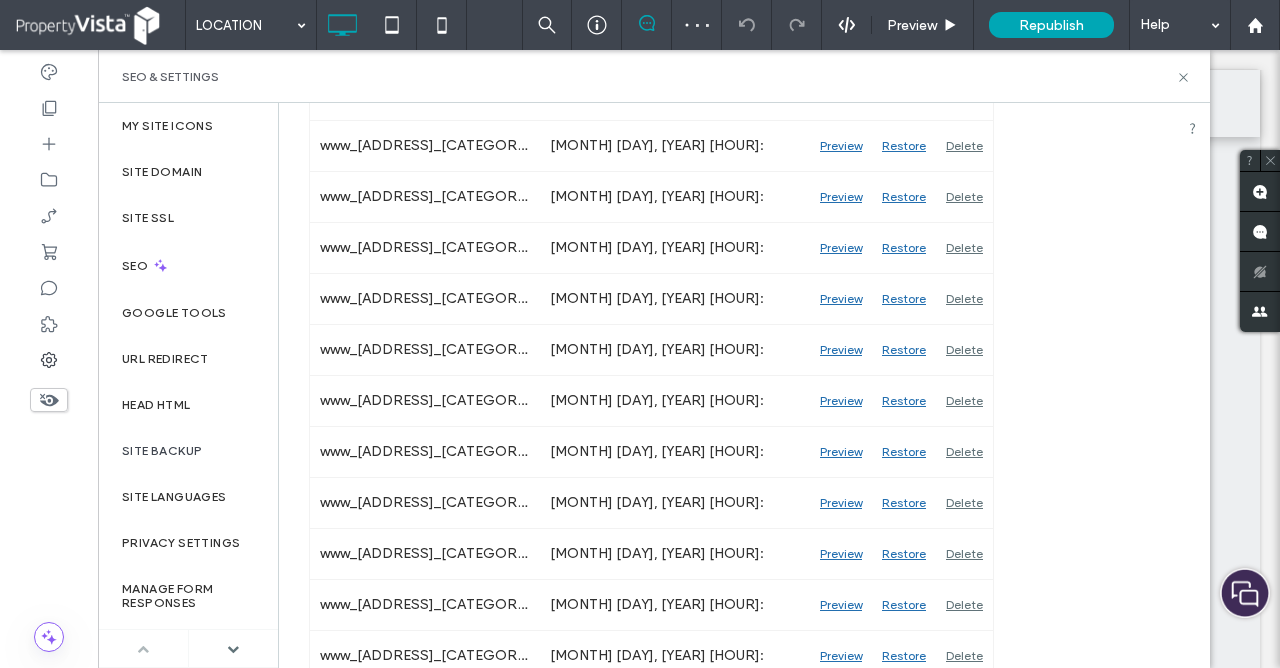 scroll, scrollTop: 1266, scrollLeft: 0, axis: vertical 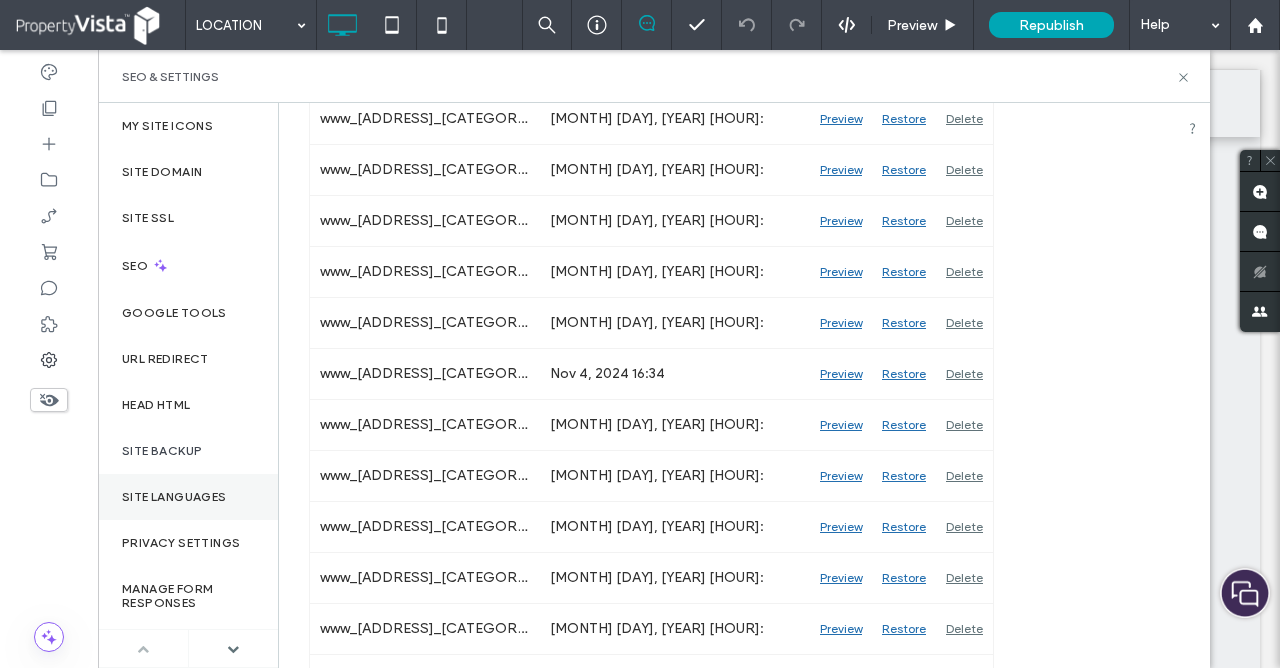 click on "Site Languages" at bounding box center (174, 497) 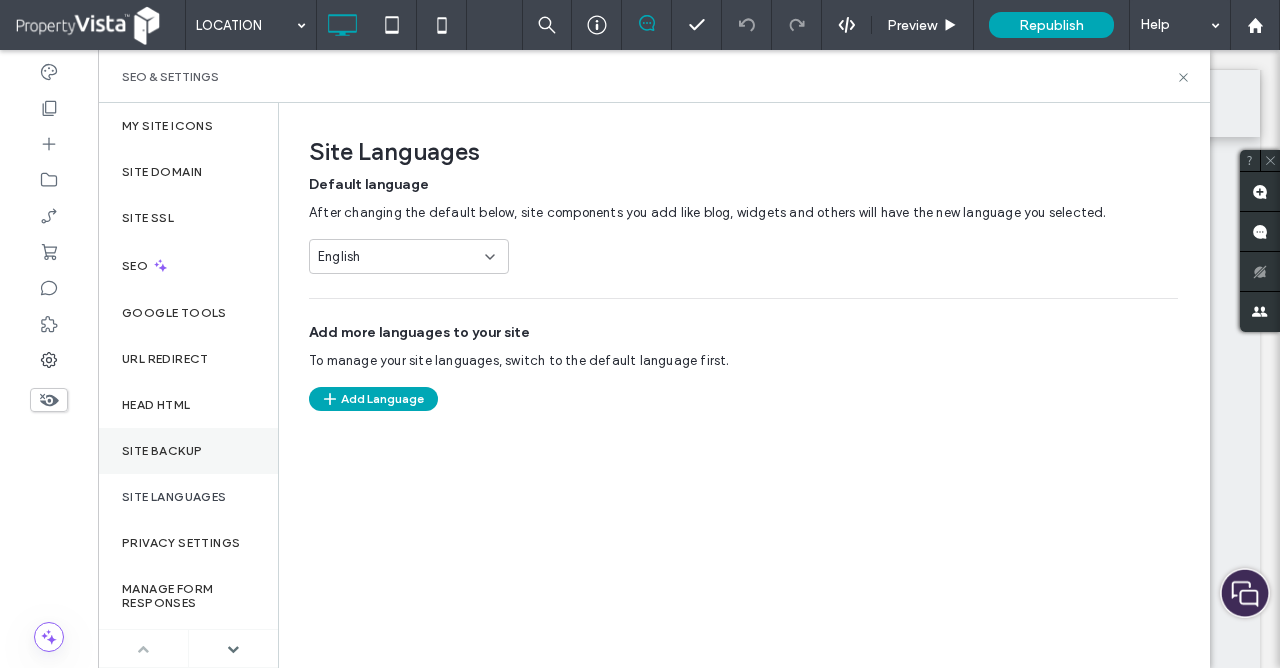 click on "Site Backup" at bounding box center [162, 451] 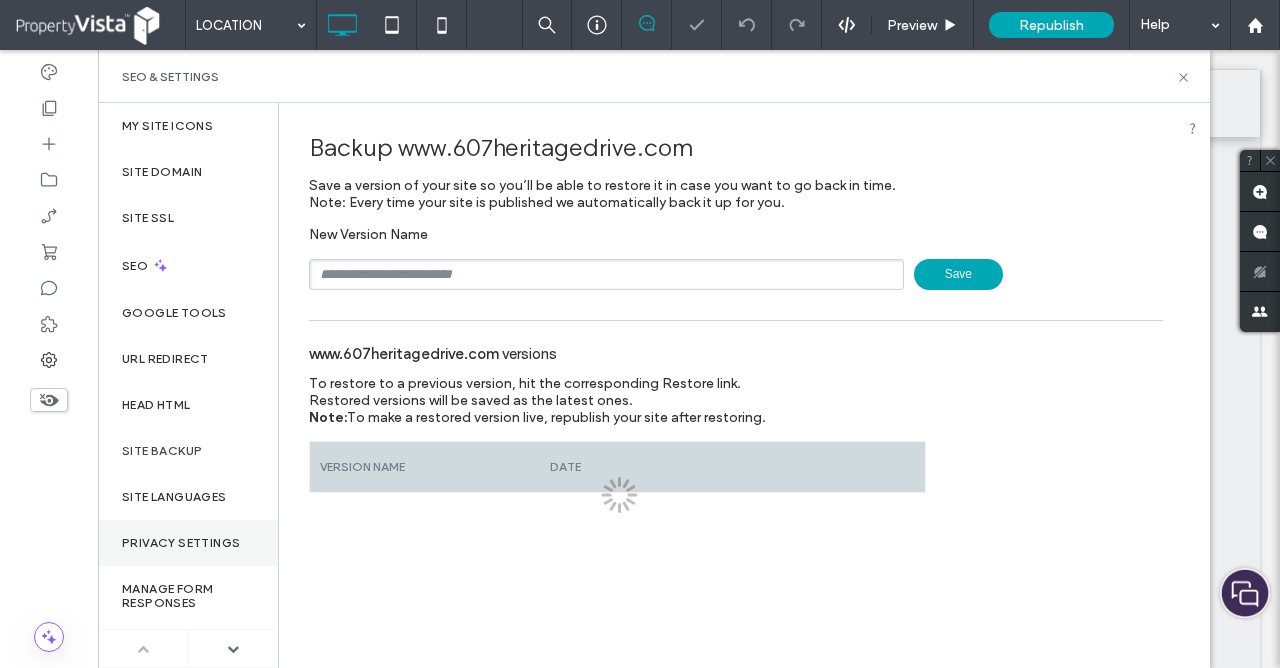 click on "Privacy Settings" at bounding box center (188, 543) 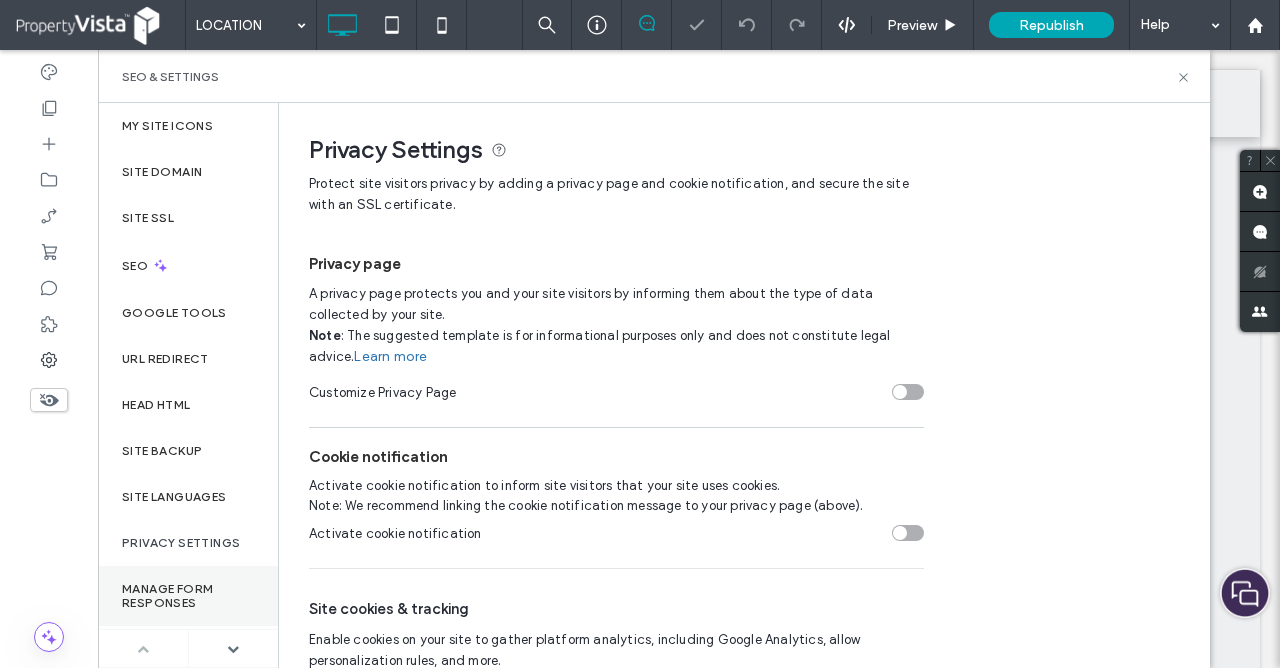 click on "Manage Form Responses" at bounding box center [188, 596] 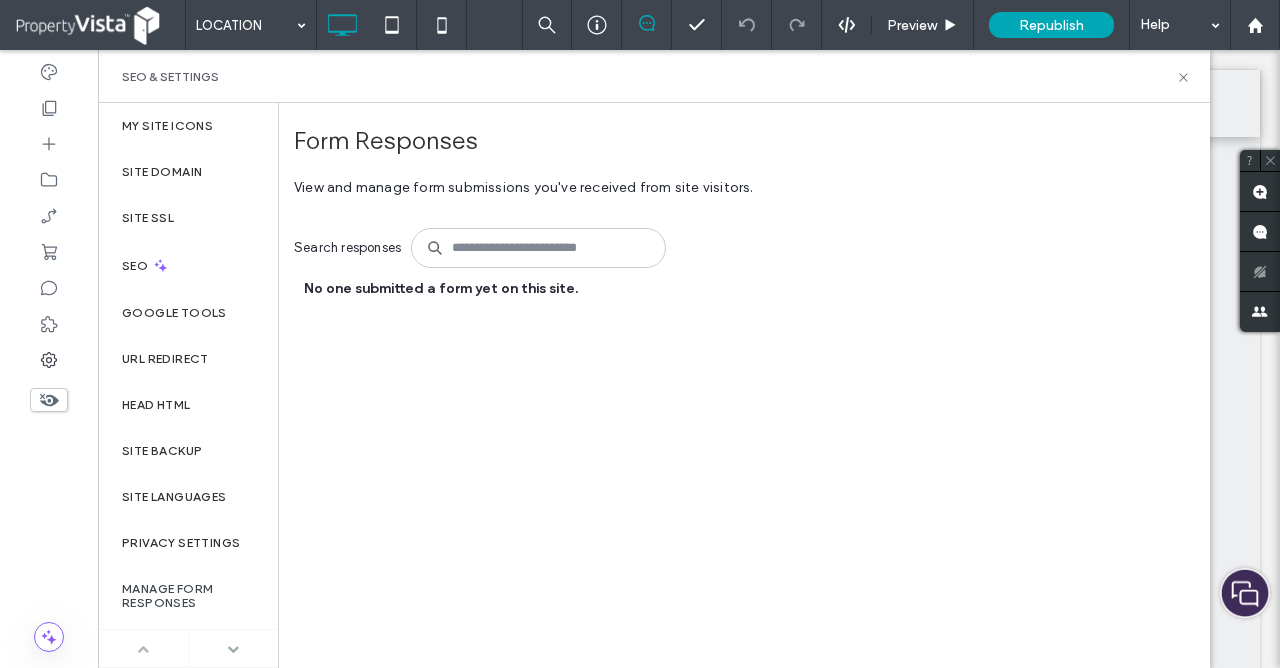 click at bounding box center (233, 649) 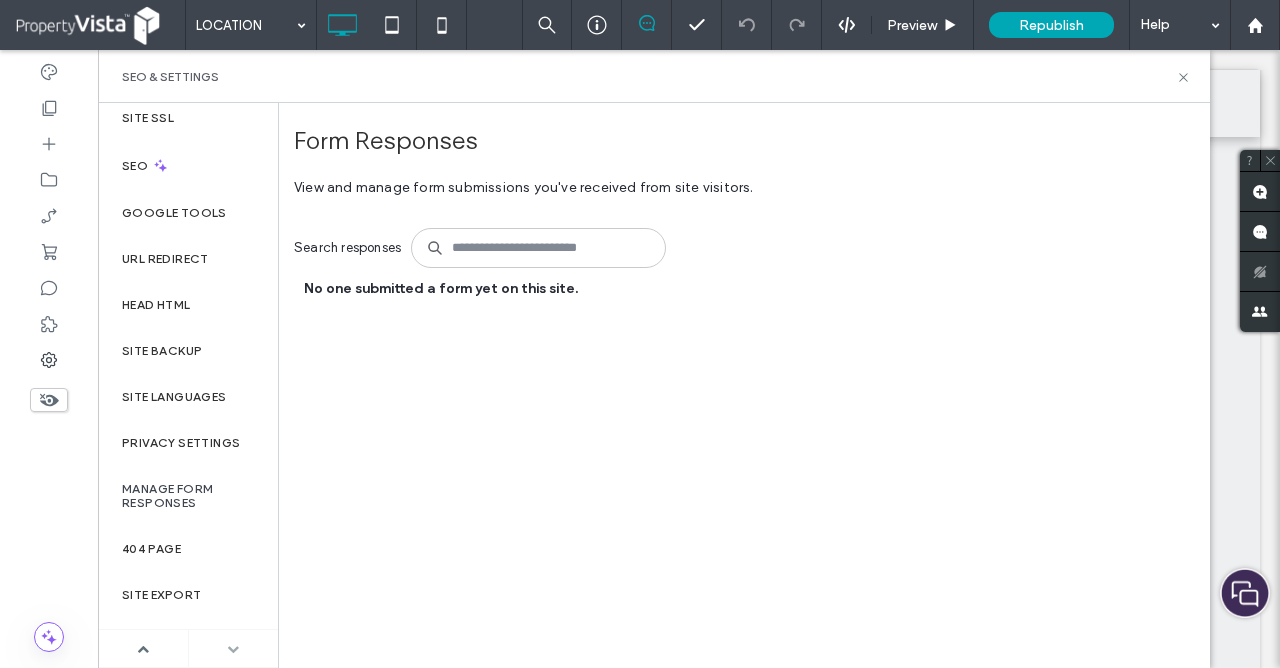 click at bounding box center (233, 649) 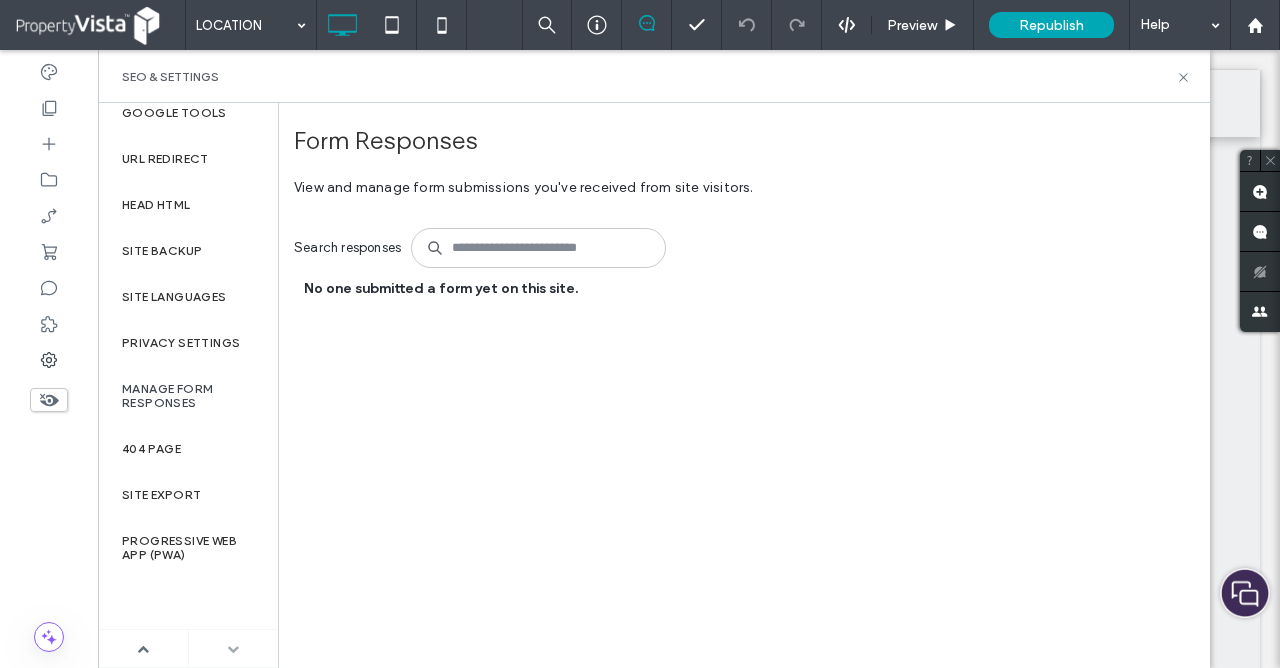 click at bounding box center (234, 648) 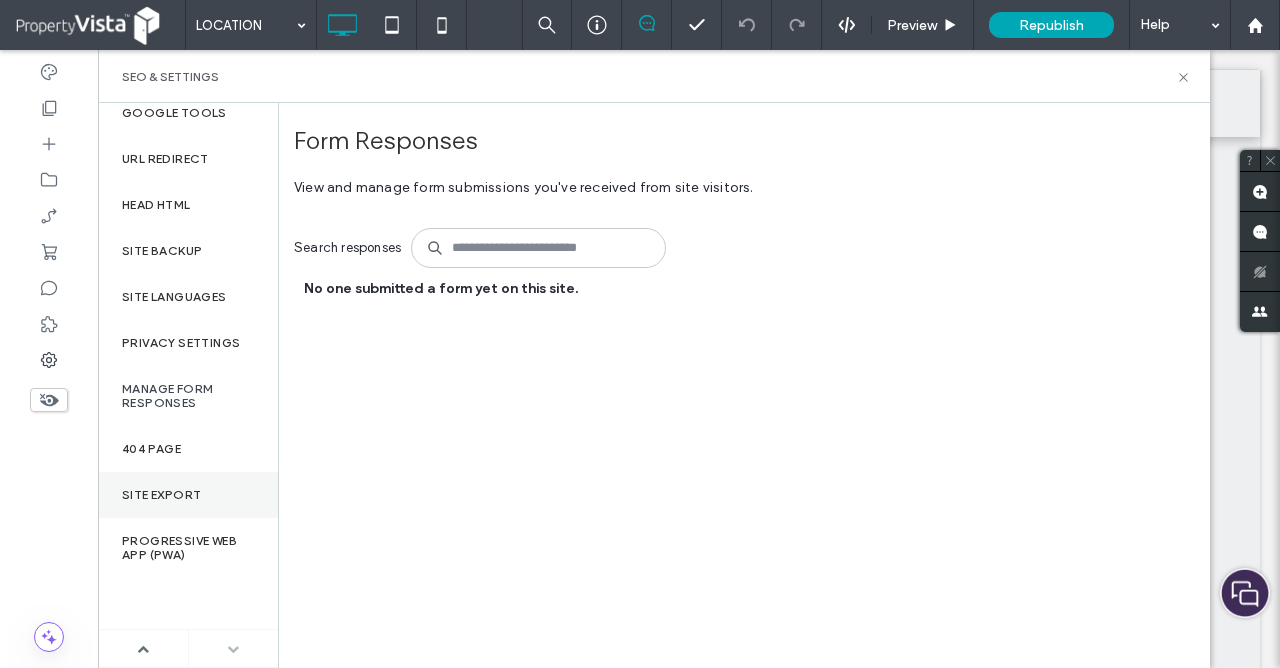 click on "Site Export" at bounding box center [161, 495] 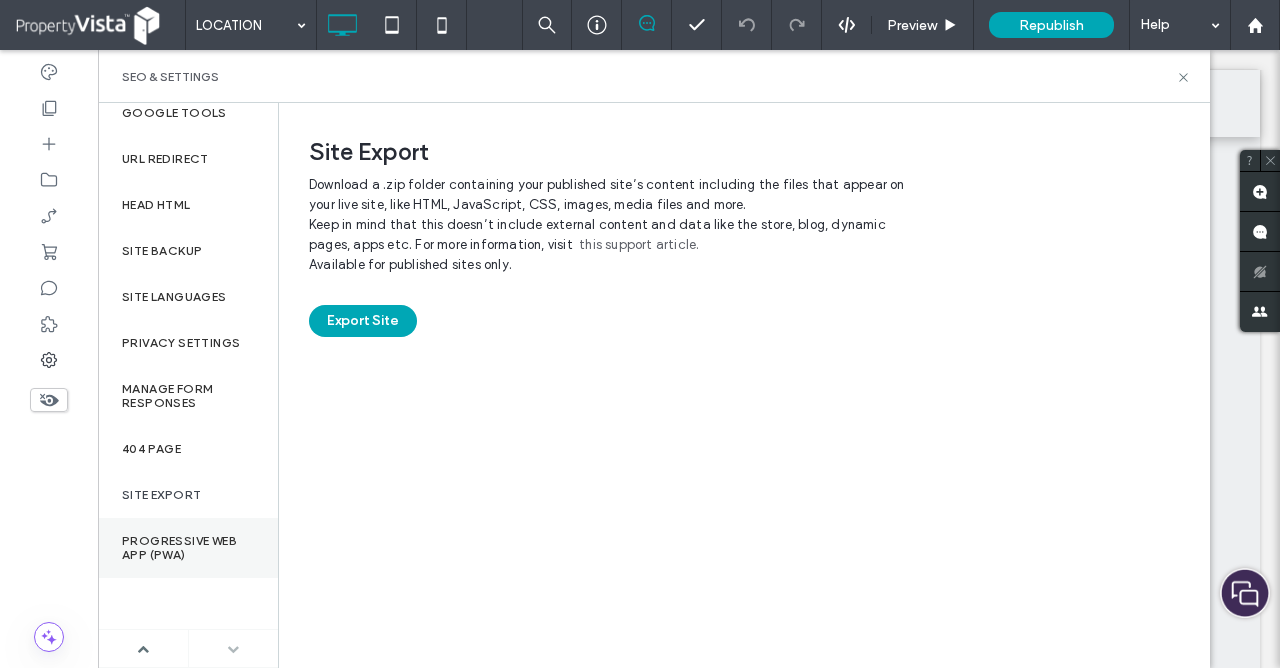 click on "Progressive Web App (PWA)" at bounding box center (188, 548) 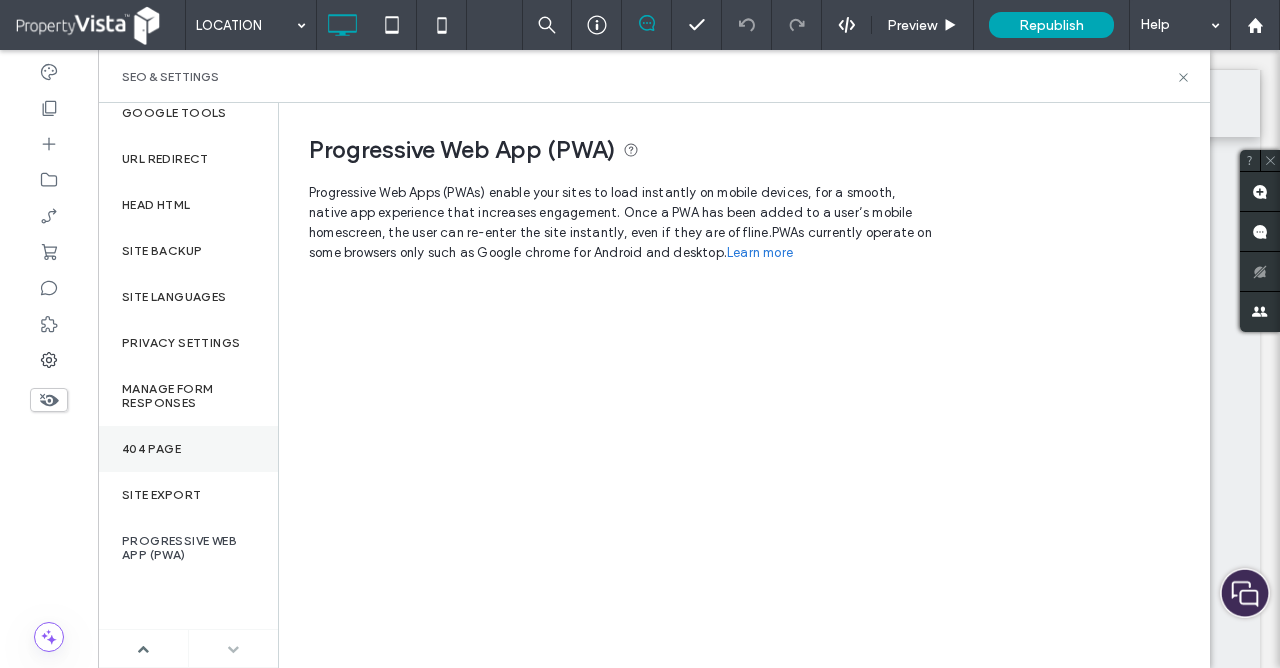 click on "404 Page" at bounding box center [151, 449] 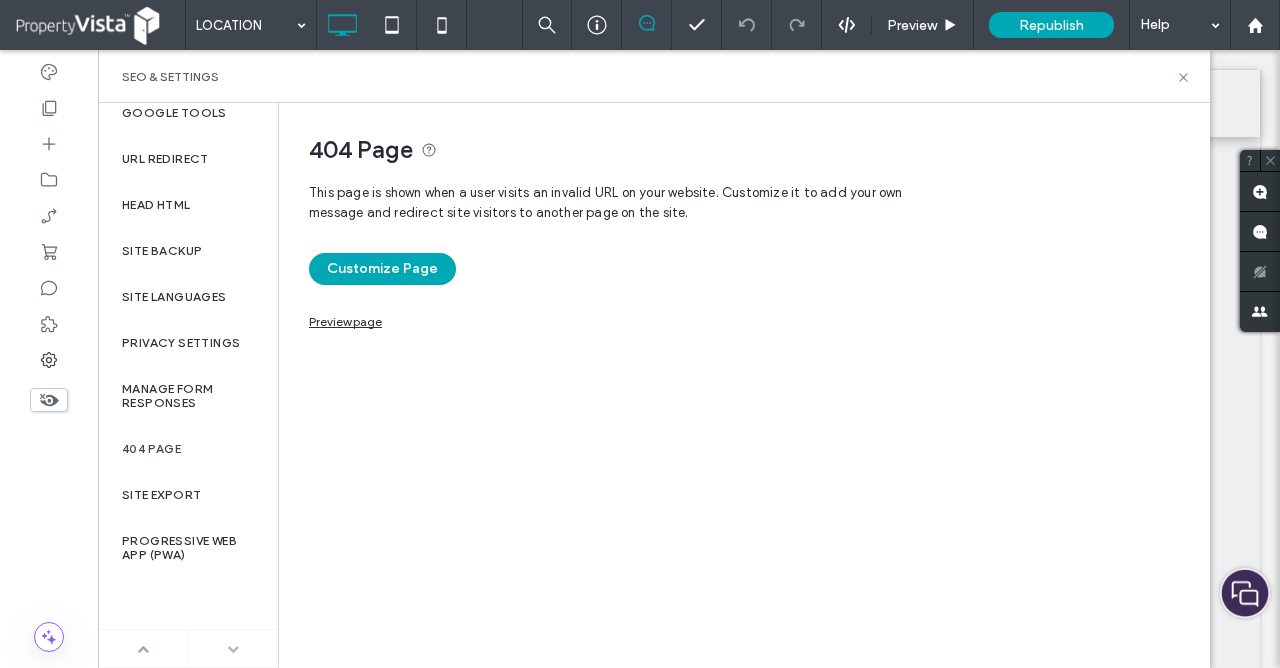 click at bounding box center [143, 649] 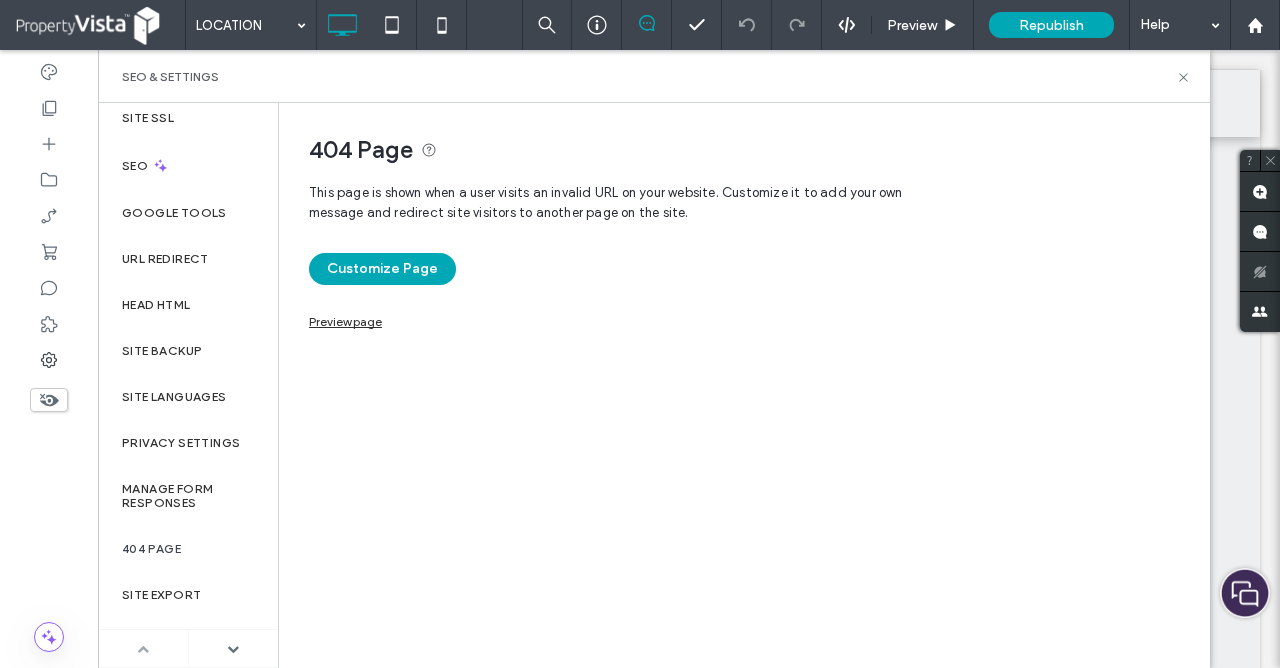 click at bounding box center [143, 649] 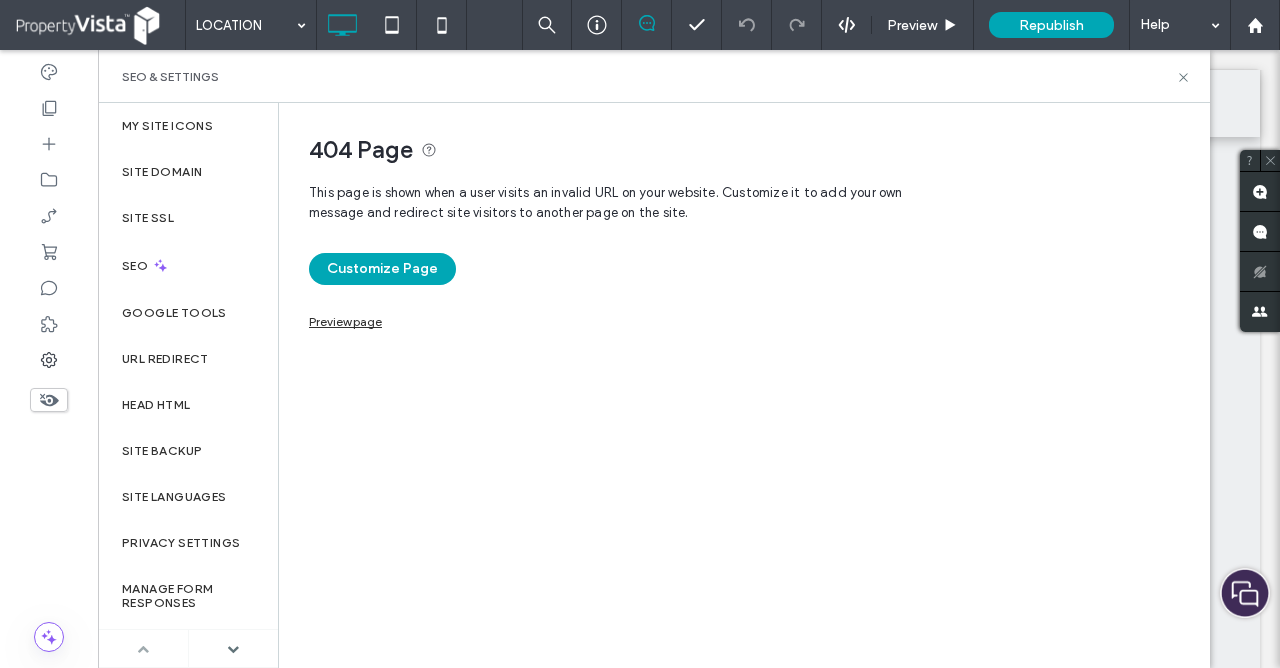 click at bounding box center (143, 648) 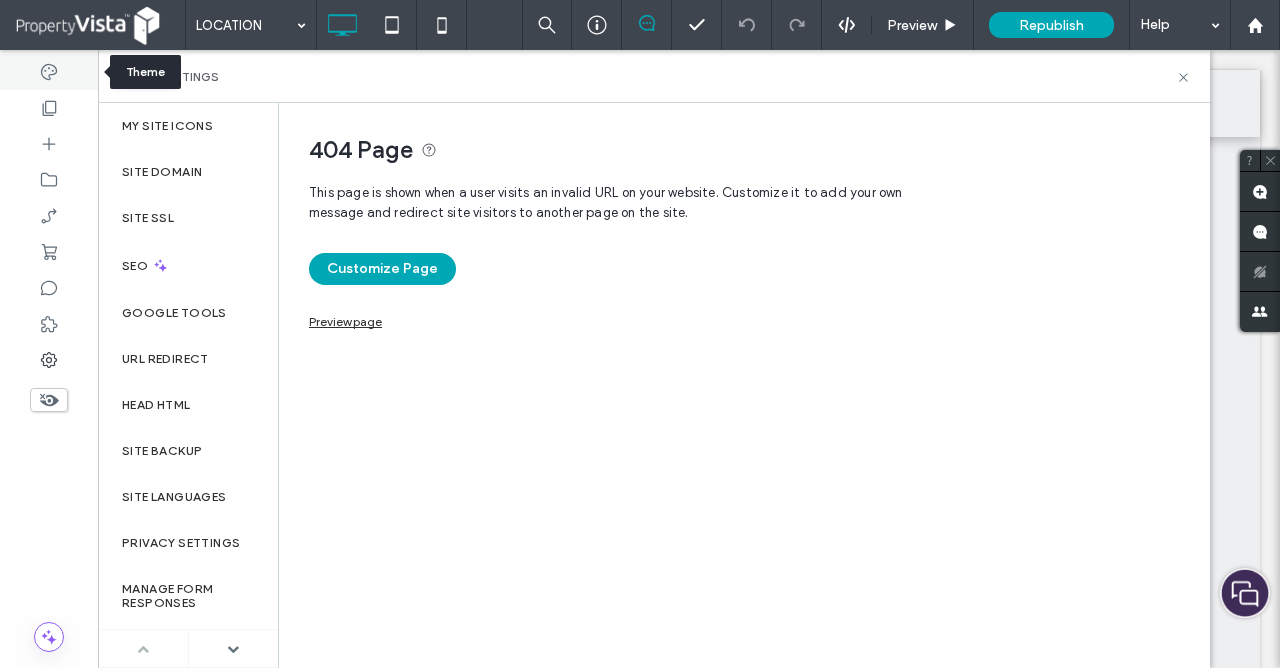 click 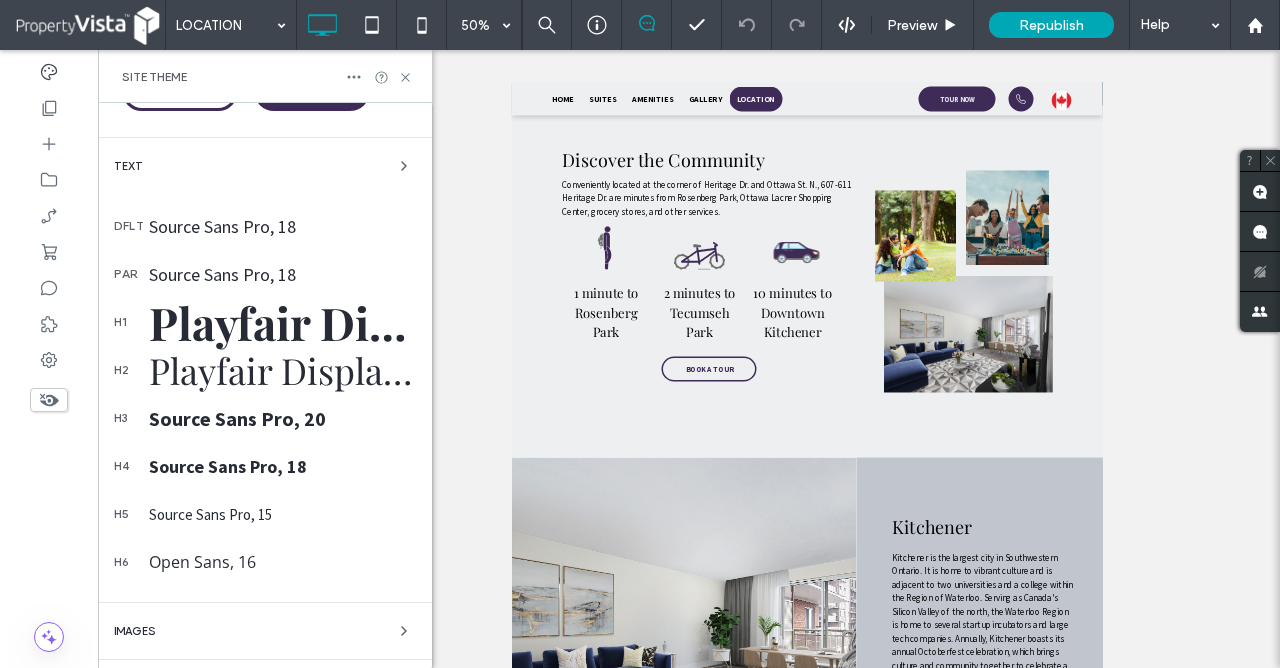 scroll, scrollTop: 386, scrollLeft: 0, axis: vertical 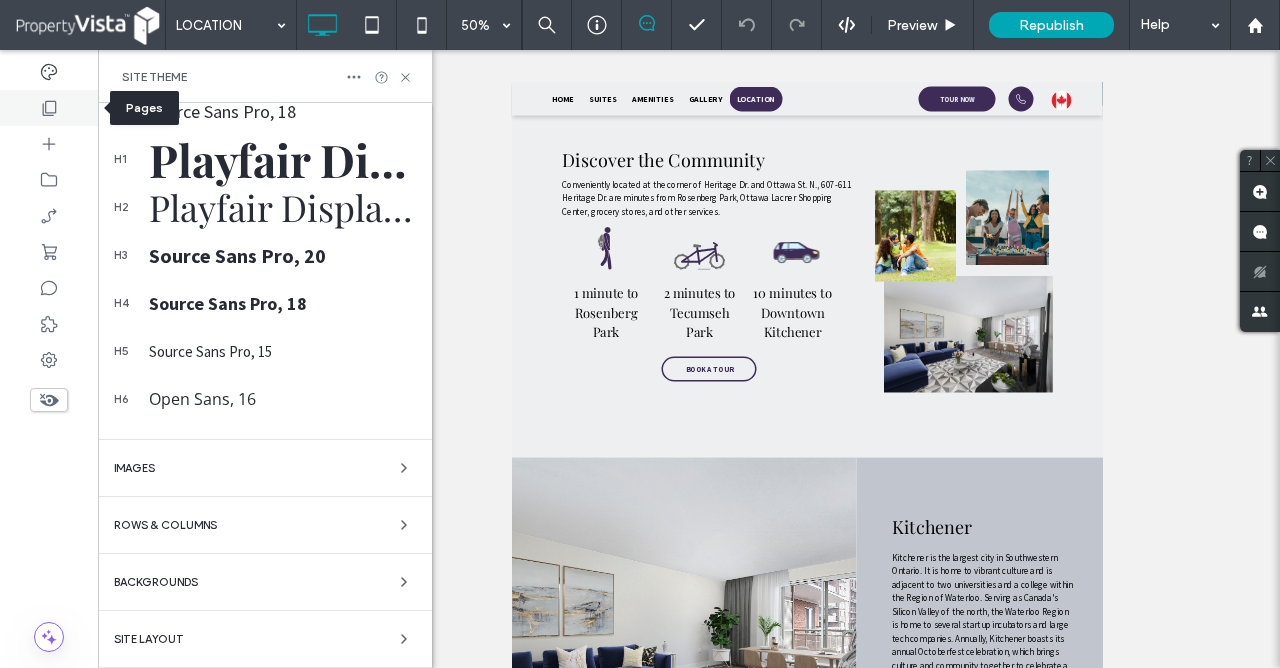 click 